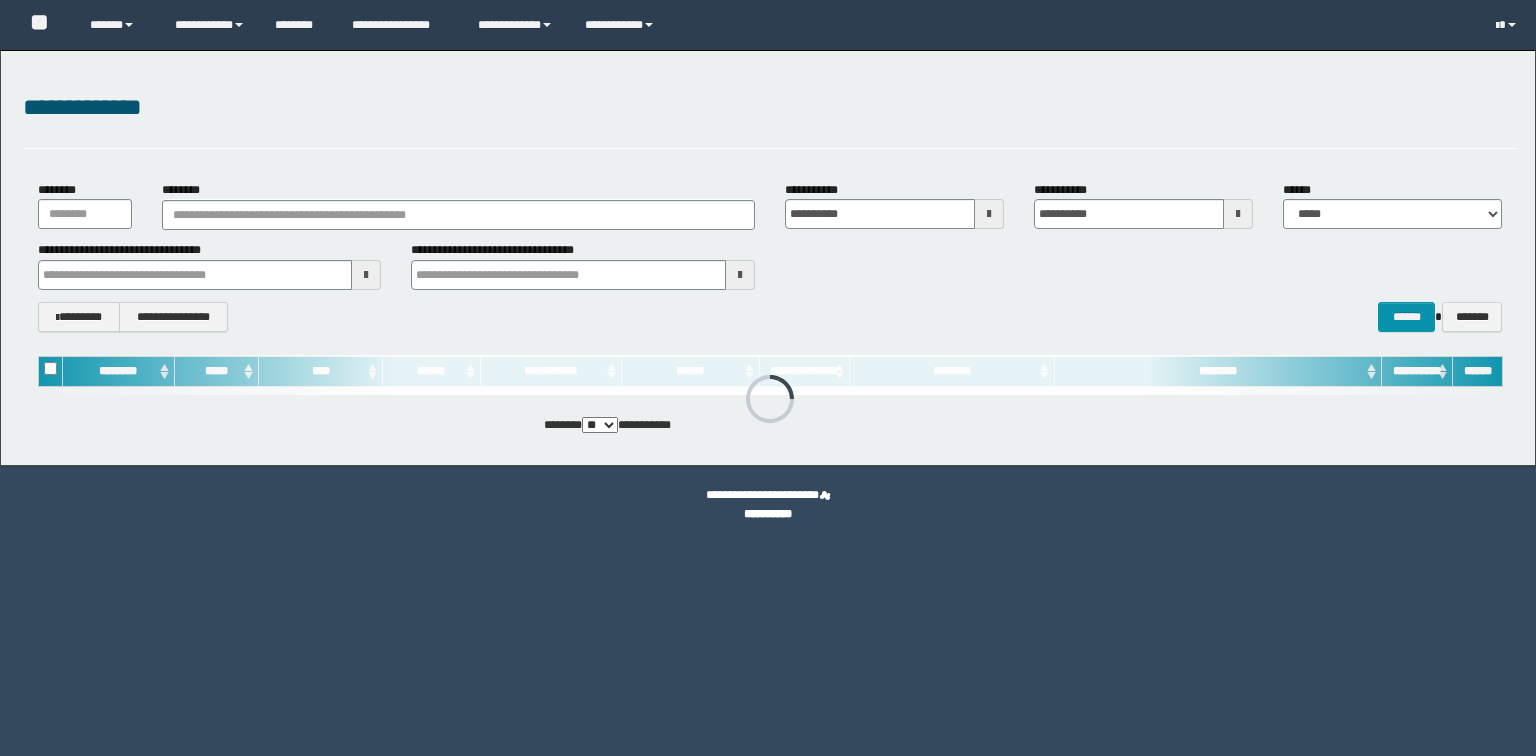 scroll, scrollTop: 0, scrollLeft: 0, axis: both 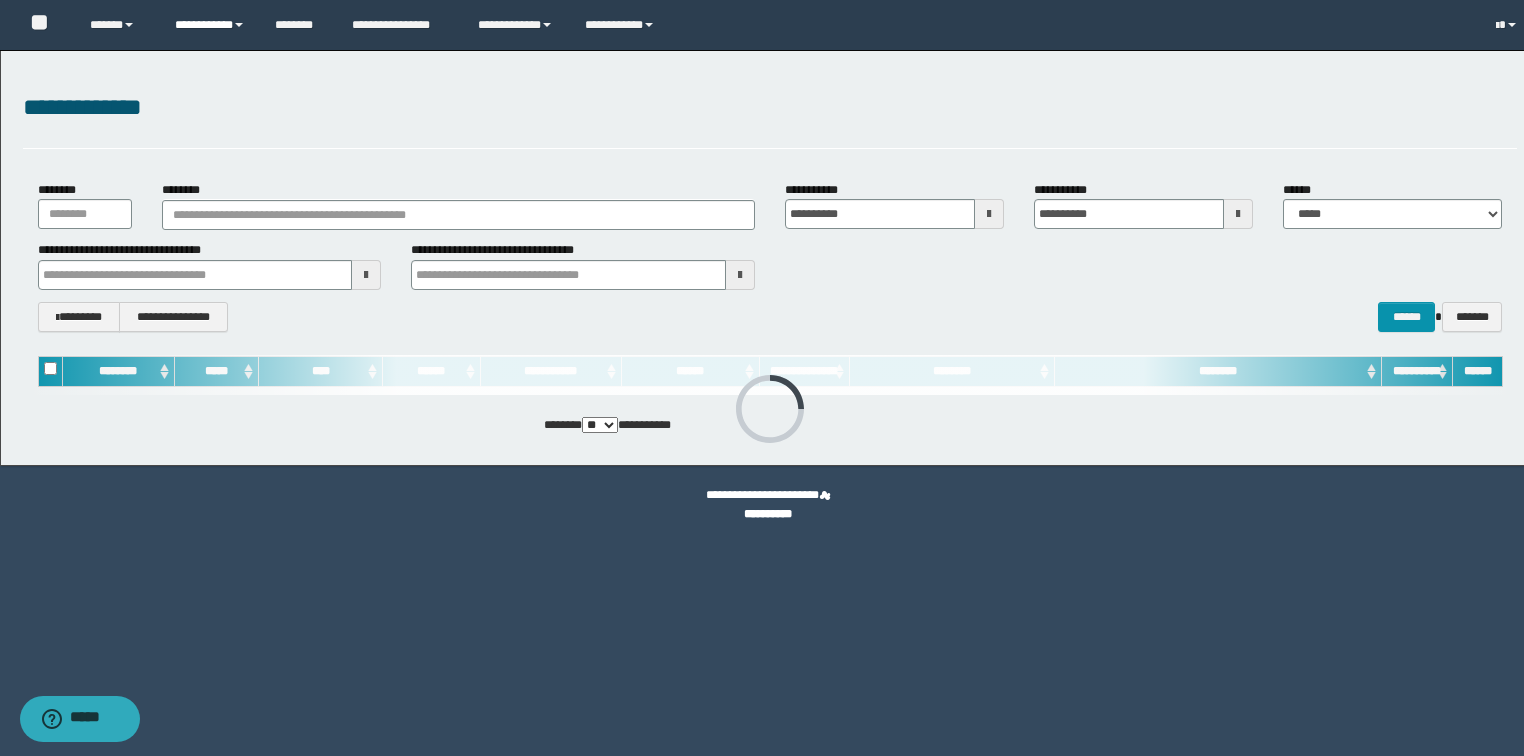 click on "**********" at bounding box center [210, 25] 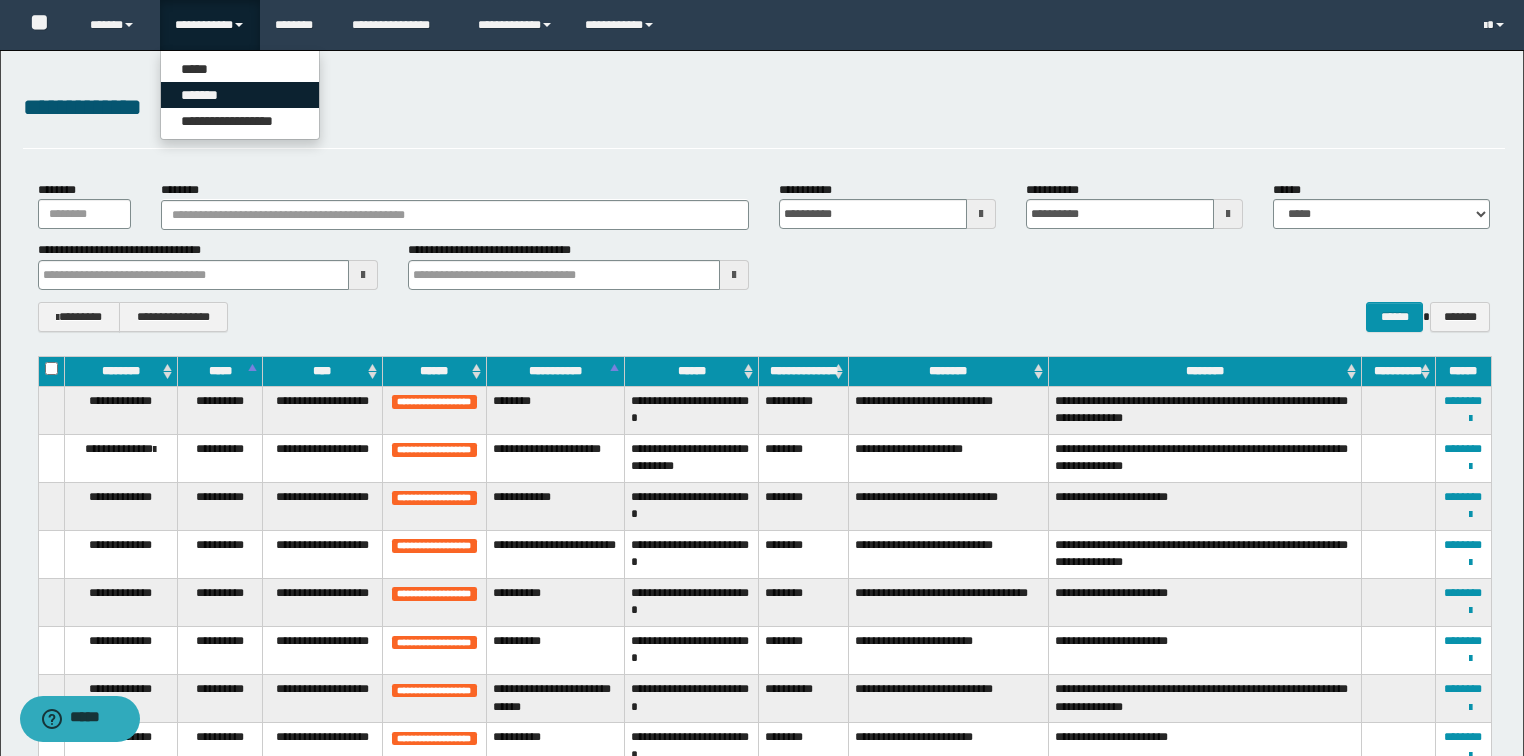 click on "*******" at bounding box center [240, 95] 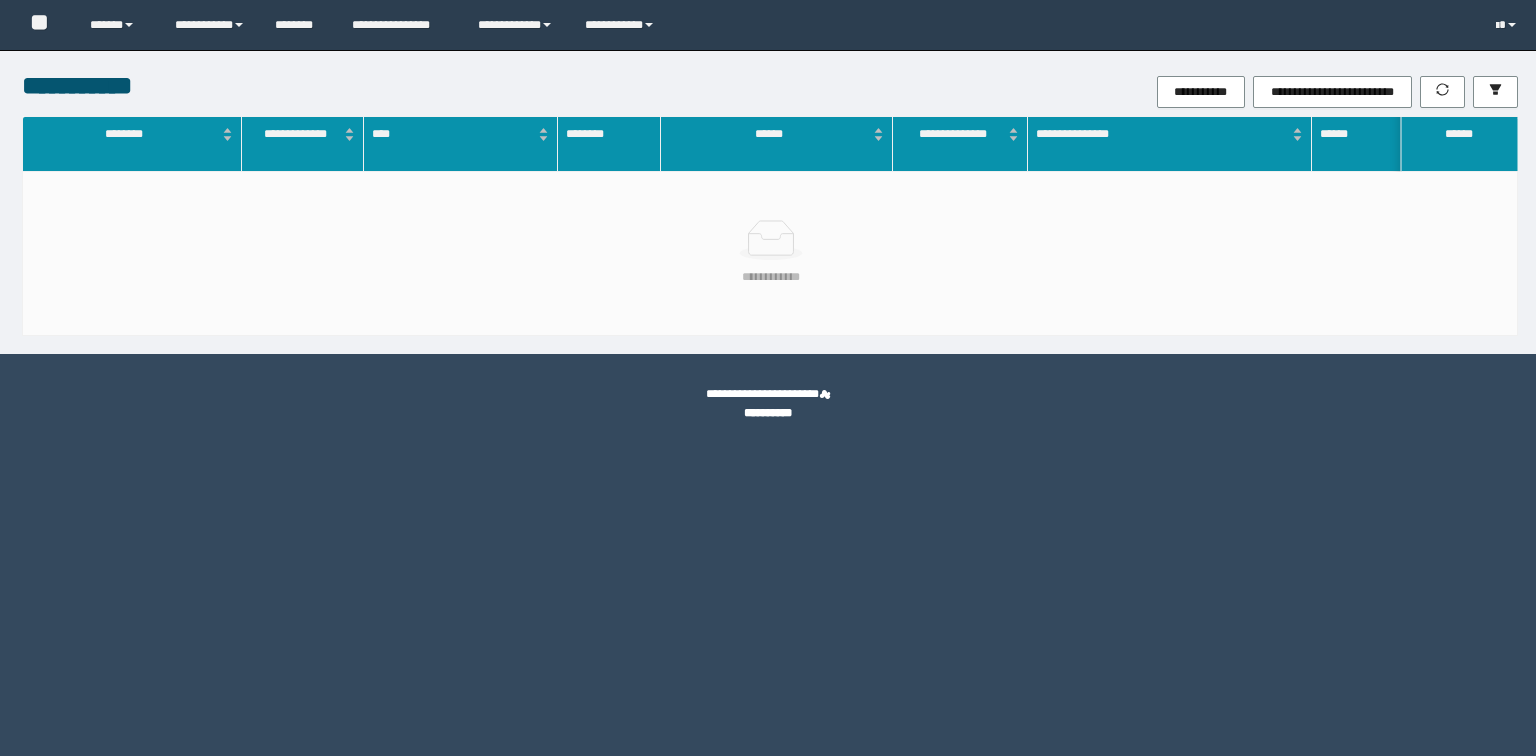 scroll, scrollTop: 0, scrollLeft: 0, axis: both 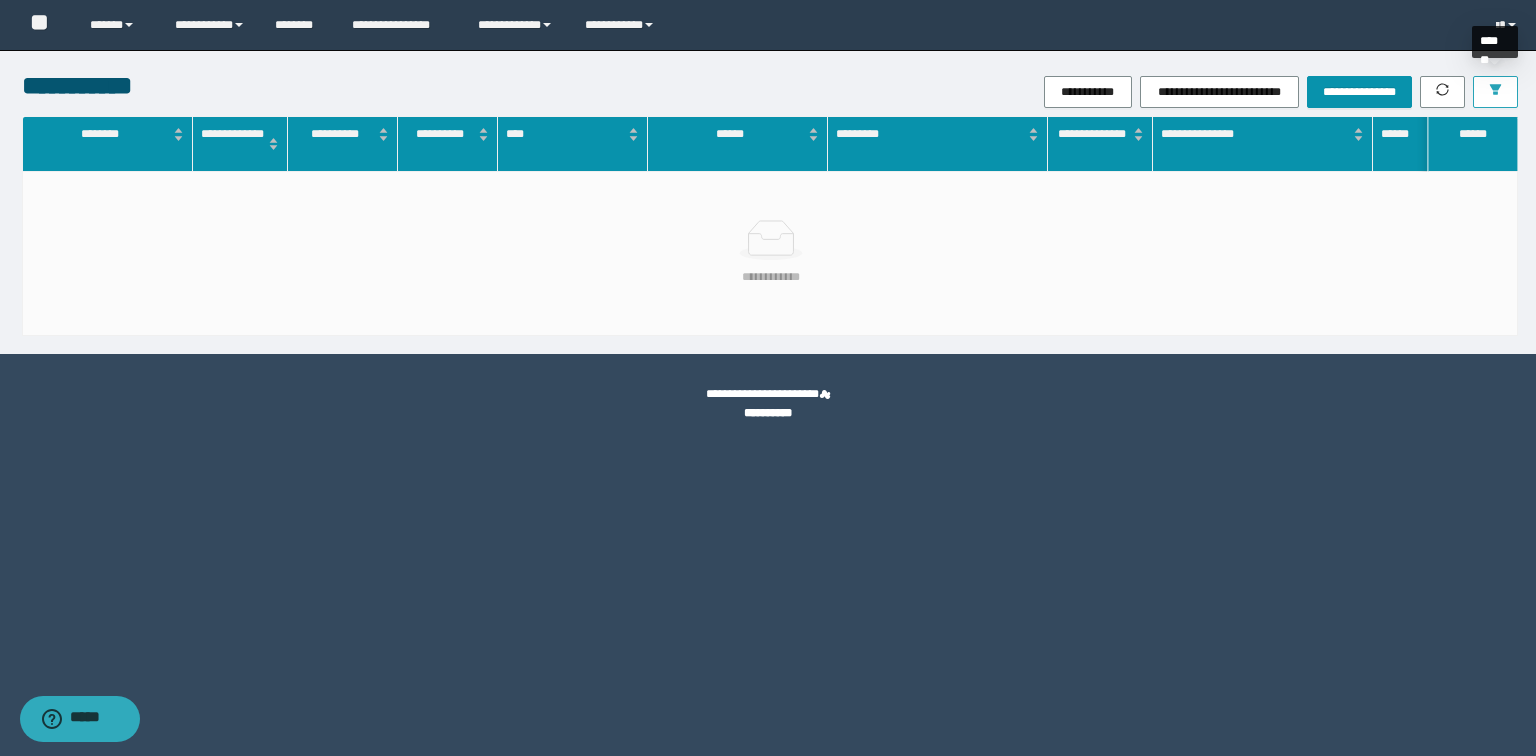 click 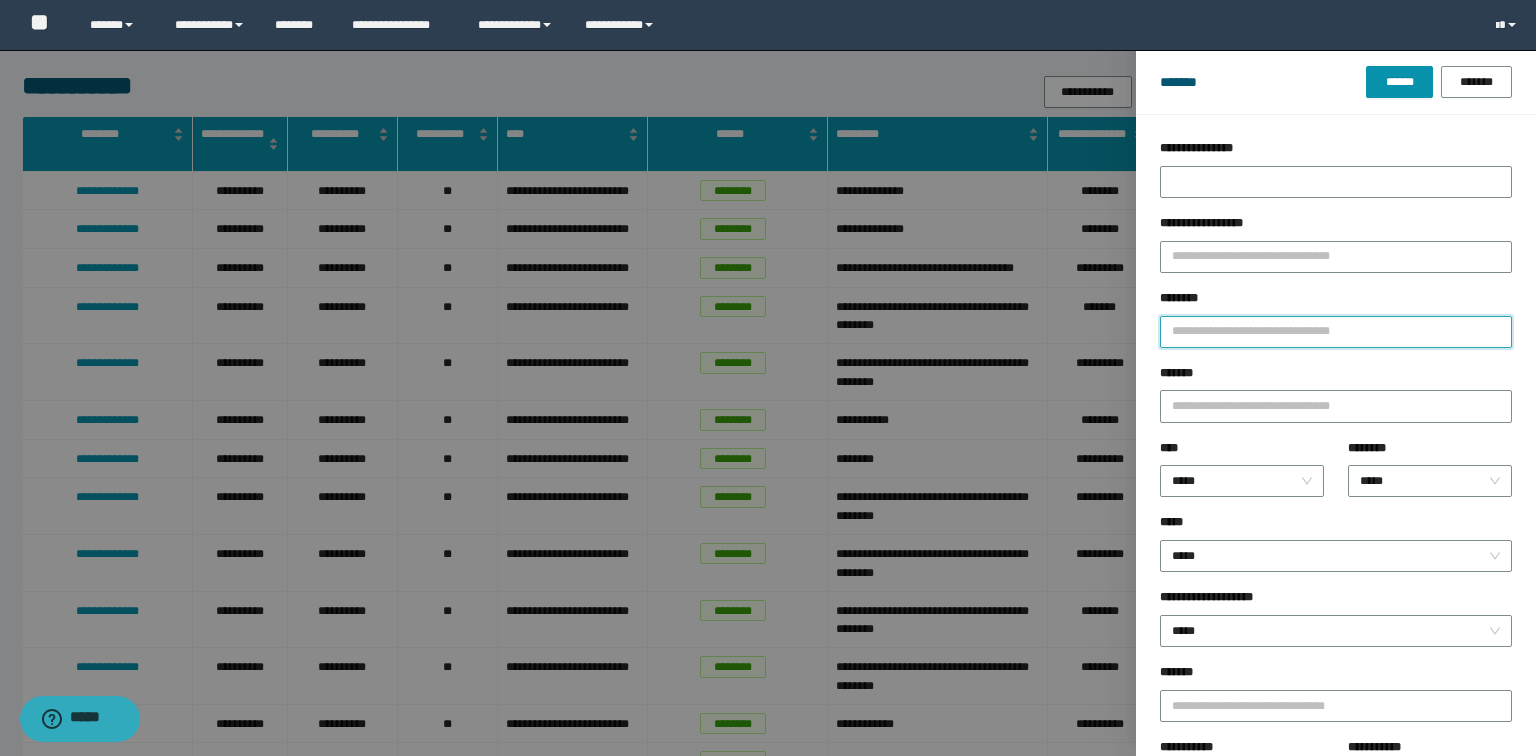click on "********" at bounding box center [1336, 332] 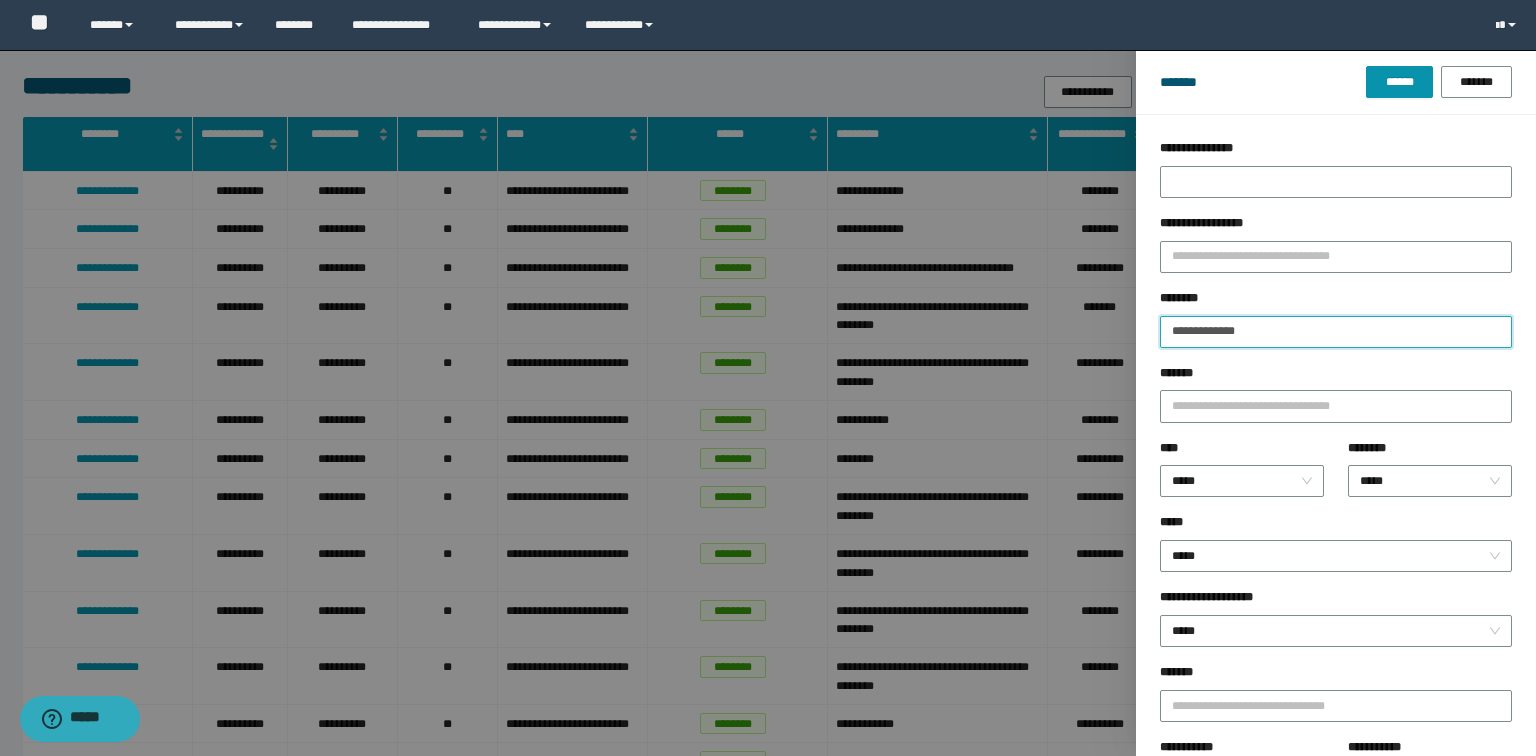 drag, startPoint x: 1321, startPoint y: 324, endPoint x: 1101, endPoint y: 326, distance: 220.0091 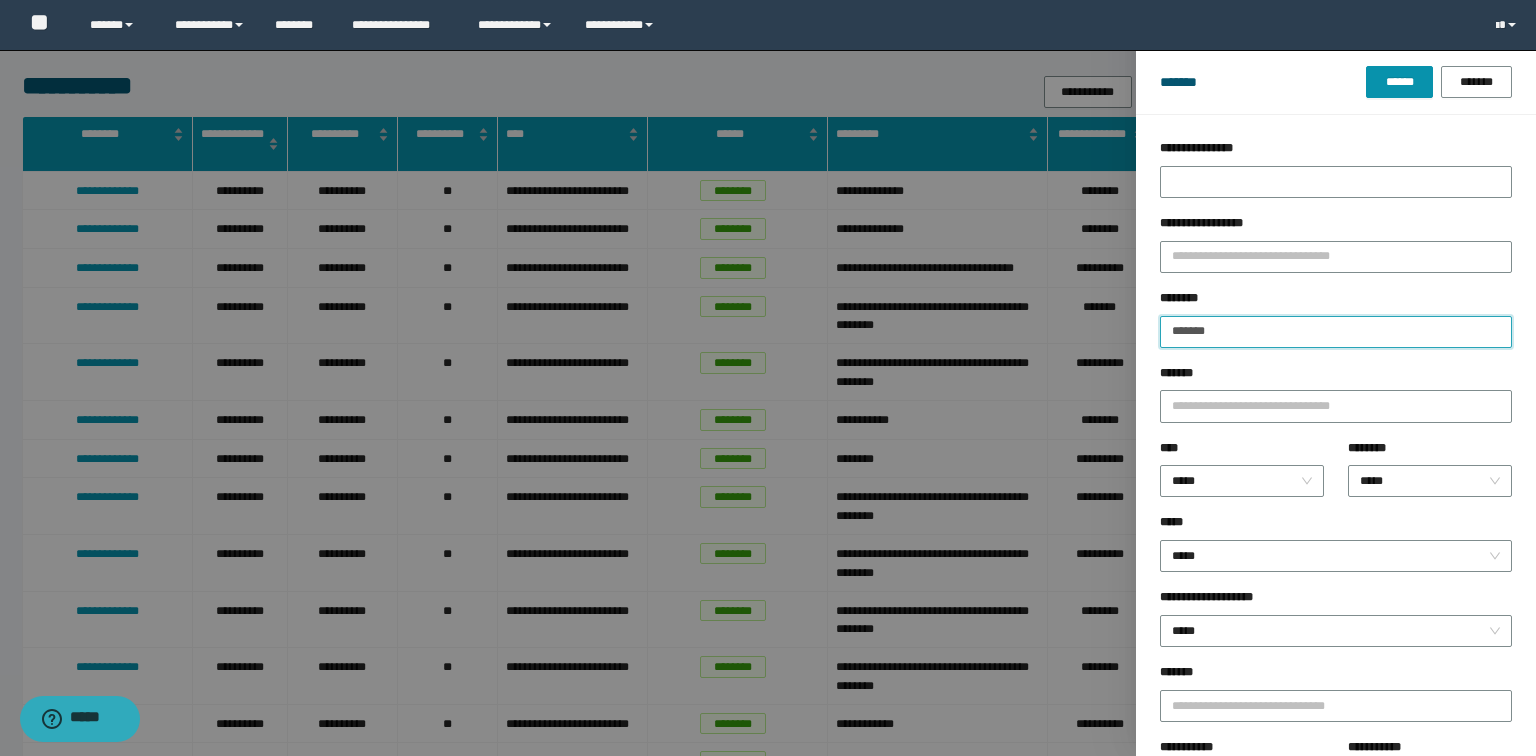 type on "*******" 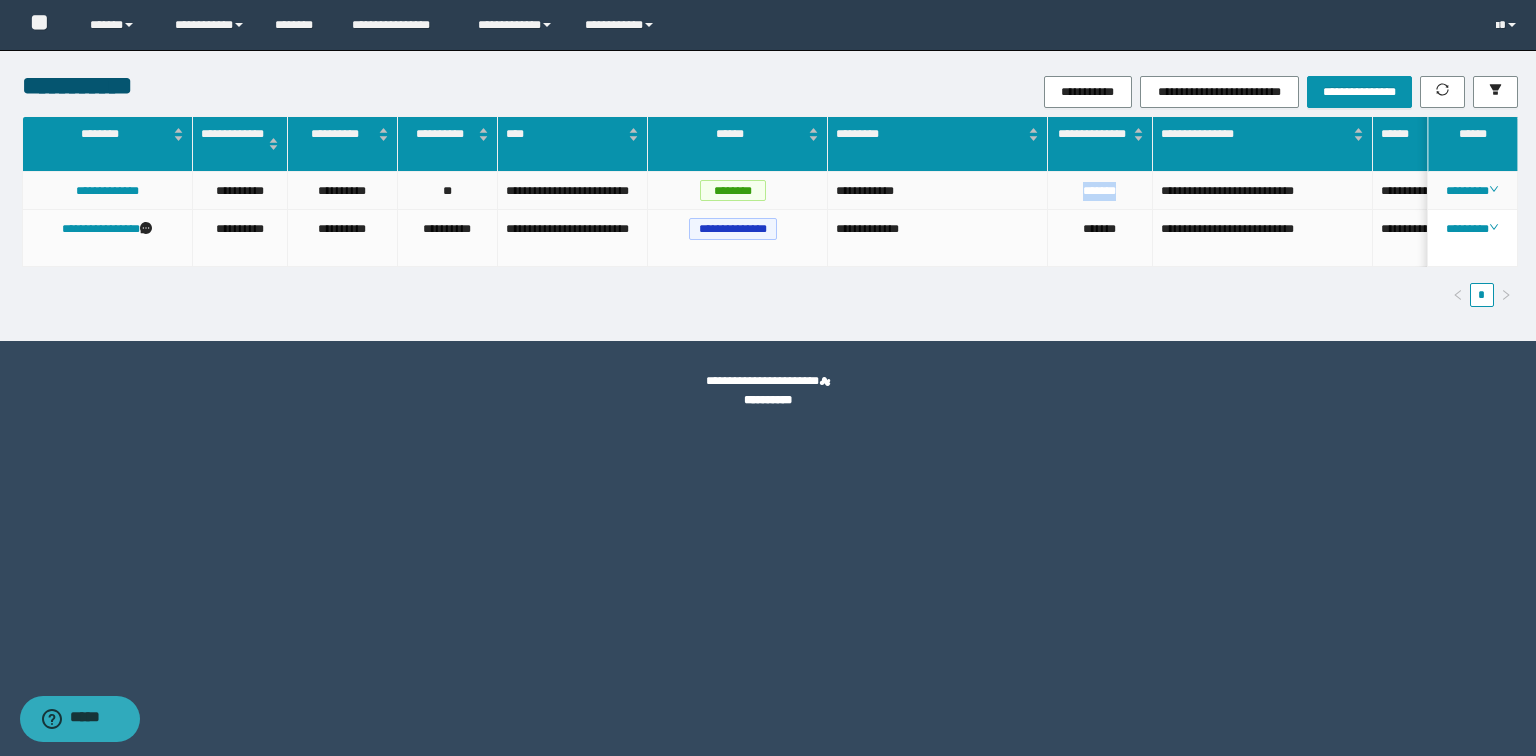 drag, startPoint x: 1128, startPoint y: 196, endPoint x: 1076, endPoint y: 193, distance: 52.086468 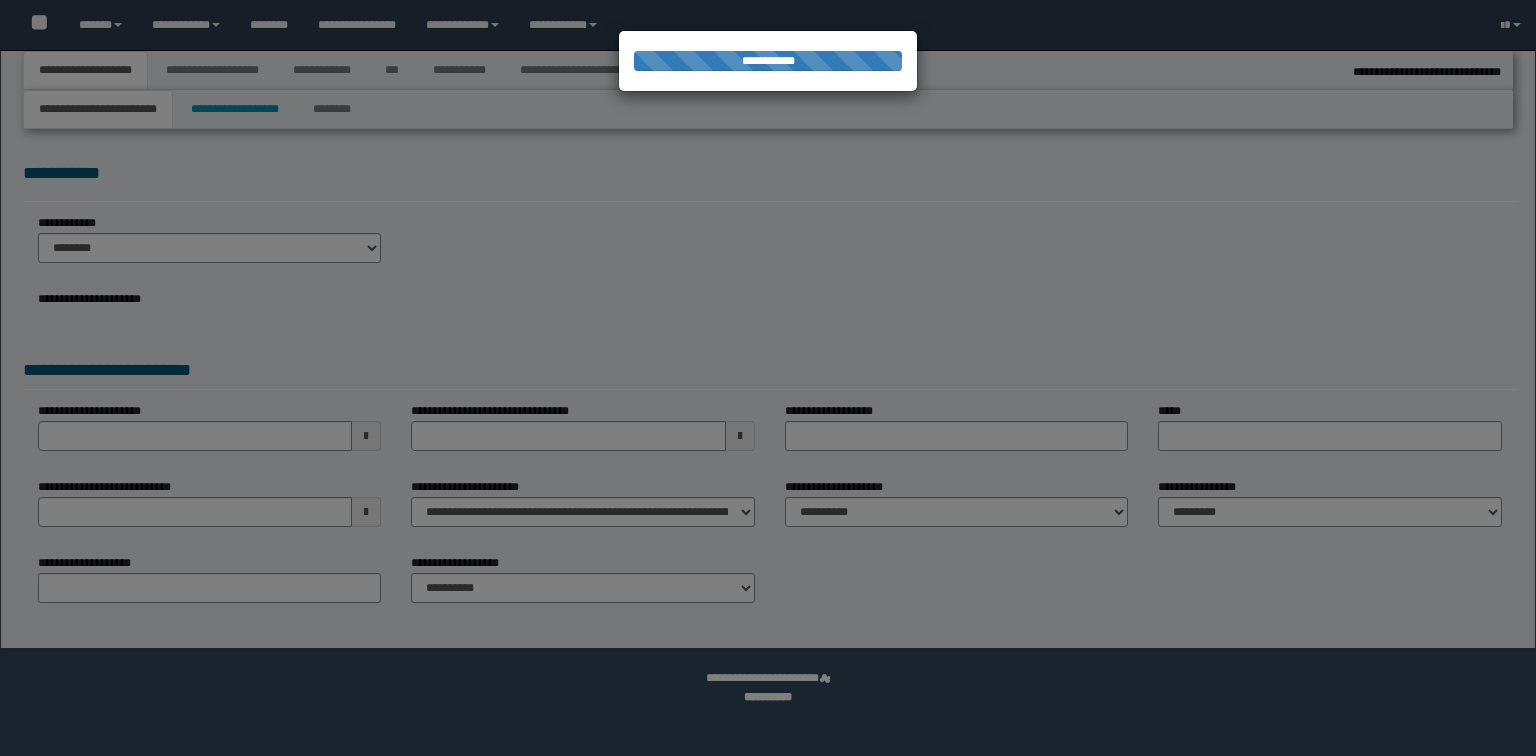 select on "*" 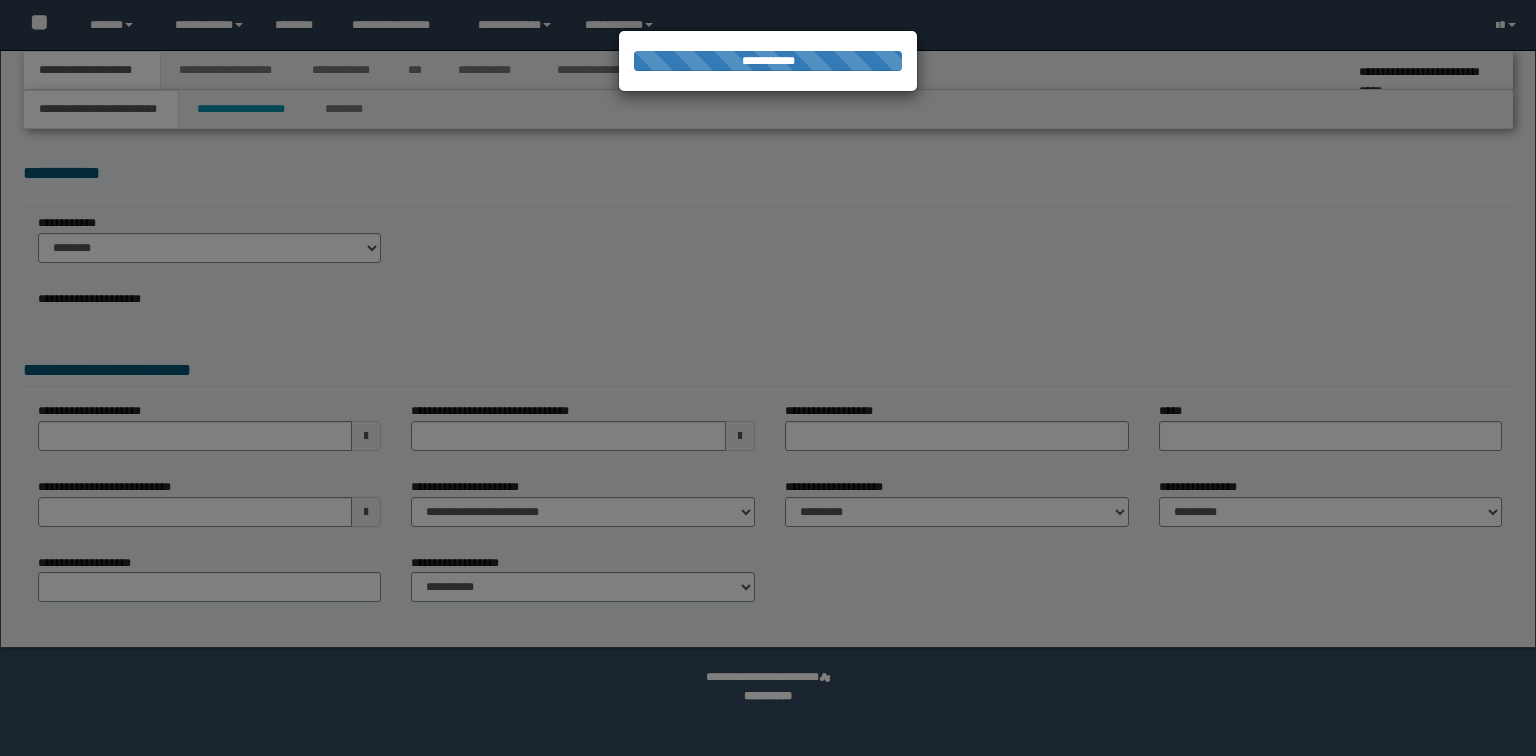 scroll, scrollTop: 0, scrollLeft: 0, axis: both 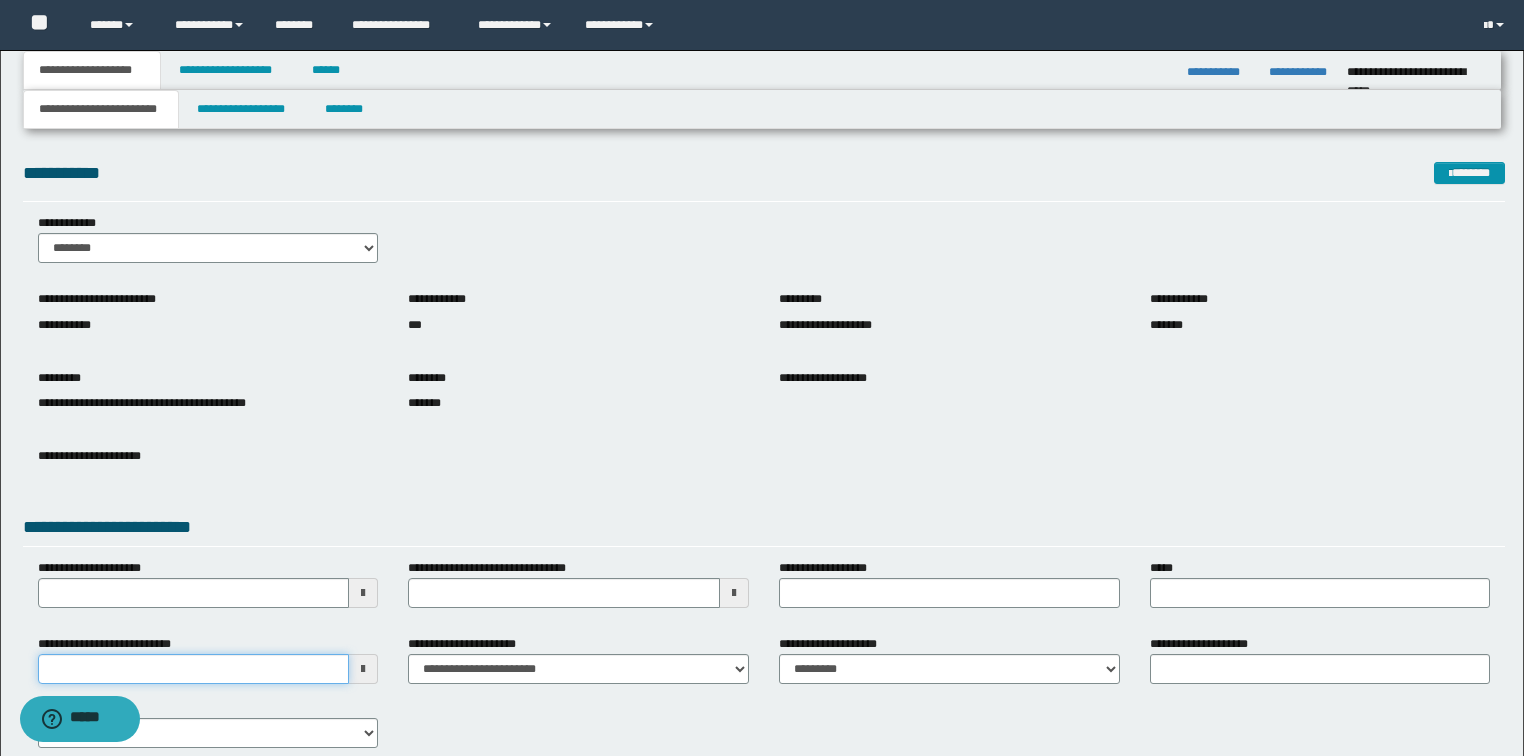 click on "**********" at bounding box center [194, 669] 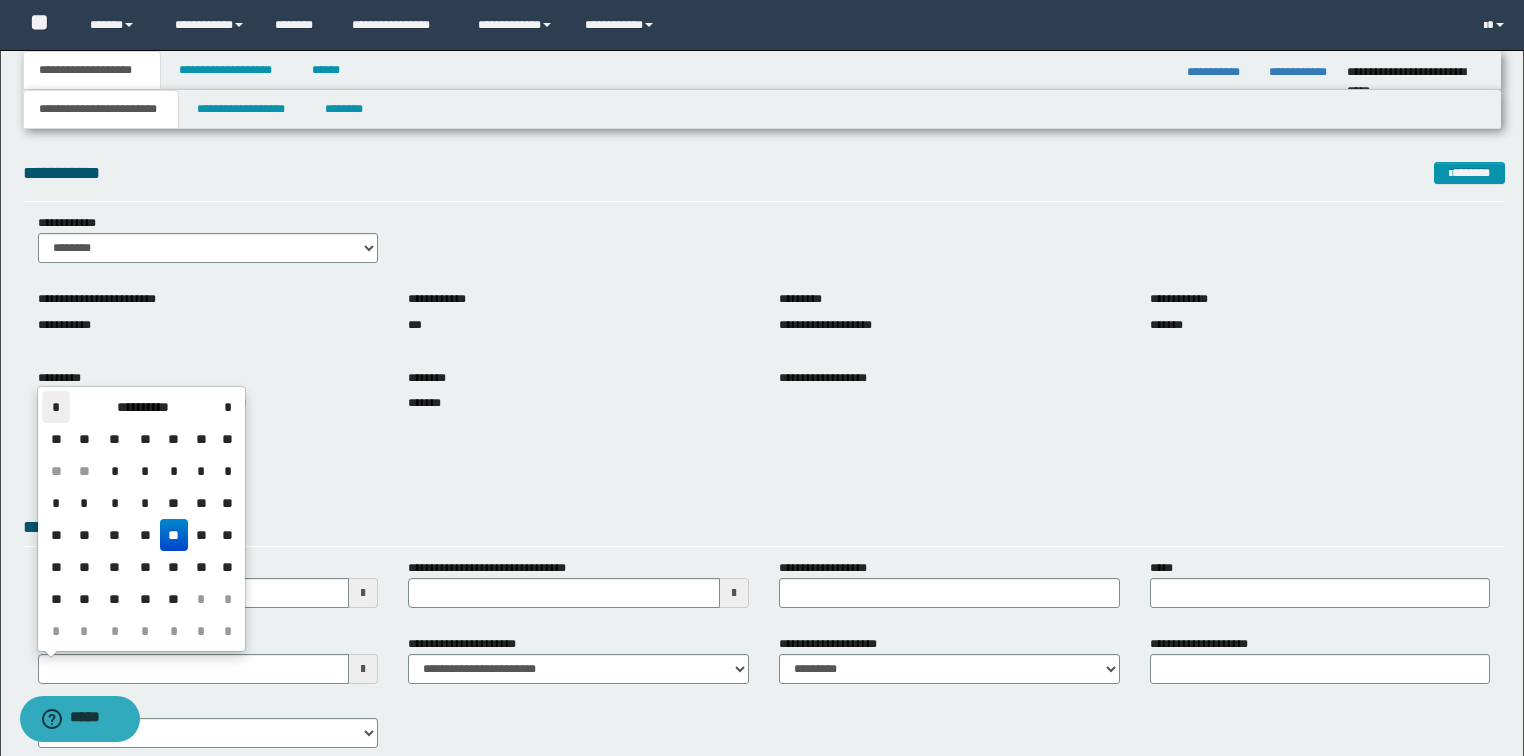 click on "*" at bounding box center (56, 407) 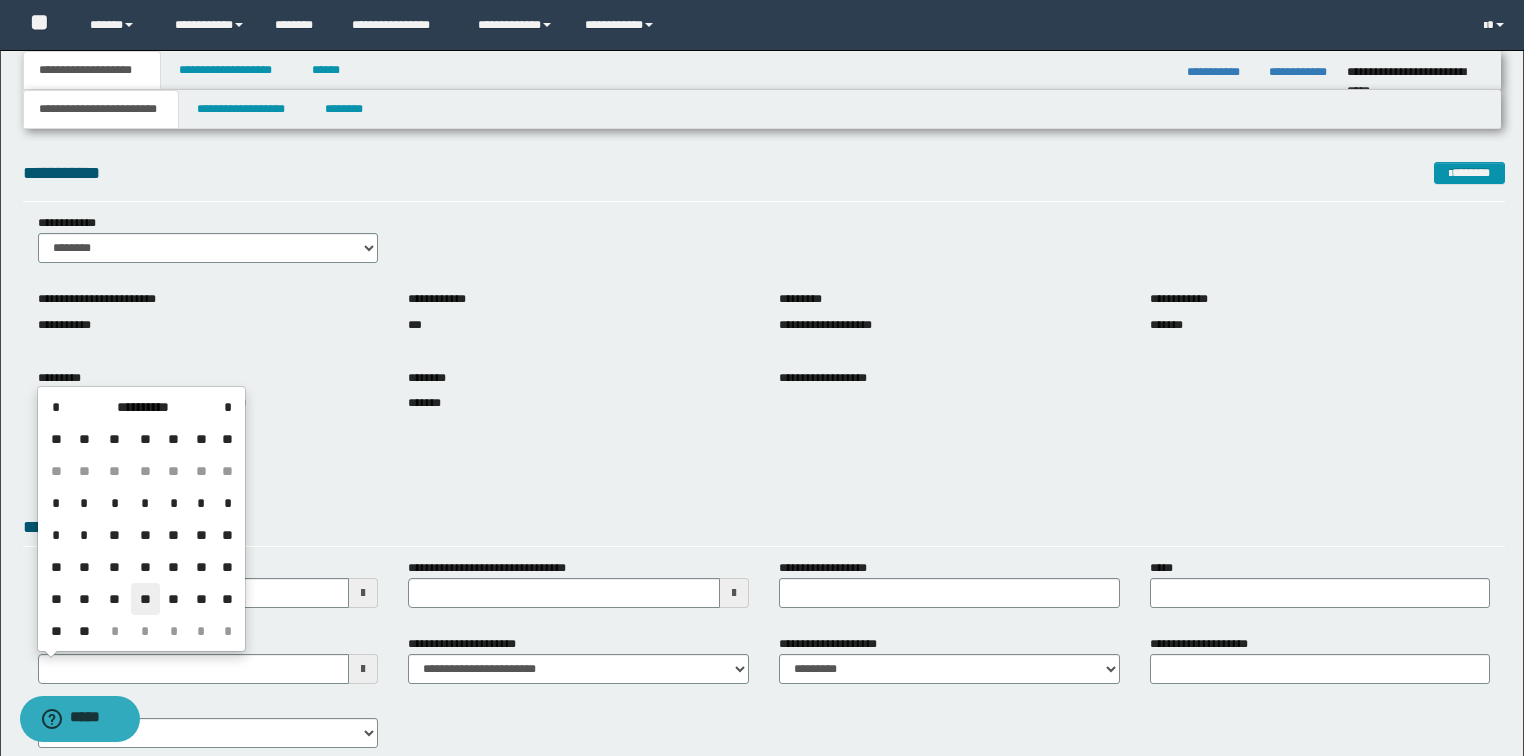 click on "**" at bounding box center [145, 599] 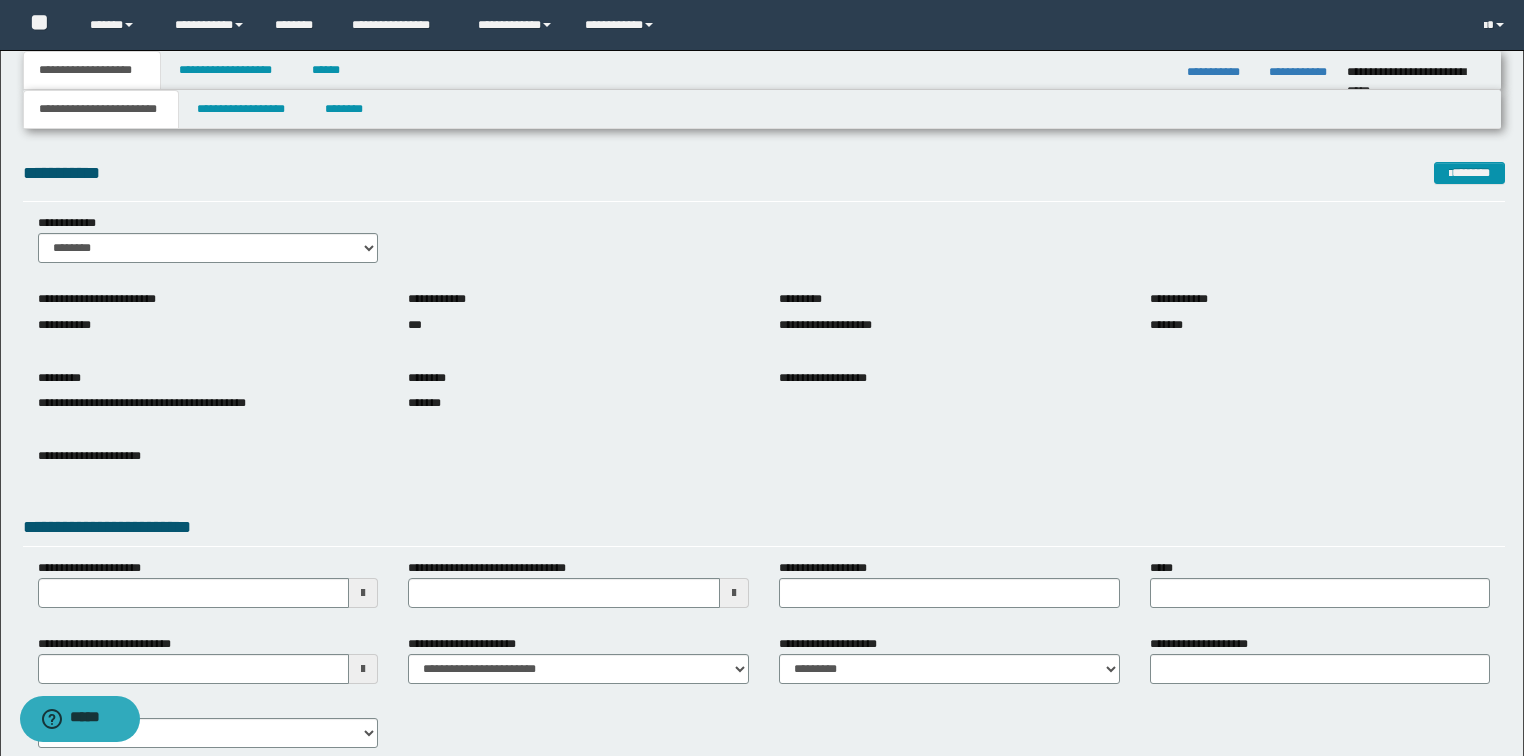click on "**********" at bounding box center (208, 402) 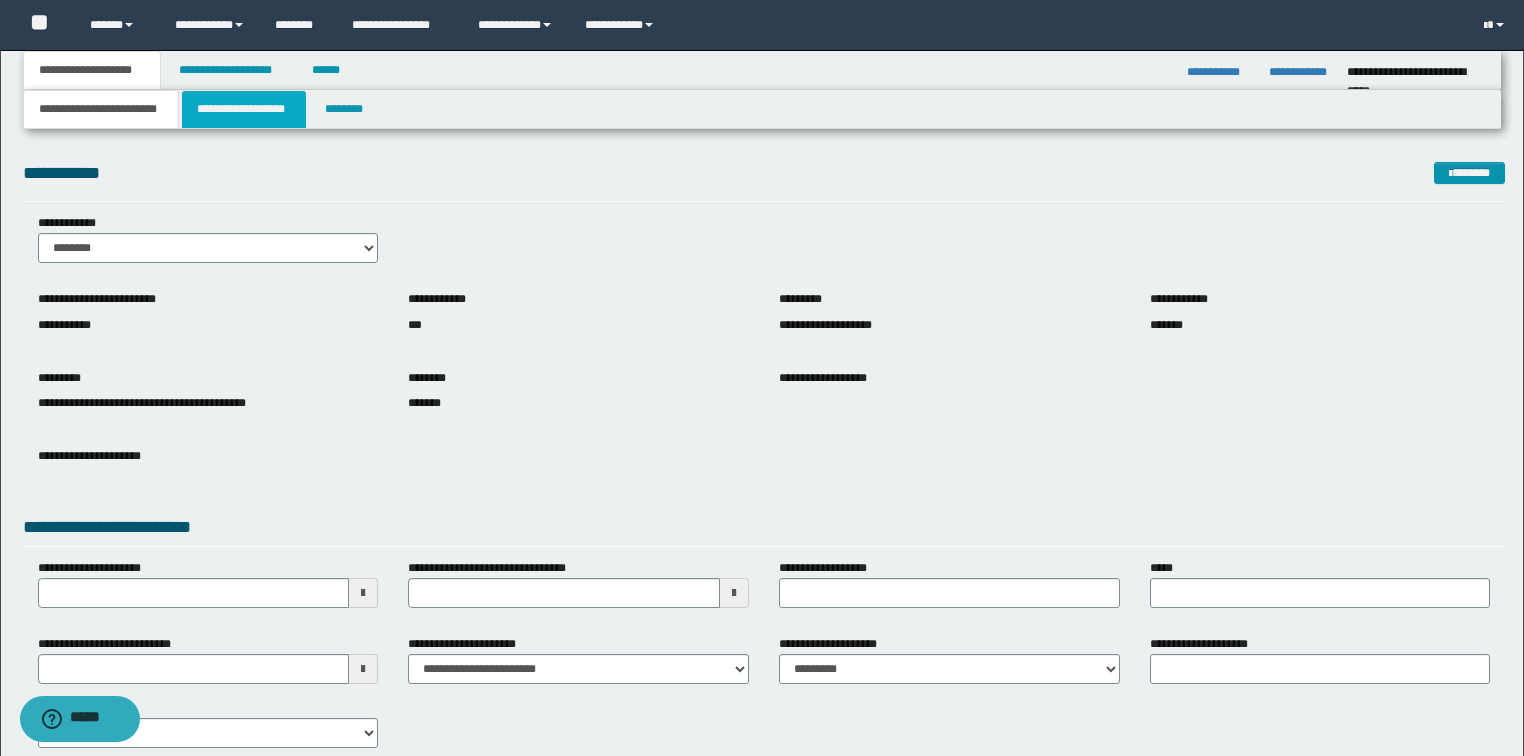 click on "**********" at bounding box center [244, 109] 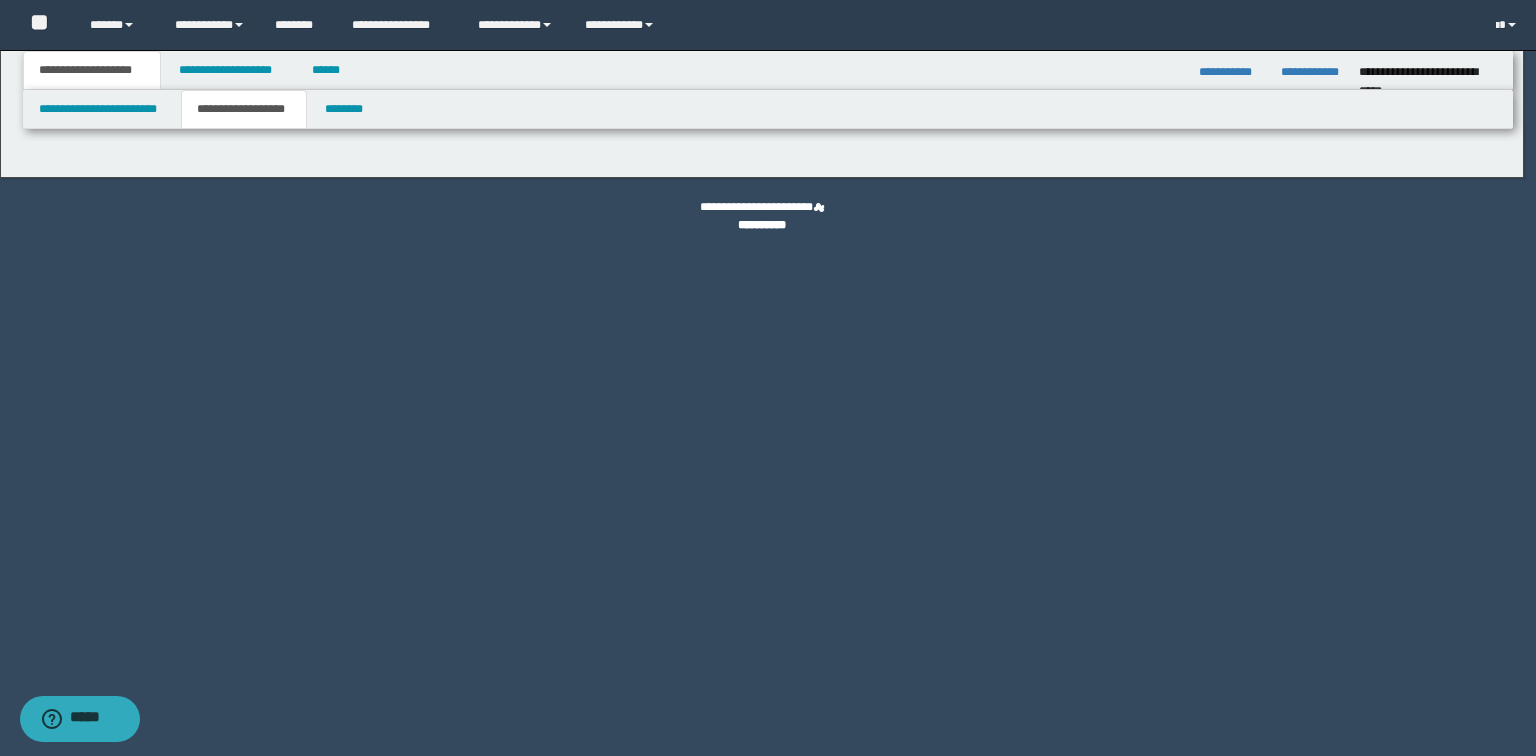type on "*******" 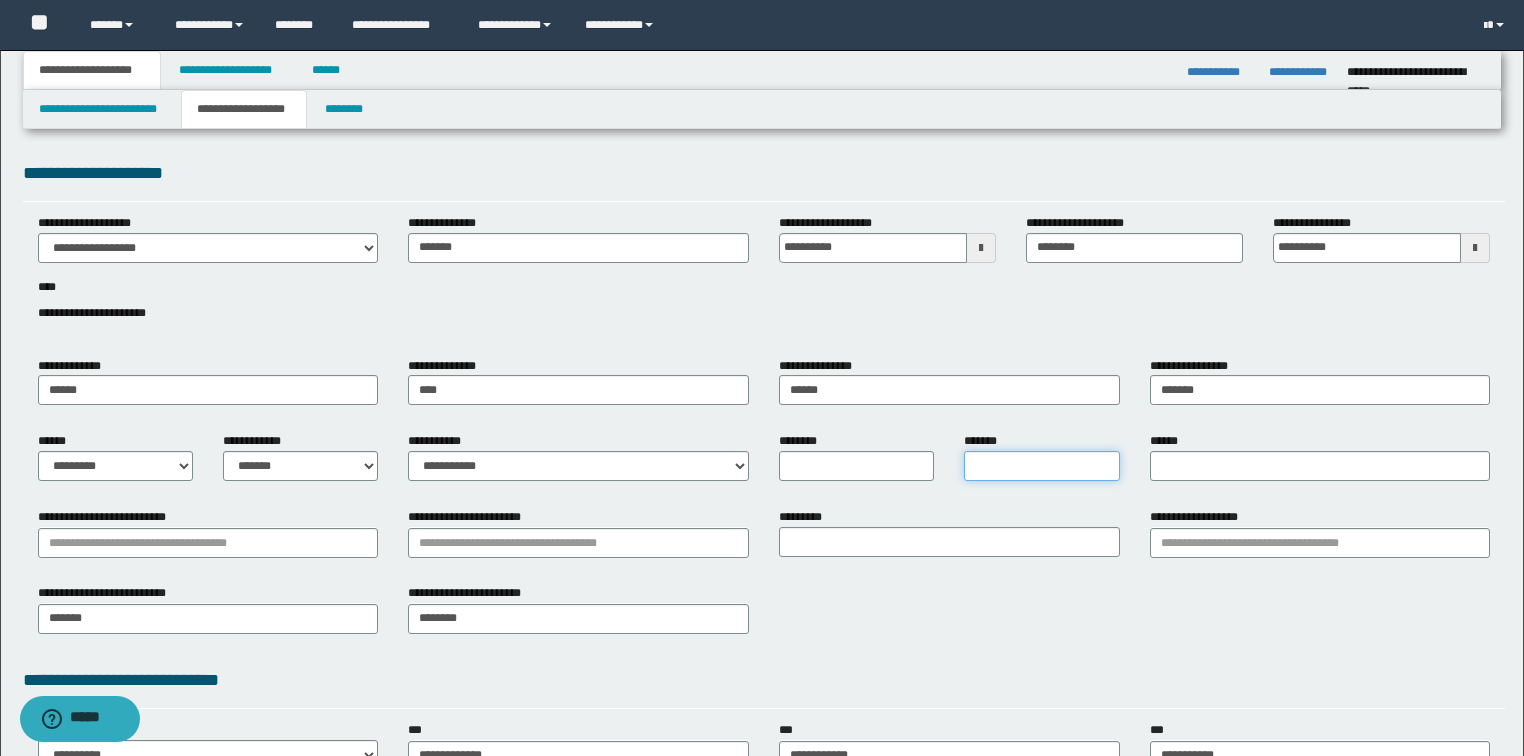 click on "*******" at bounding box center [1041, 466] 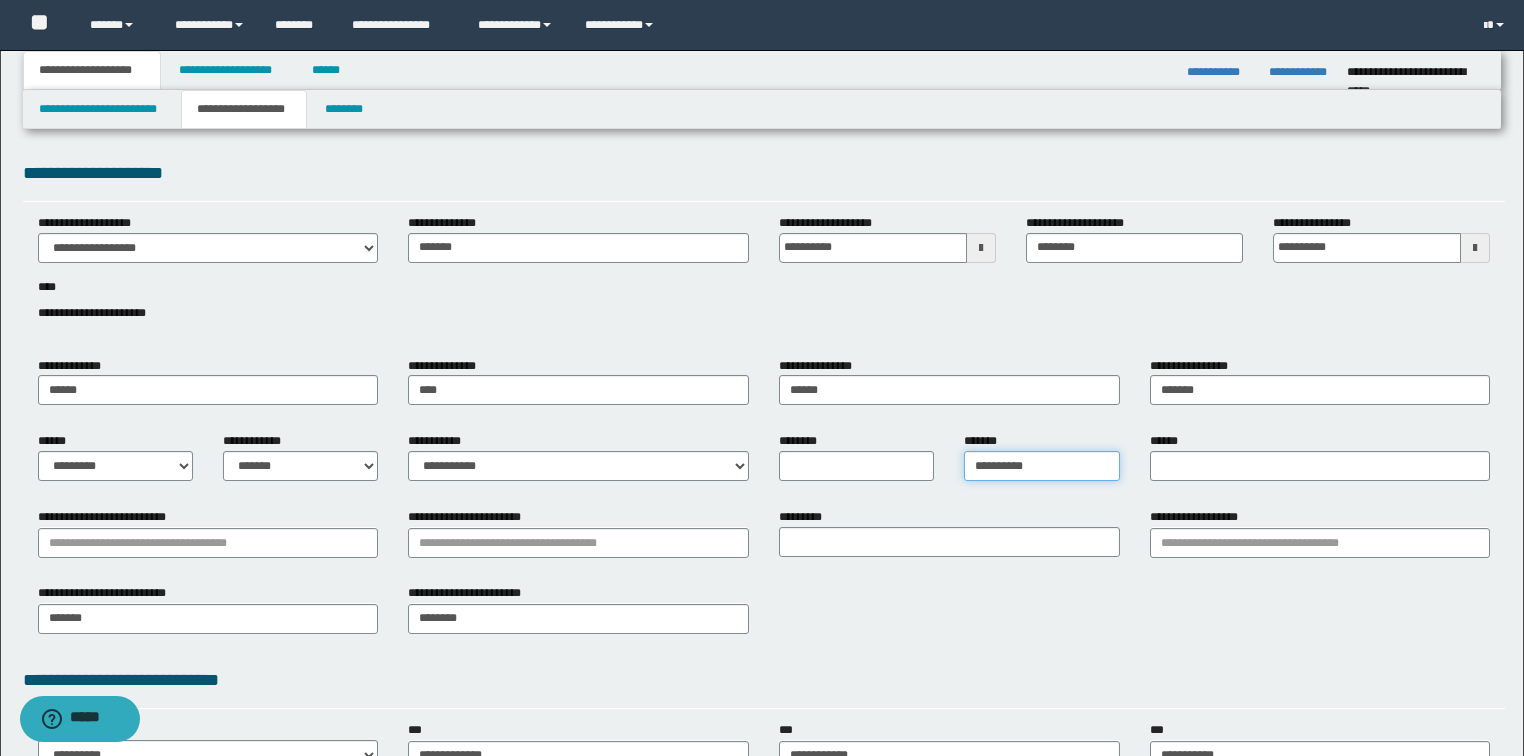 type on "**********" 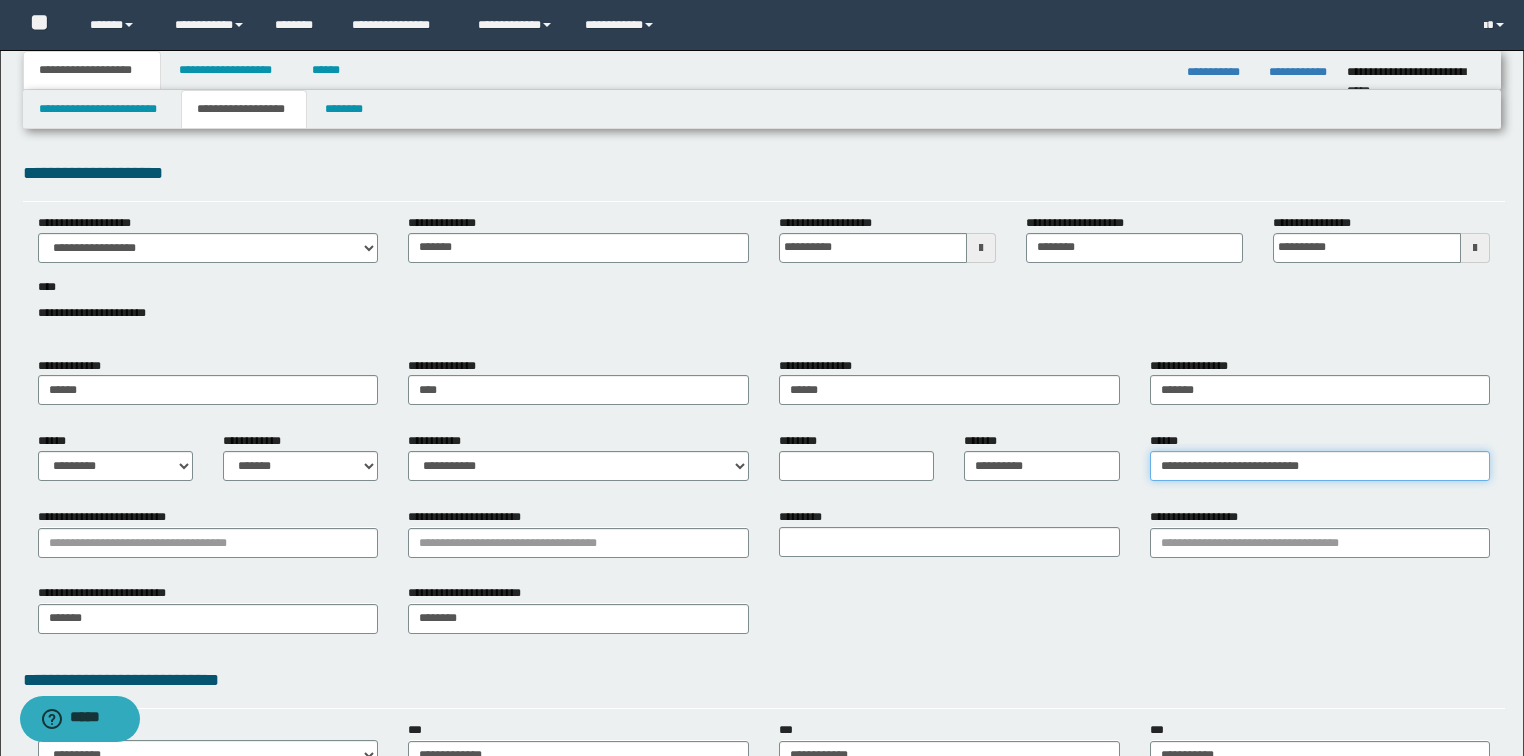 type on "**********" 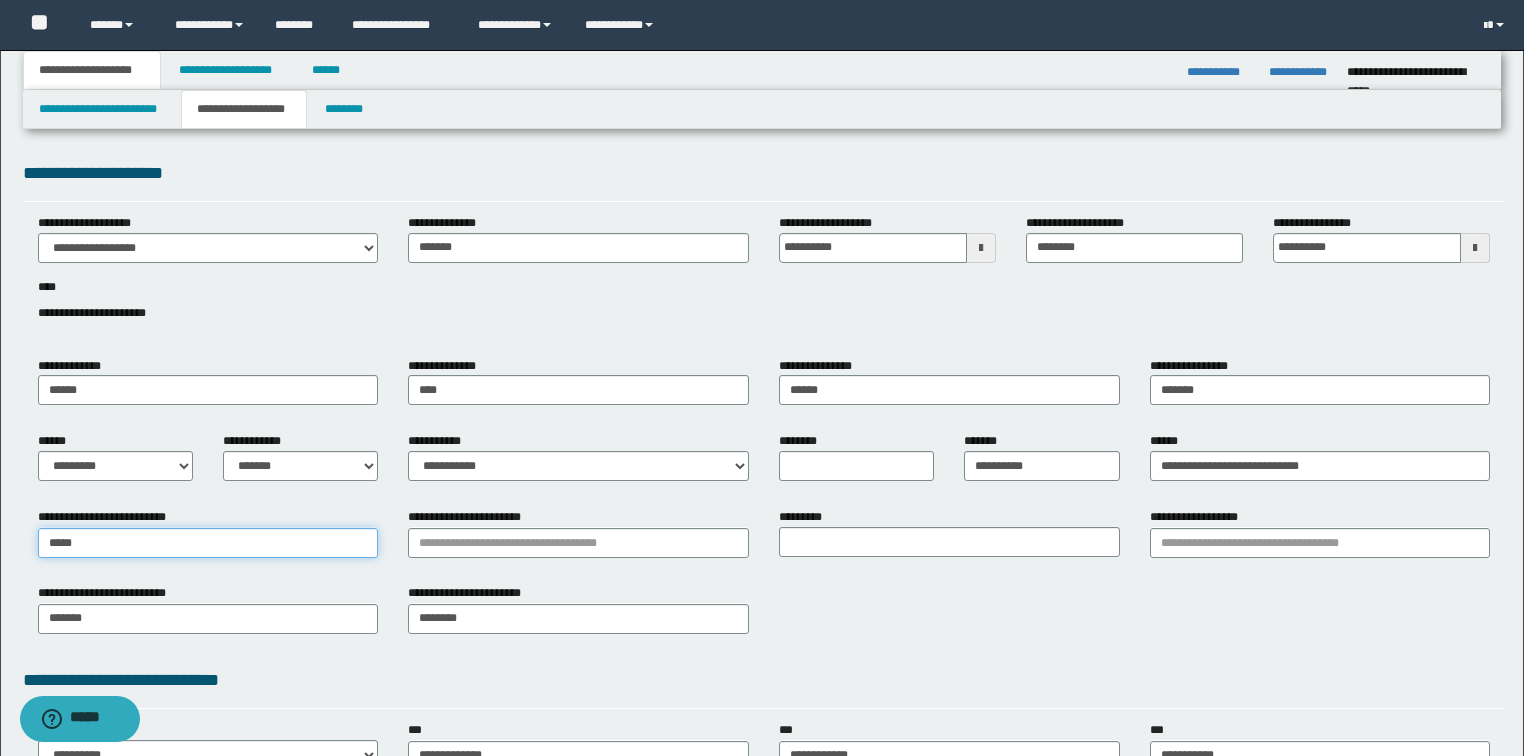type on "******" 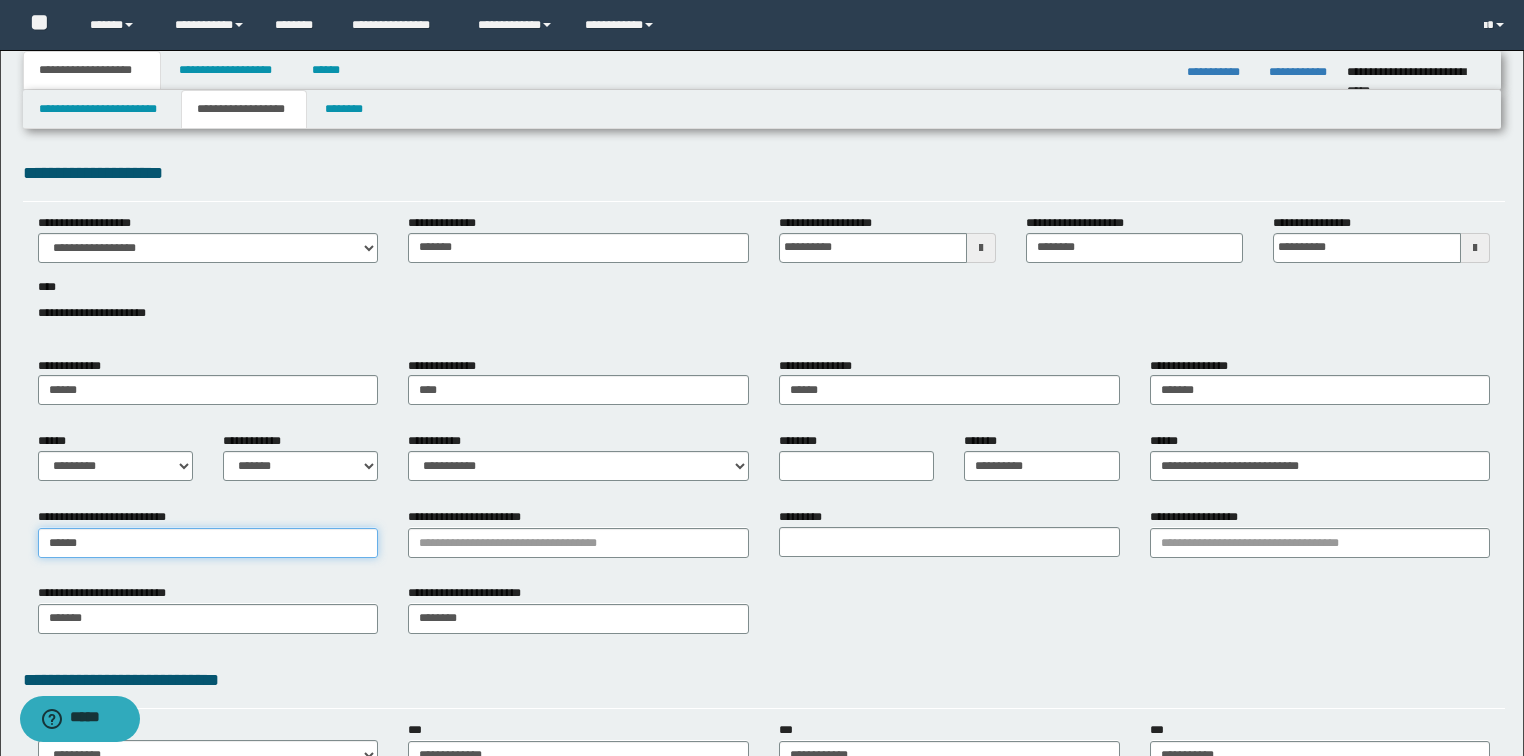 type on "******" 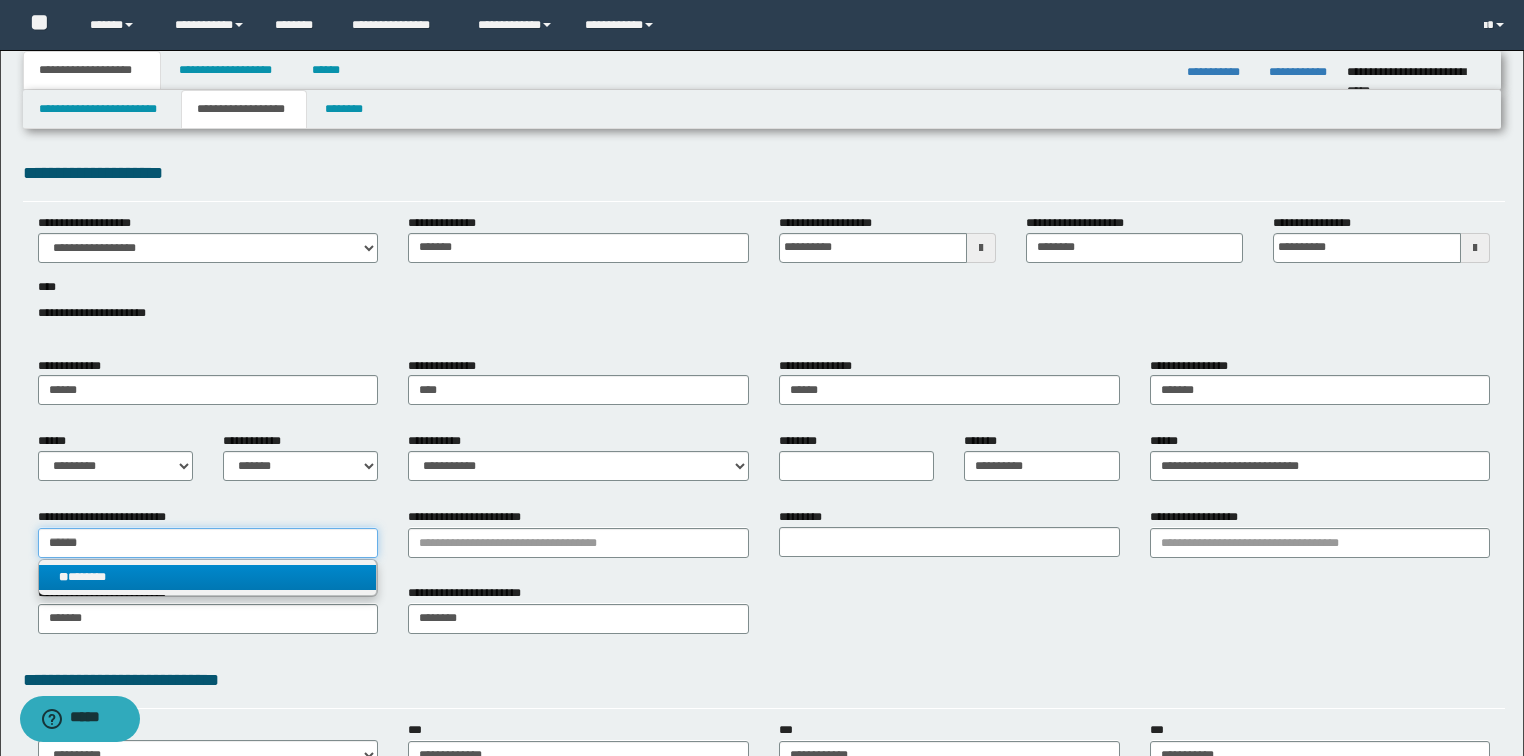 type on "******" 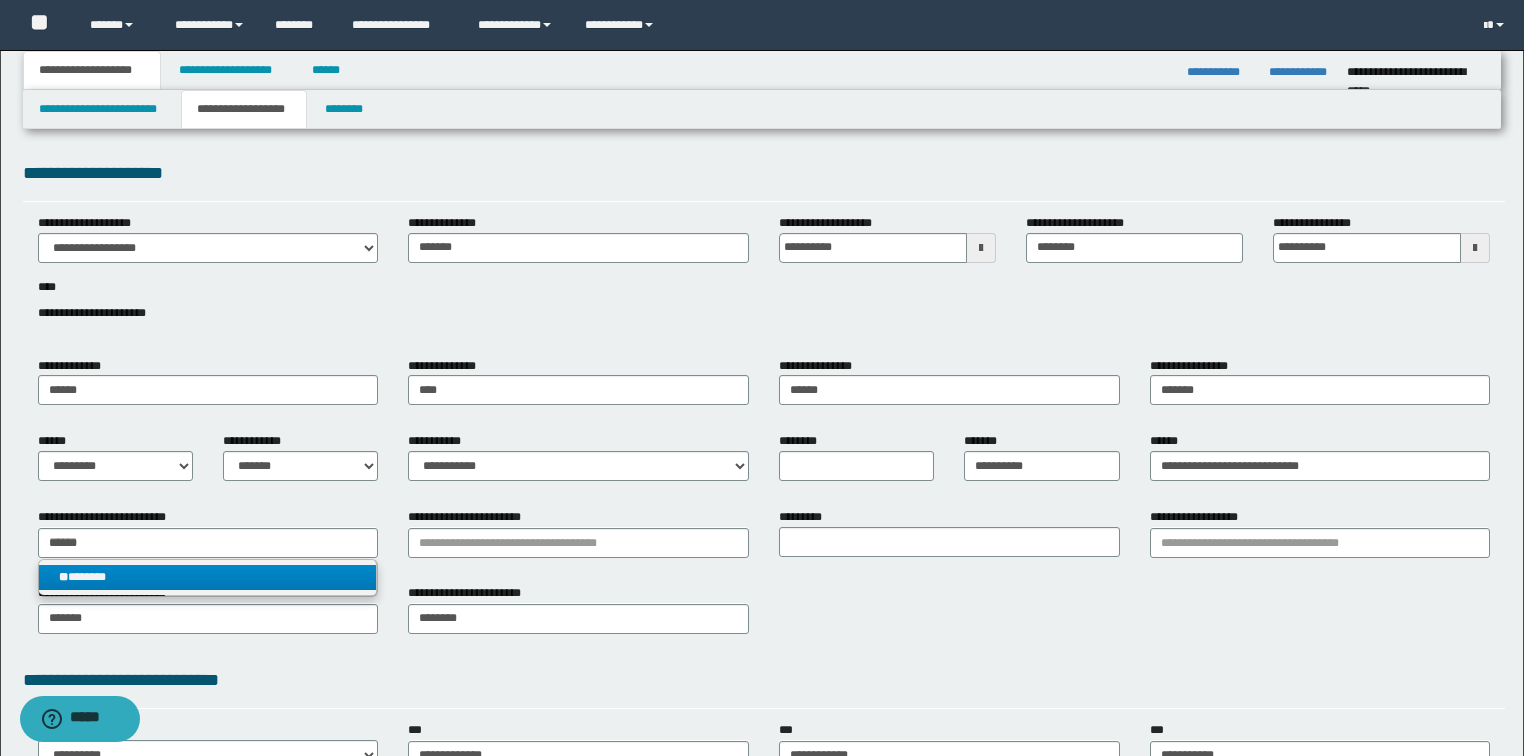 type 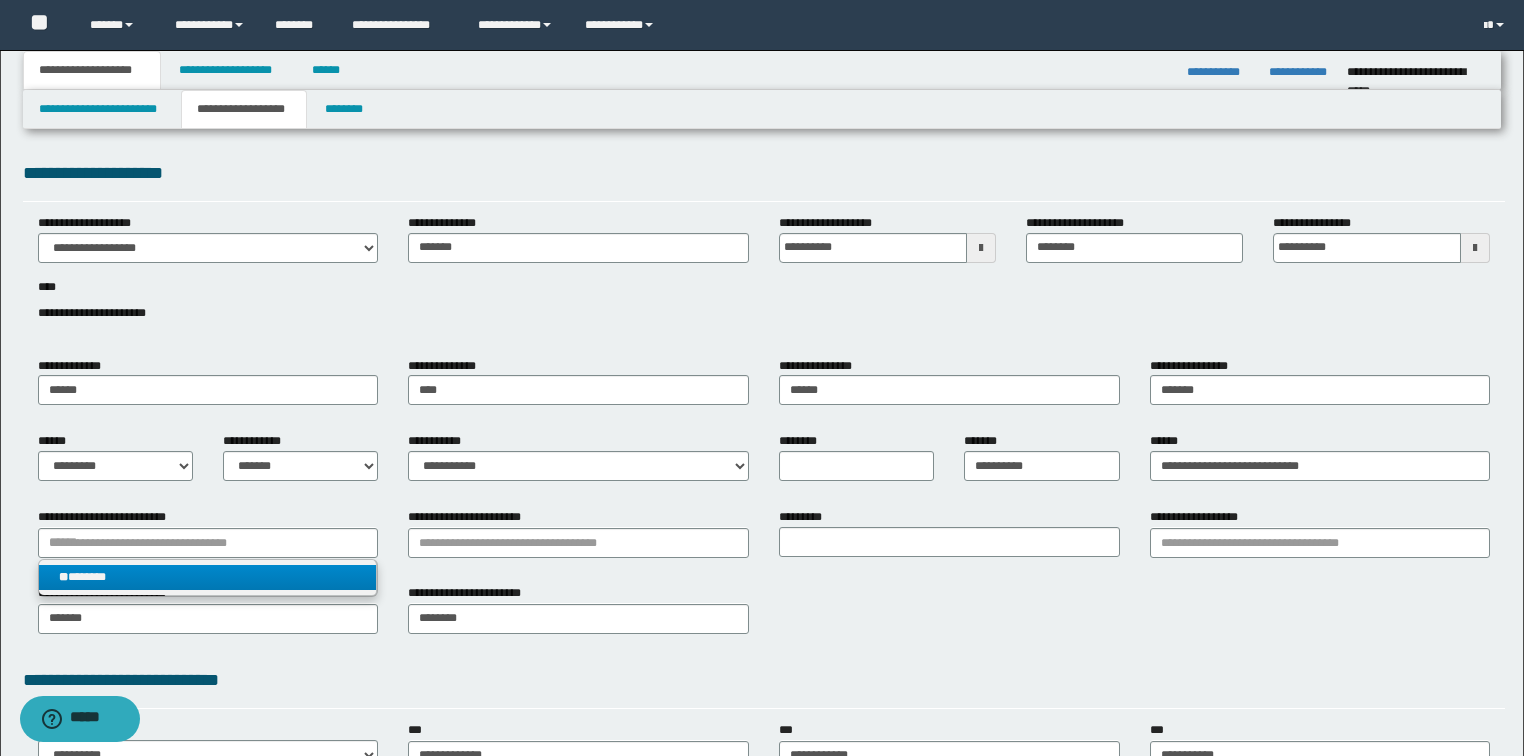 click on "** *******" at bounding box center (208, 577) 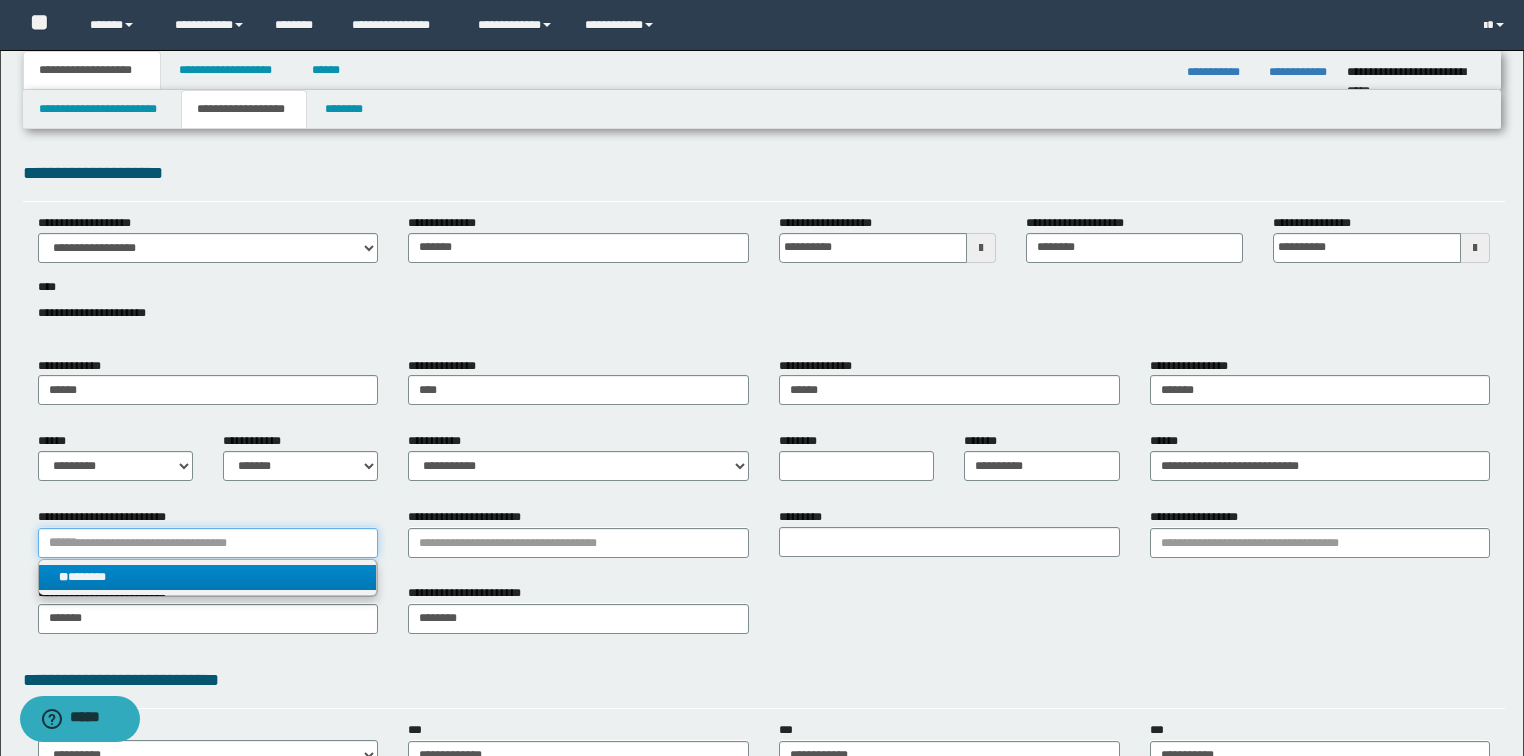 type 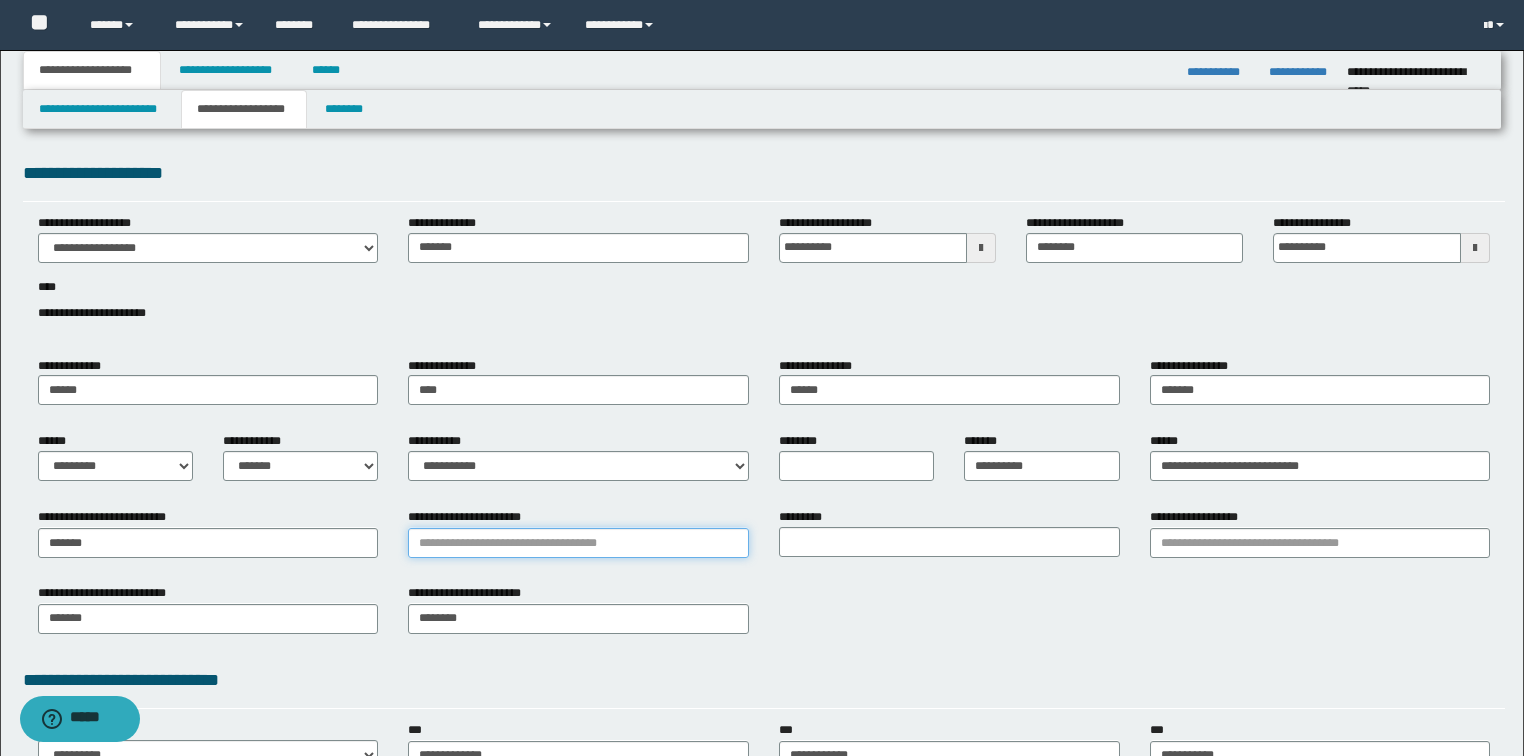 click on "**********" at bounding box center [578, 543] 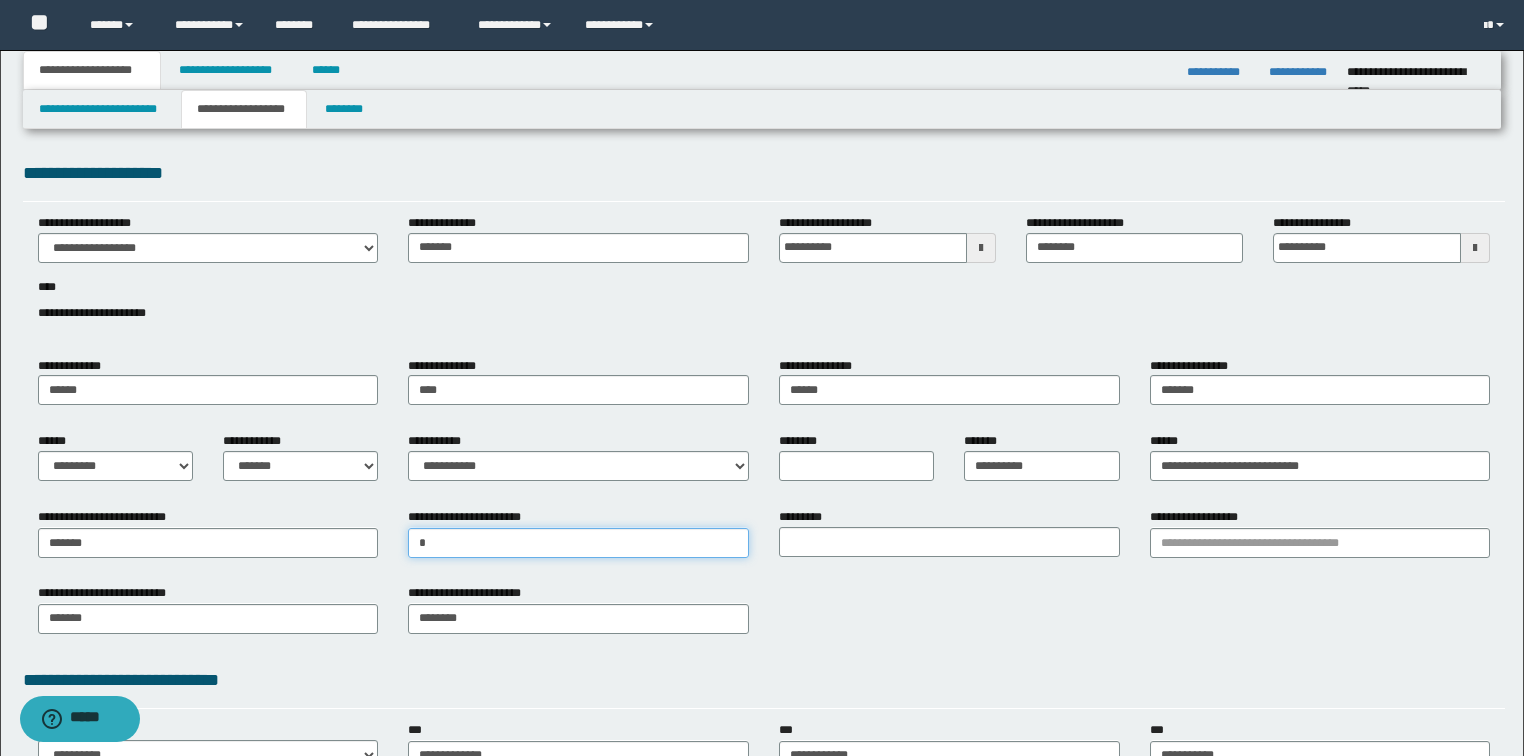 type on "**" 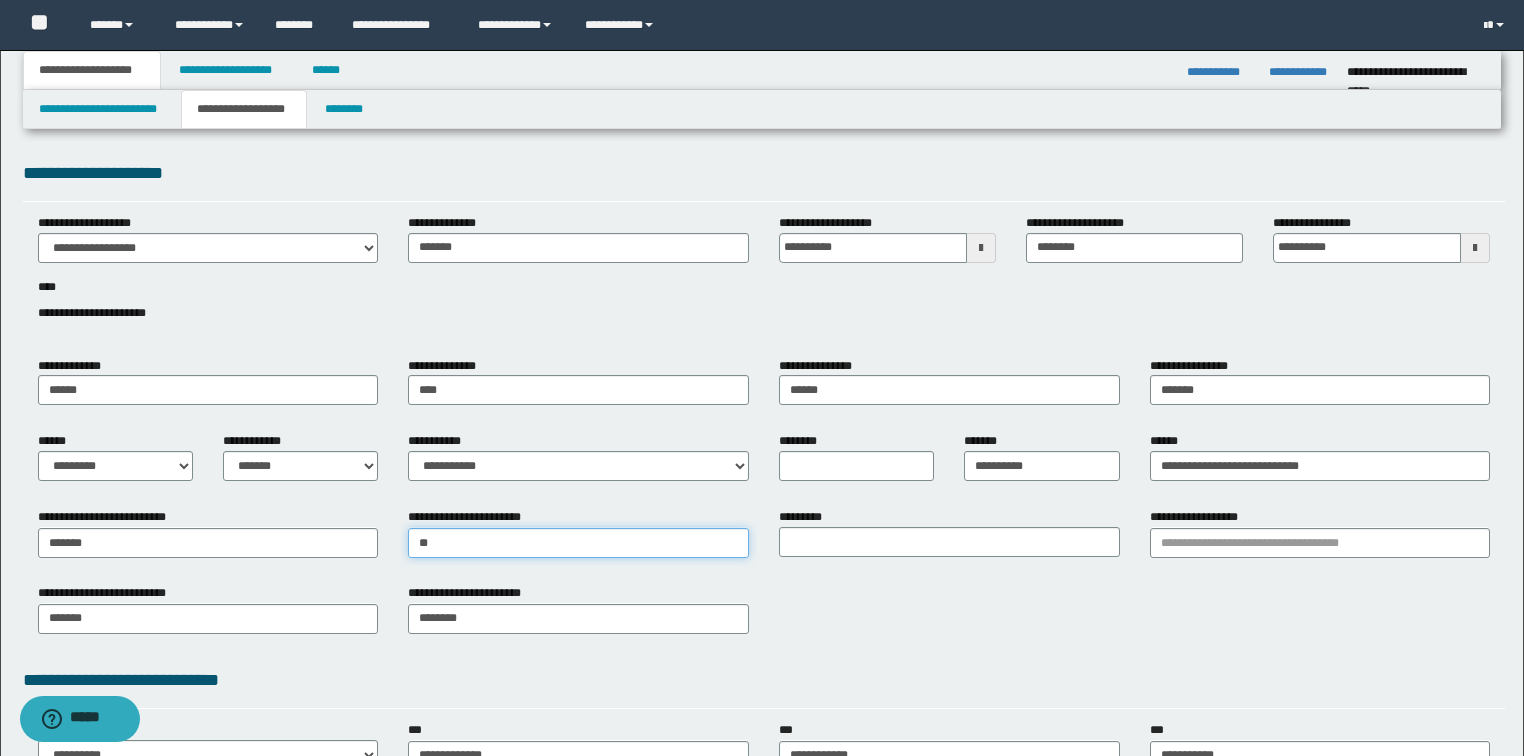 type on "**" 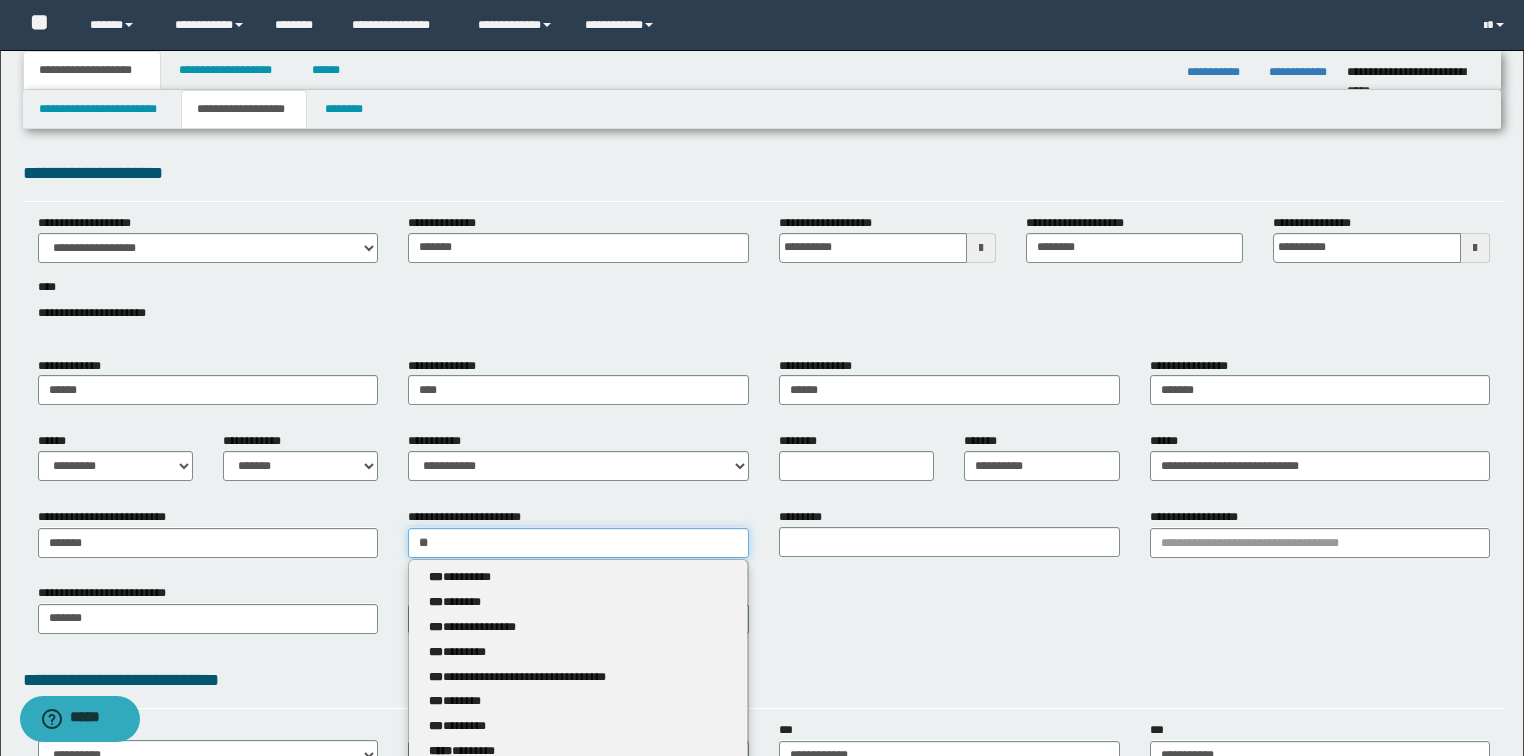 type 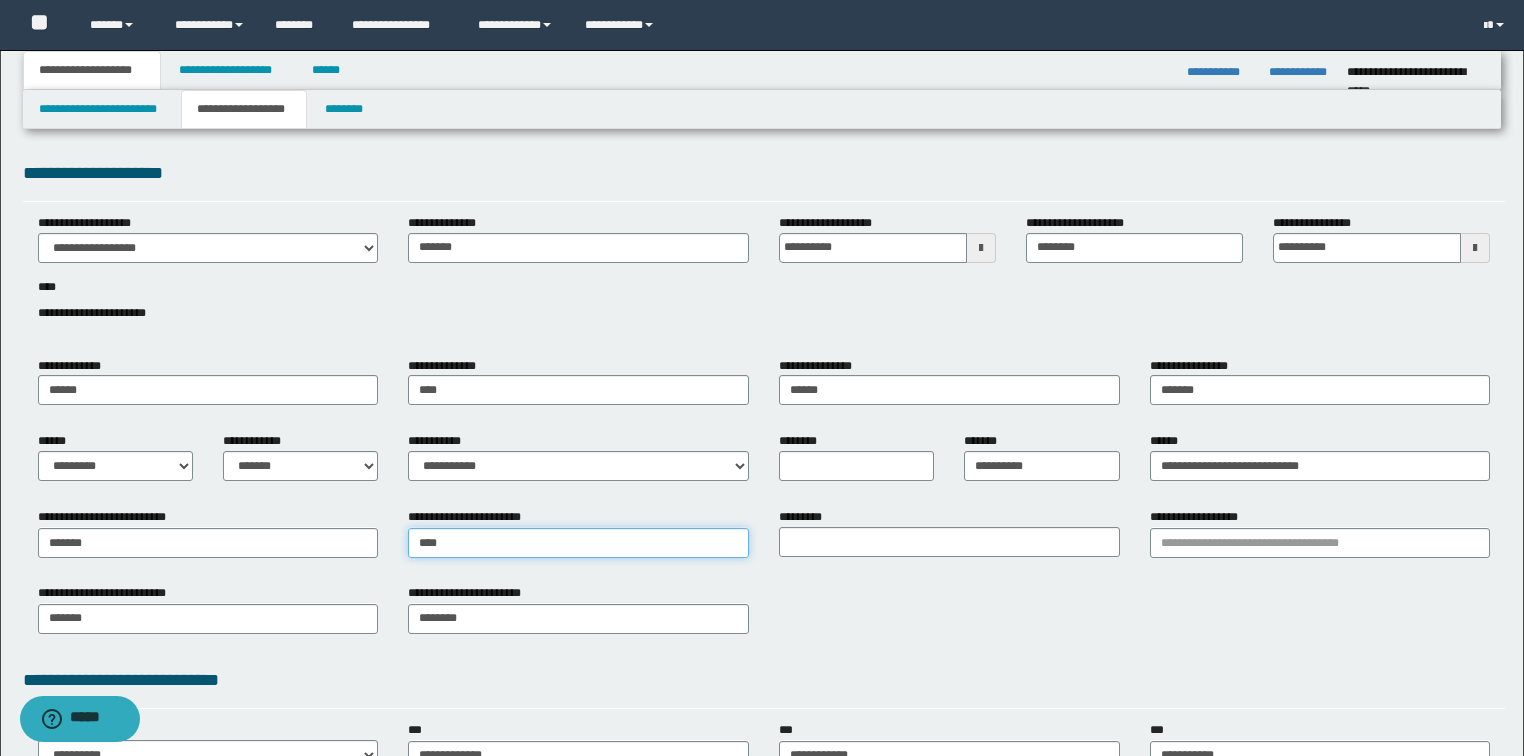 type on "*****" 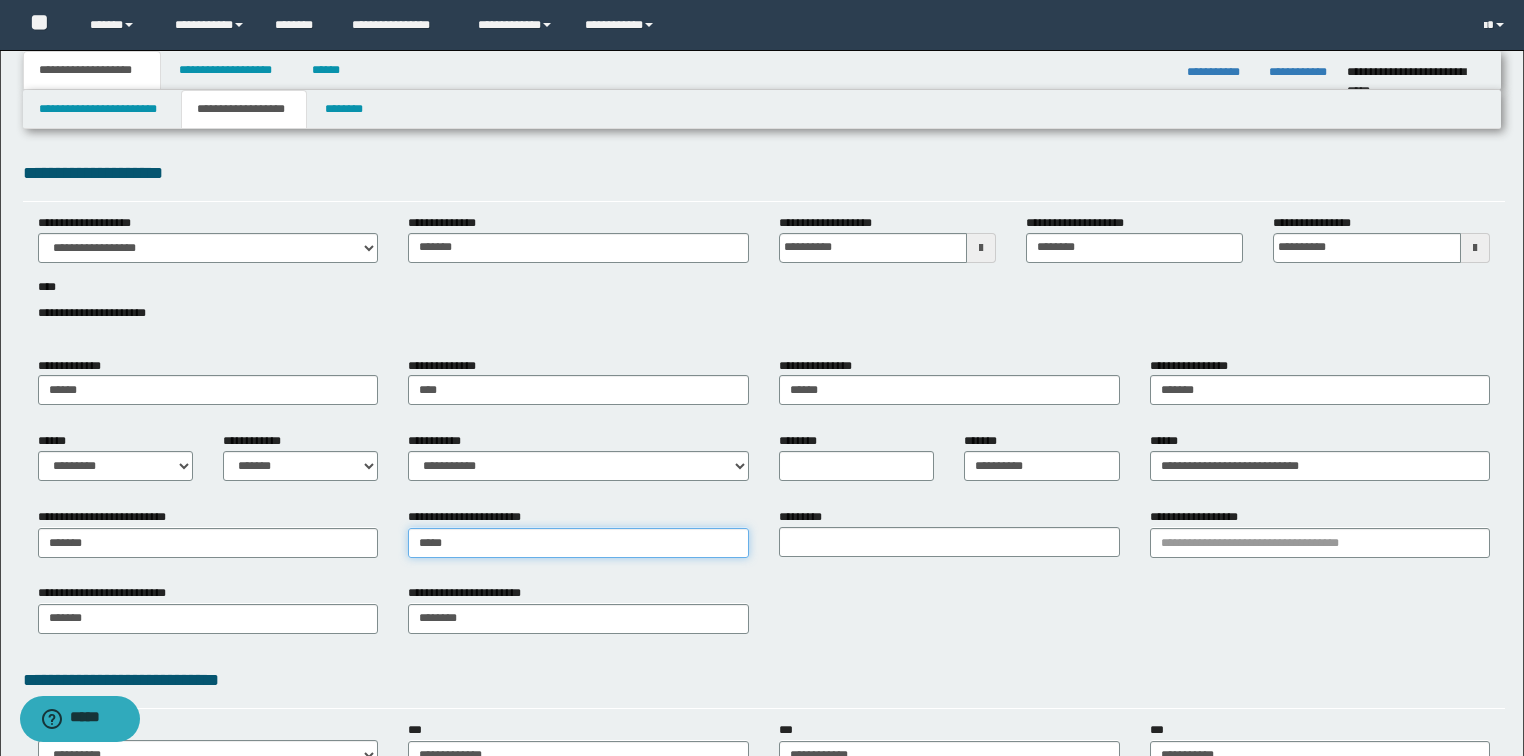type on "********" 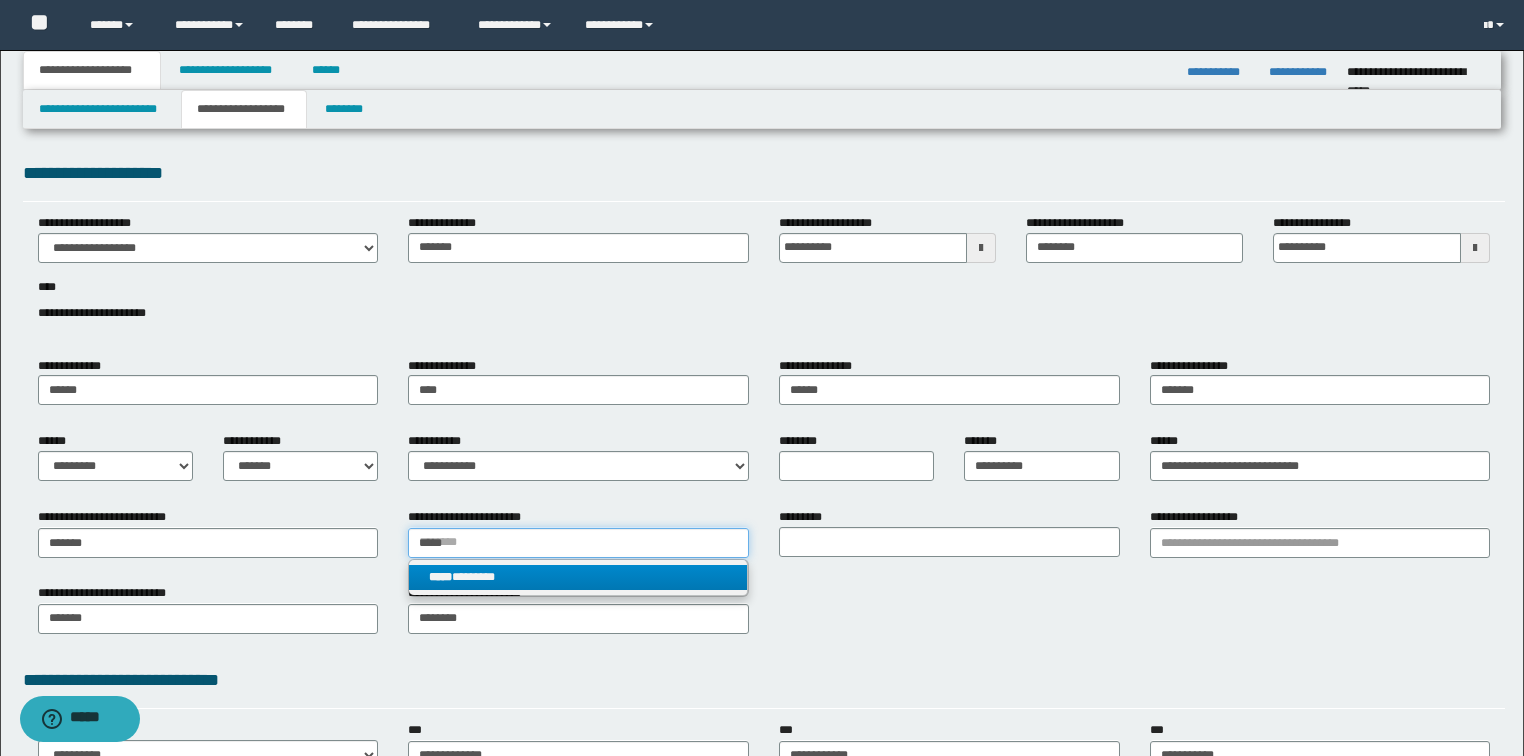 type on "*****" 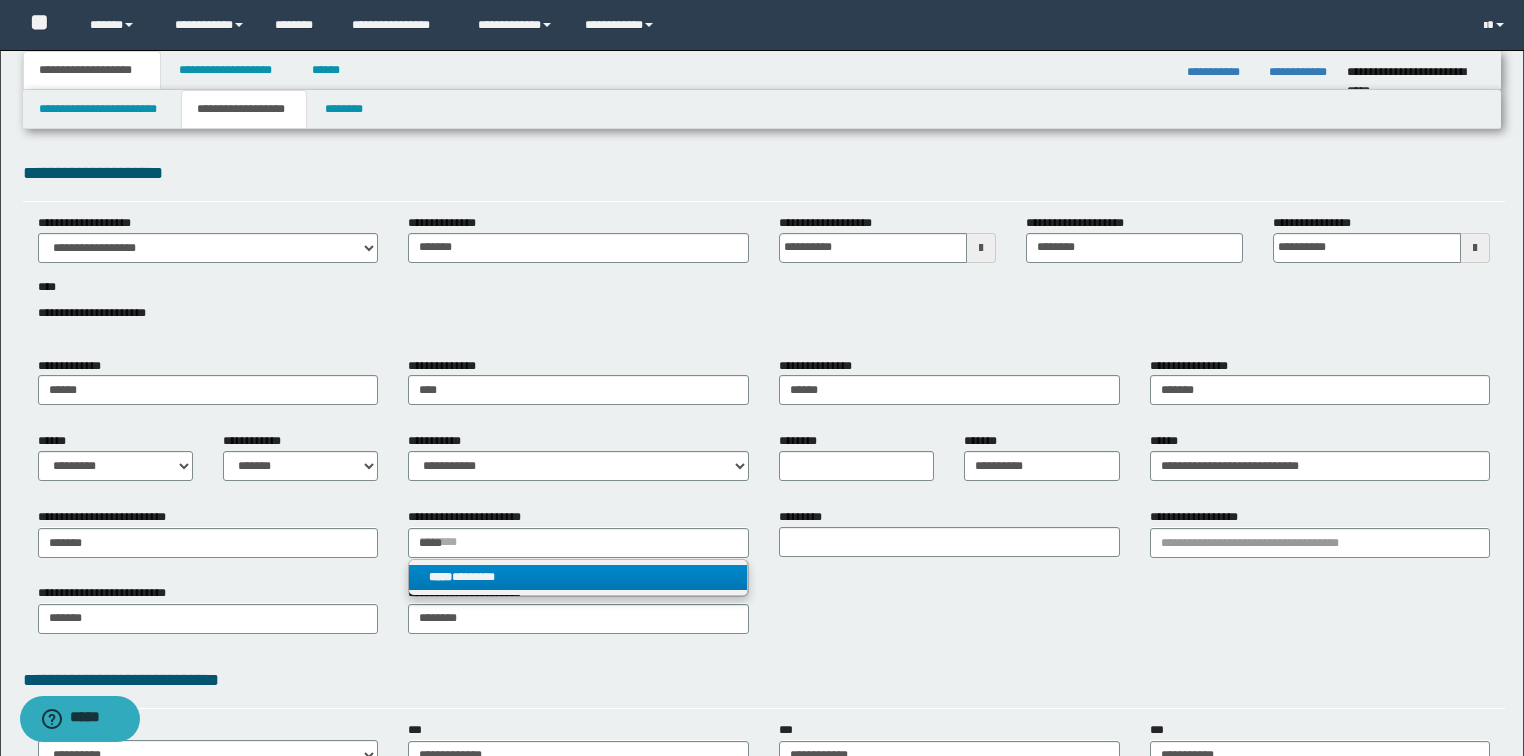 type 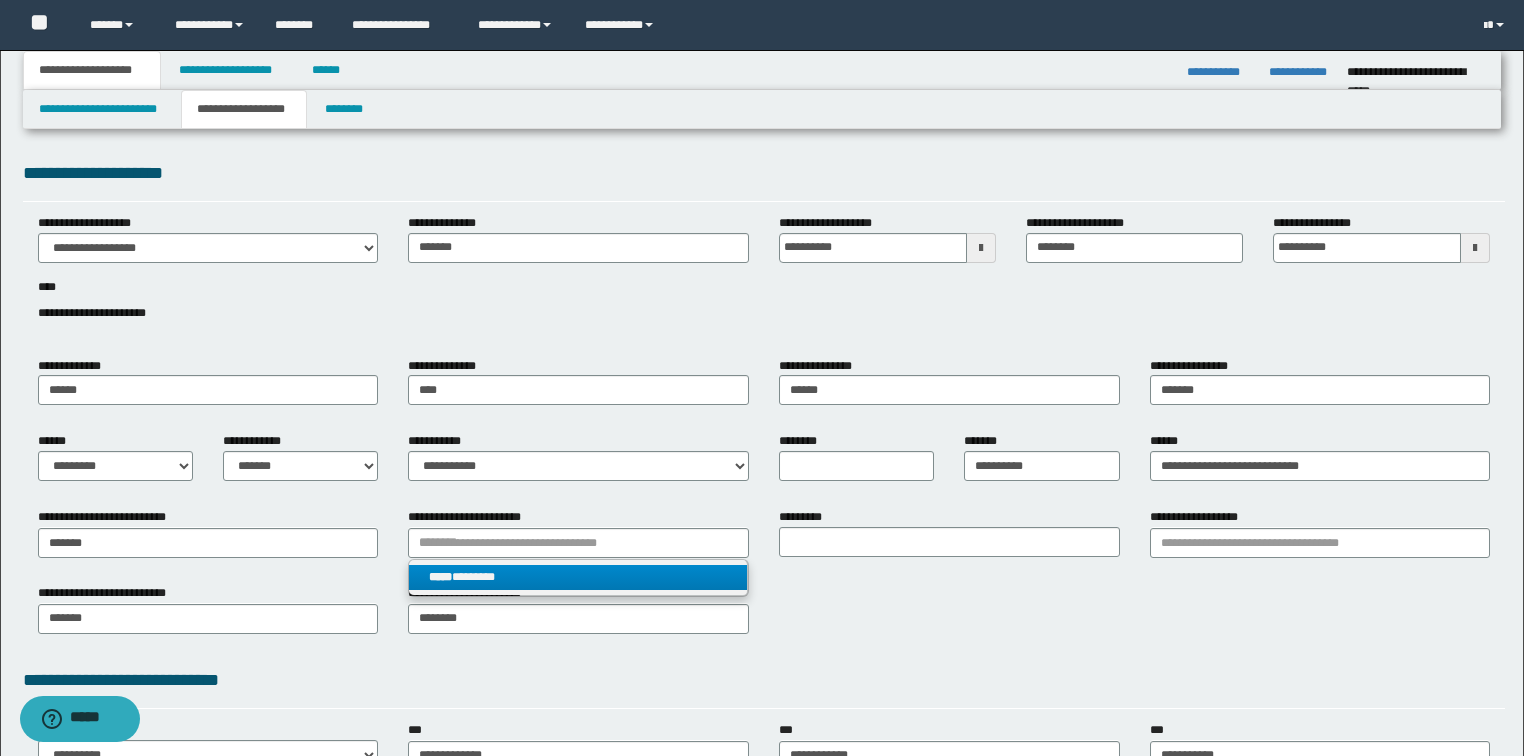 click on "***** ********" at bounding box center (578, 577) 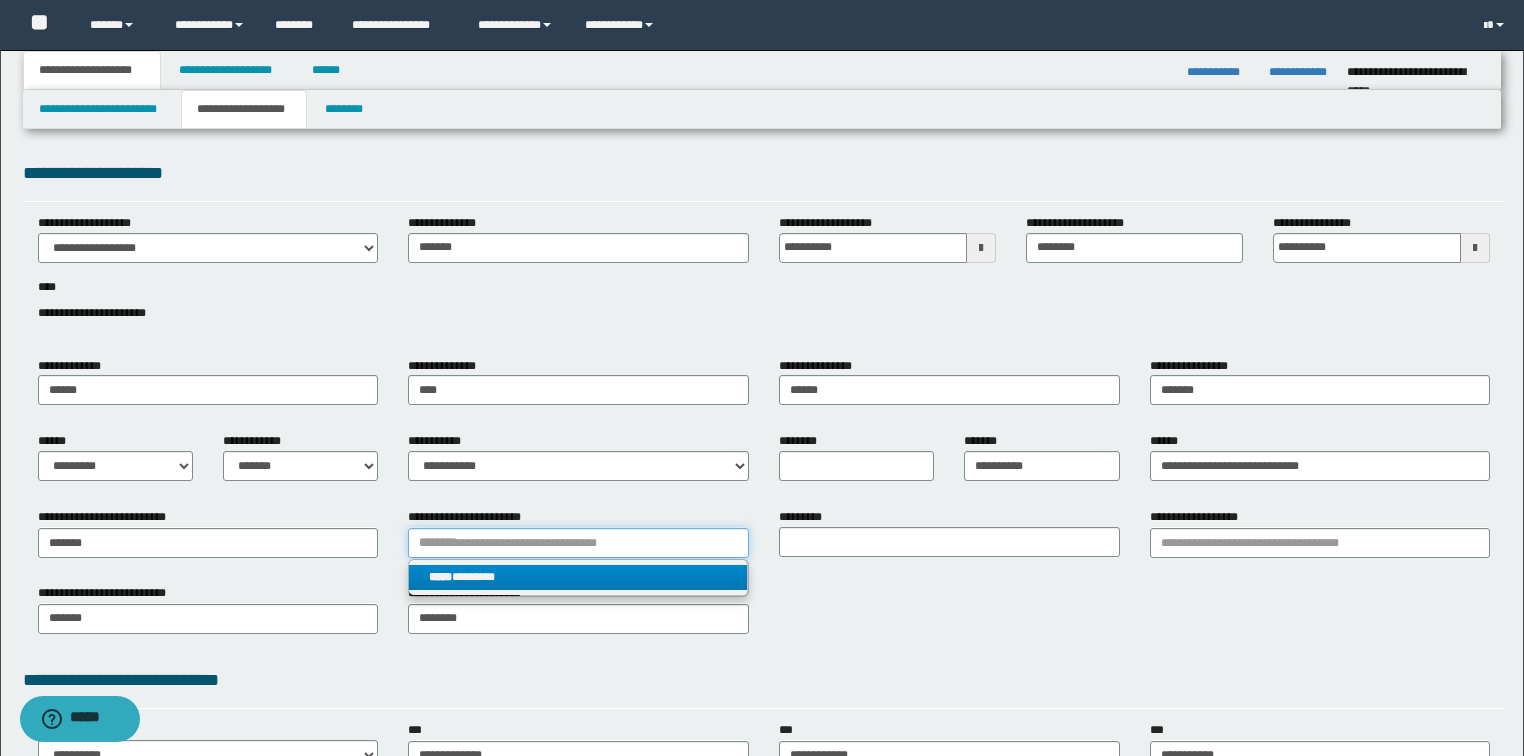 type 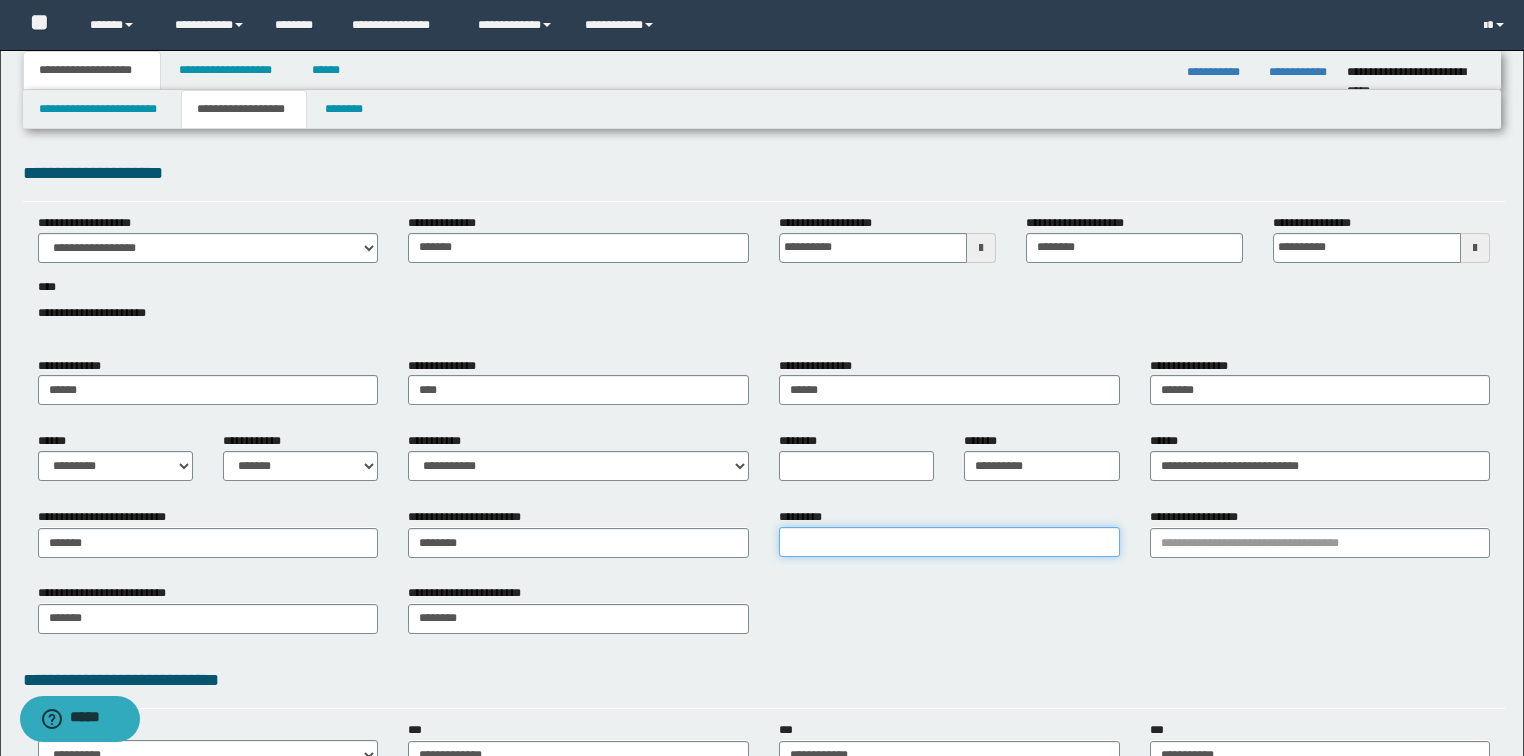 click on "*********" at bounding box center [949, 542] 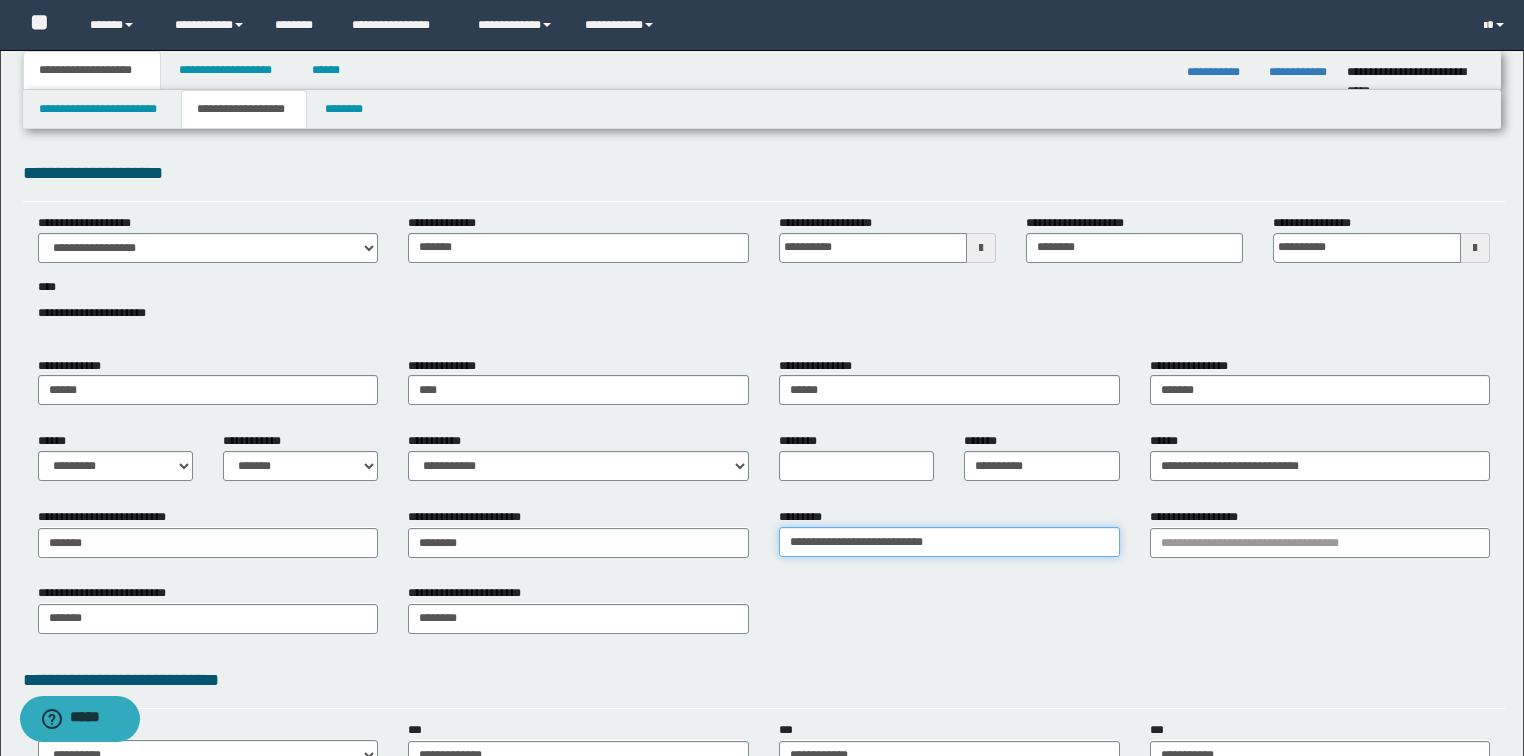 type on "**********" 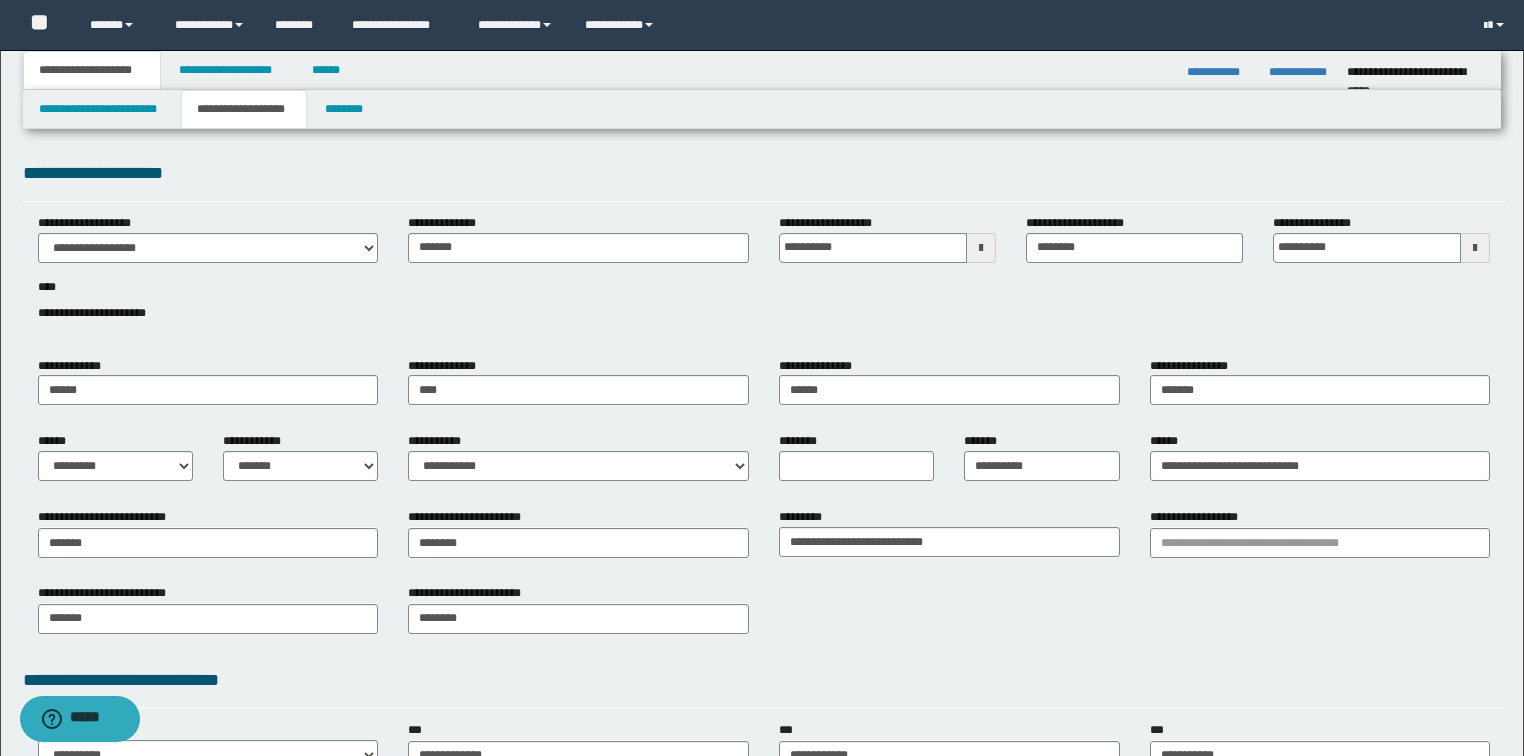 click on "**********" at bounding box center [764, 616] 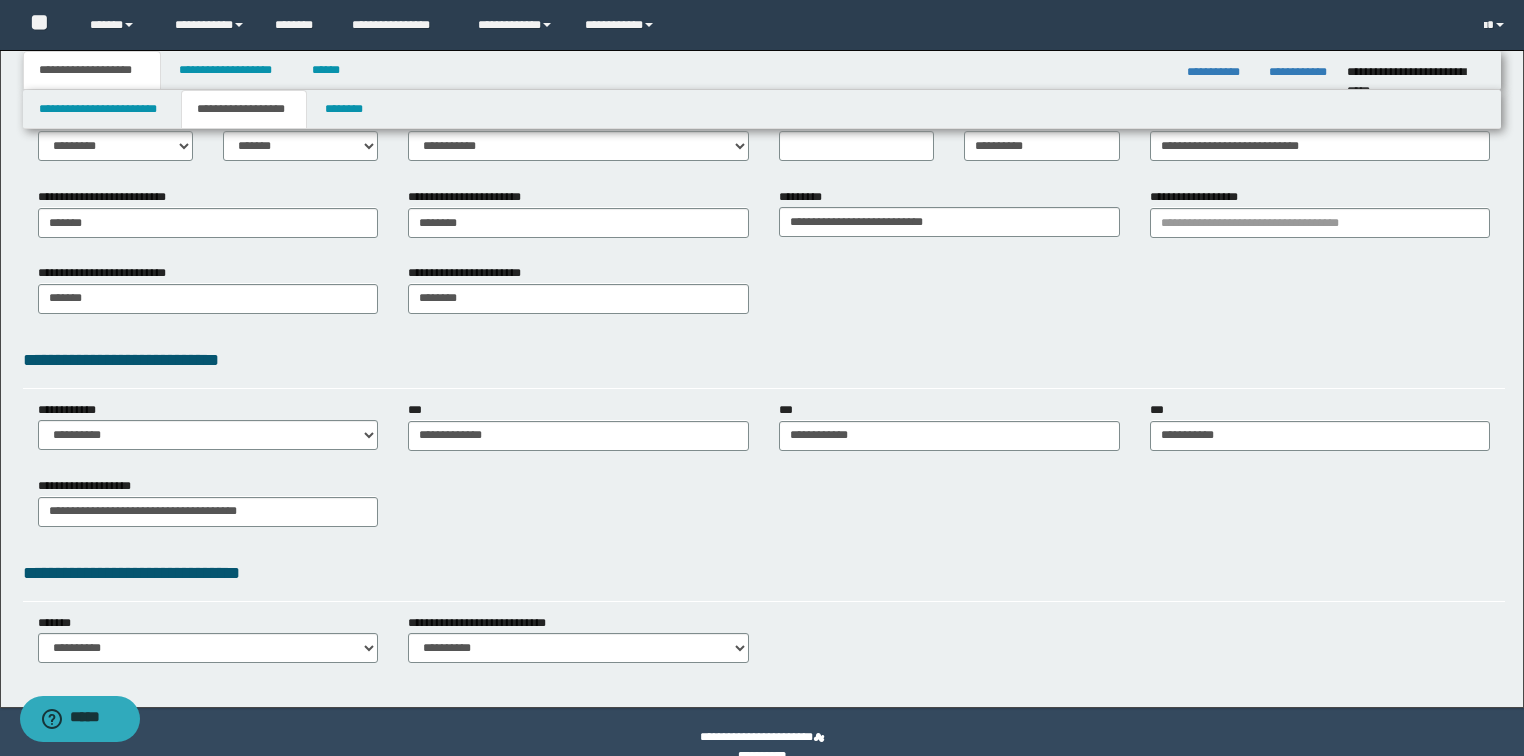 scroll, scrollTop: 350, scrollLeft: 0, axis: vertical 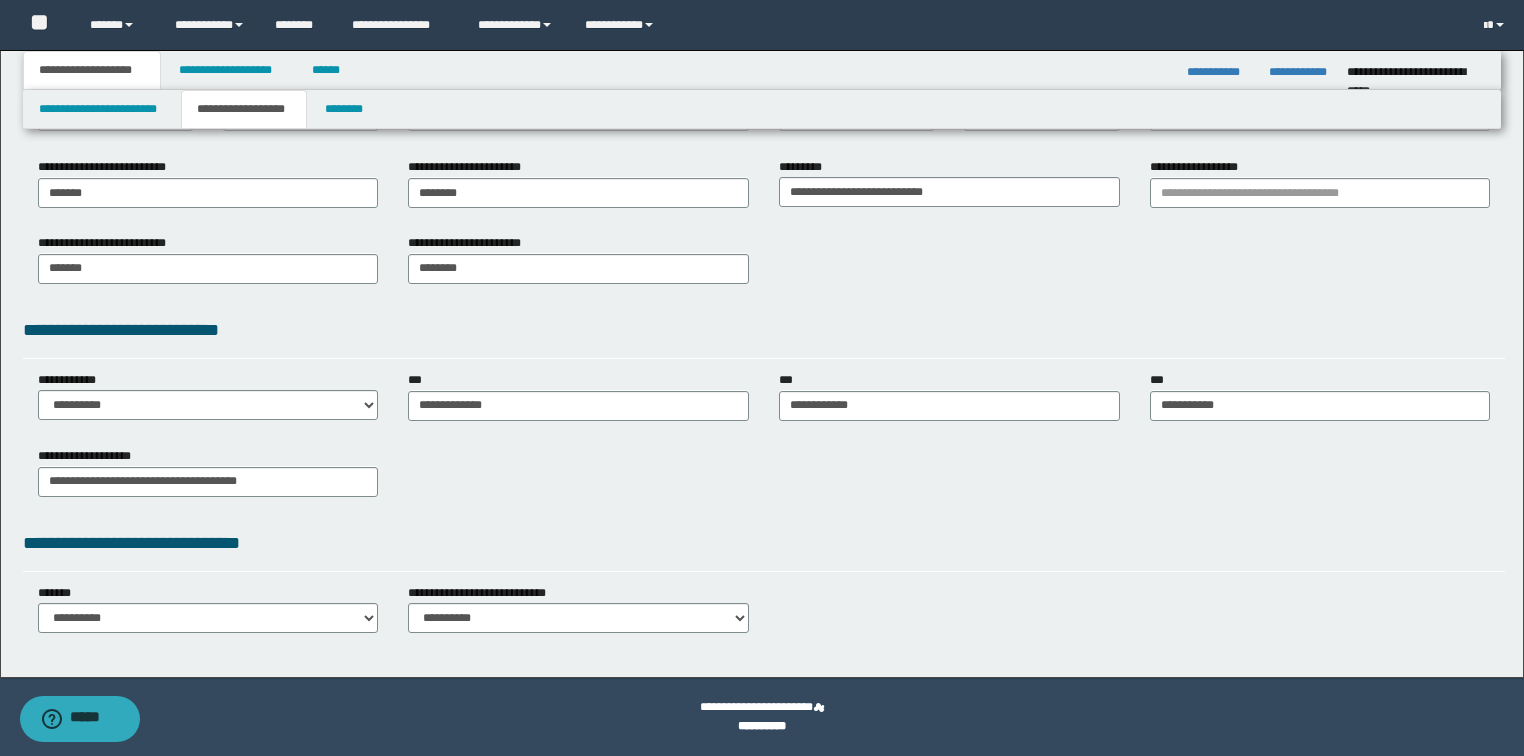 click on "**********" at bounding box center (764, 479) 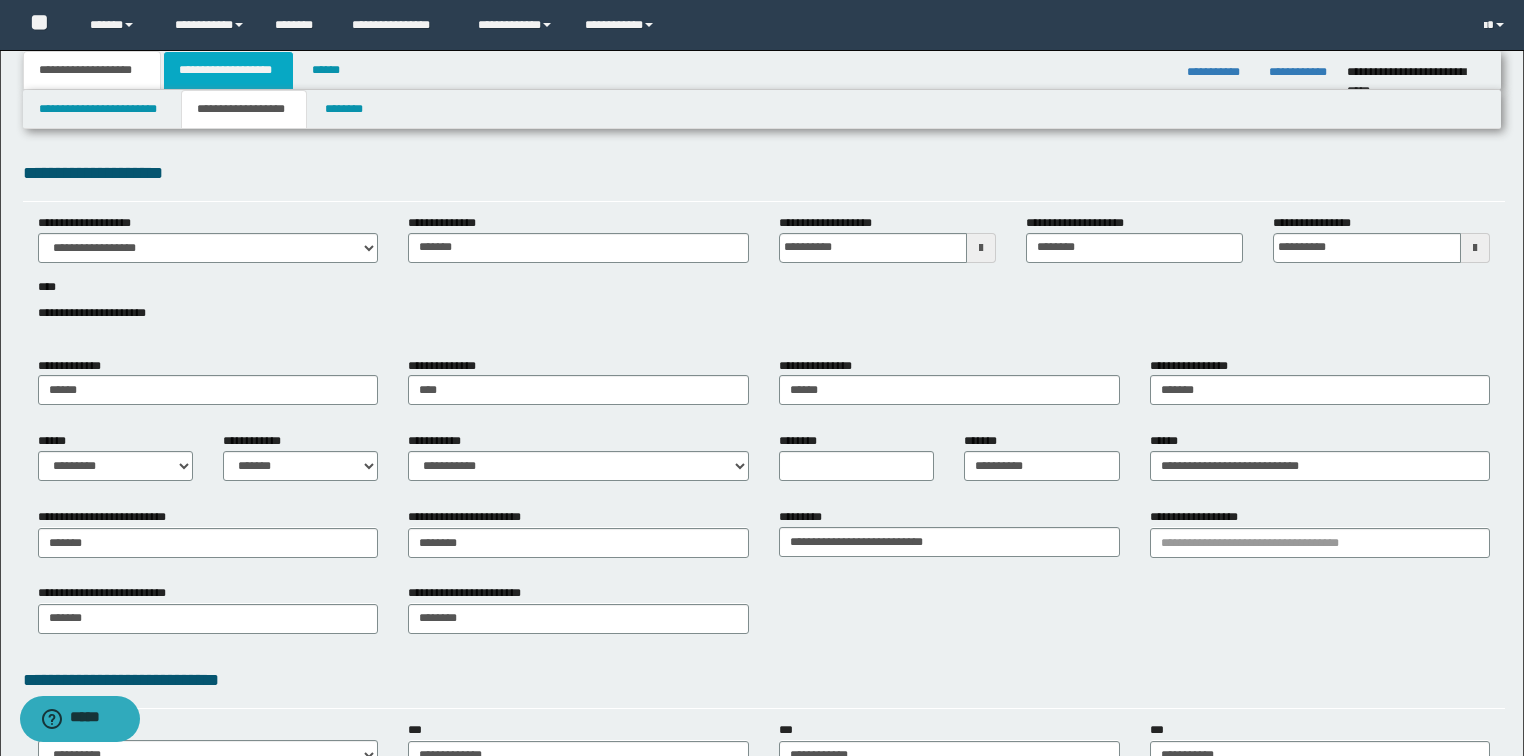click on "**********" at bounding box center (228, 70) 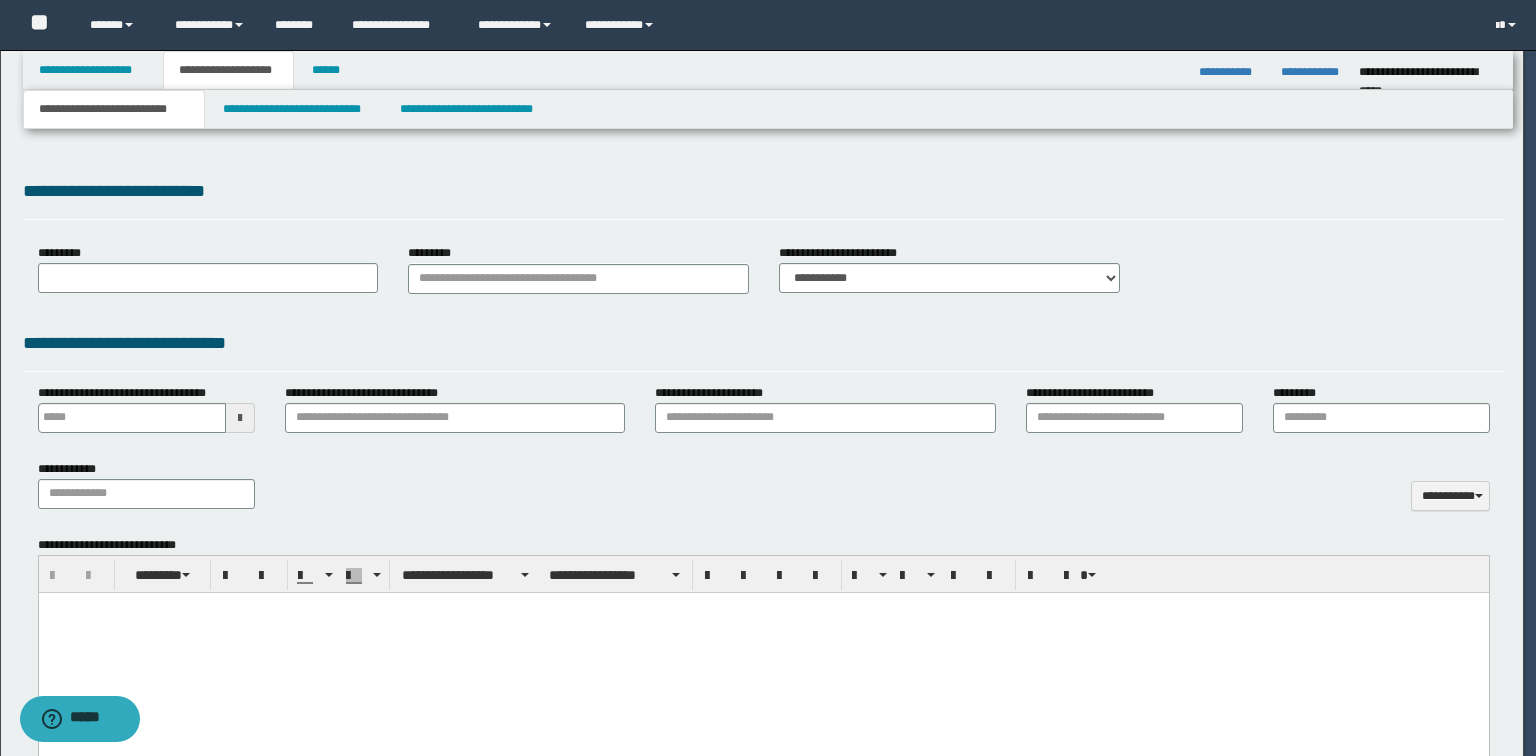 select on "*" 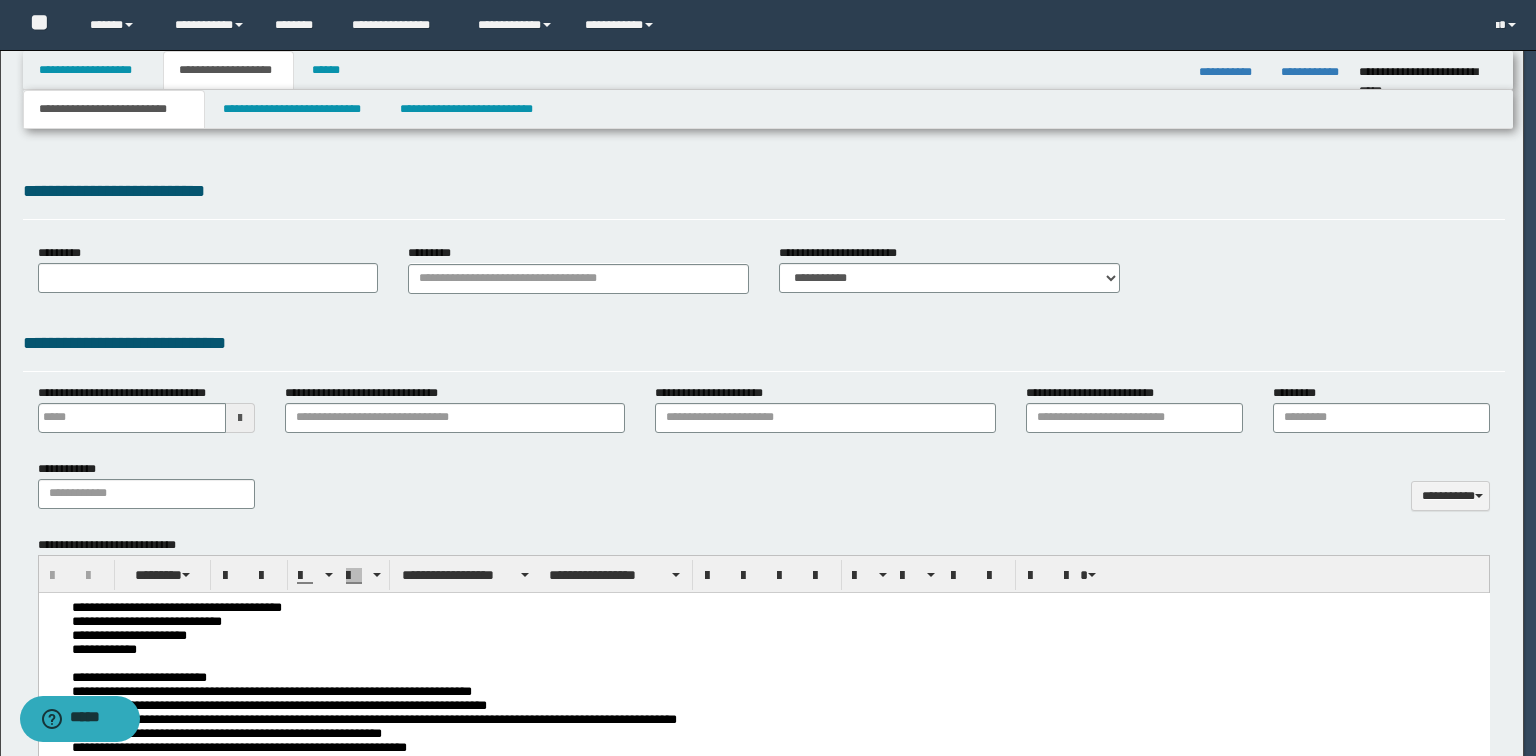 type 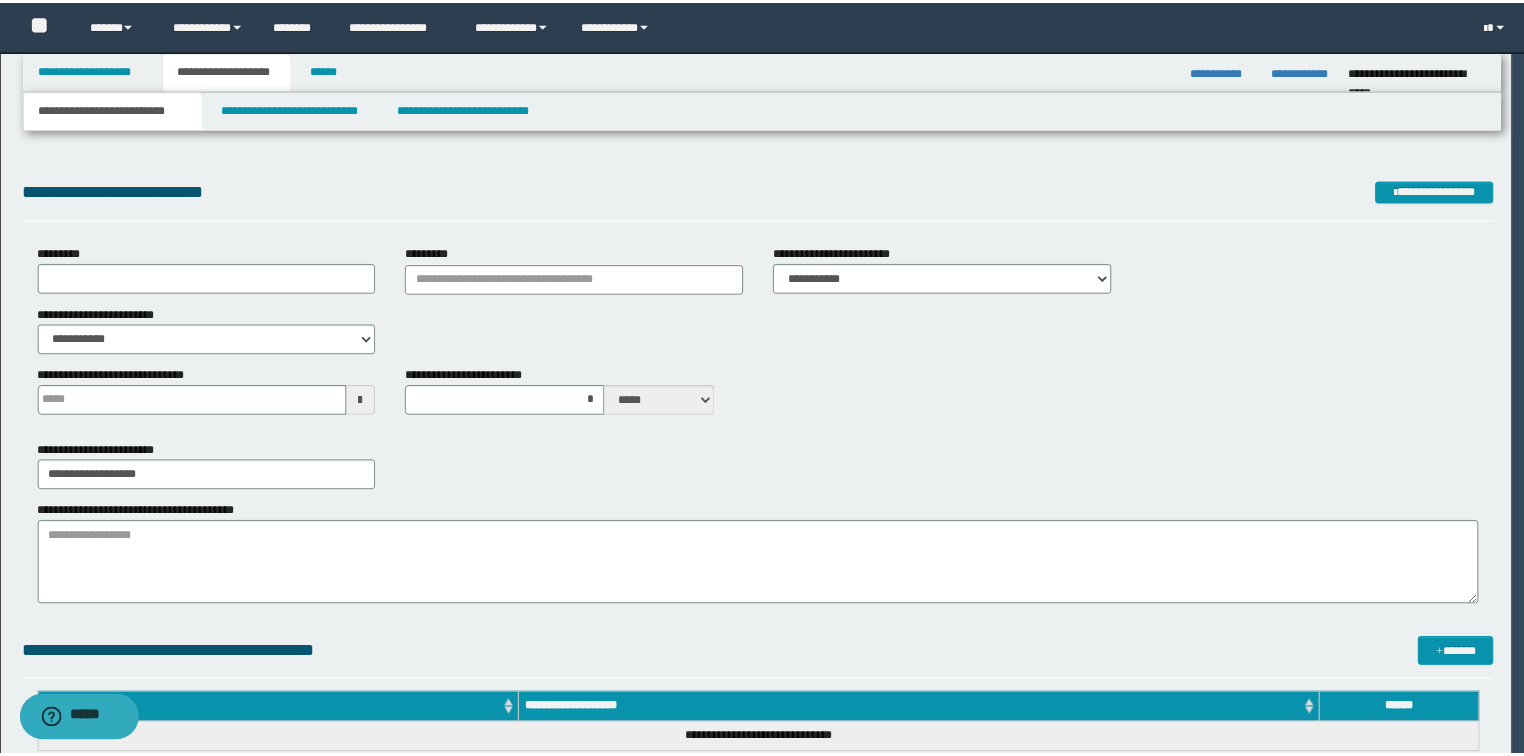 scroll, scrollTop: 0, scrollLeft: 0, axis: both 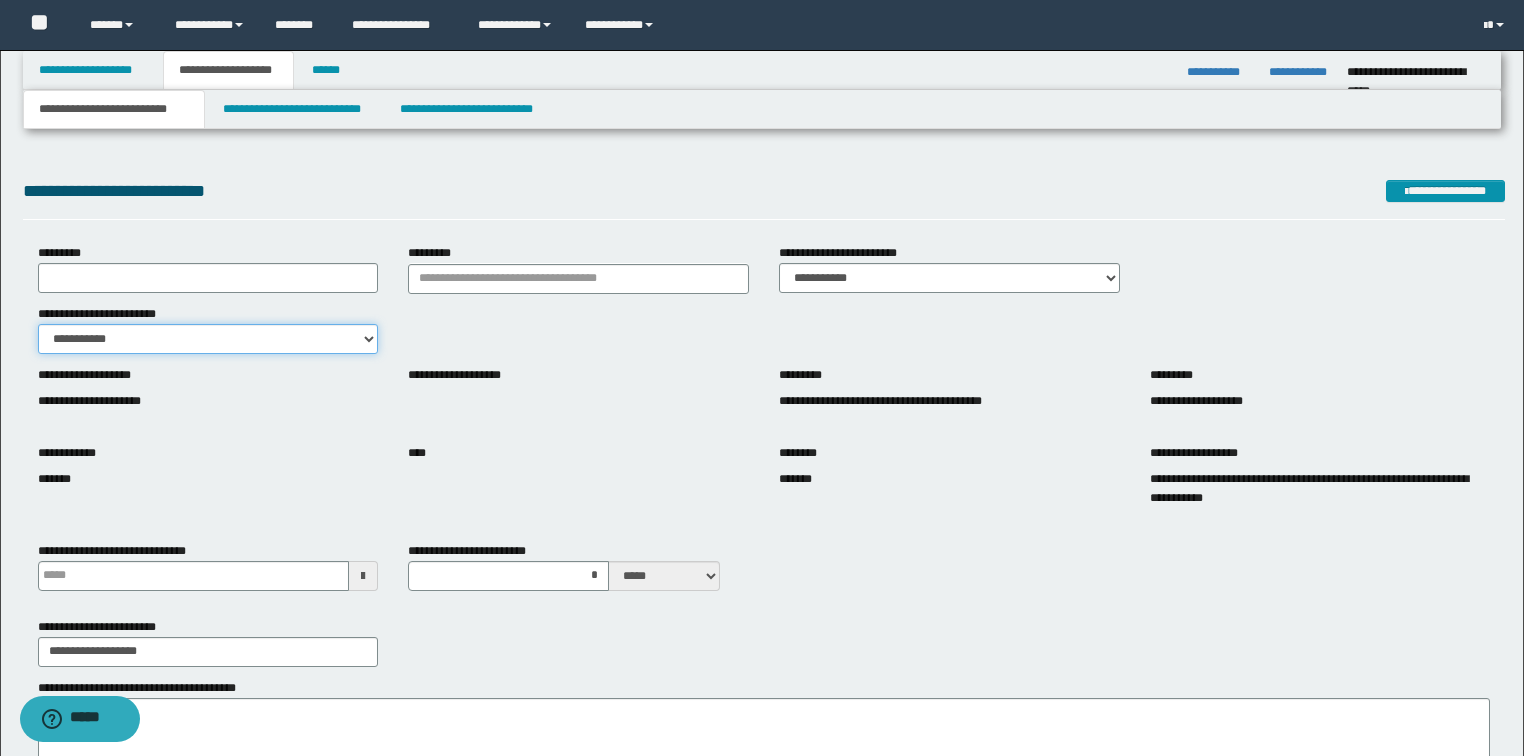 click on "**********" at bounding box center [208, 339] 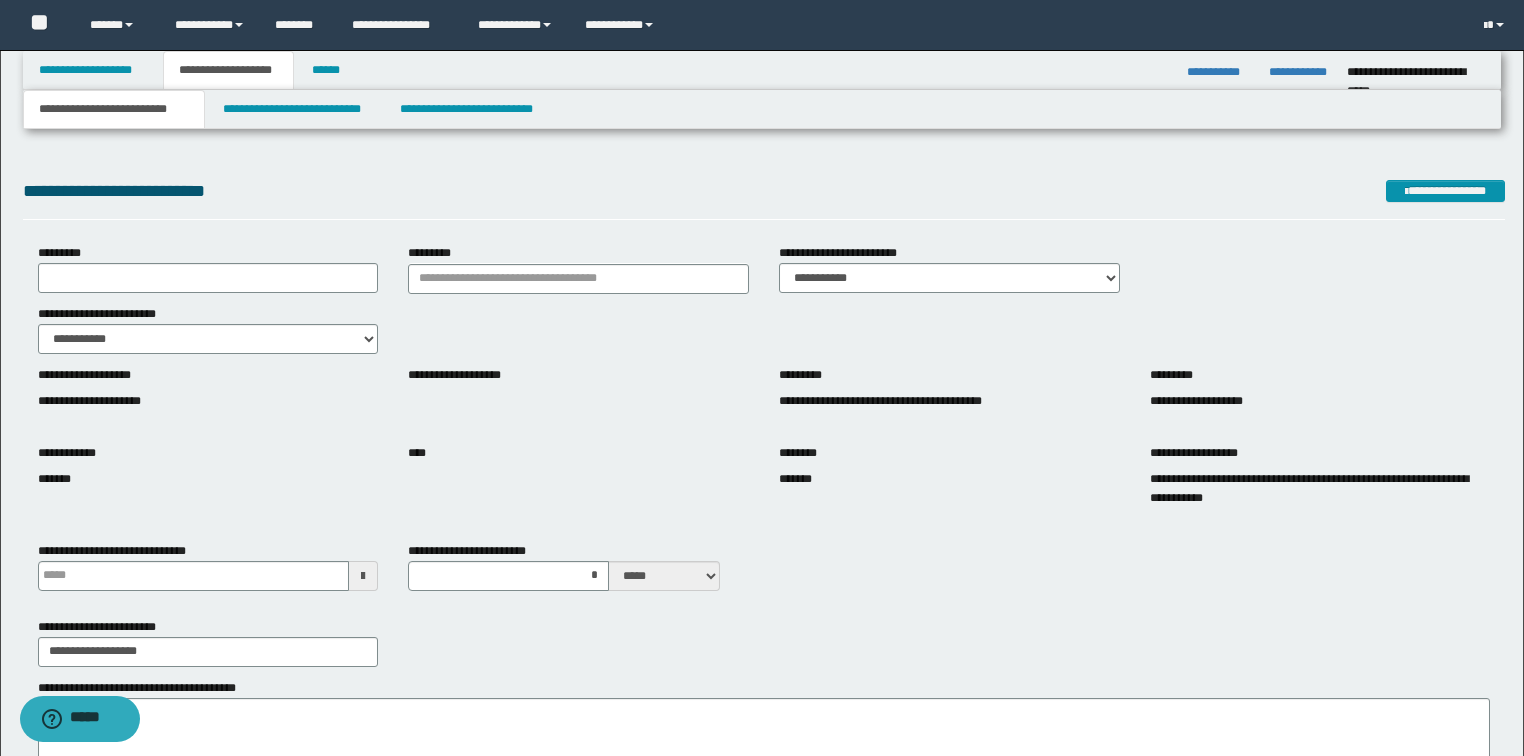 click on "**********" at bounding box center (764, 399) 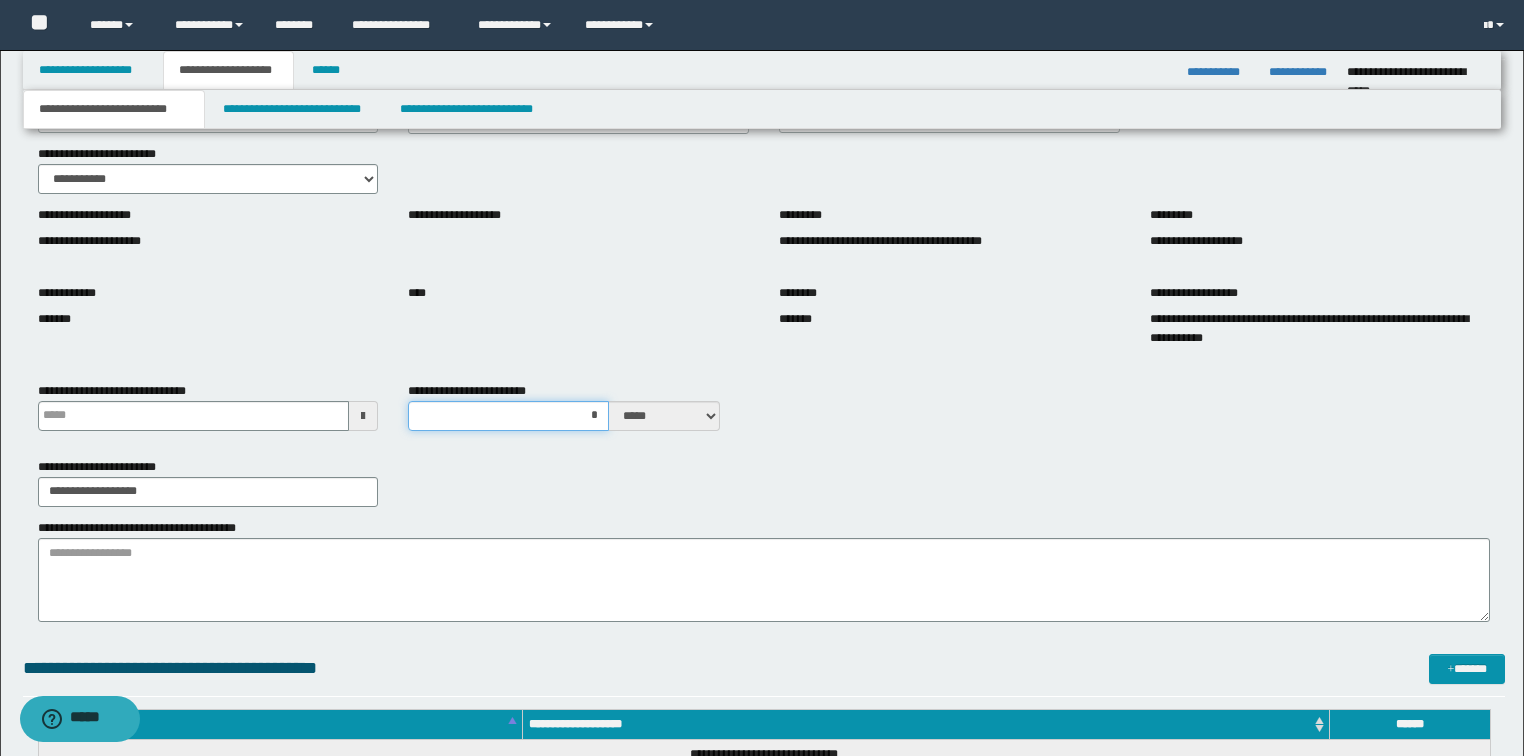 drag, startPoint x: 548, startPoint y: 416, endPoint x: 635, endPoint y: 409, distance: 87.28116 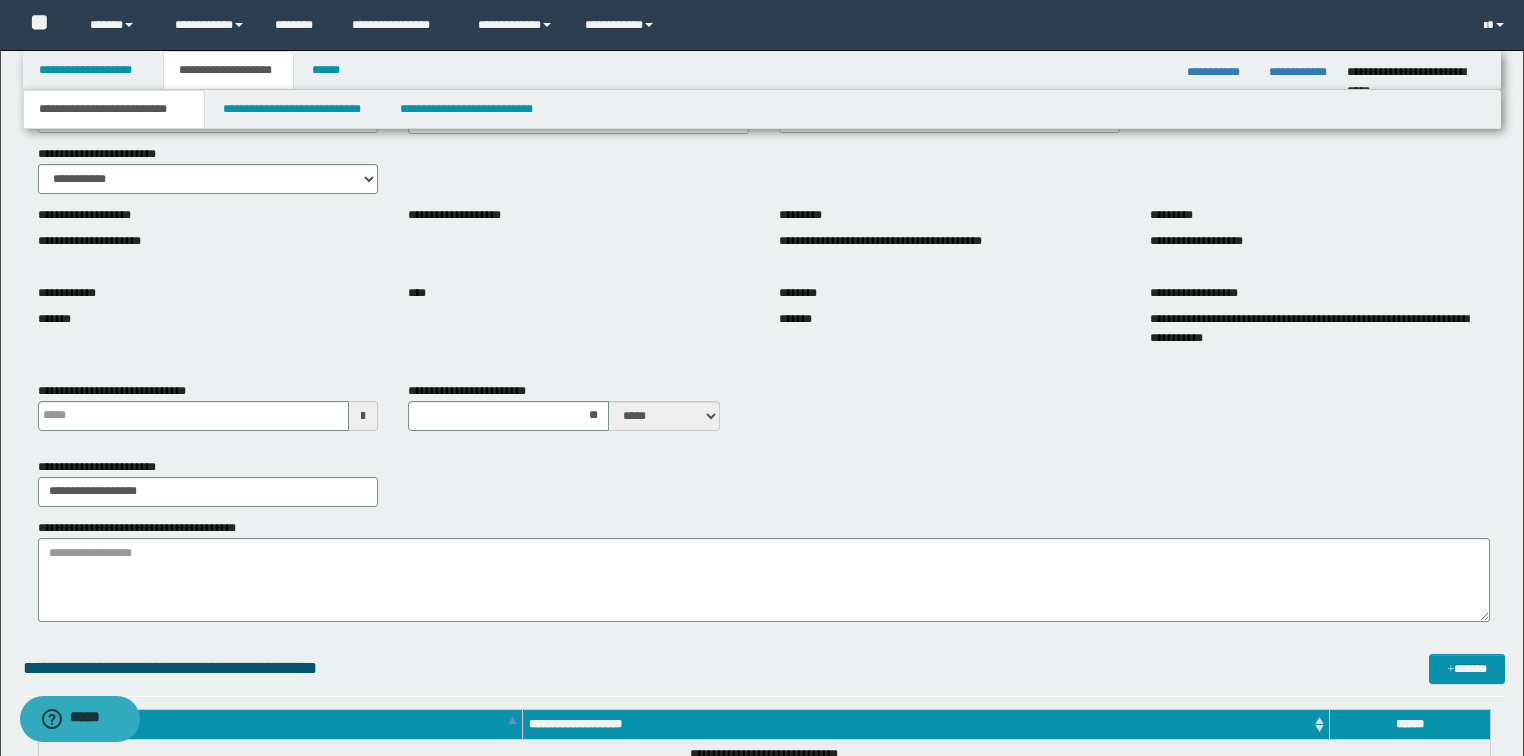 click on "**********" at bounding box center (764, 482) 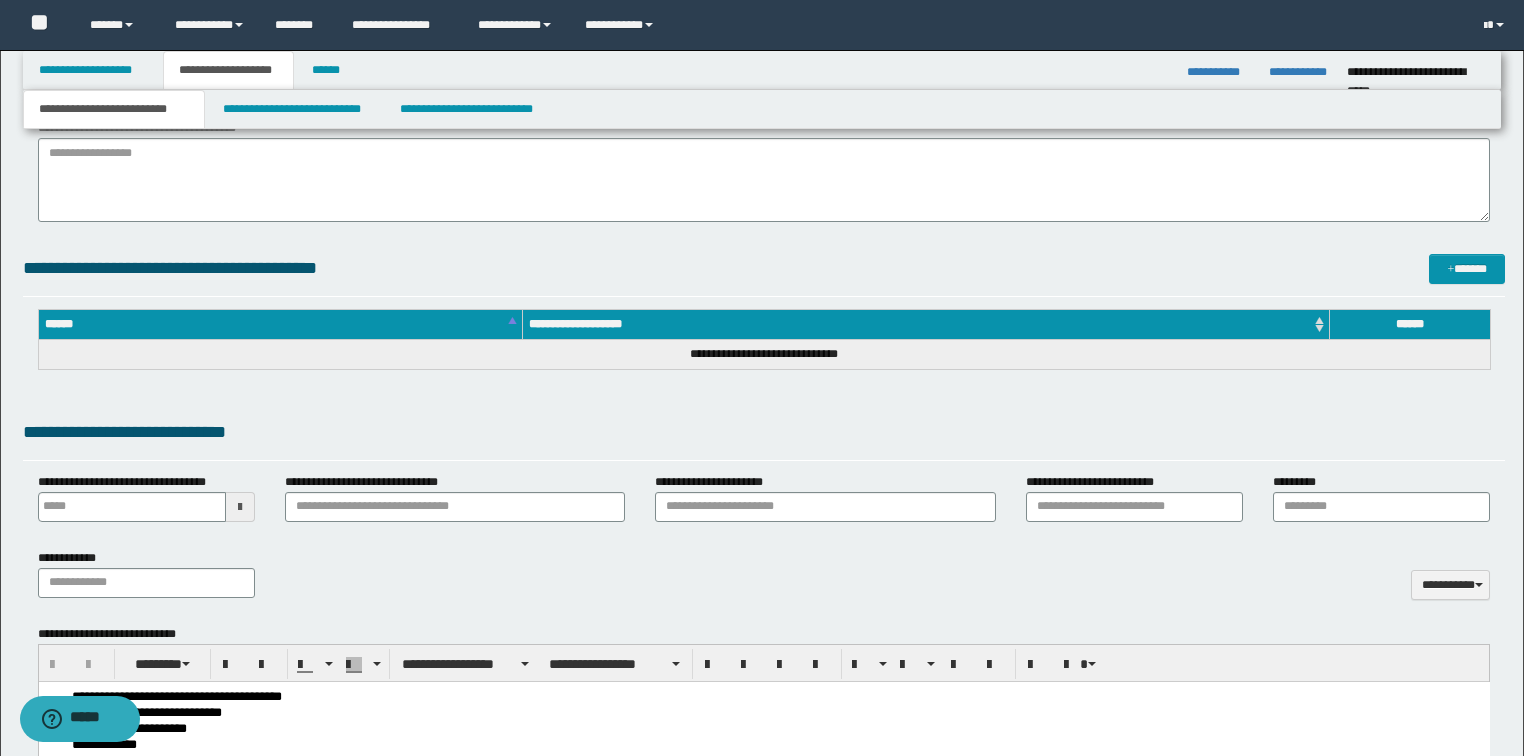 scroll, scrollTop: 800, scrollLeft: 0, axis: vertical 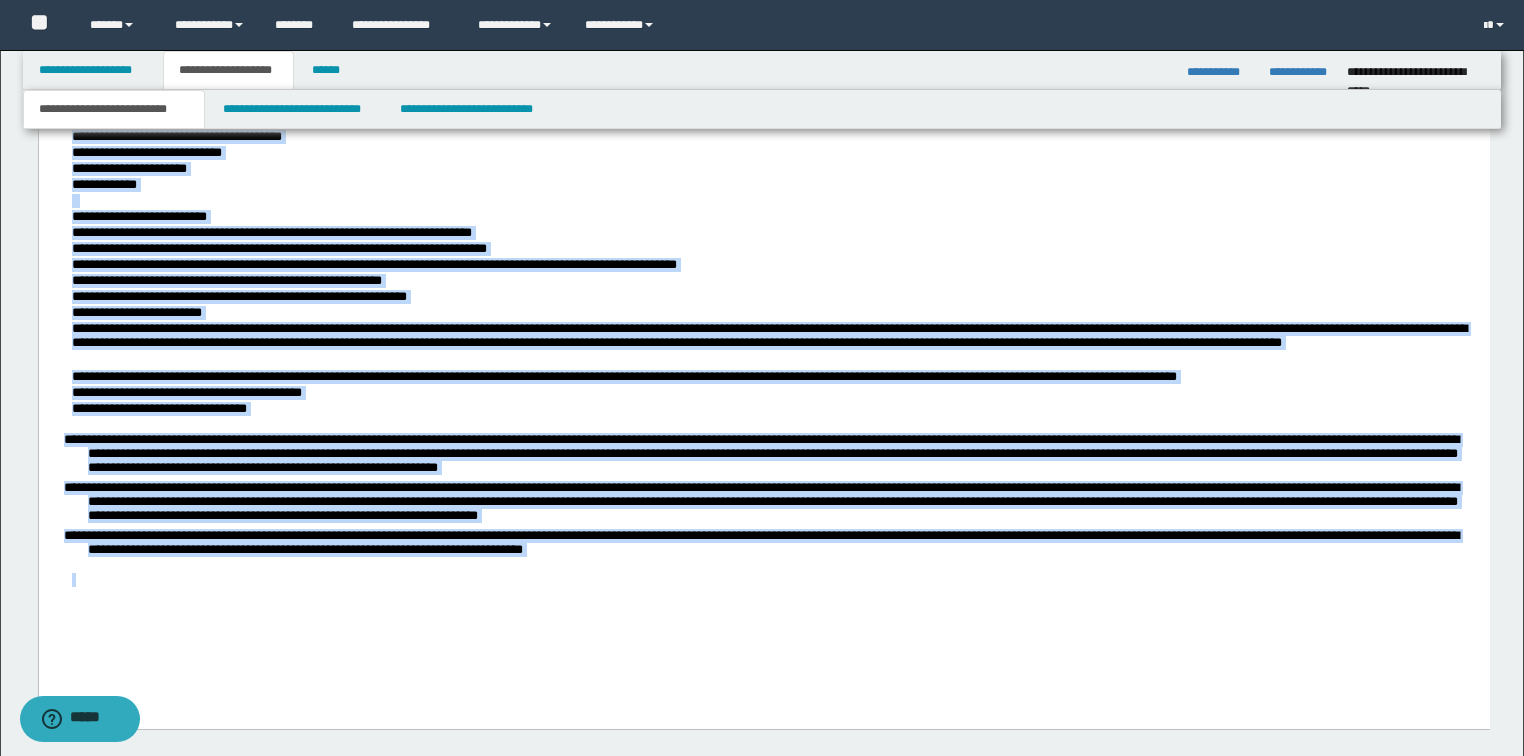 drag, startPoint x: 68, startPoint y: 134, endPoint x: 920, endPoint y: 558, distance: 951.67224 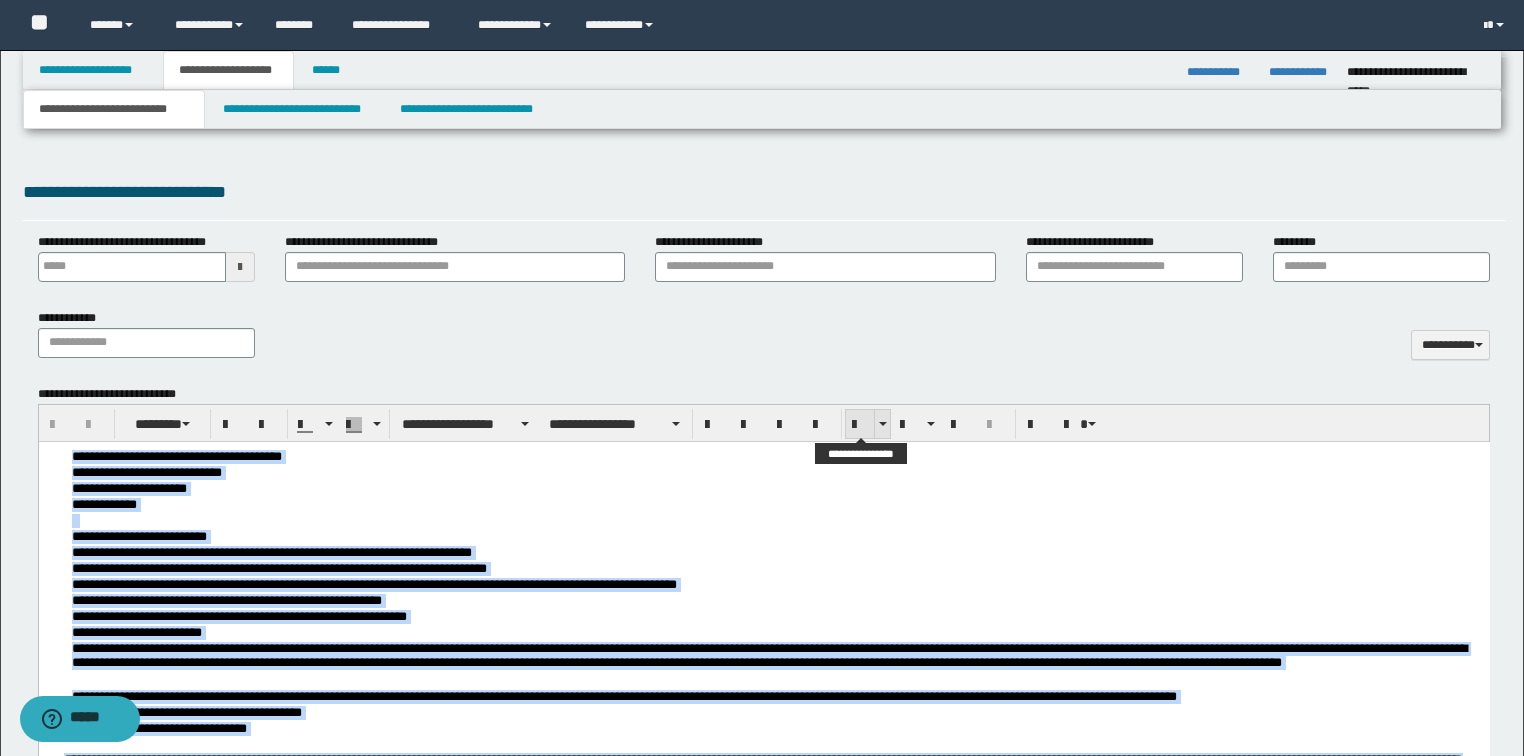 click at bounding box center (860, 425) 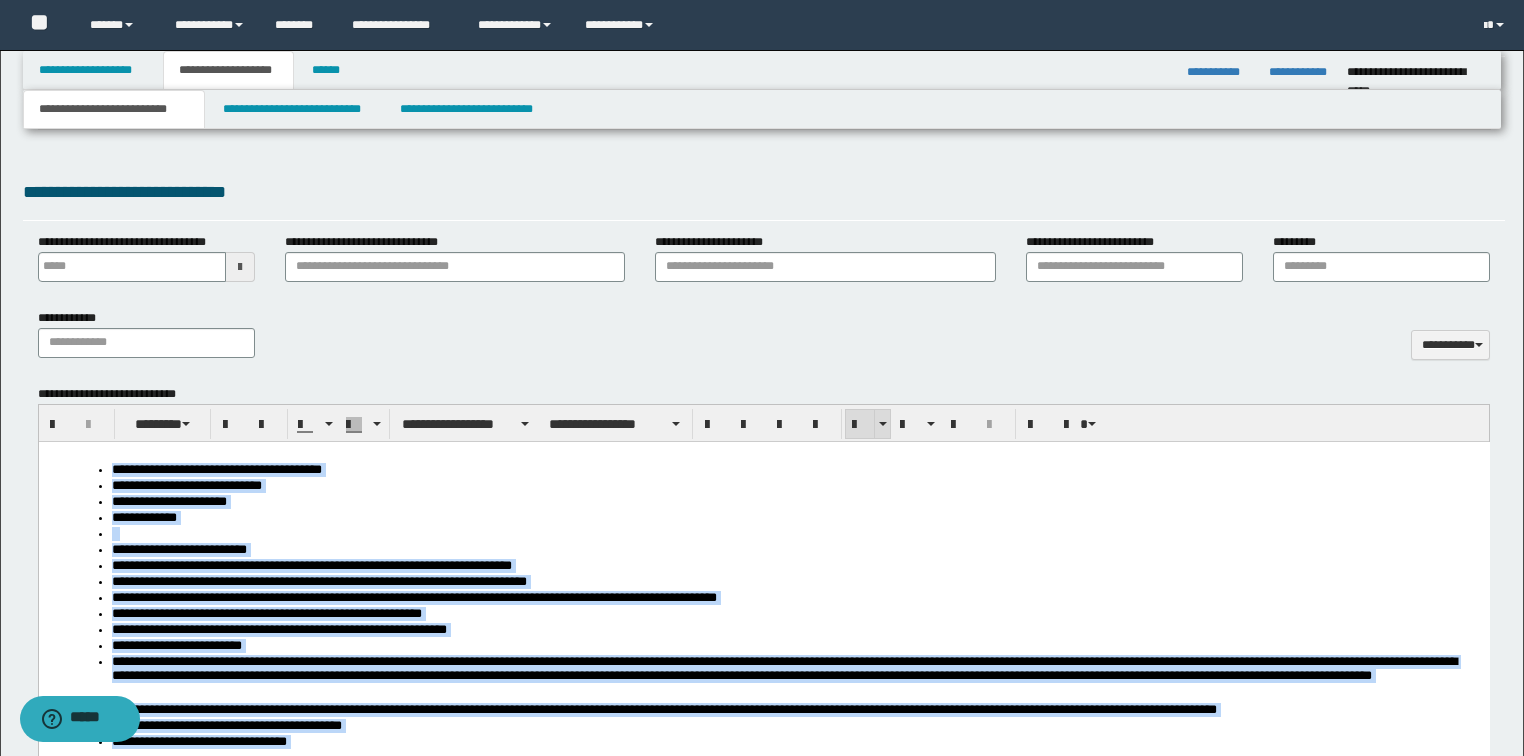 click at bounding box center [860, 425] 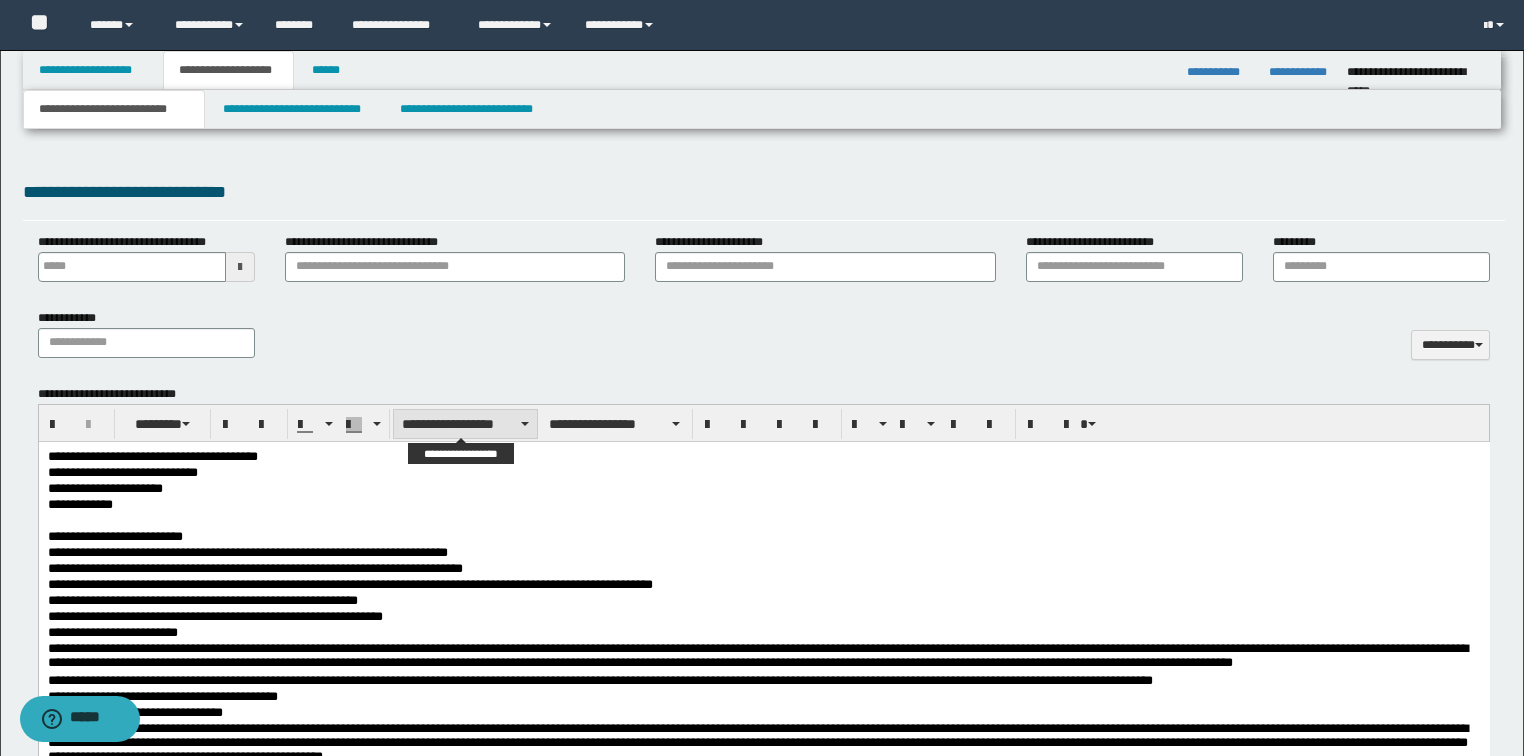 click on "**********" at bounding box center (465, 424) 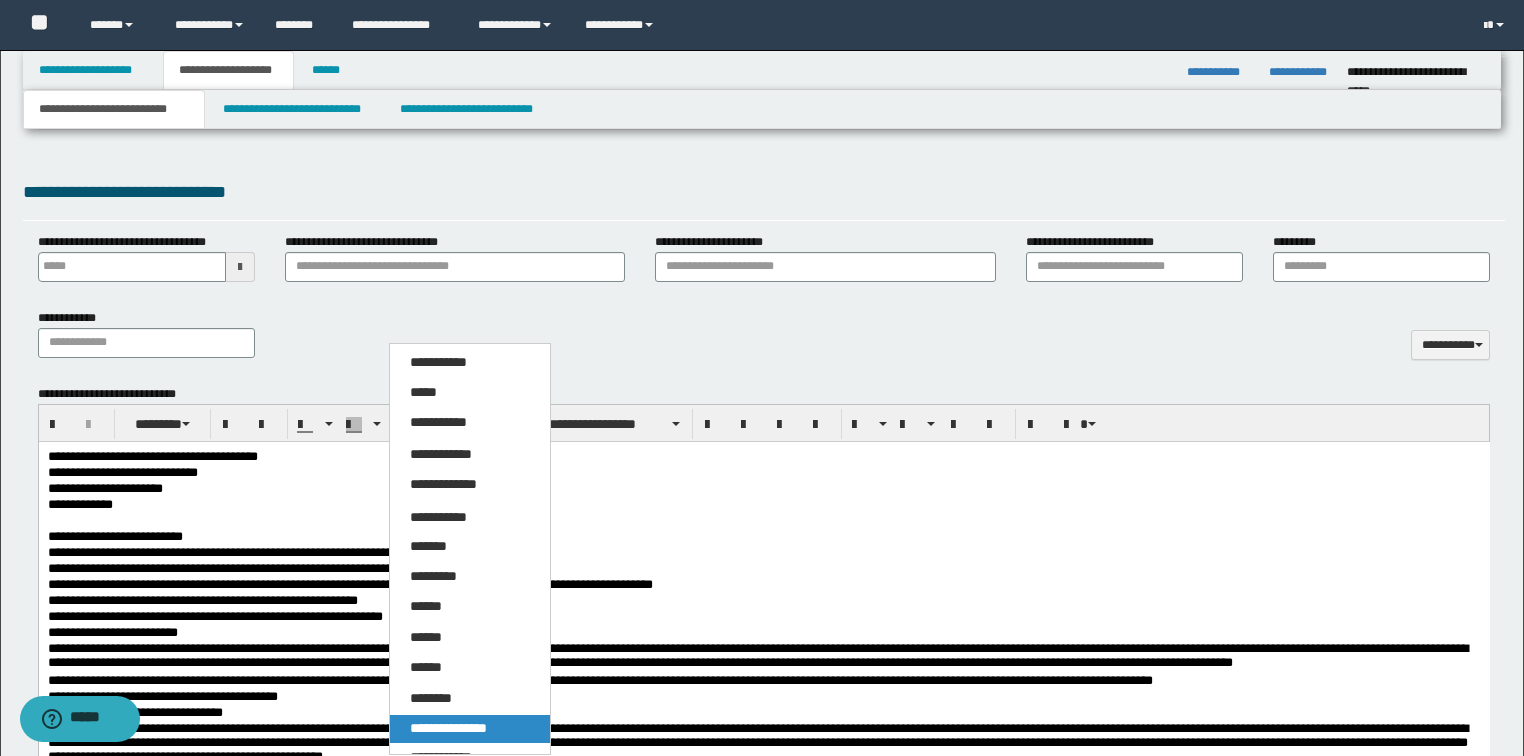 drag, startPoint x: 470, startPoint y: 722, endPoint x: 444, endPoint y: 256, distance: 466.72476 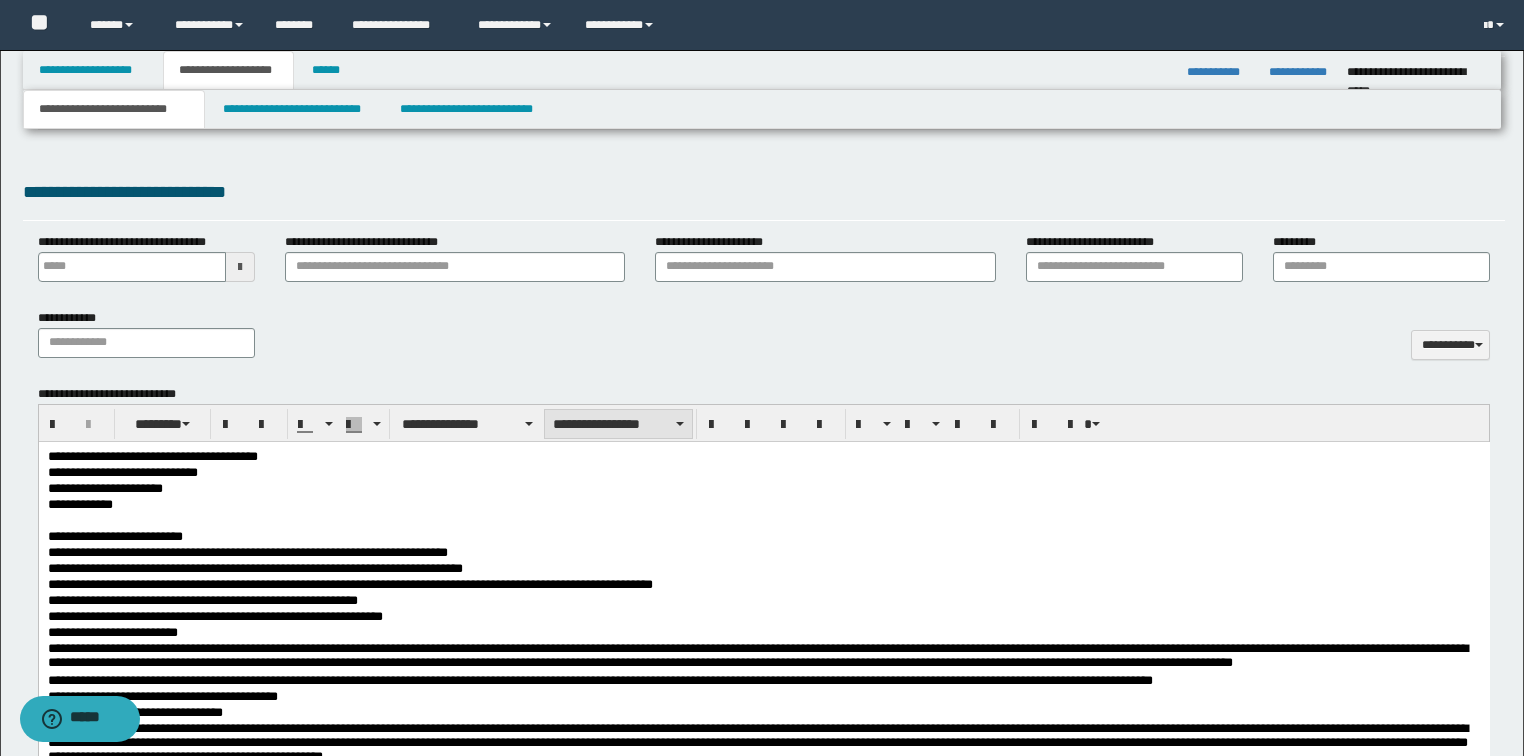 click on "**********" at bounding box center (618, 424) 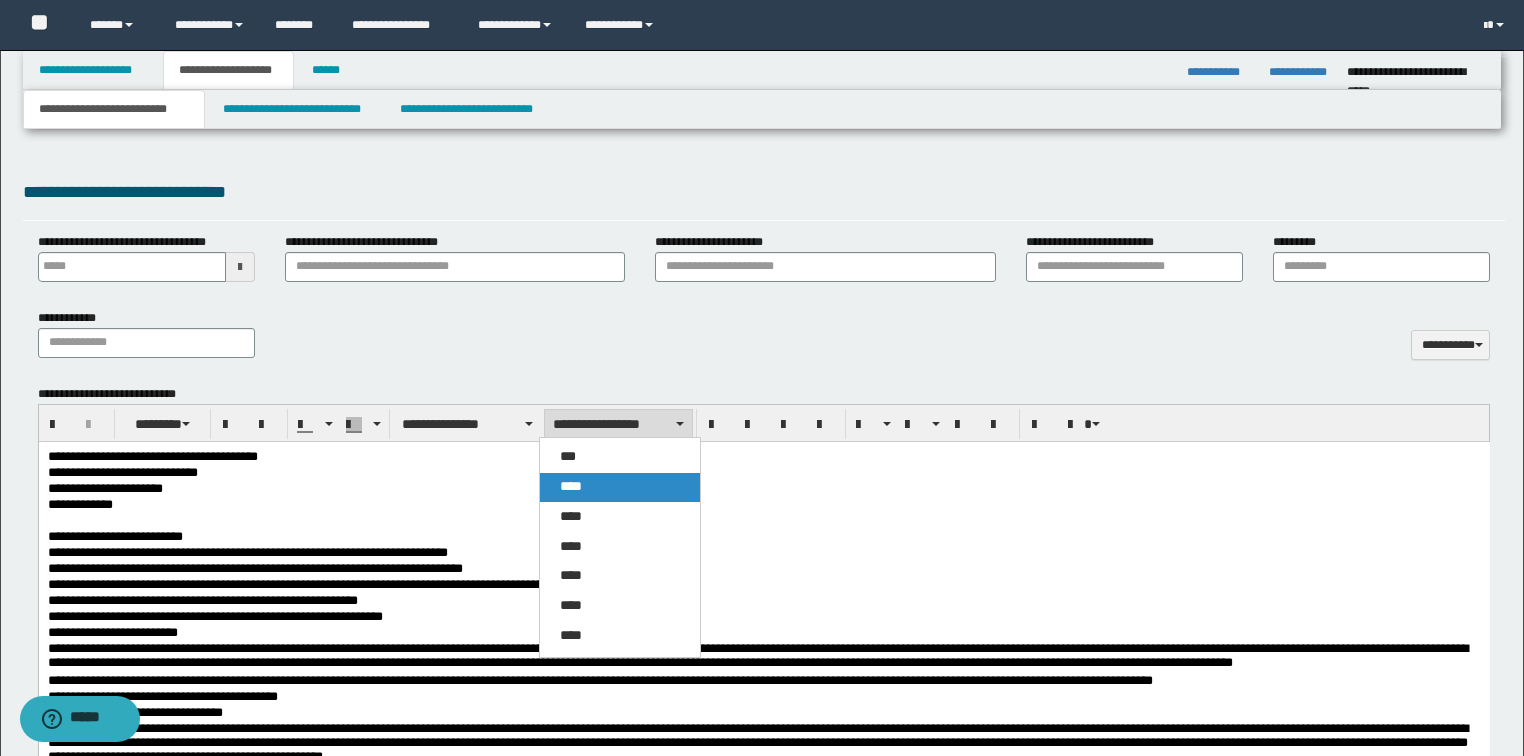 drag, startPoint x: 582, startPoint y: 488, endPoint x: 567, endPoint y: 34, distance: 454.24774 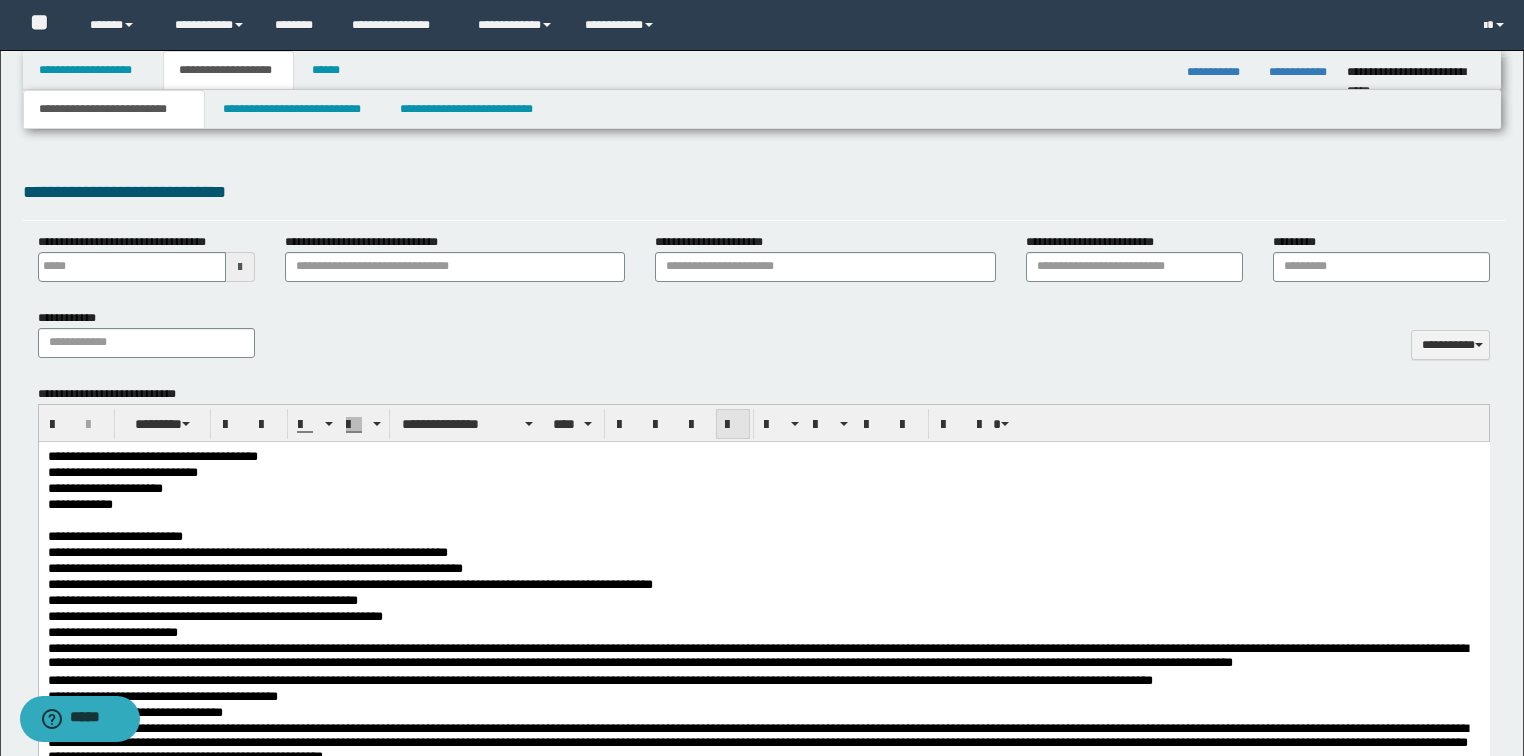 click at bounding box center [733, 425] 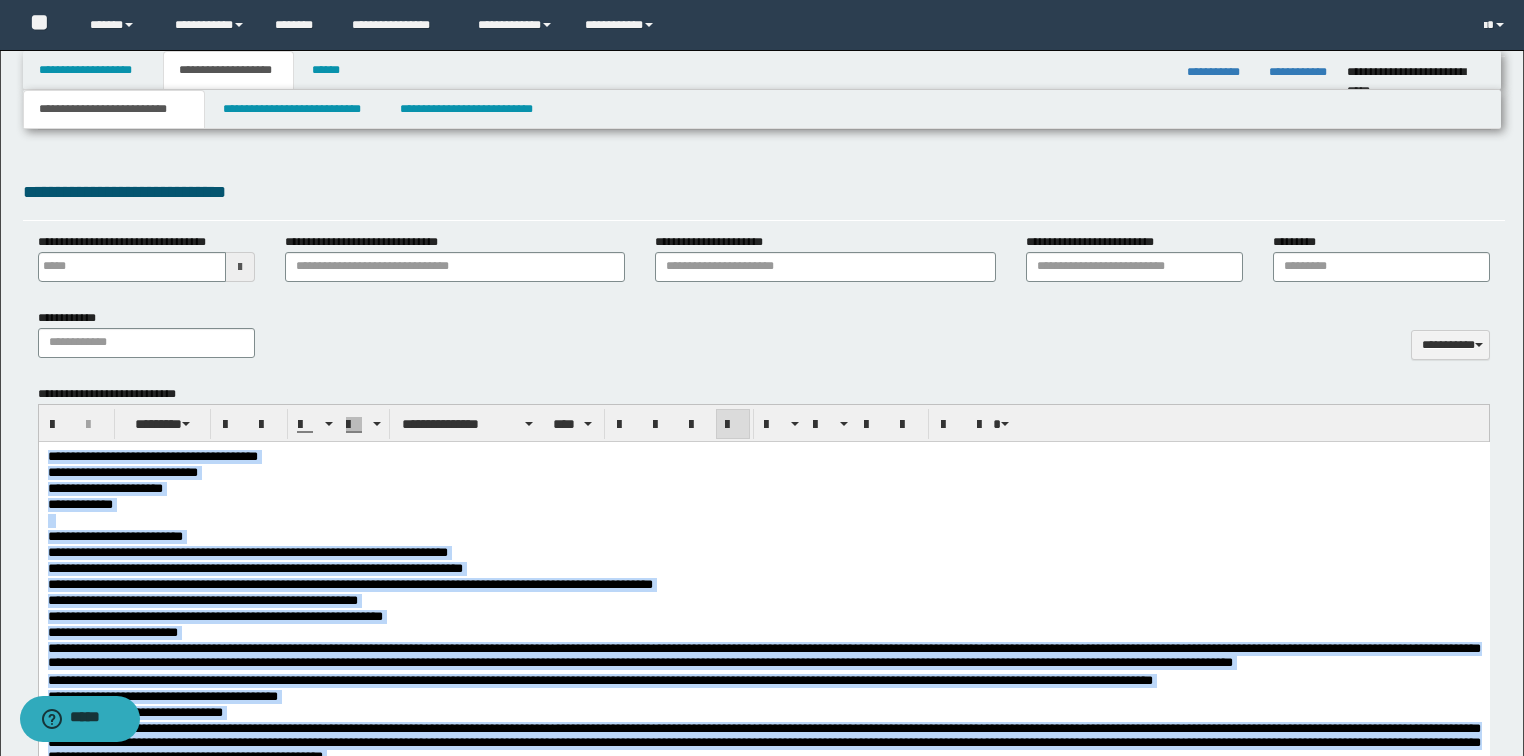 click on "**********" at bounding box center (763, 601) 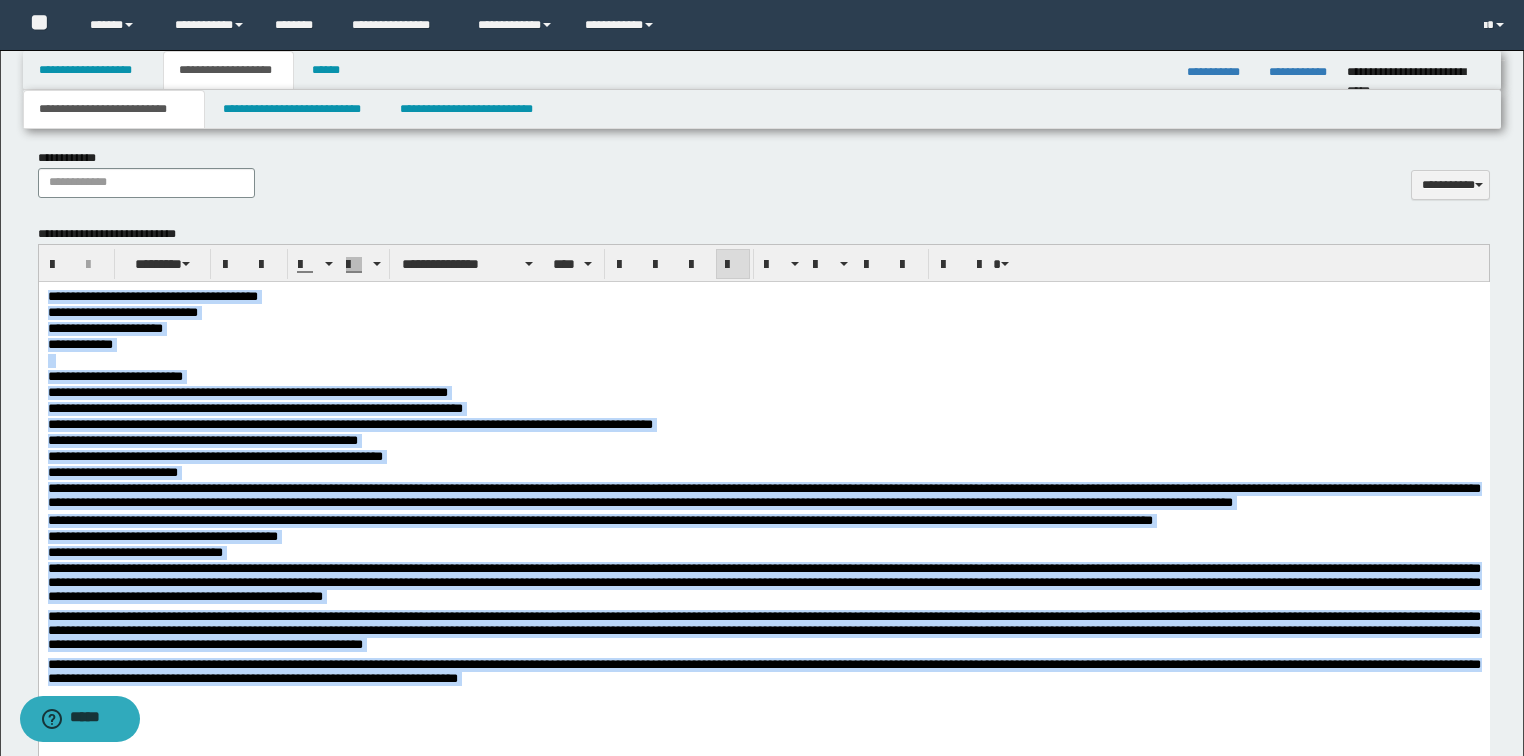 scroll, scrollTop: 1040, scrollLeft: 0, axis: vertical 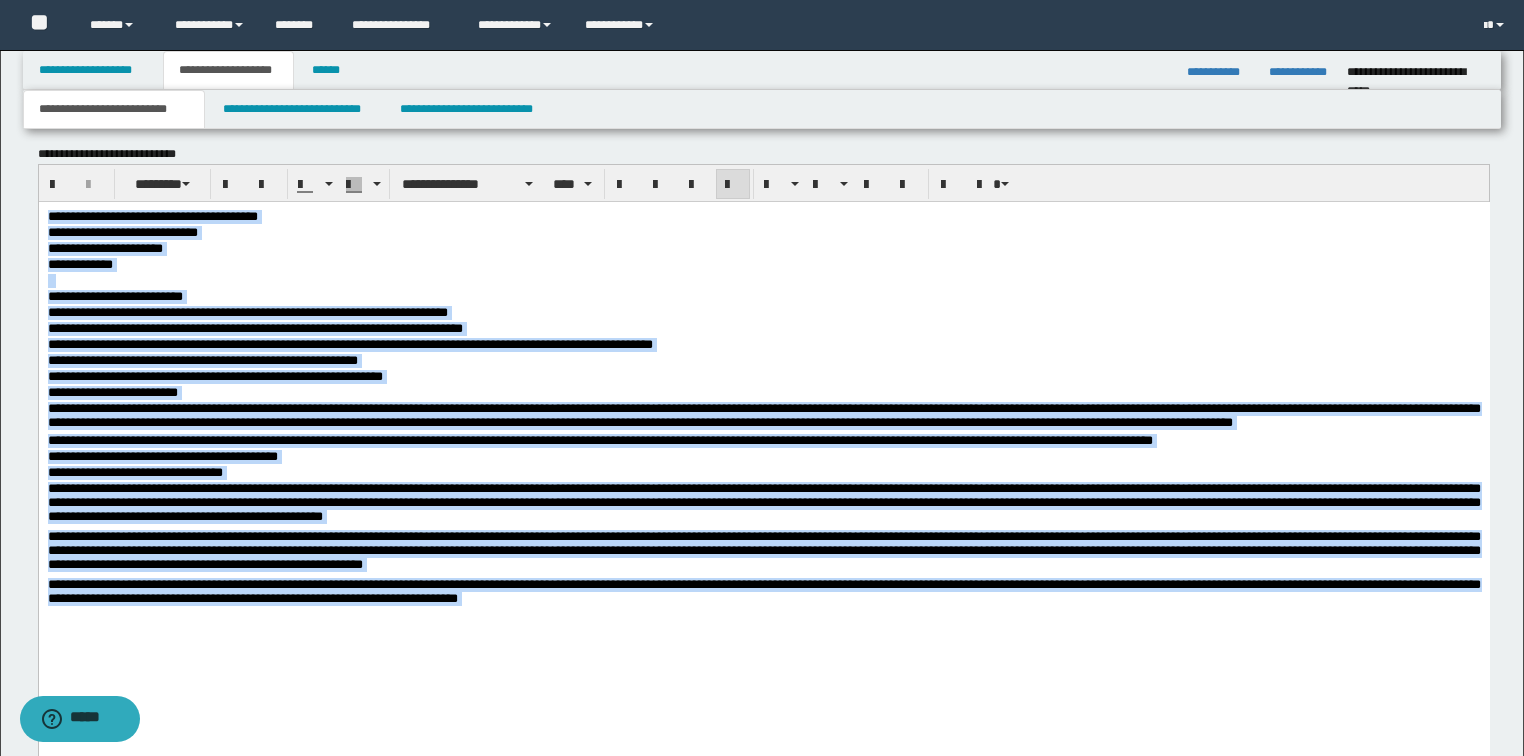 click on "**********" at bounding box center [763, 501] 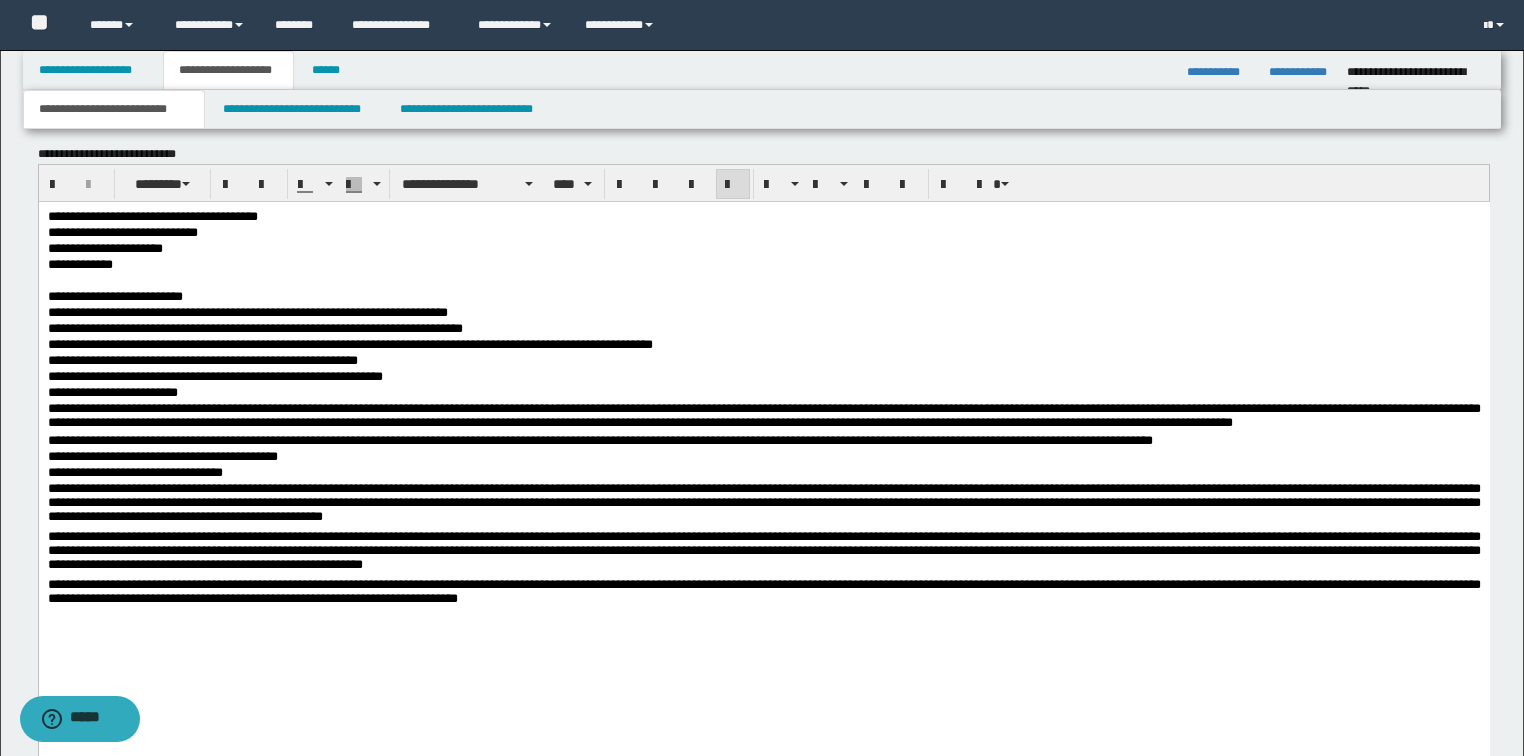 click on "**********" at bounding box center (763, 377) 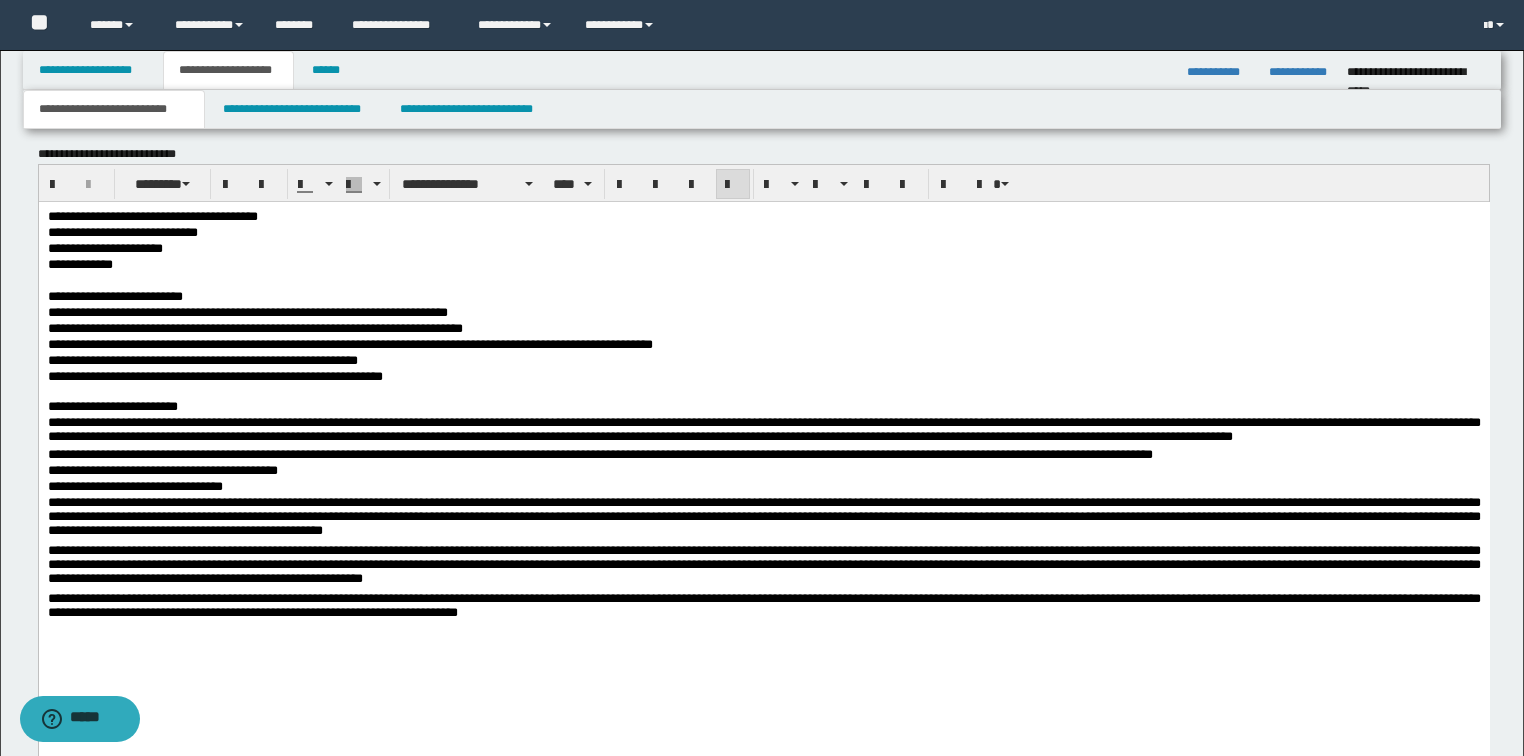 click on "**********" at bounding box center (763, 471) 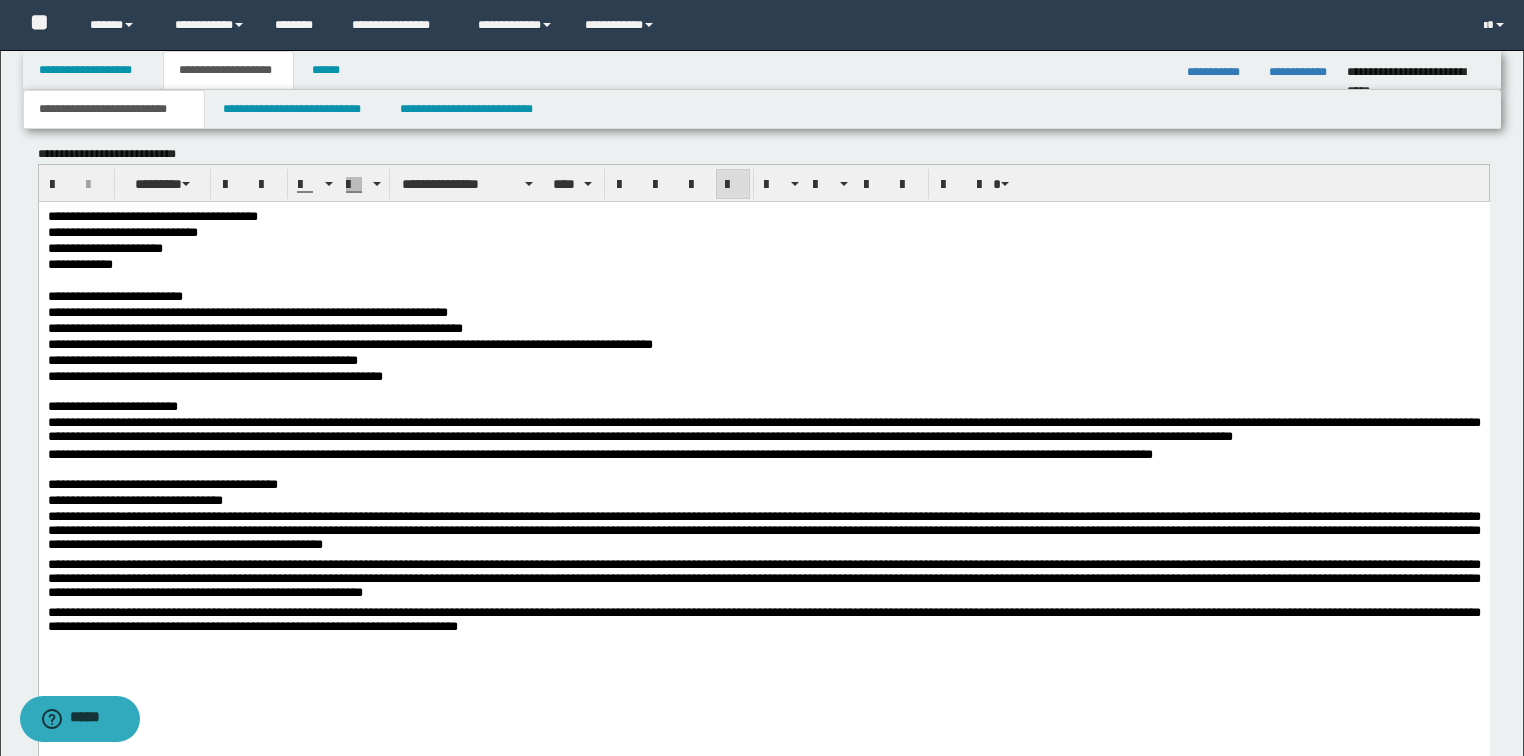 scroll, scrollTop: 1440, scrollLeft: 0, axis: vertical 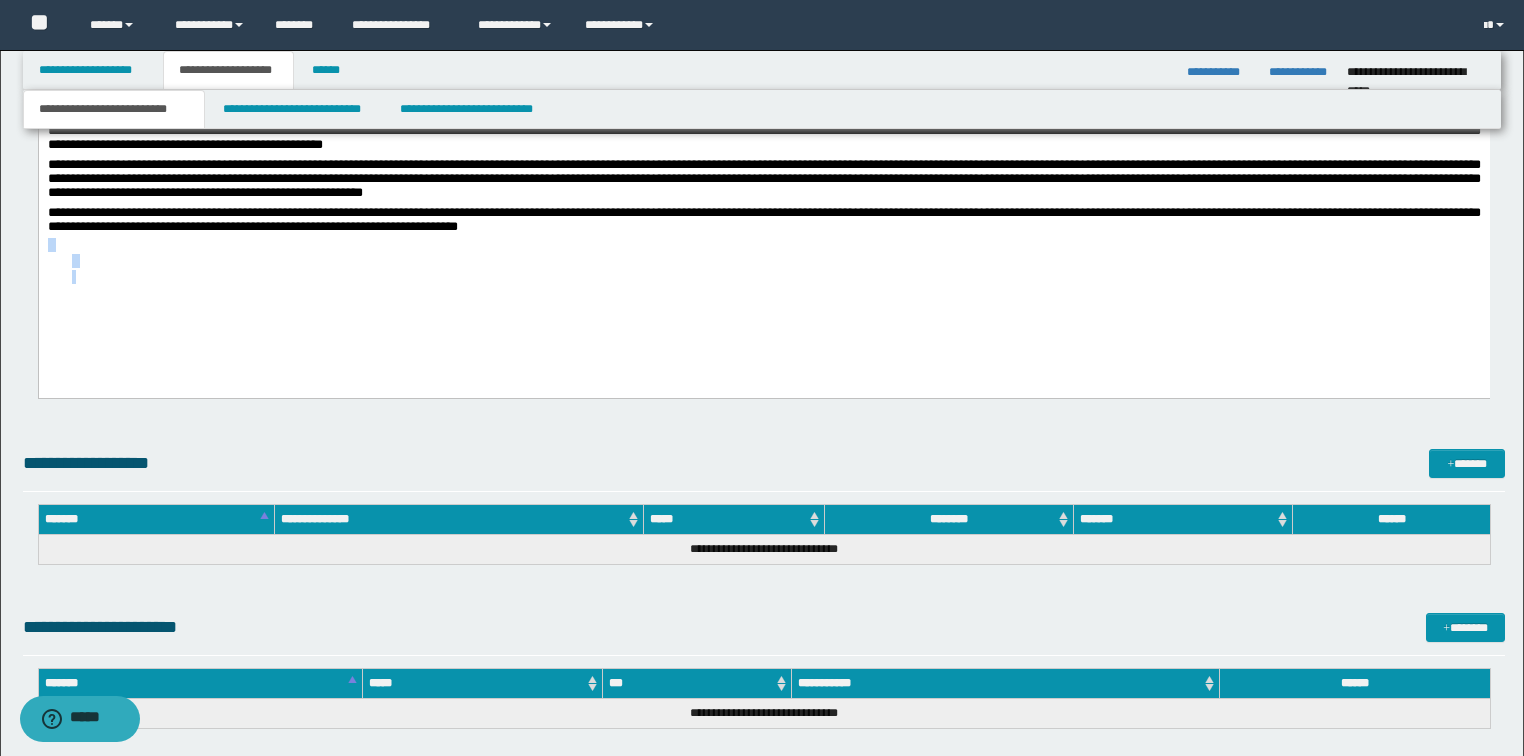 drag, startPoint x: 729, startPoint y: 237, endPoint x: 958, endPoint y: 274, distance: 231.96982 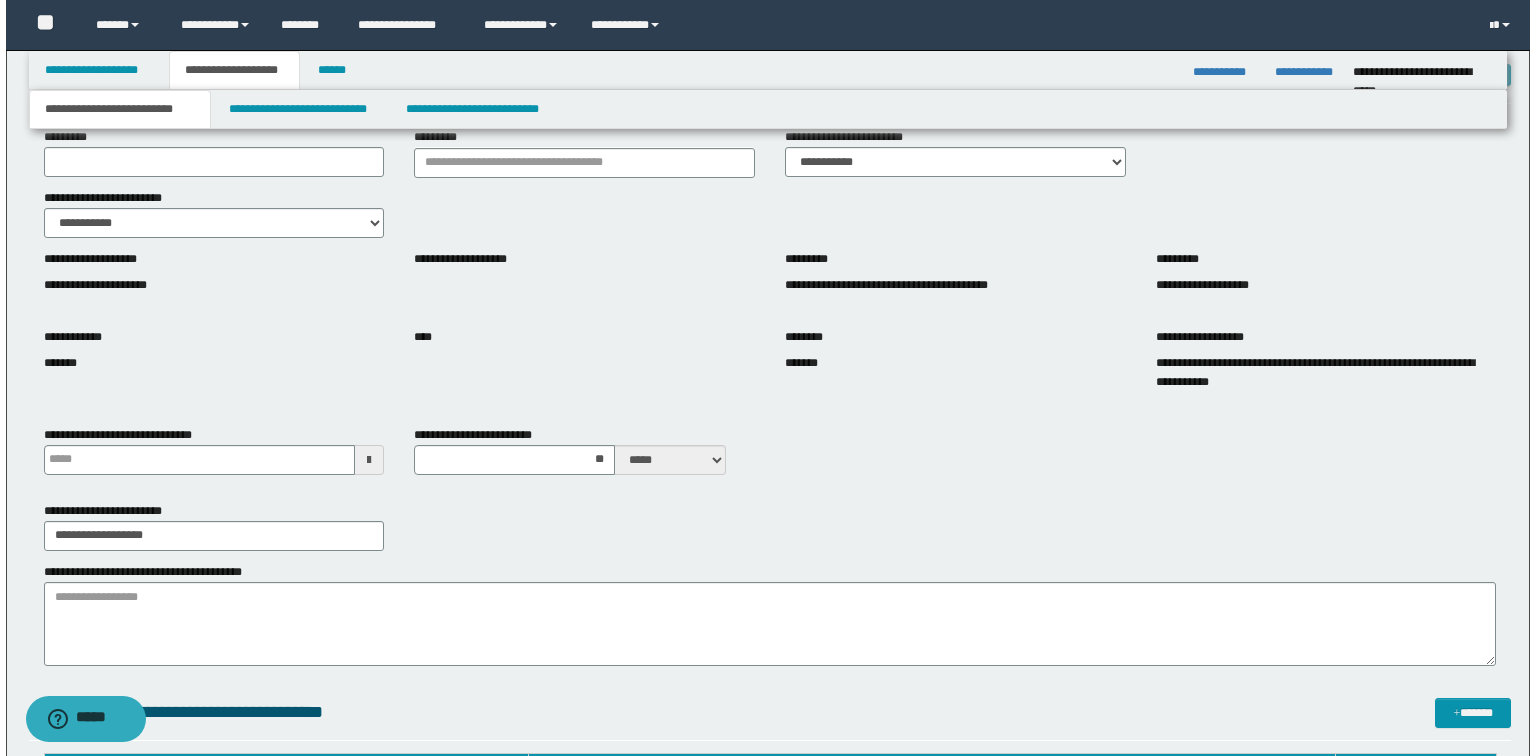 scroll, scrollTop: 0, scrollLeft: 0, axis: both 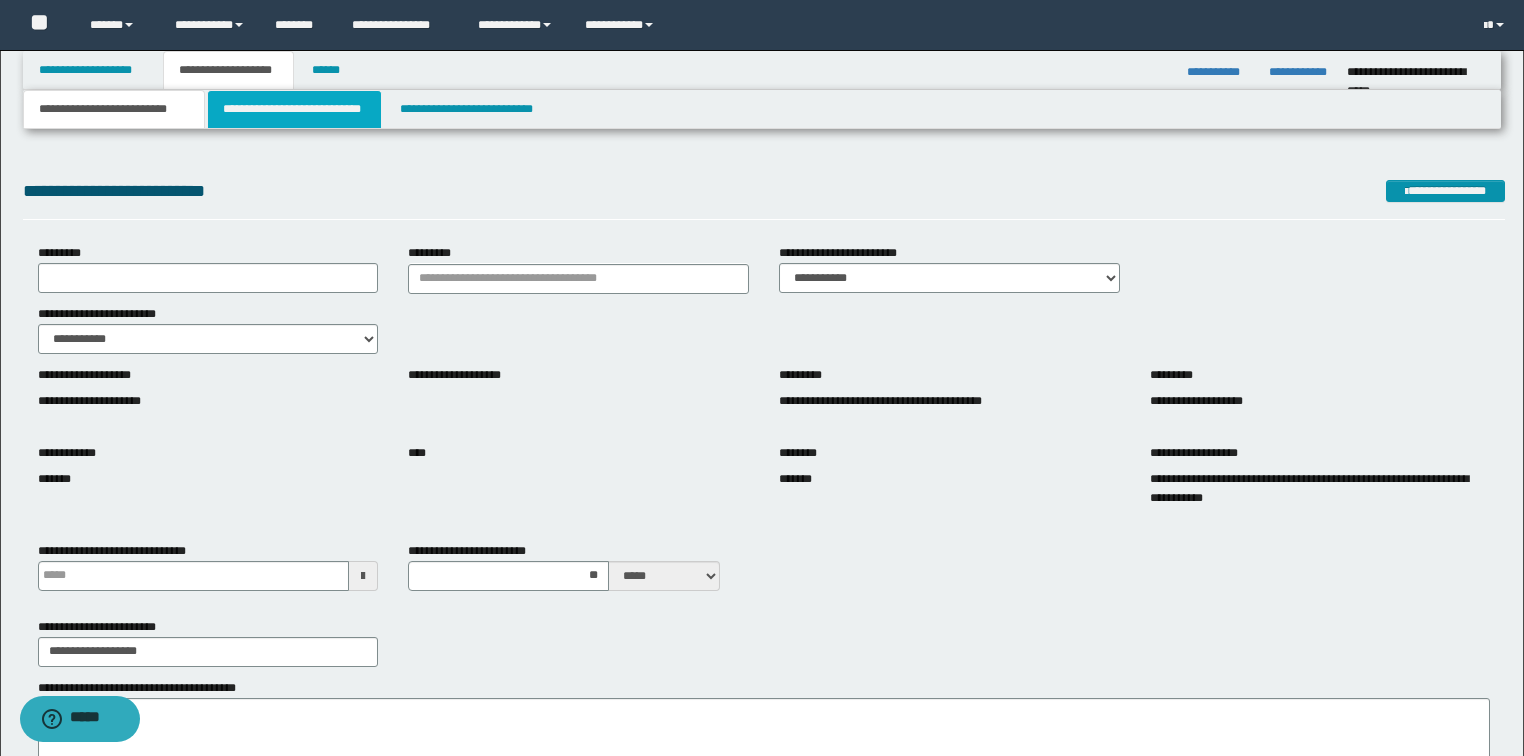 click on "**********" at bounding box center [294, 109] 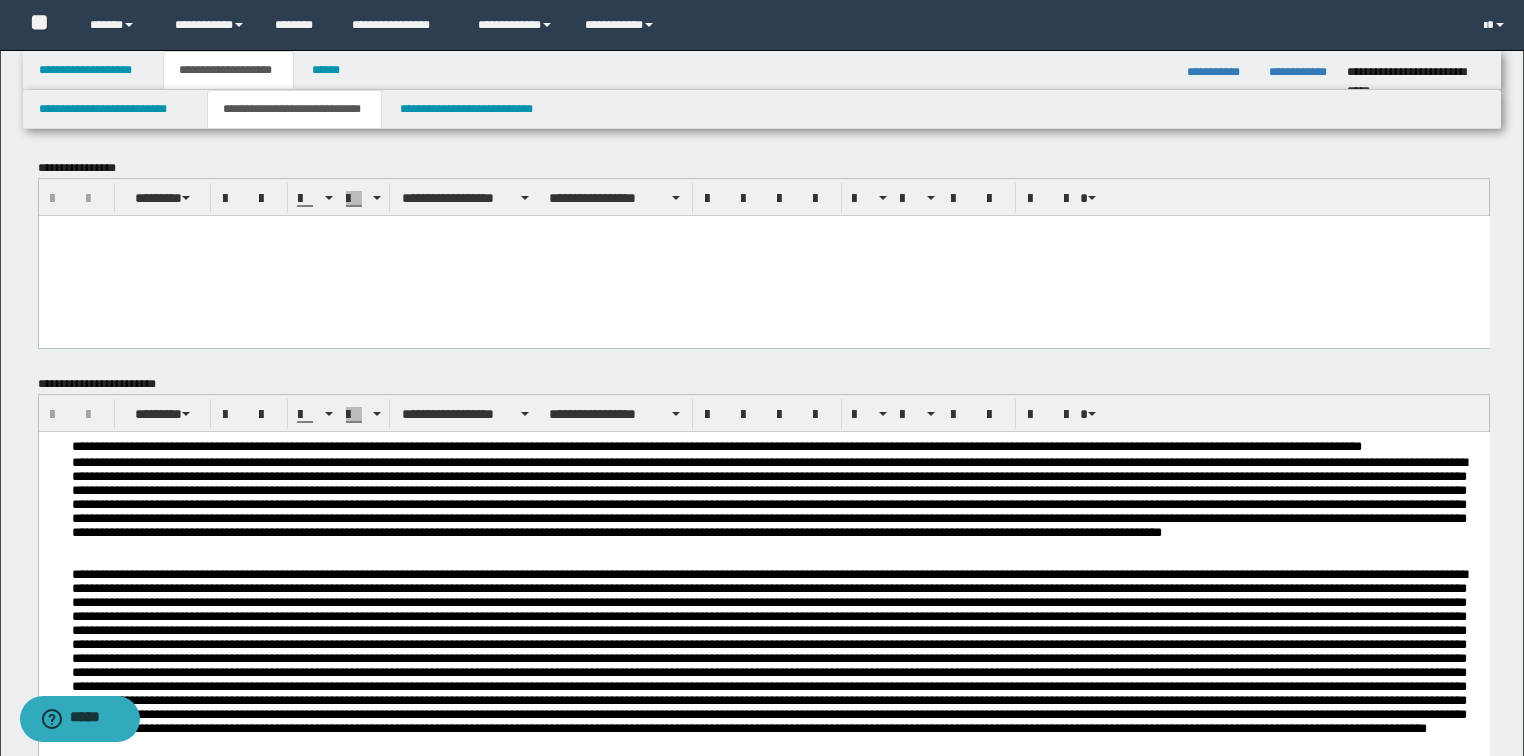 scroll, scrollTop: 240, scrollLeft: 0, axis: vertical 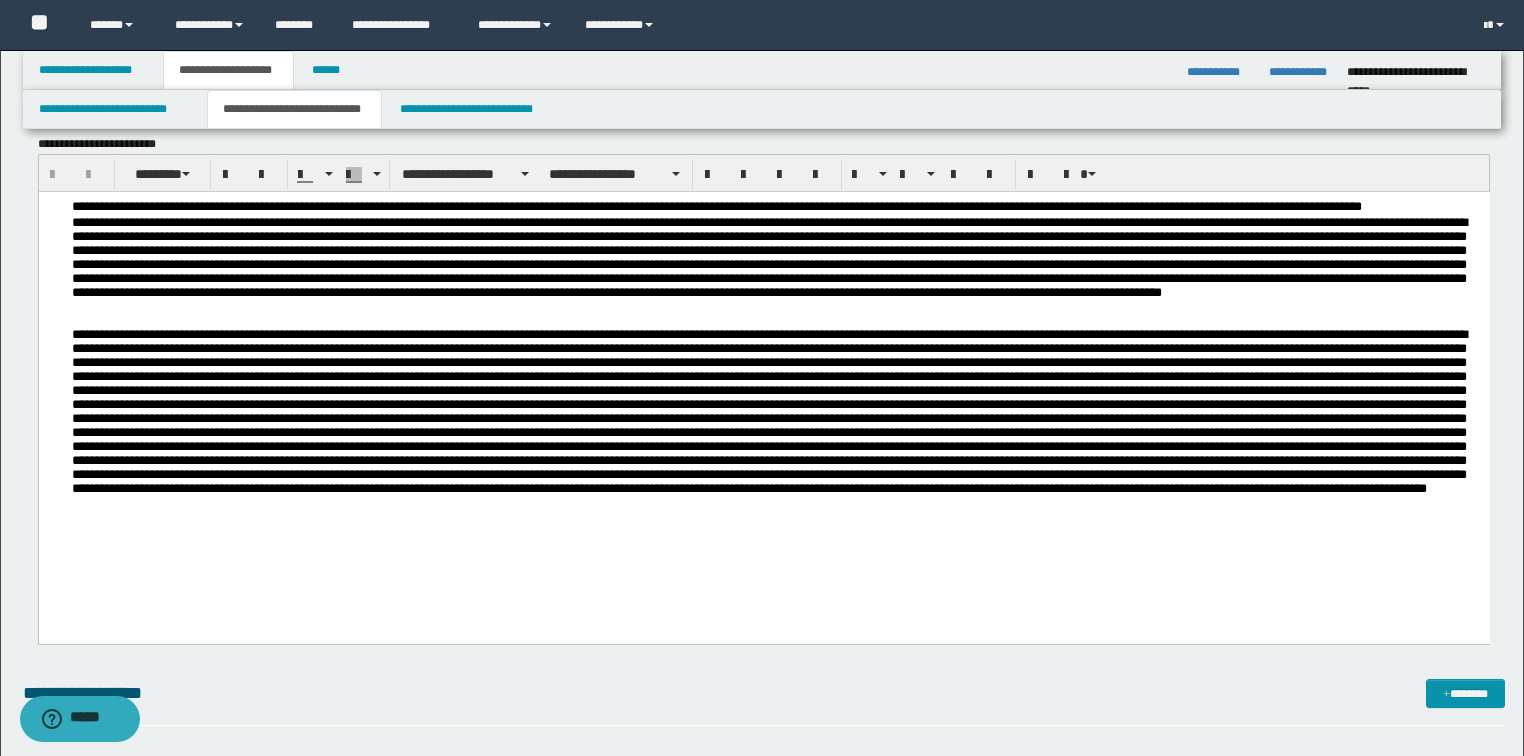 click on "**********" at bounding box center (763, 392) 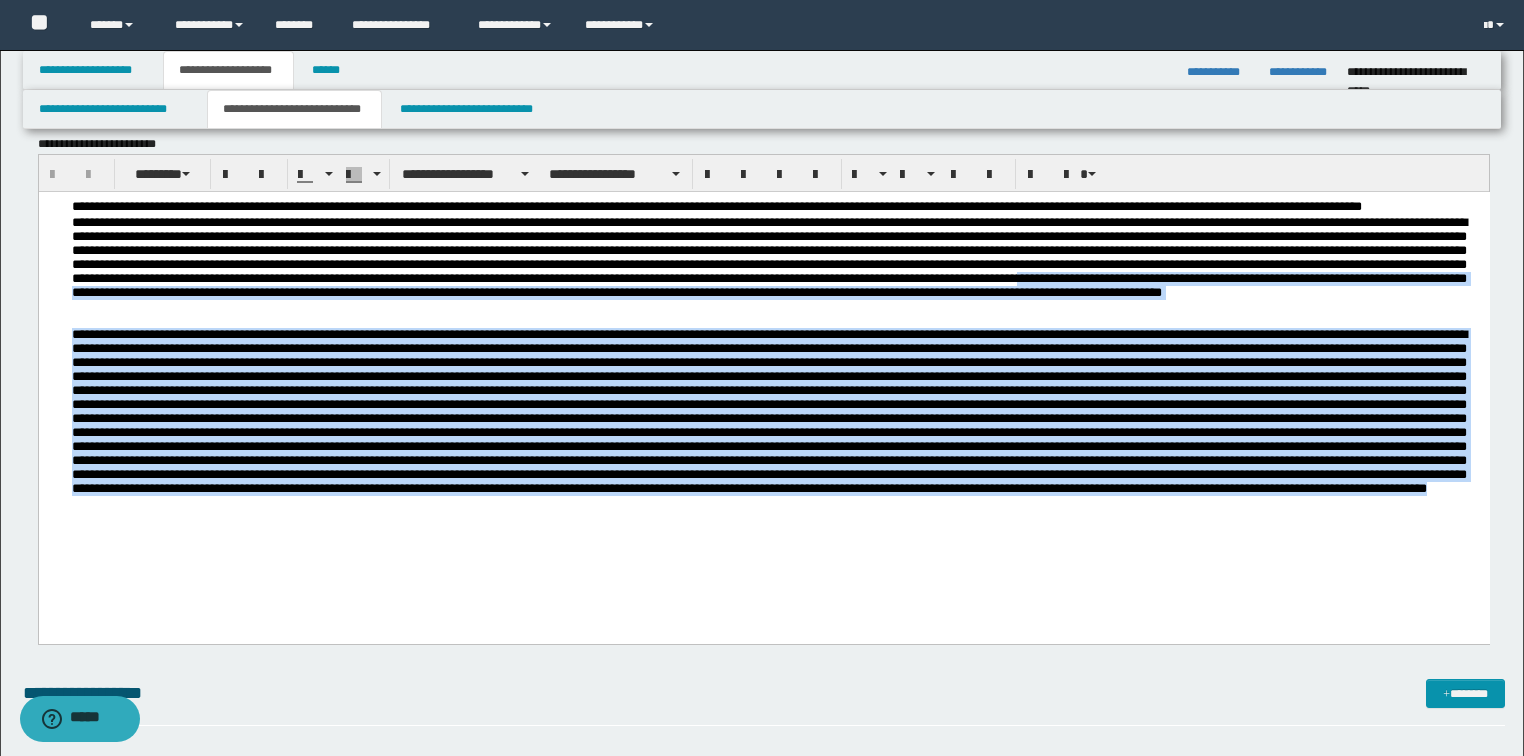 scroll, scrollTop: 80, scrollLeft: 0, axis: vertical 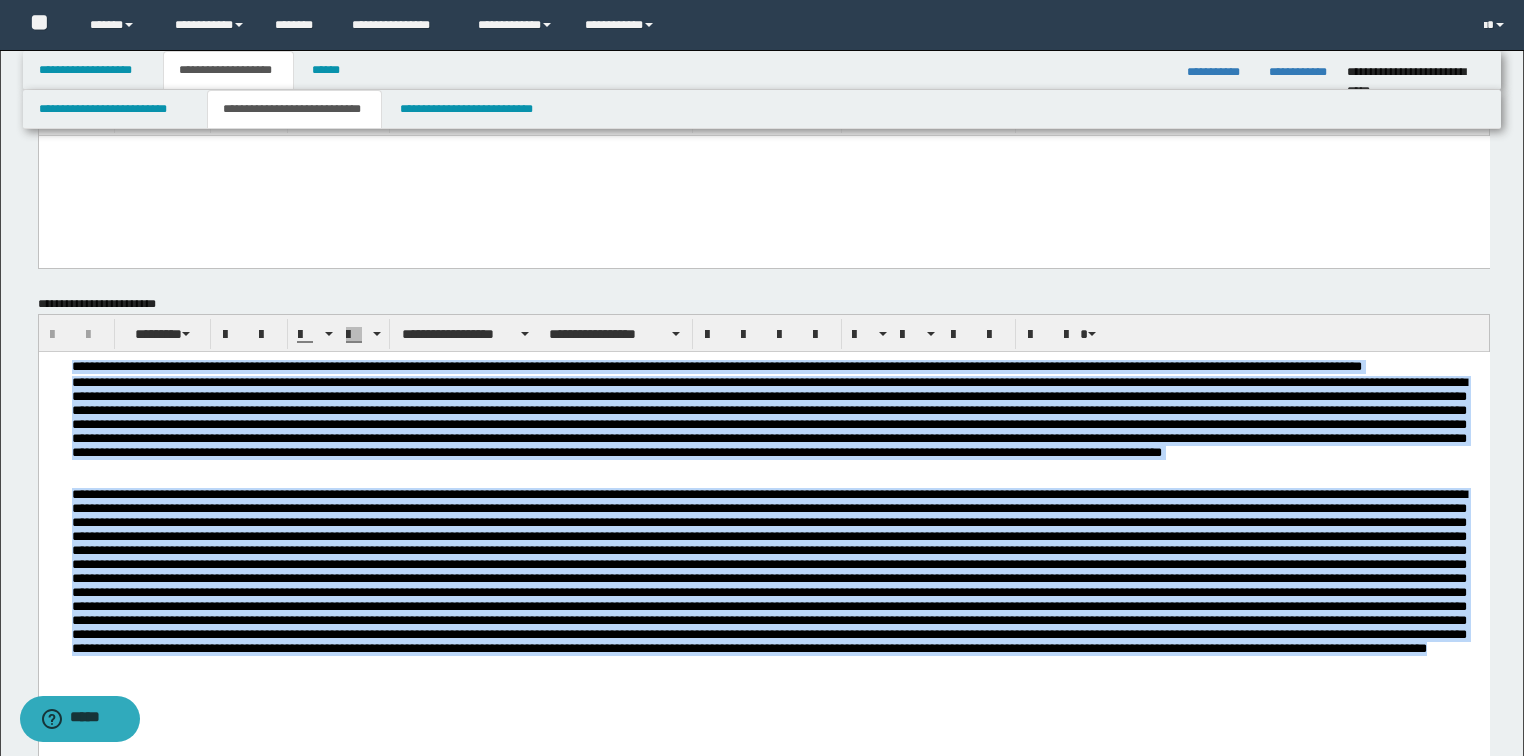 drag, startPoint x: 1307, startPoint y: 689, endPoint x: 236, endPoint y: 633, distance: 1072.463 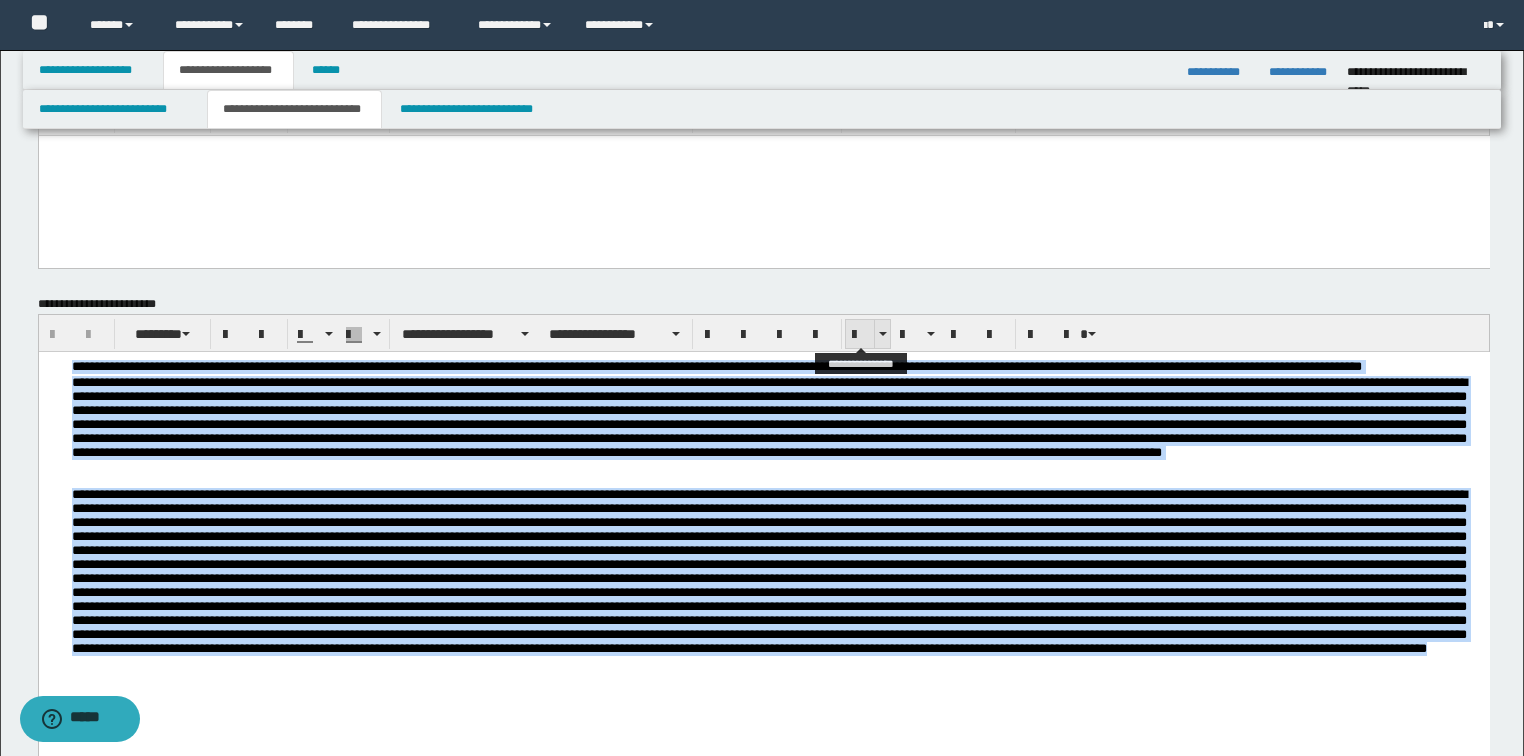 click at bounding box center [860, 335] 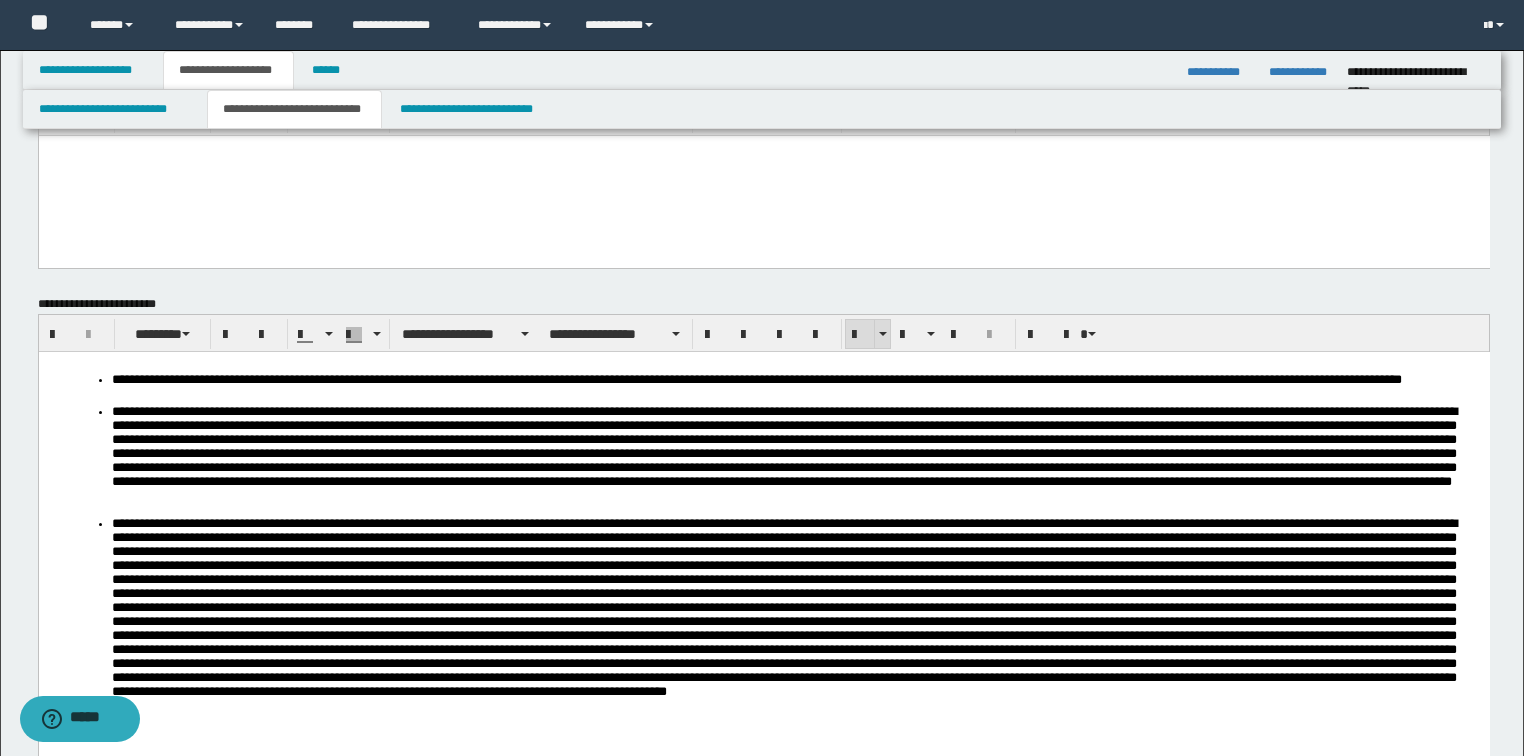 click at bounding box center (860, 335) 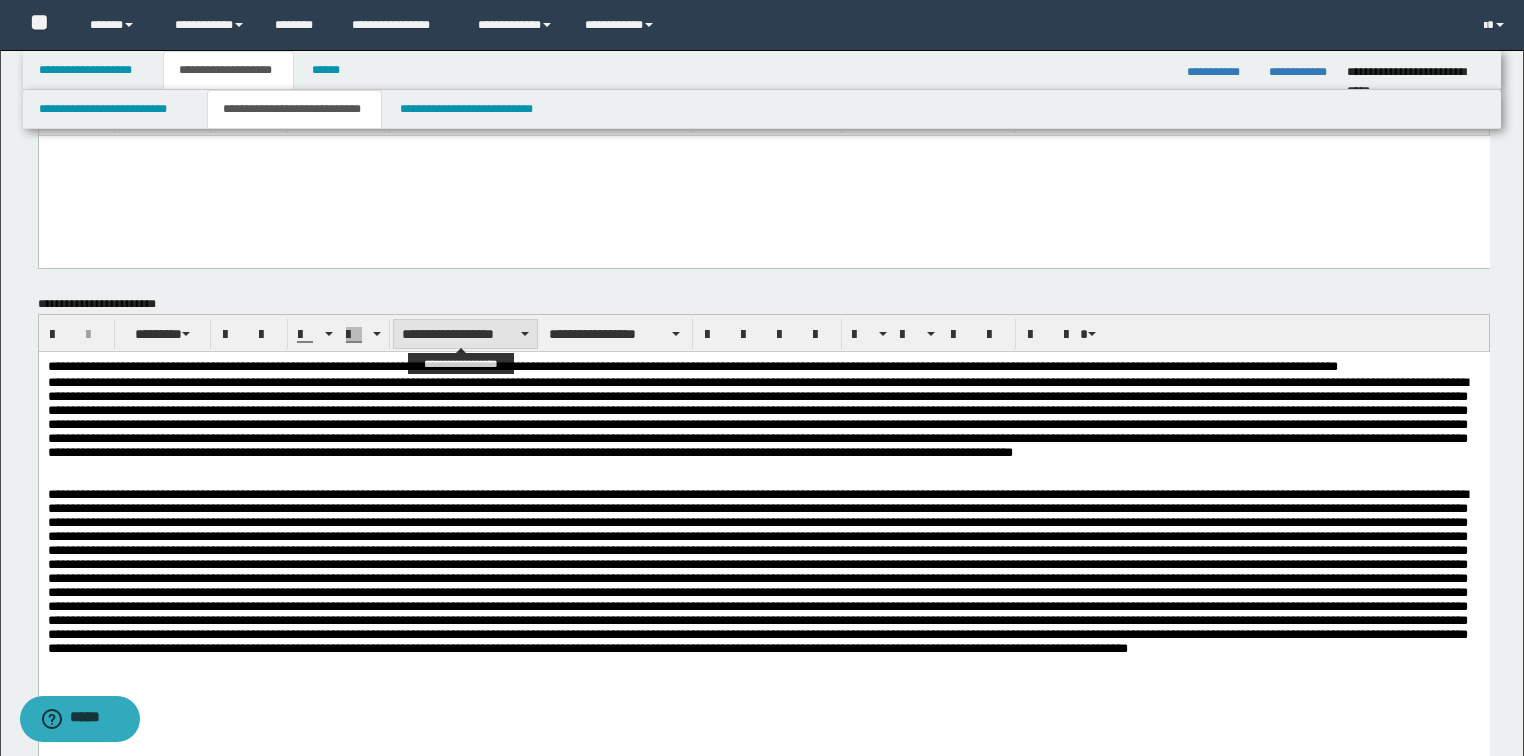 click on "**********" at bounding box center (465, 334) 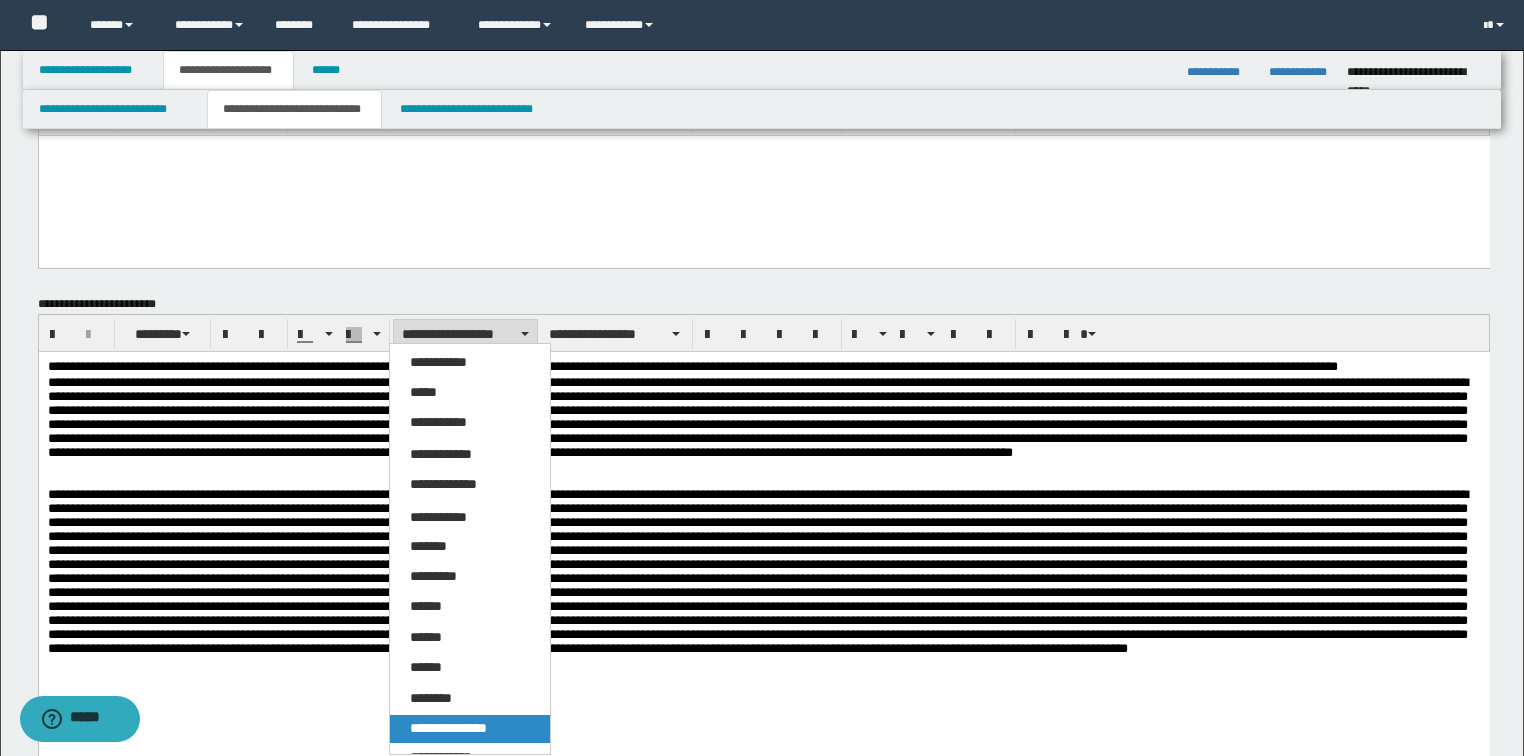 click on "**********" at bounding box center [448, 728] 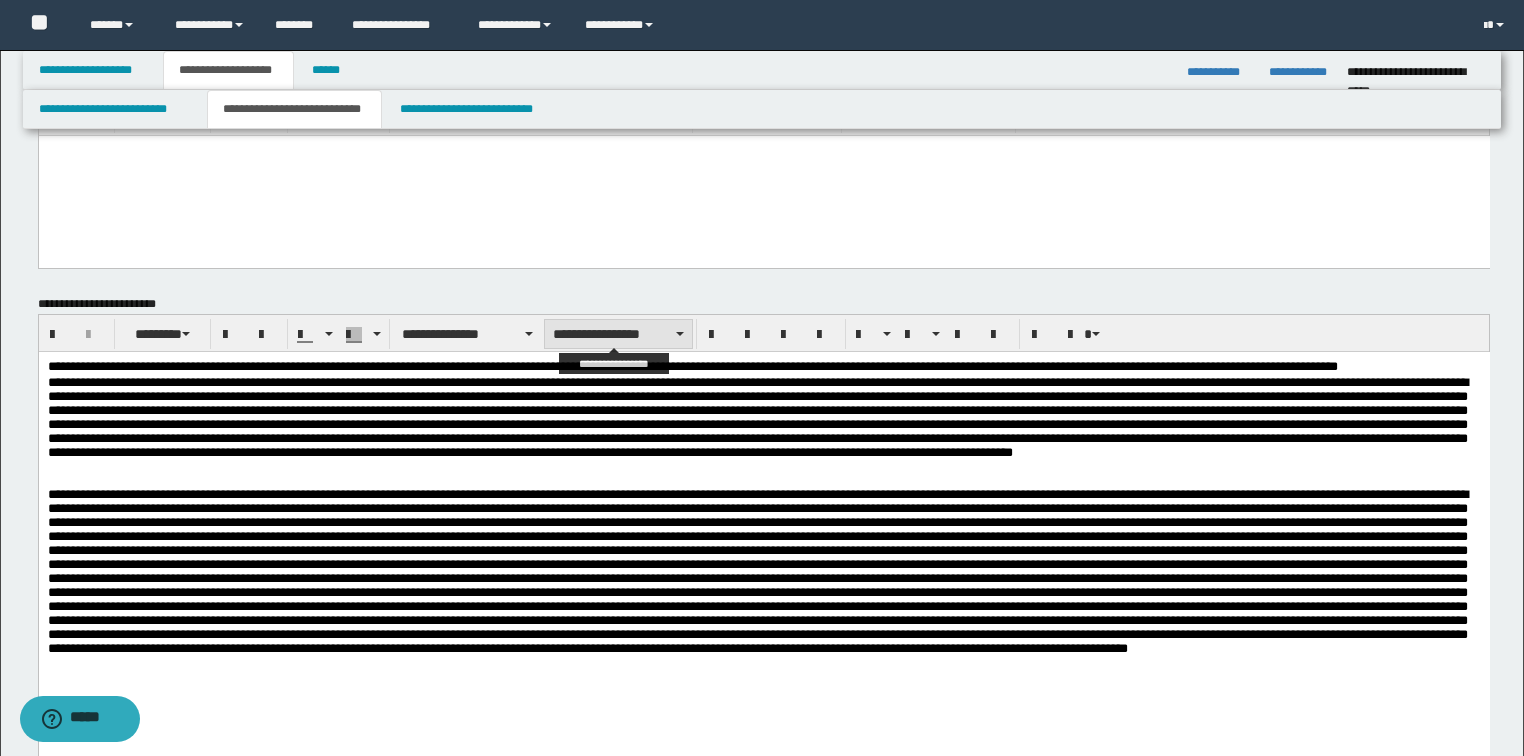 click on "**********" at bounding box center [618, 334] 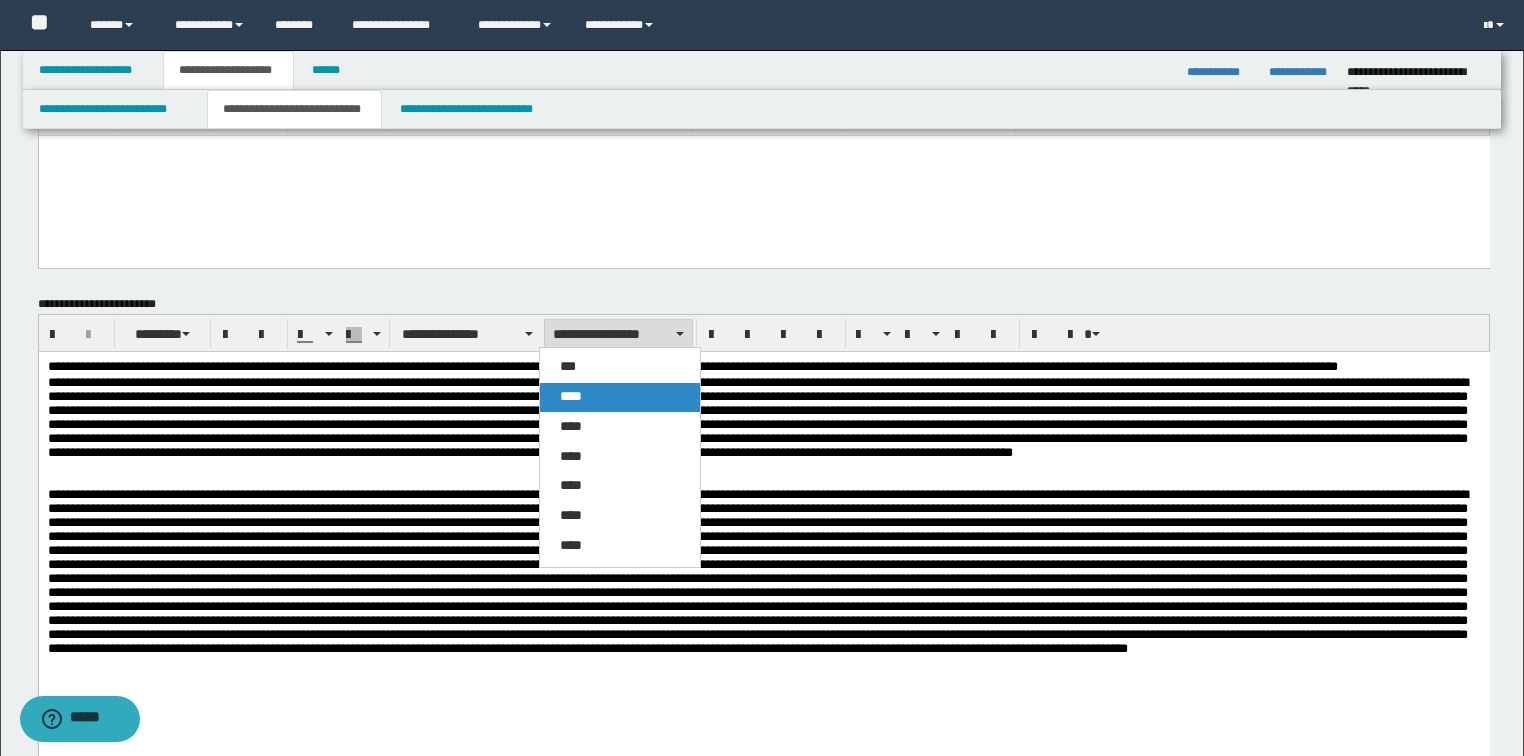 click on "****" at bounding box center (620, 397) 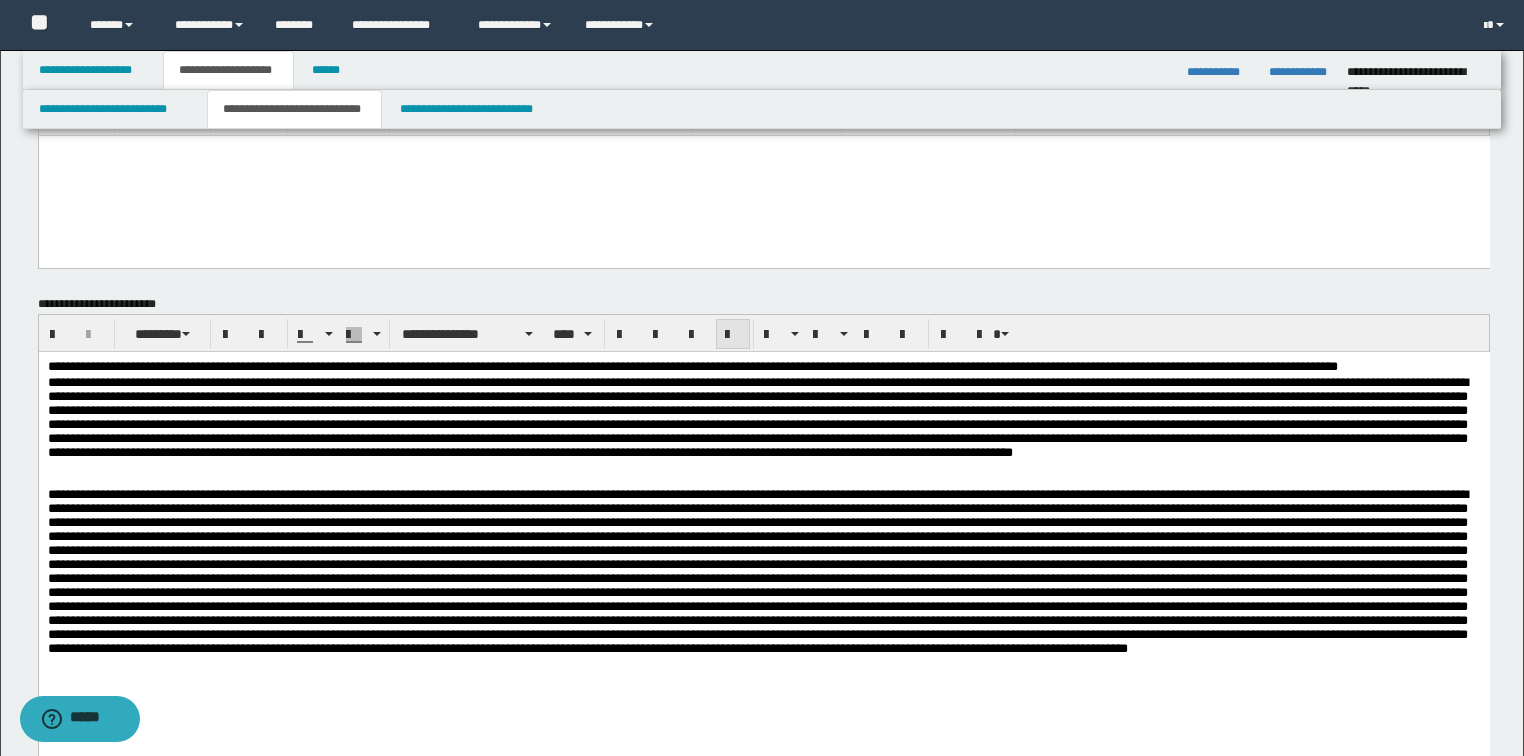 click at bounding box center (733, 335) 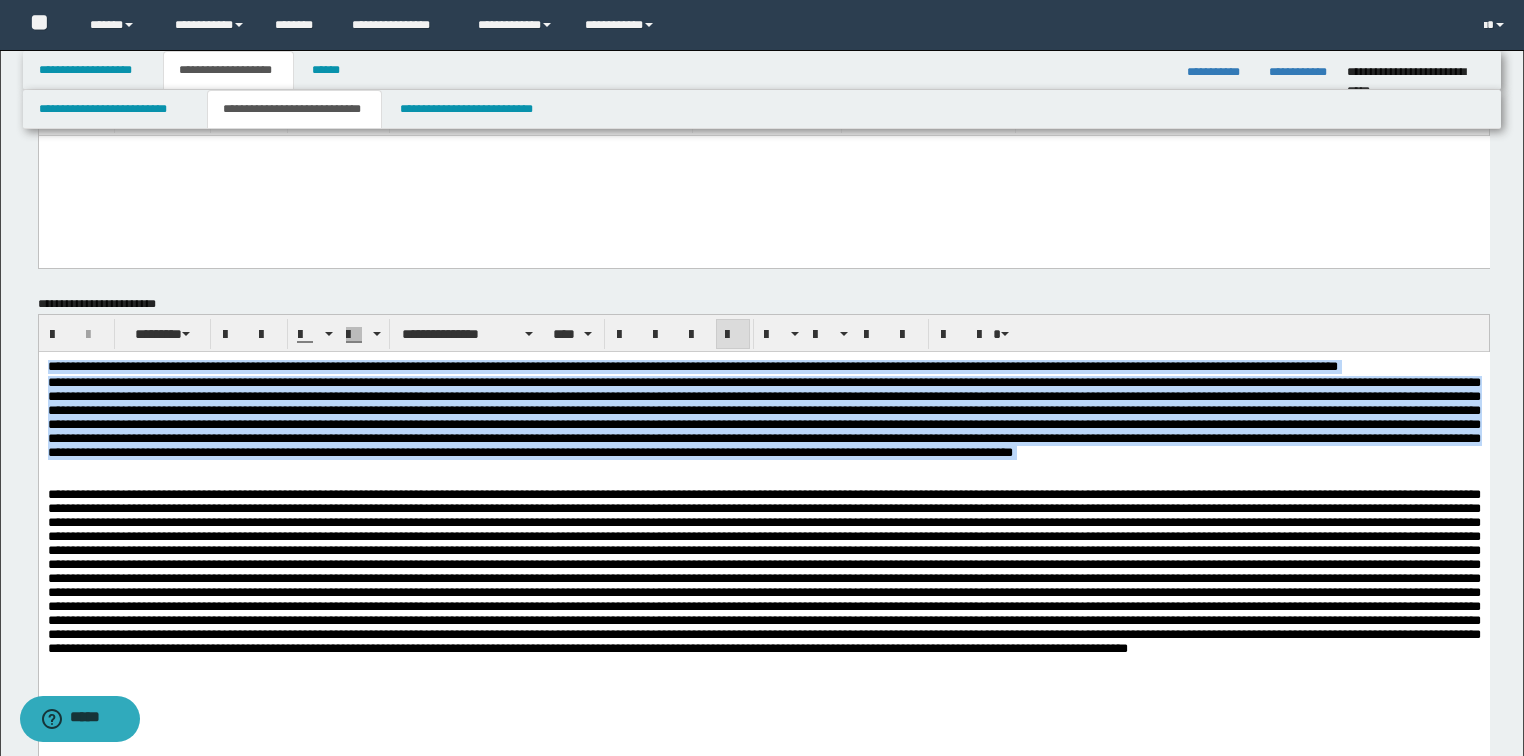 click at bounding box center (763, 570) 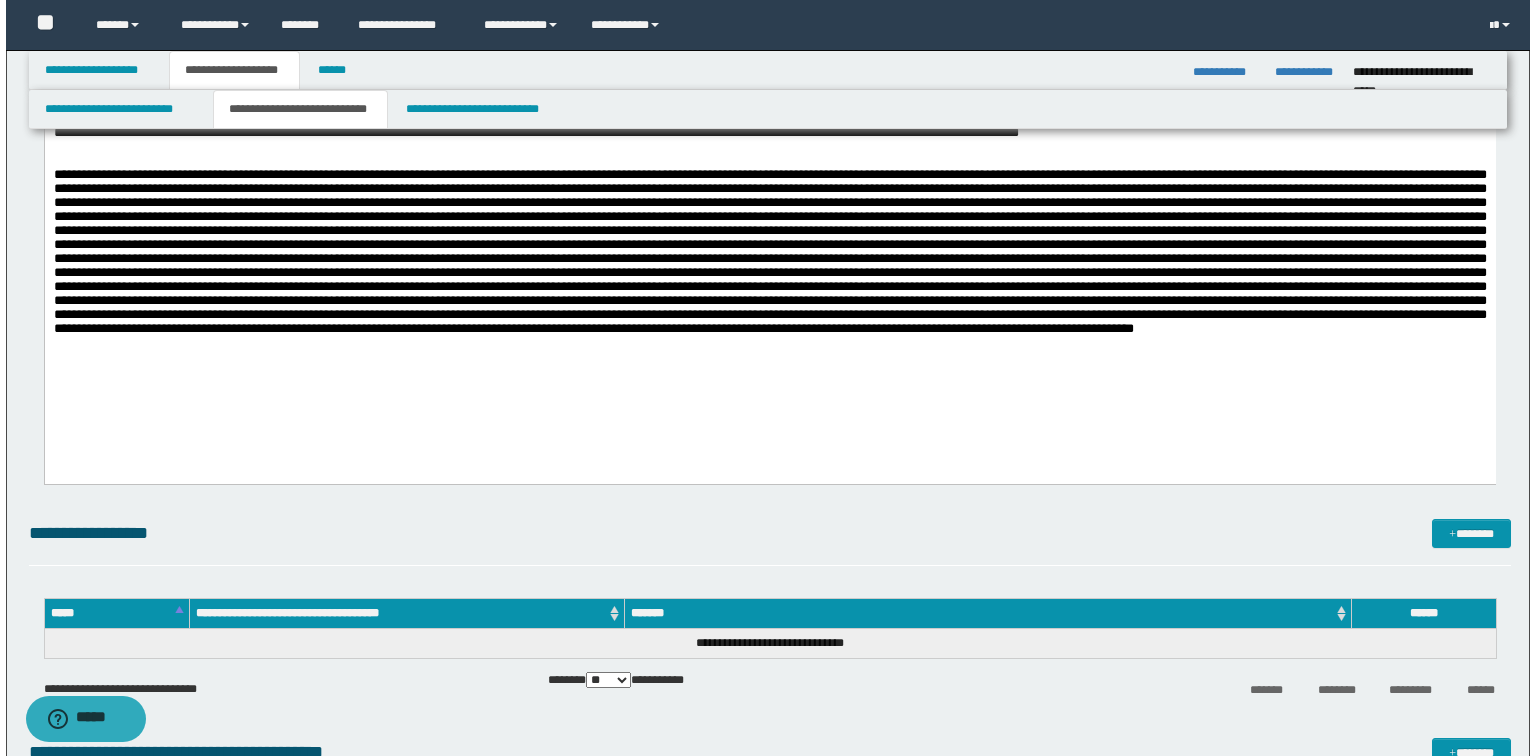 scroll, scrollTop: 0, scrollLeft: 0, axis: both 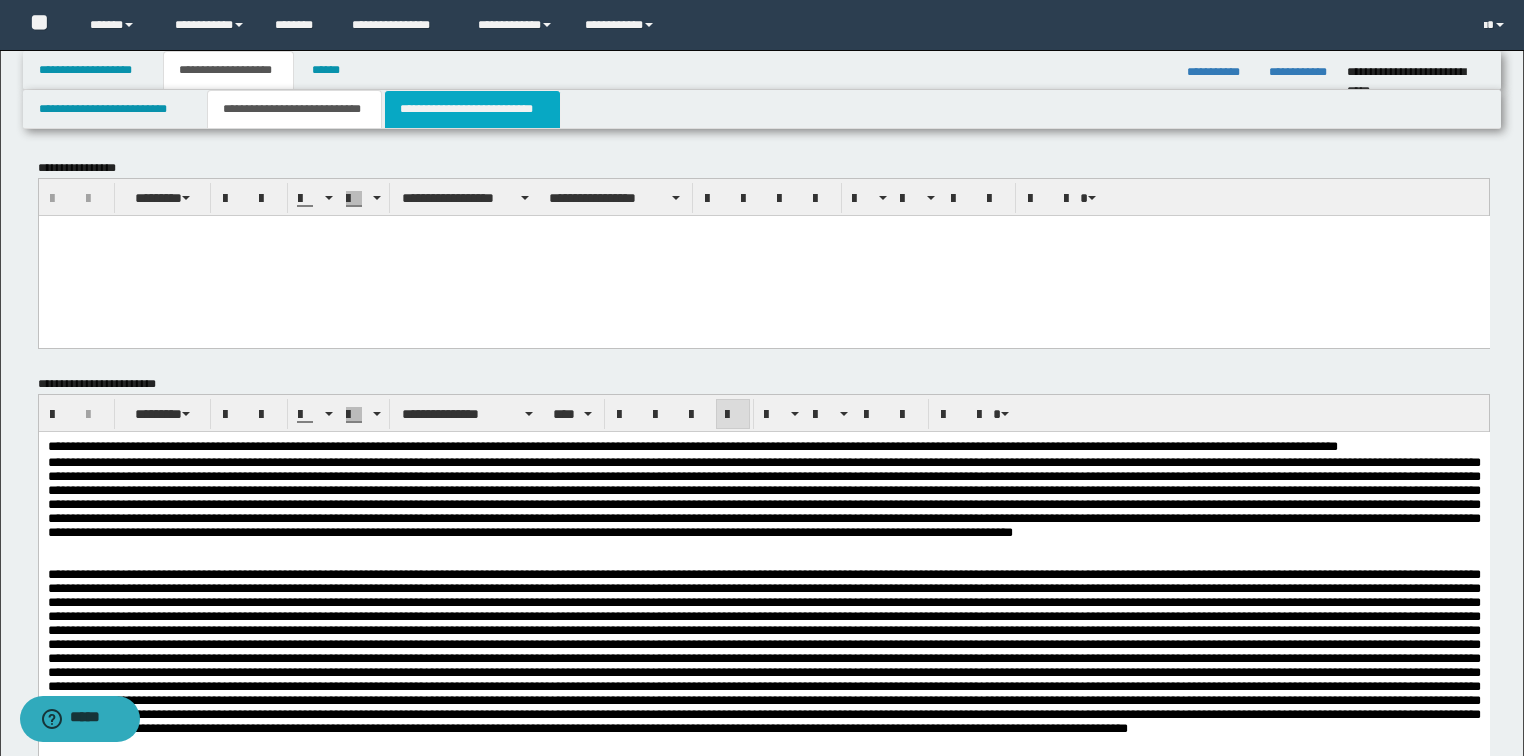 click on "**********" at bounding box center [472, 109] 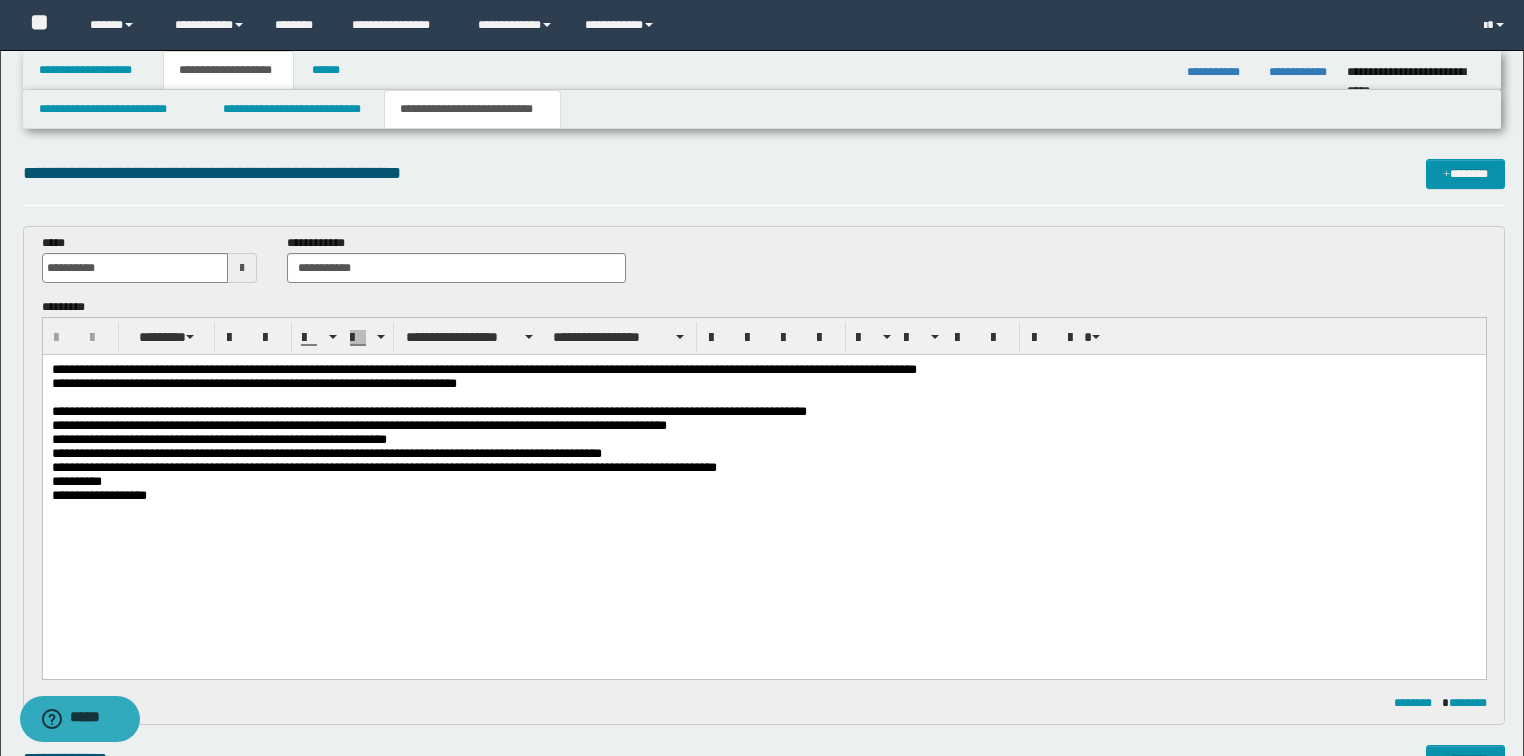 scroll, scrollTop: 0, scrollLeft: 0, axis: both 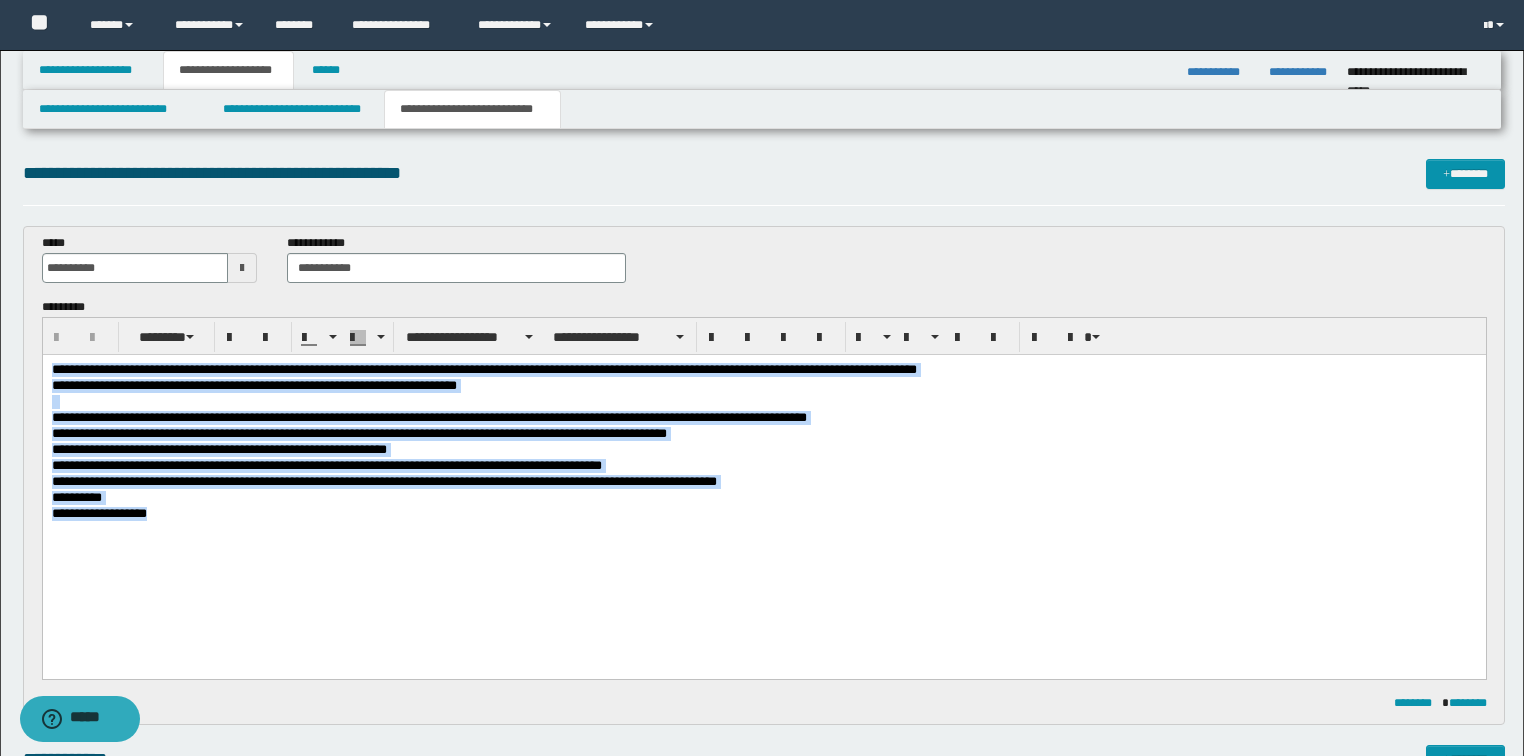 drag, startPoint x: 171, startPoint y: 512, endPoint x: 42, endPoint y: 666, distance: 200.89052 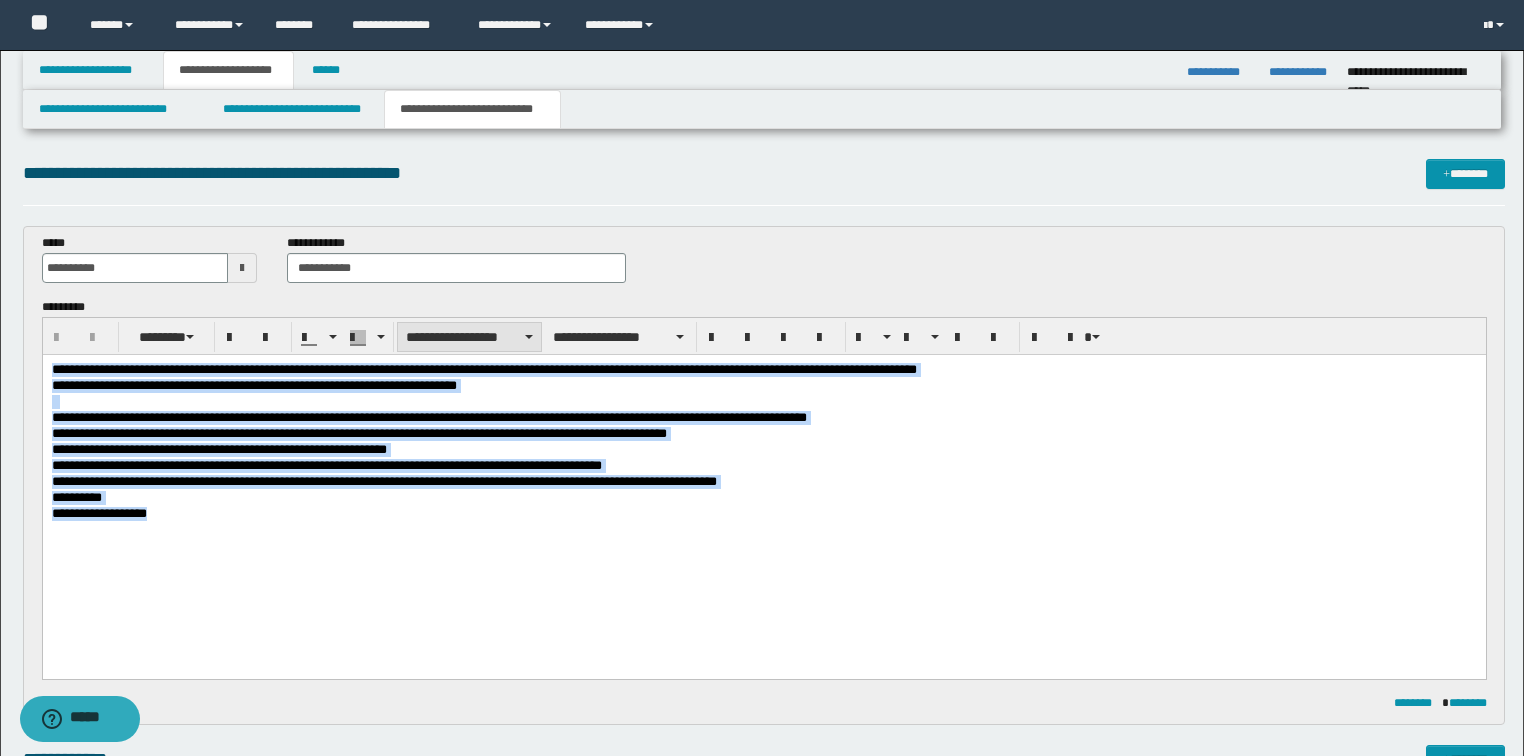 click on "**********" at bounding box center [469, 337] 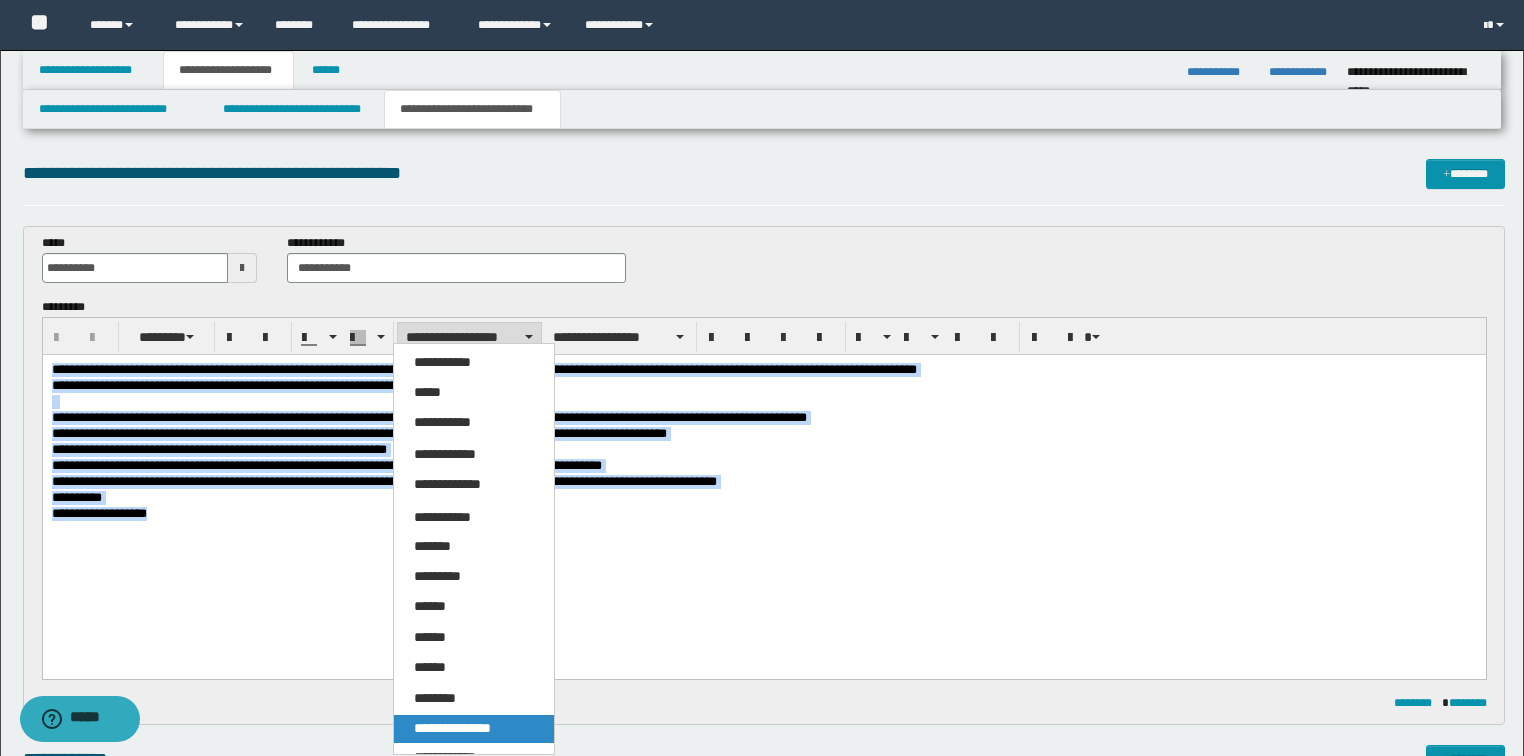 click on "**********" at bounding box center (452, 728) 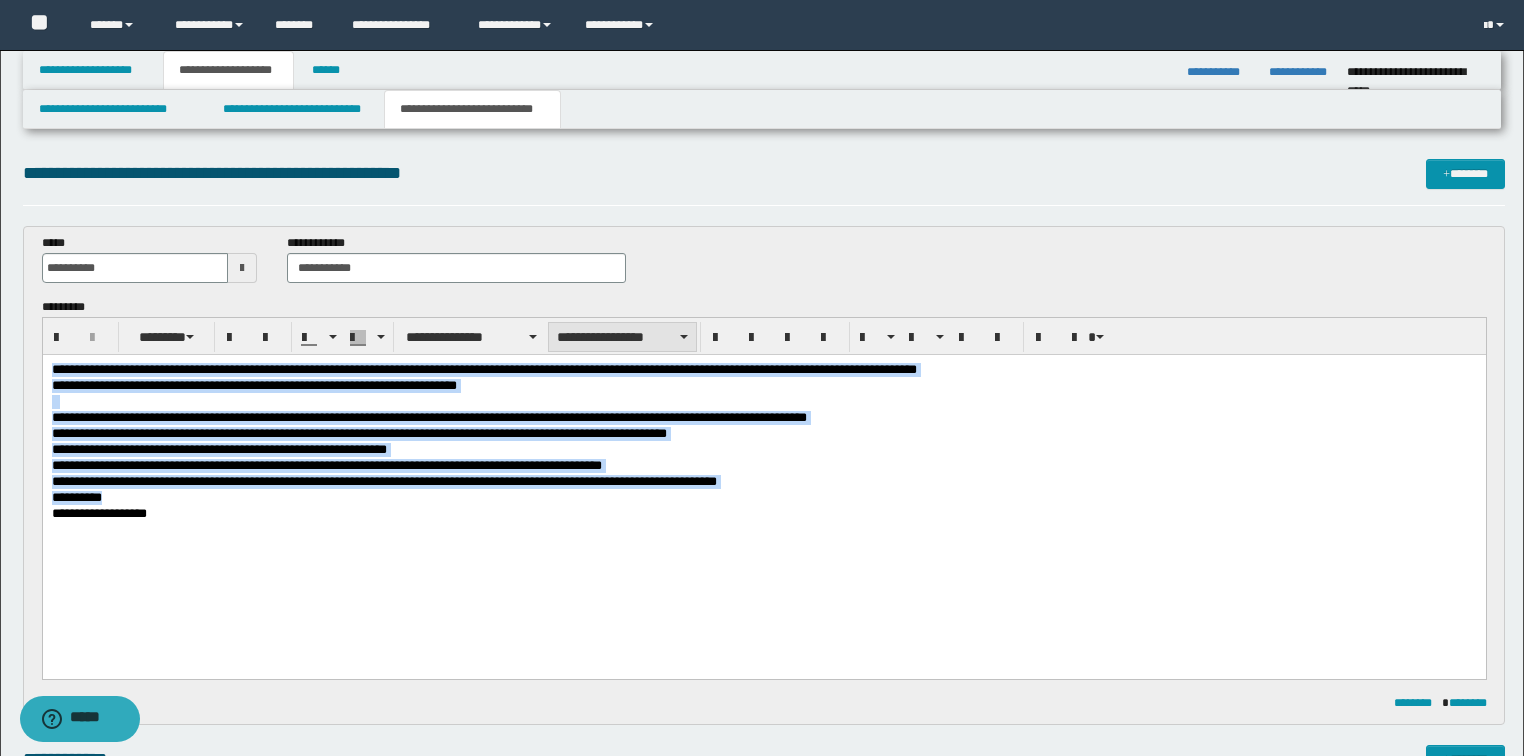 click on "**********" at bounding box center [622, 337] 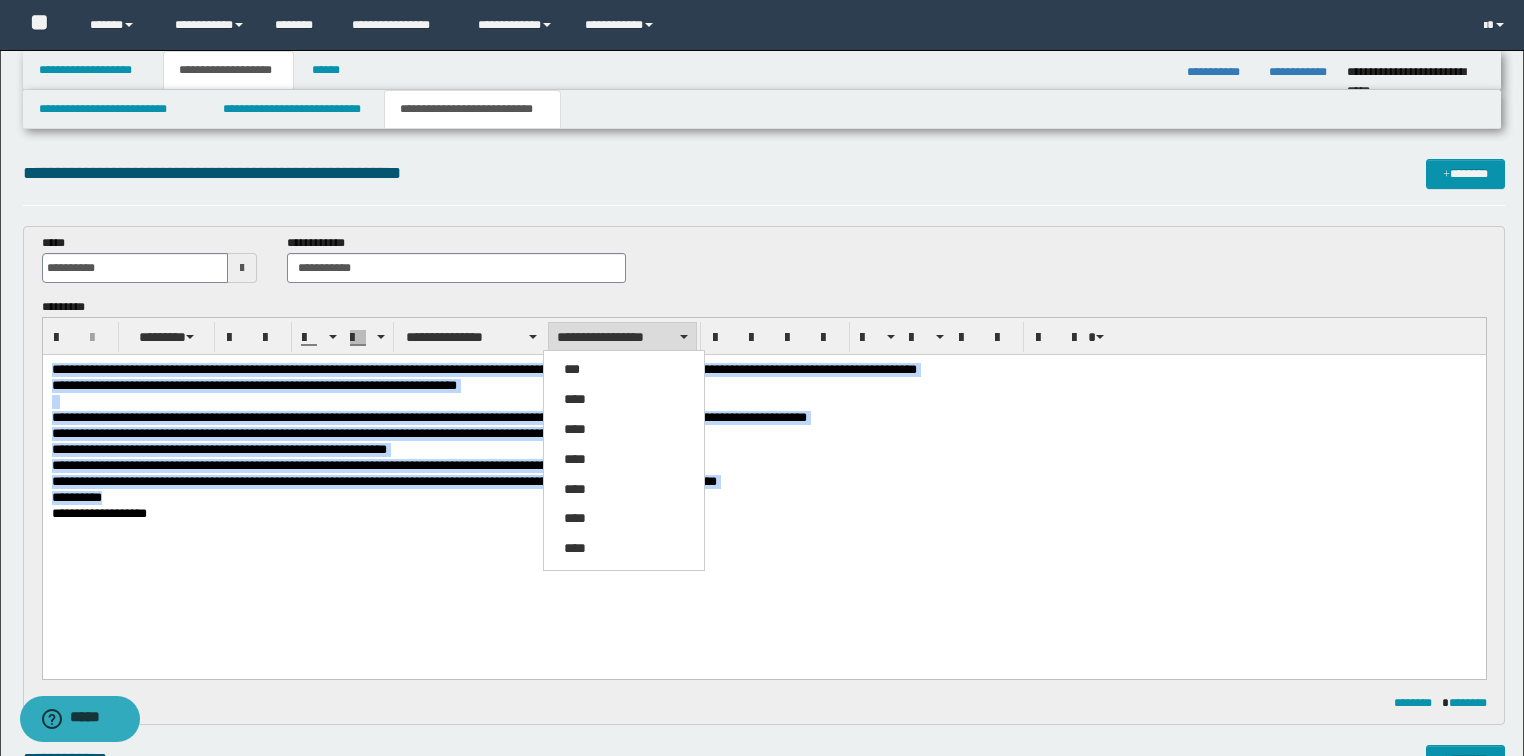 click on "****" at bounding box center [575, 399] 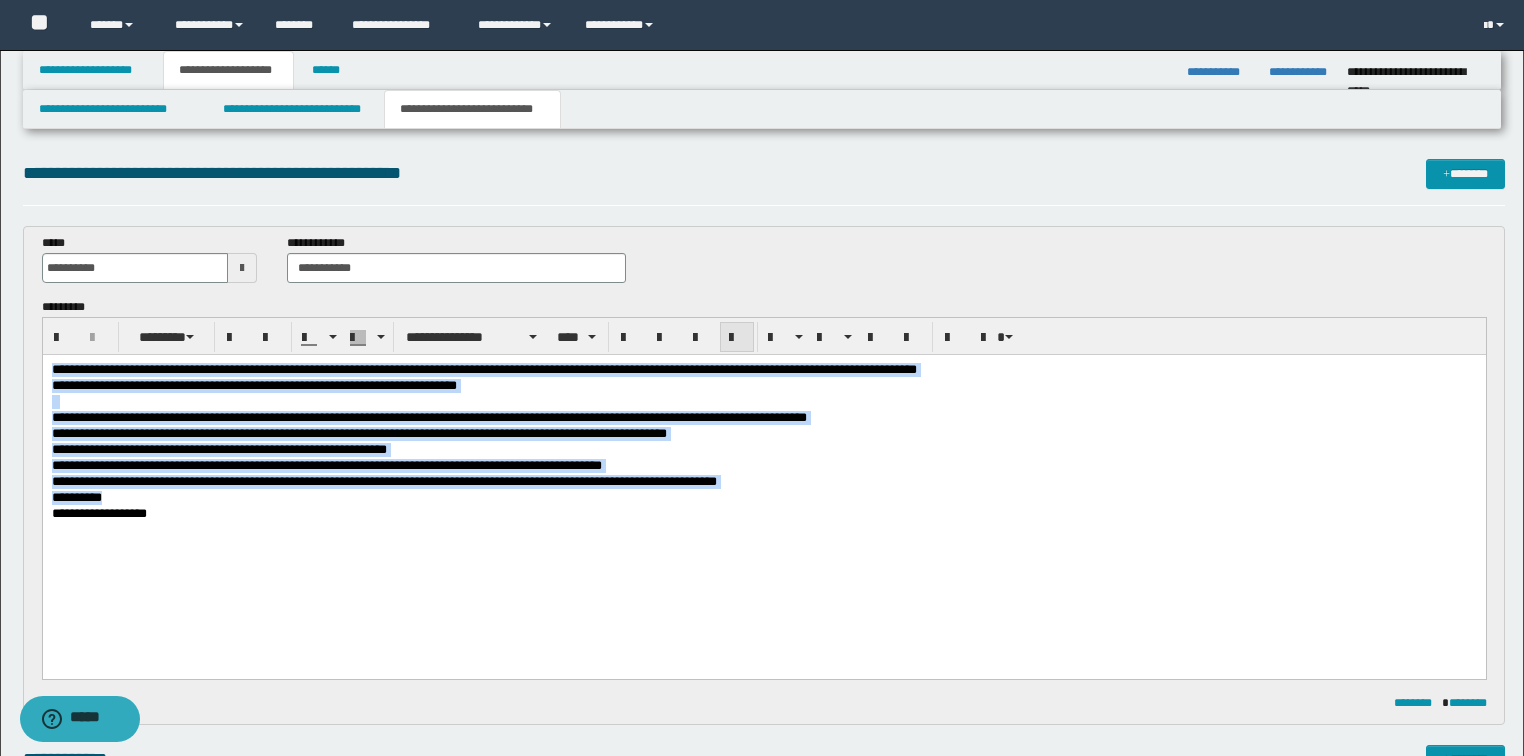 click at bounding box center (737, 337) 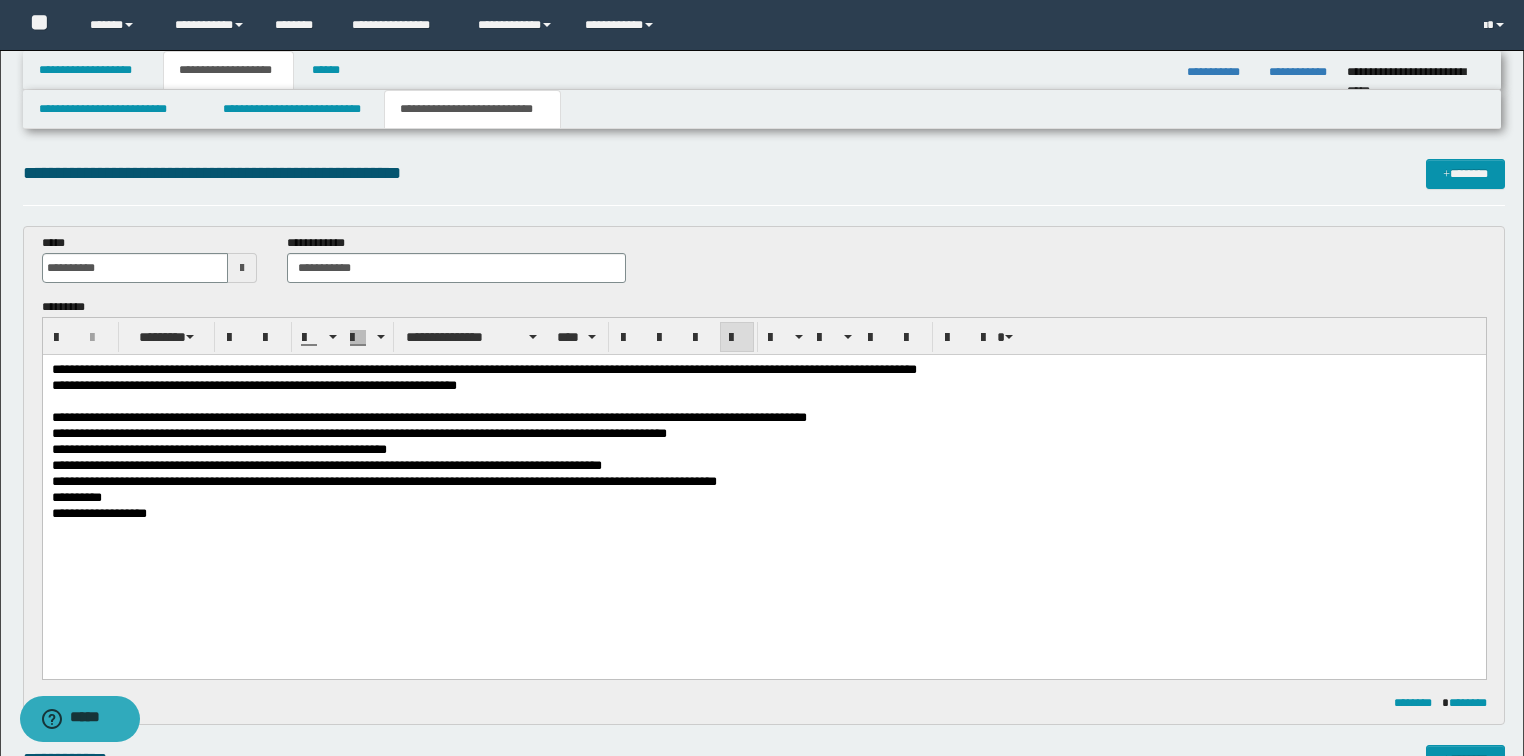 click on "**********" at bounding box center (763, 491) 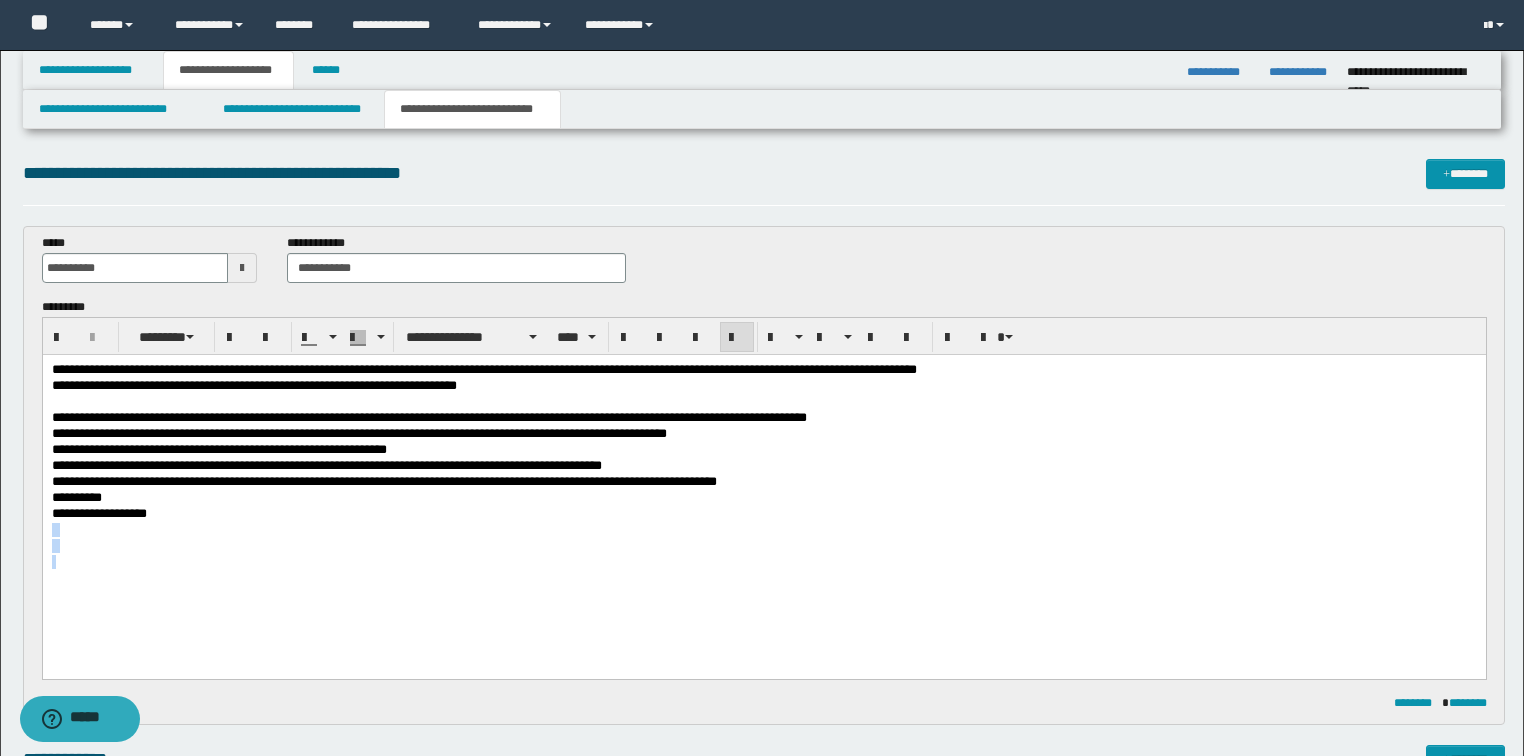drag, startPoint x: 154, startPoint y: 508, endPoint x: 272, endPoint y: 673, distance: 202.85216 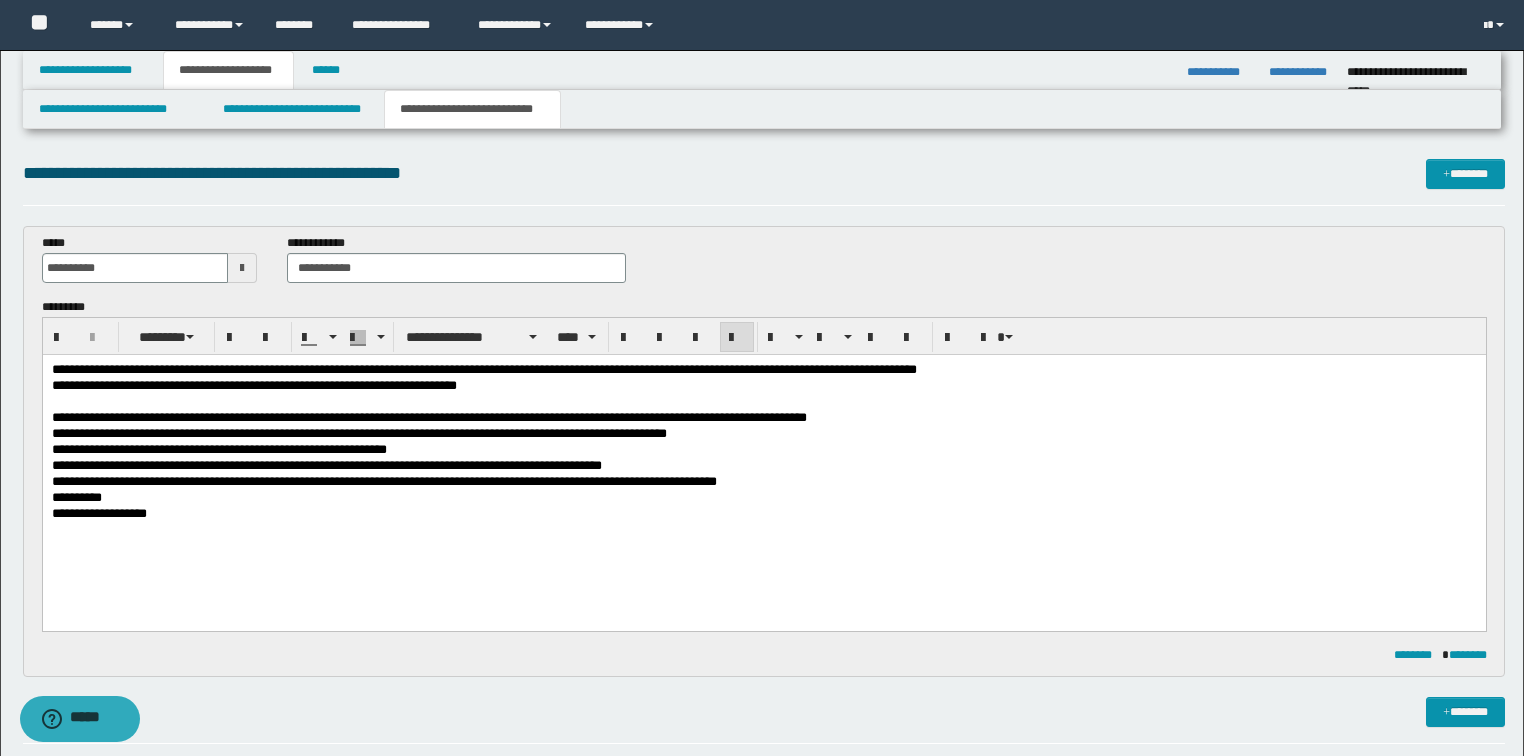 click on "**********" at bounding box center [358, 432] 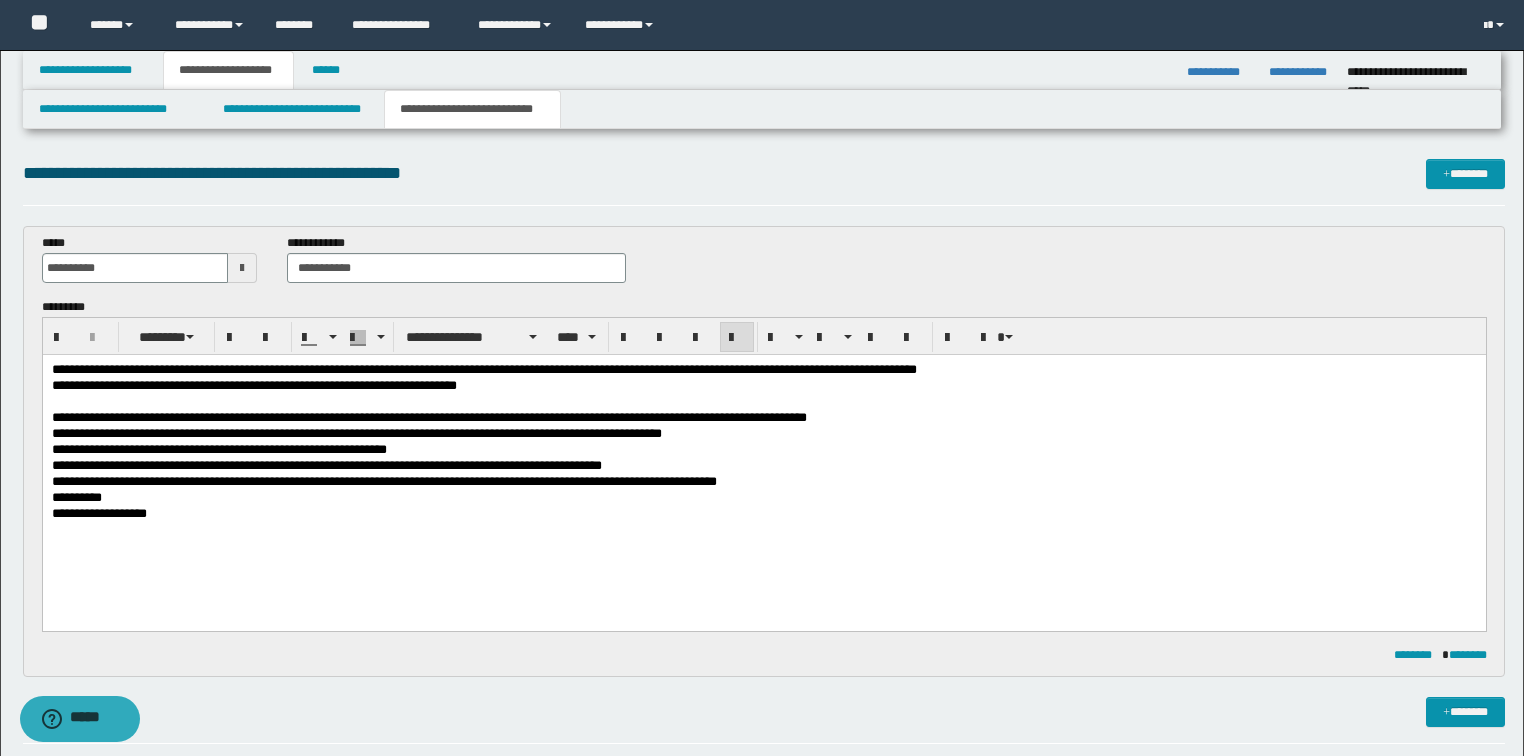click on "**********" at bounding box center (428, 416) 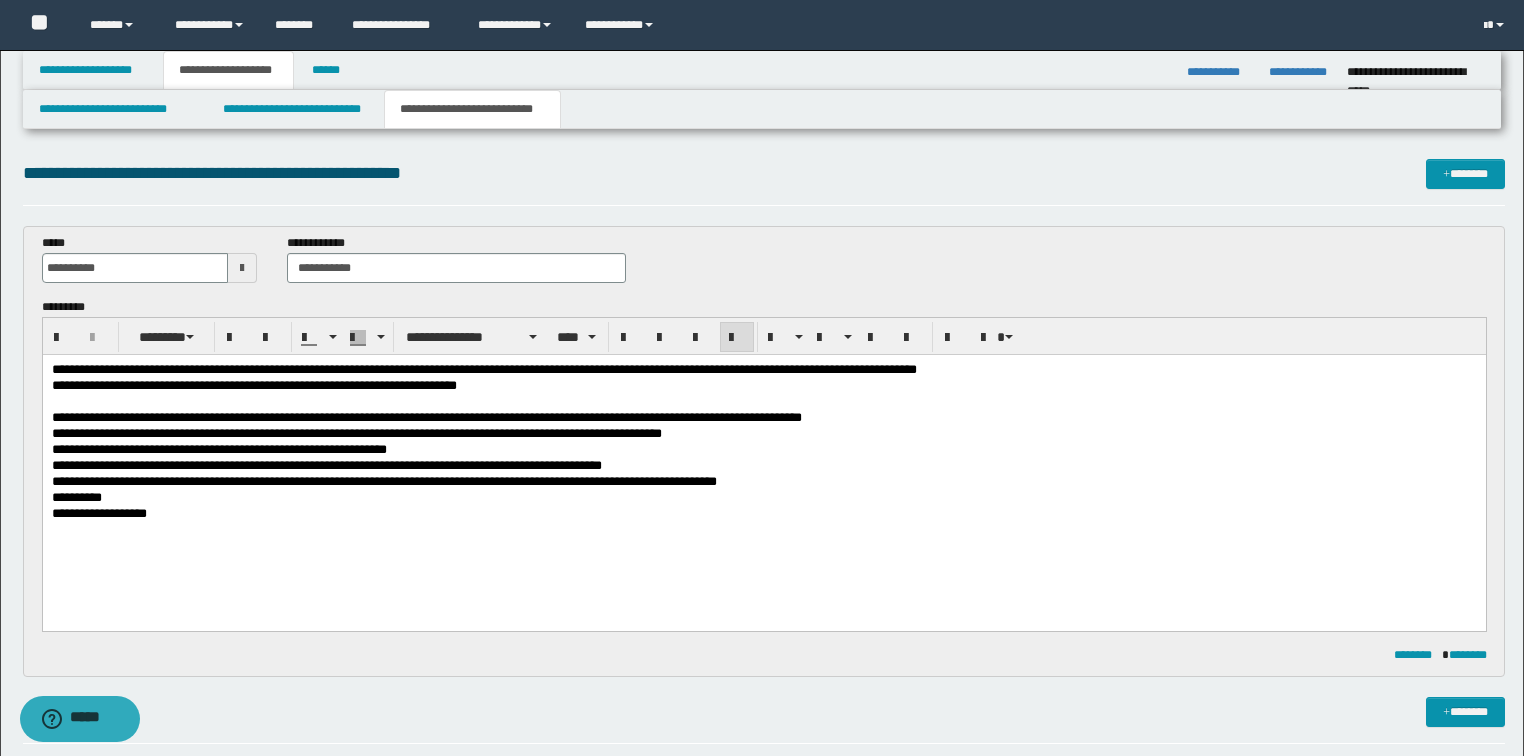 click on "**********" at bounding box center [426, 416] 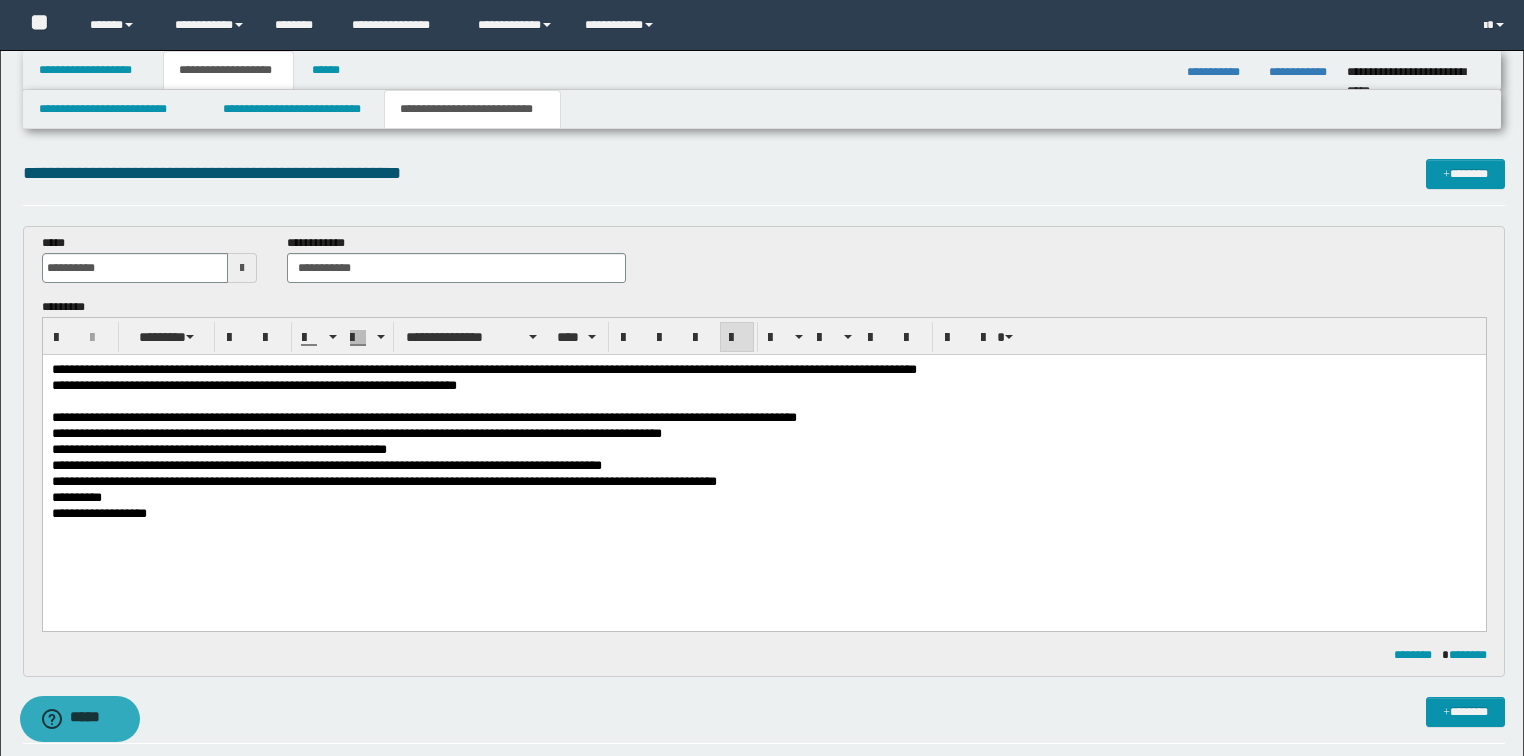 click on "**********" at bounding box center (356, 432) 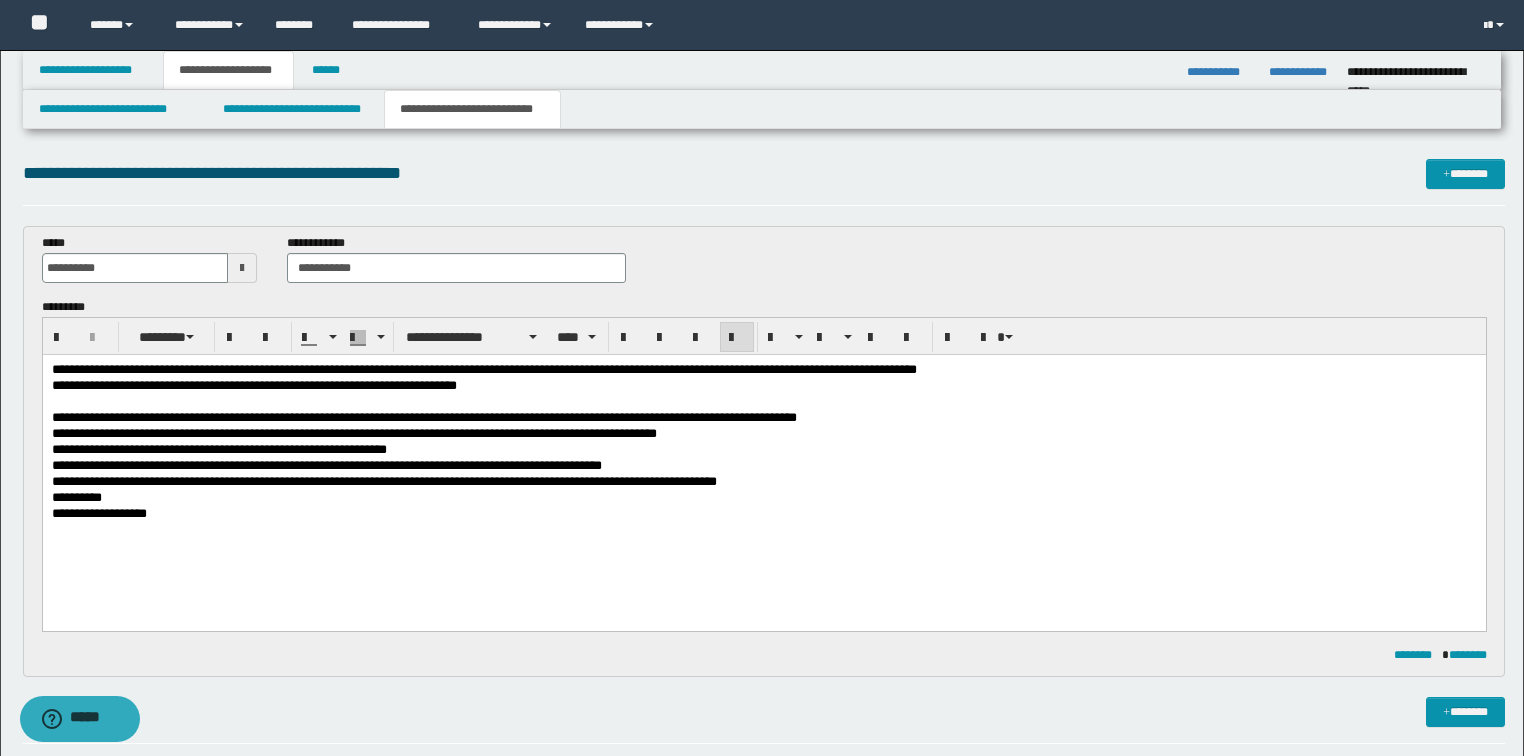 click on "**********" at bounding box center (218, 448) 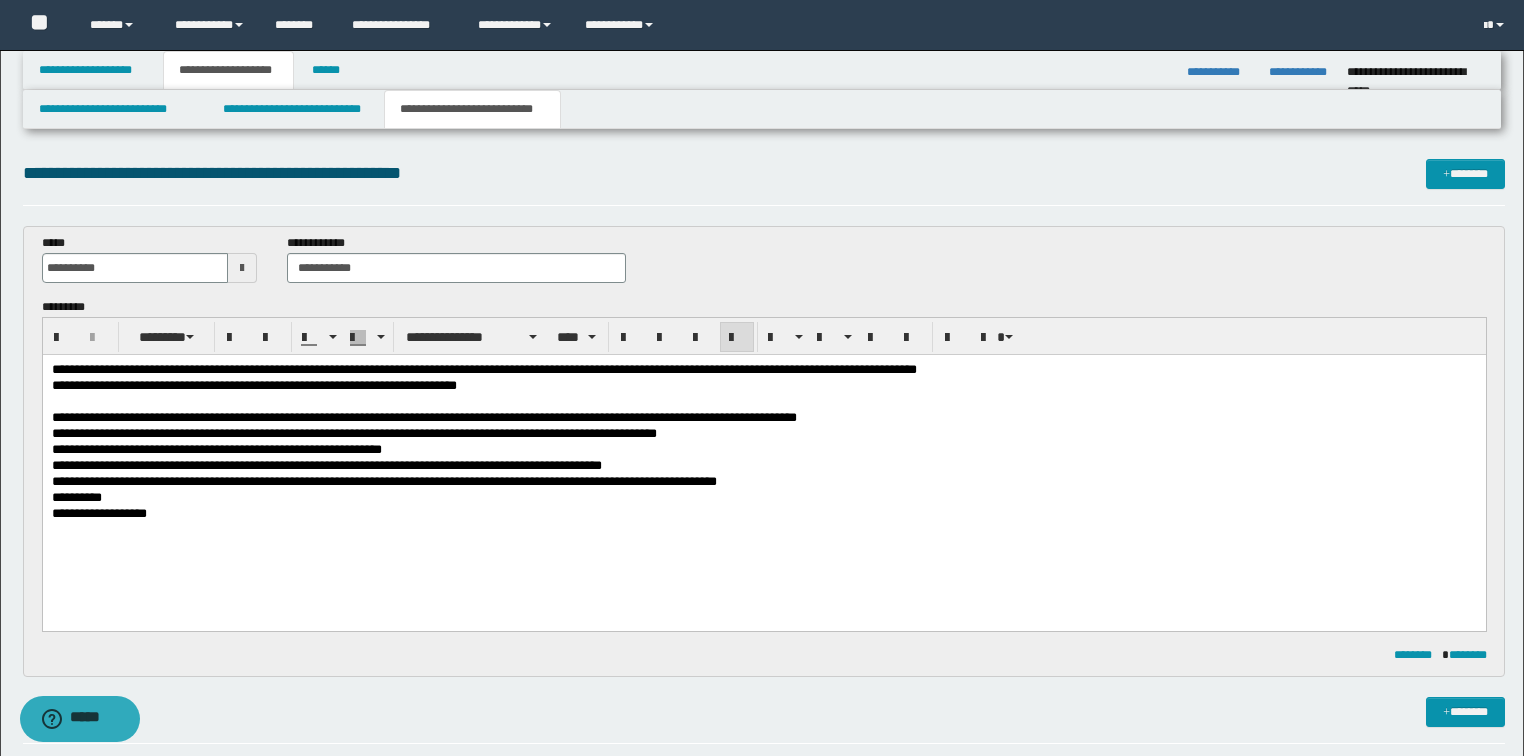 click on "**********" at bounding box center [423, 416] 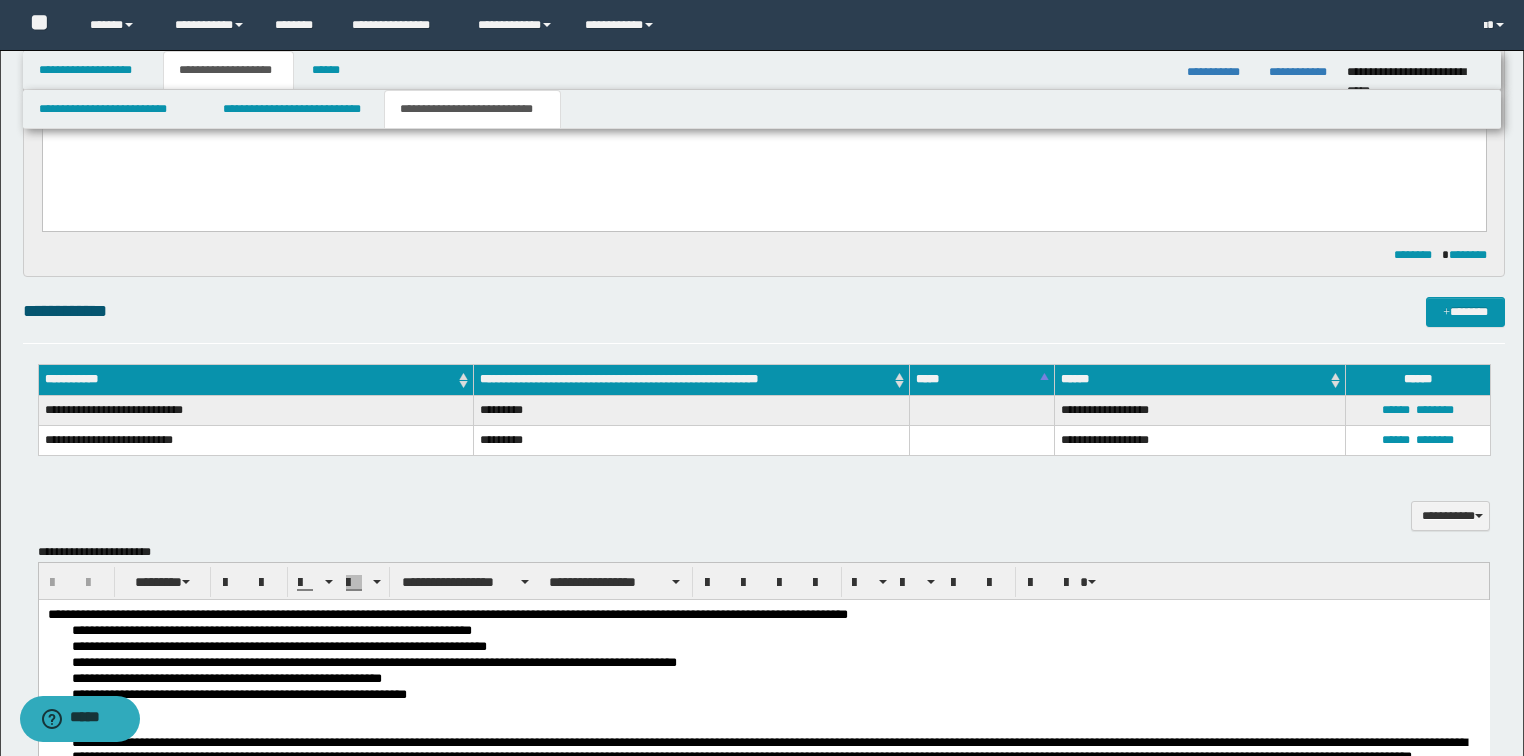 scroll, scrollTop: 640, scrollLeft: 0, axis: vertical 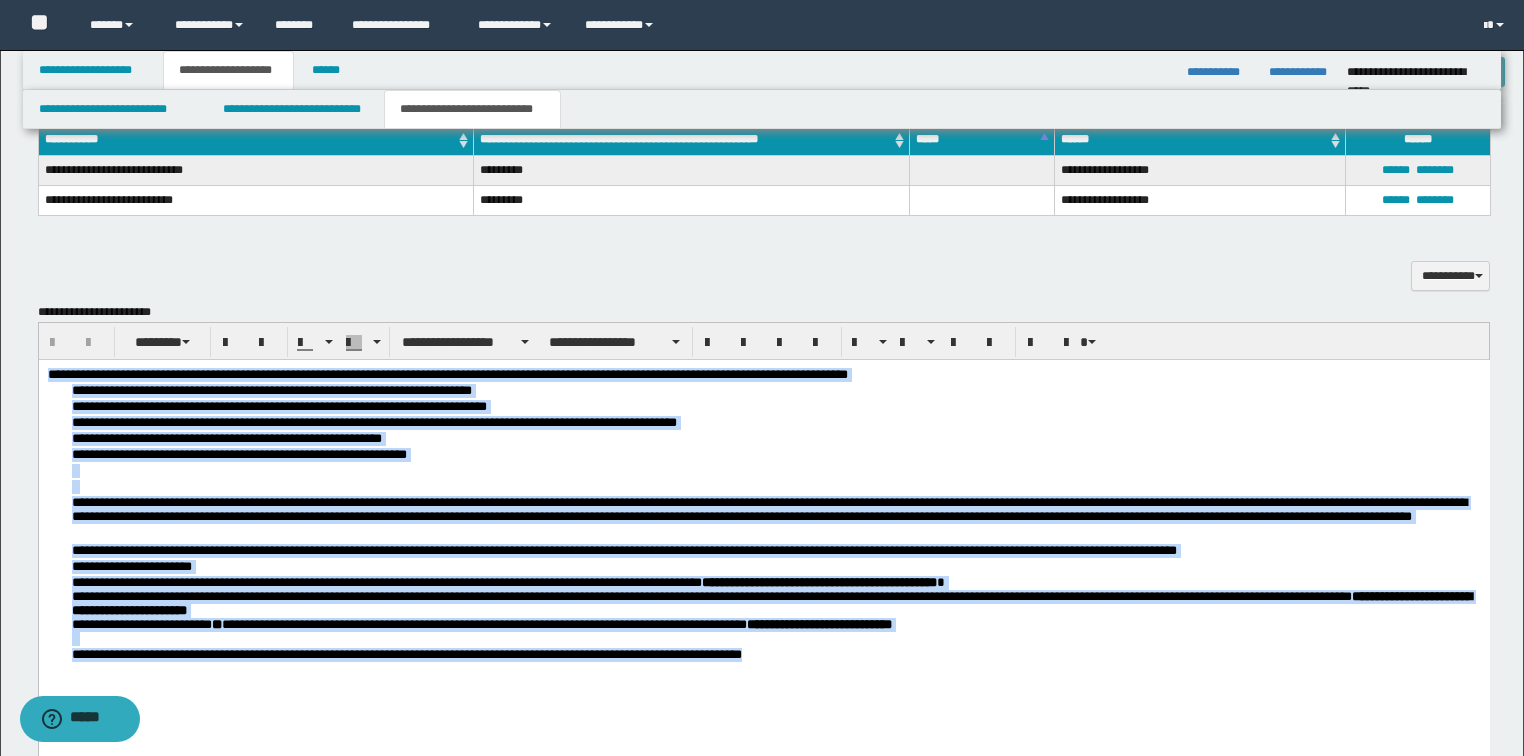 drag, startPoint x: 804, startPoint y: 668, endPoint x: 108, endPoint y: 713, distance: 697.45325 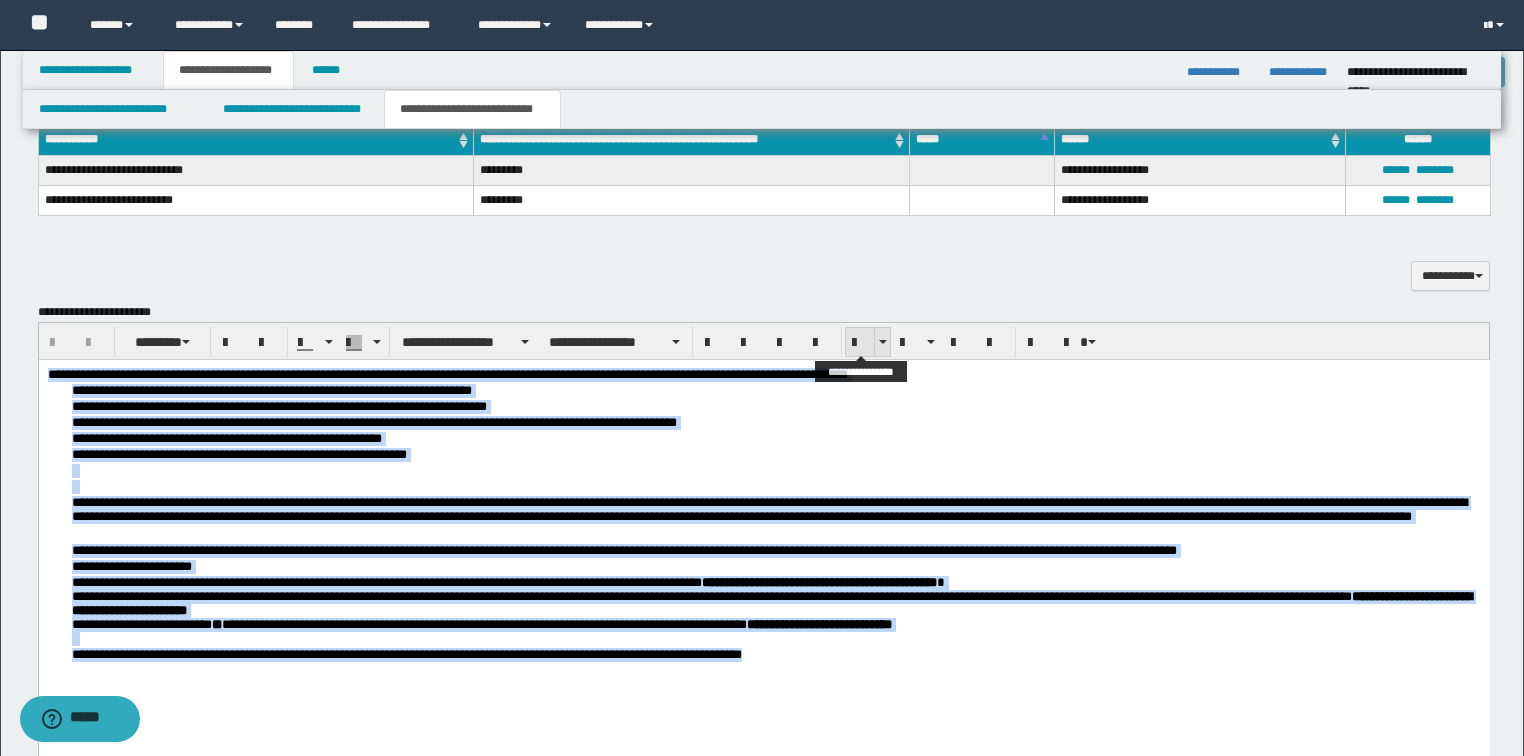 click at bounding box center (860, 343) 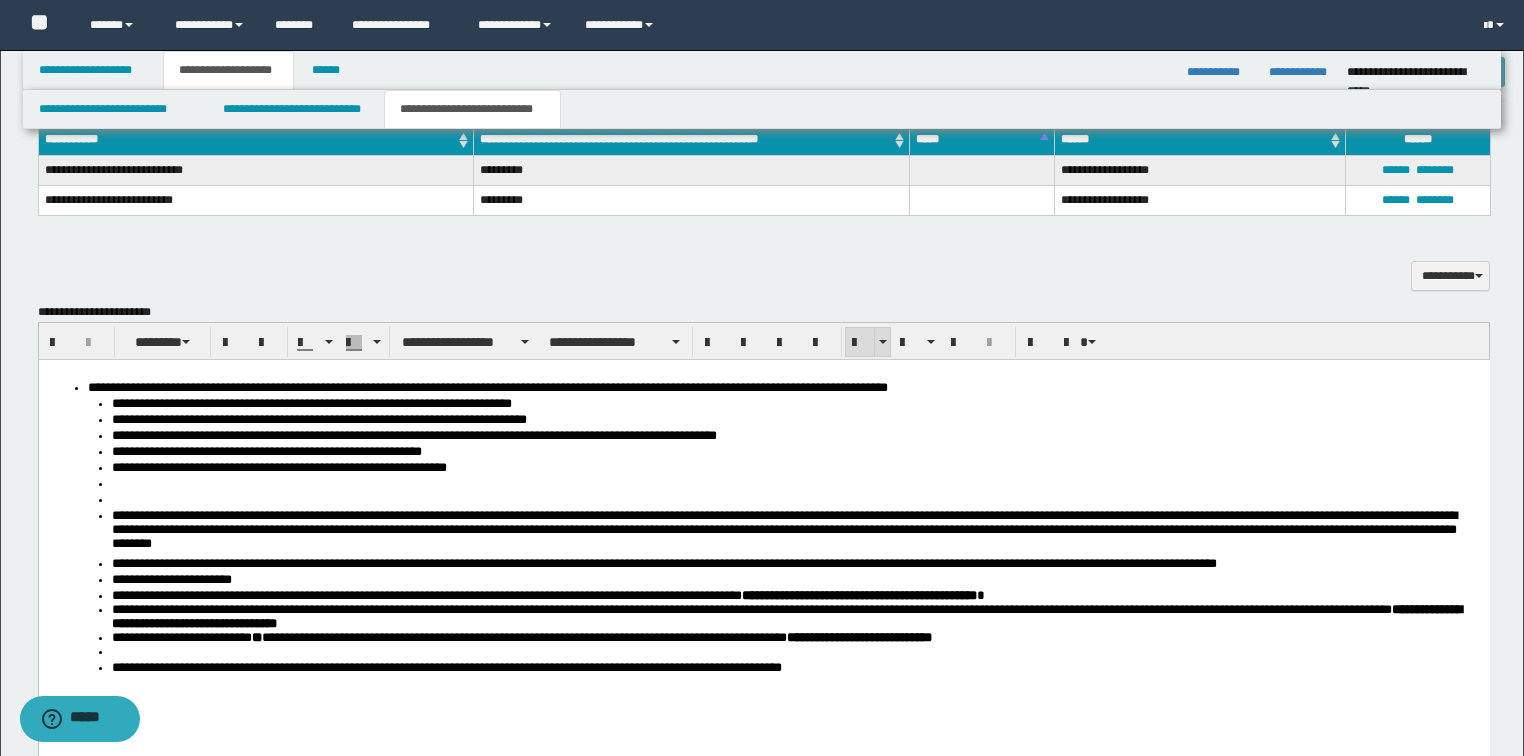 click at bounding box center [860, 343] 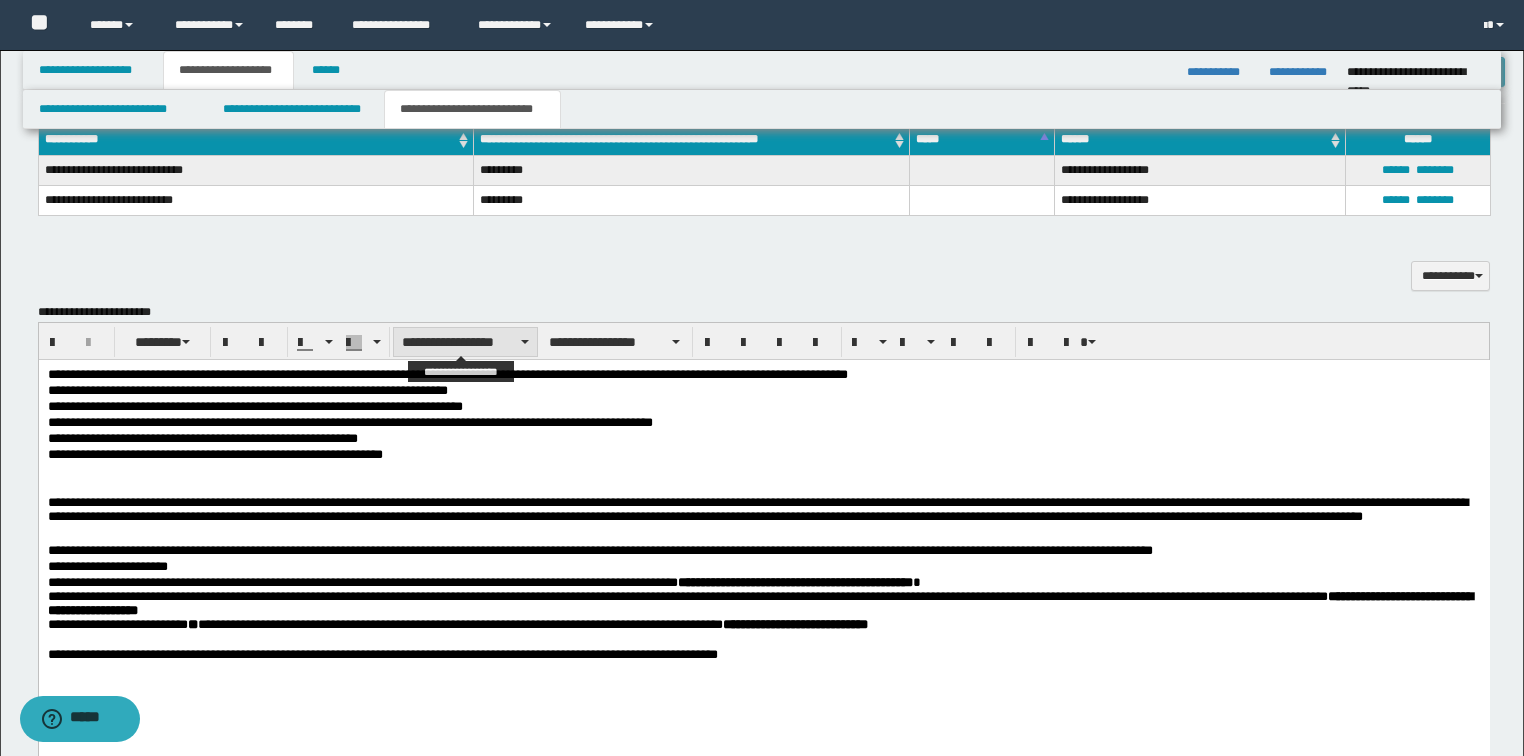 click on "**********" at bounding box center (465, 342) 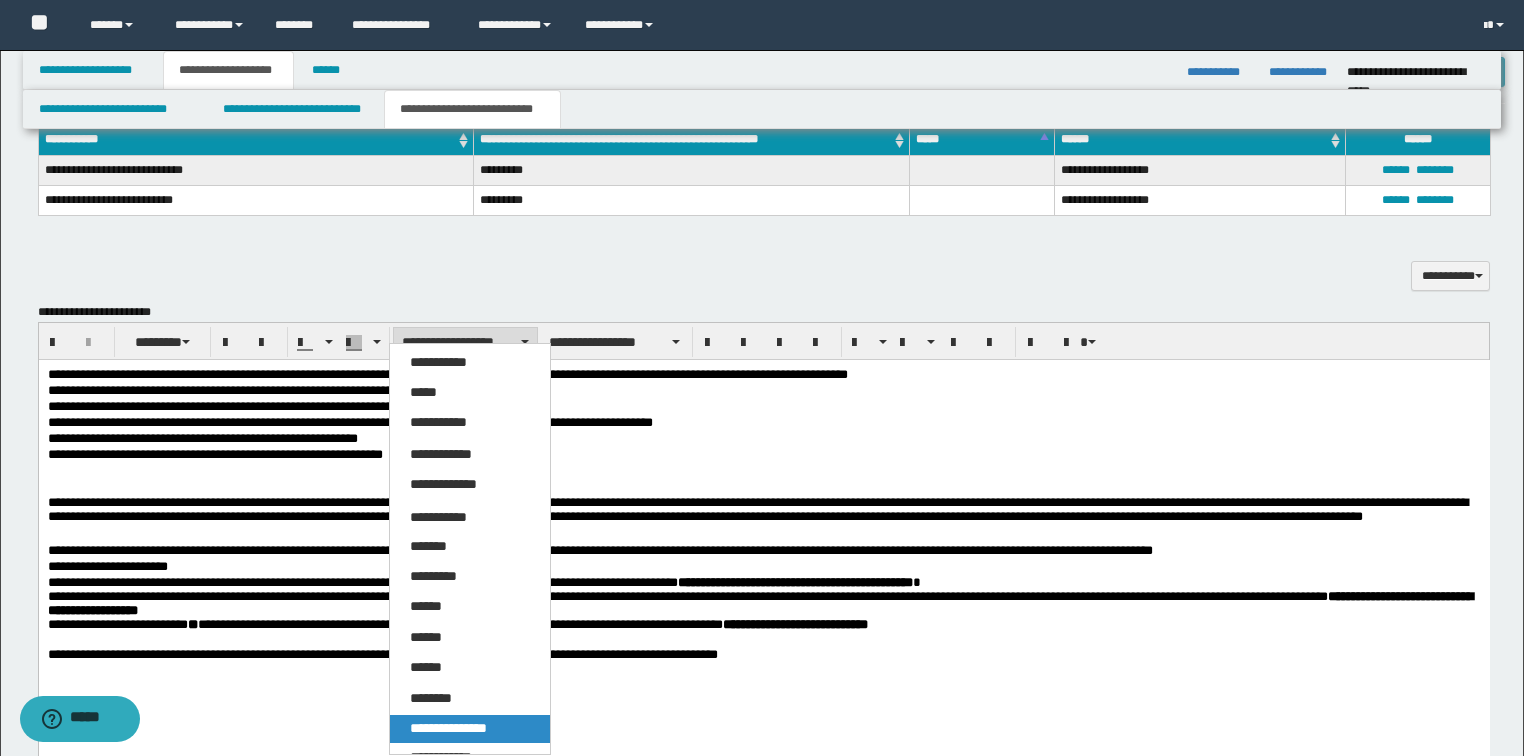 click on "**********" at bounding box center (448, 728) 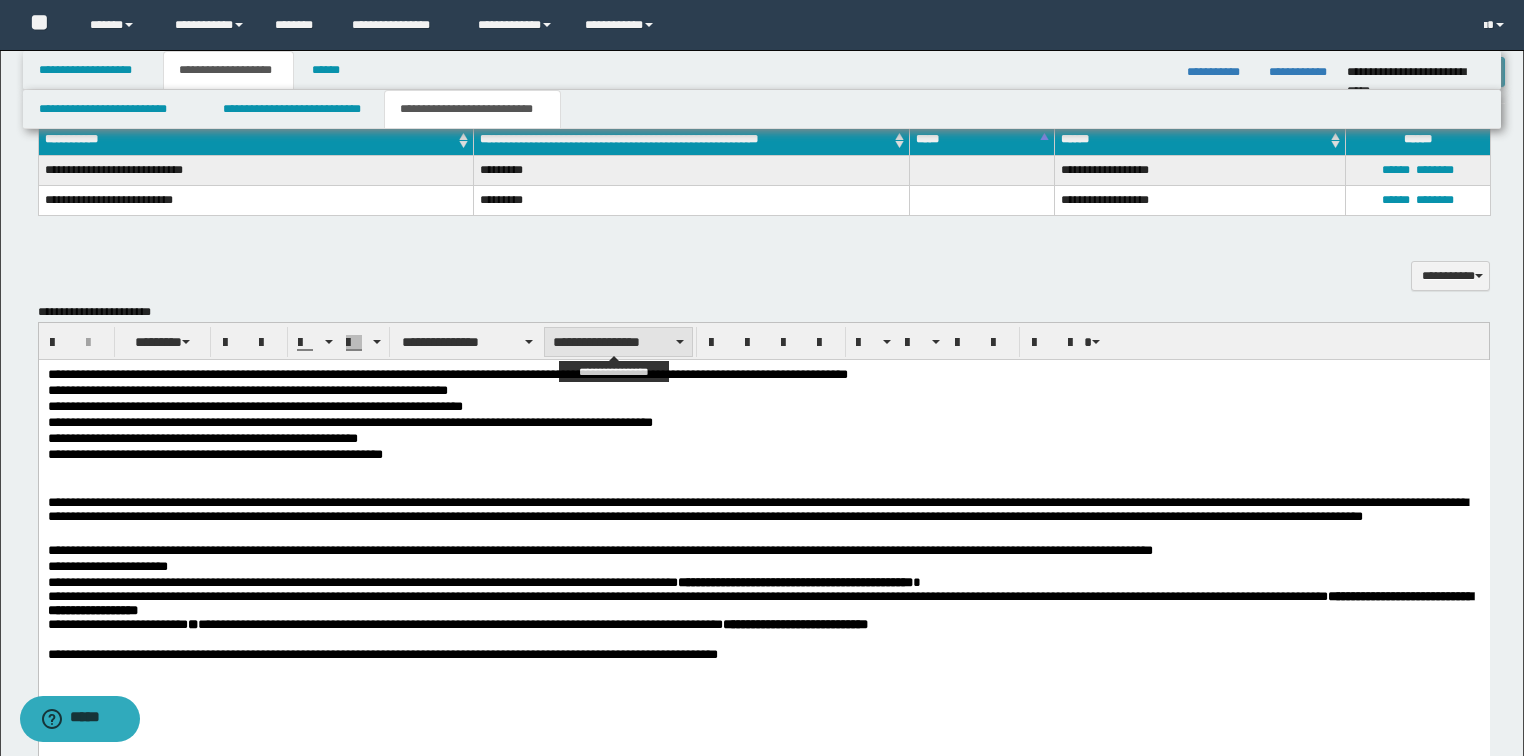click on "**********" at bounding box center (618, 342) 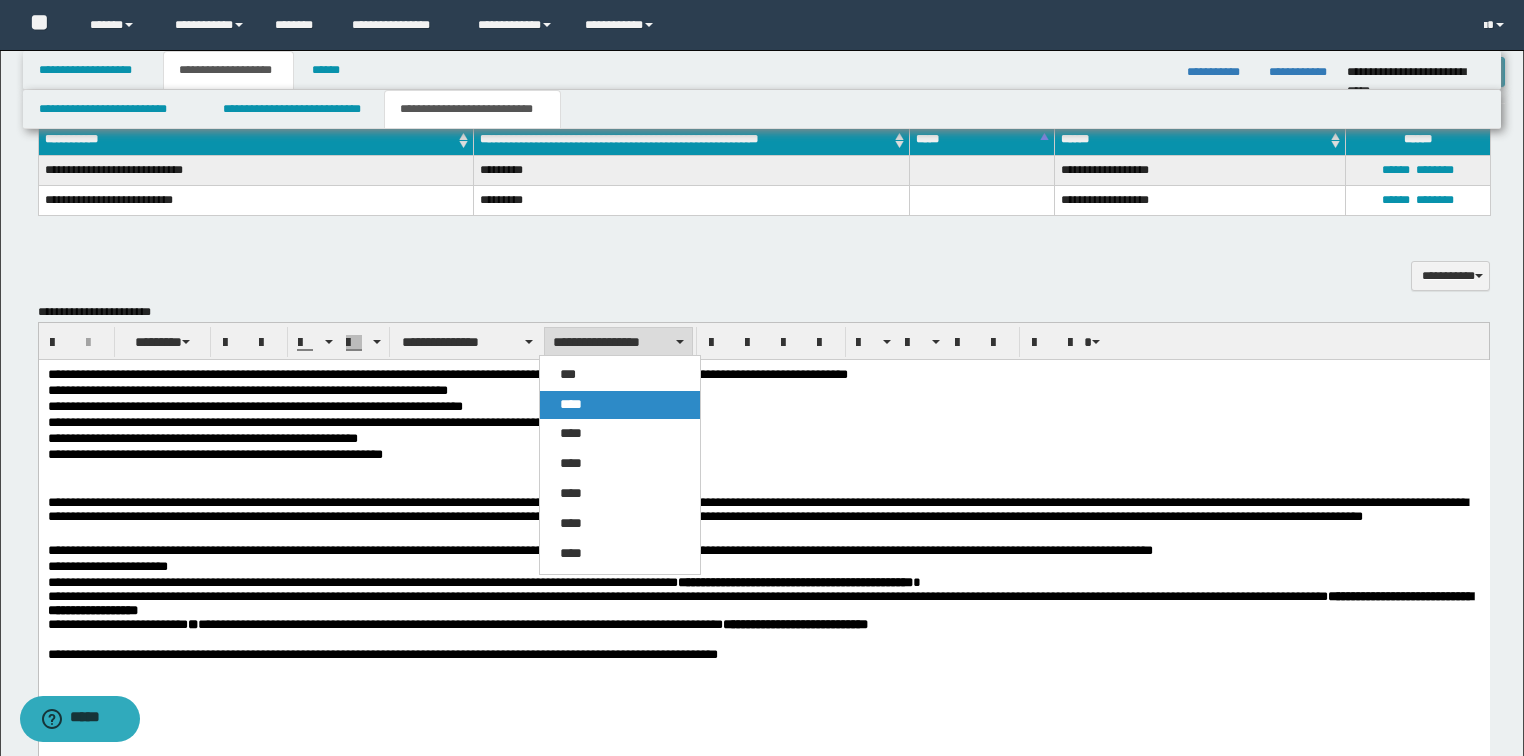 drag, startPoint x: 592, startPoint y: 395, endPoint x: 581, endPoint y: 20, distance: 375.1613 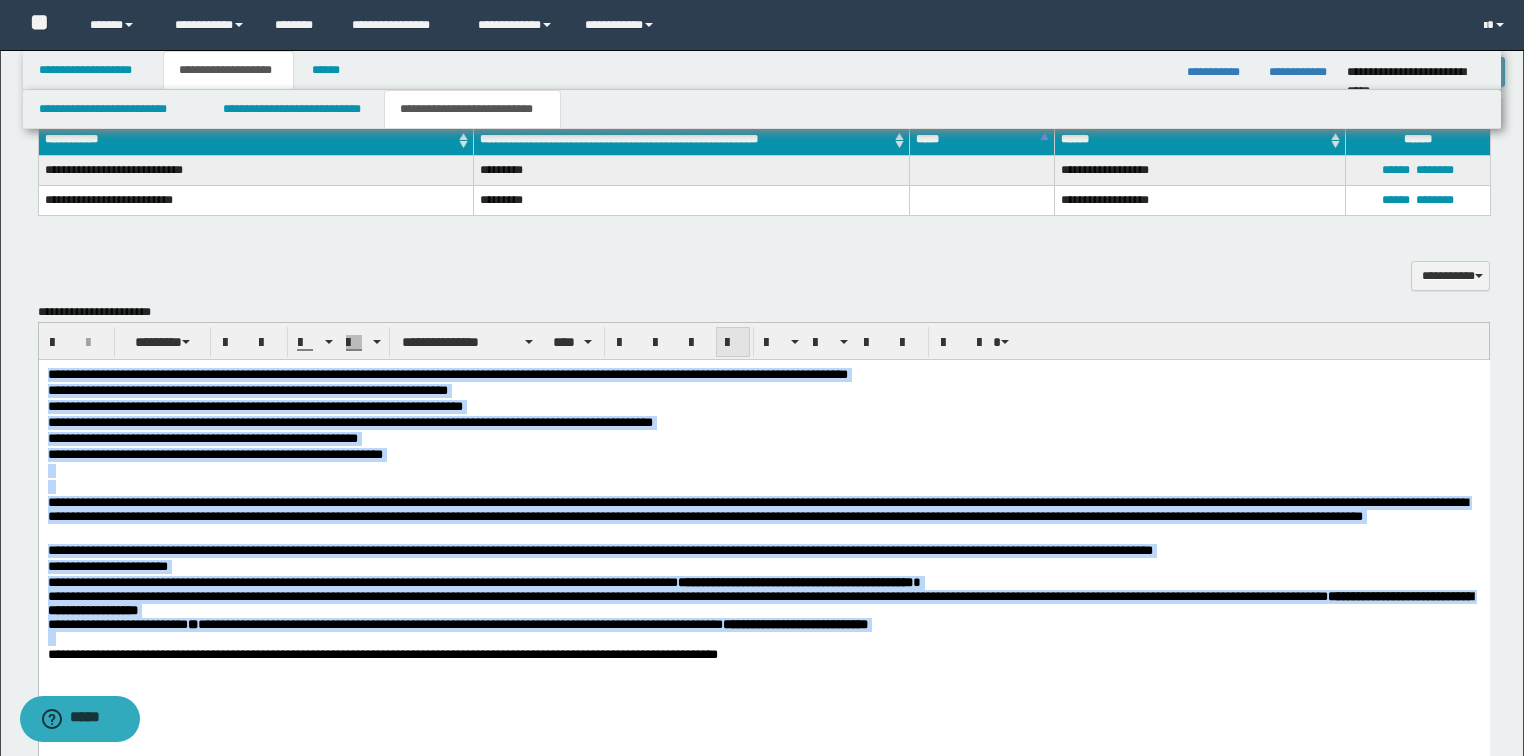 click at bounding box center (733, 343) 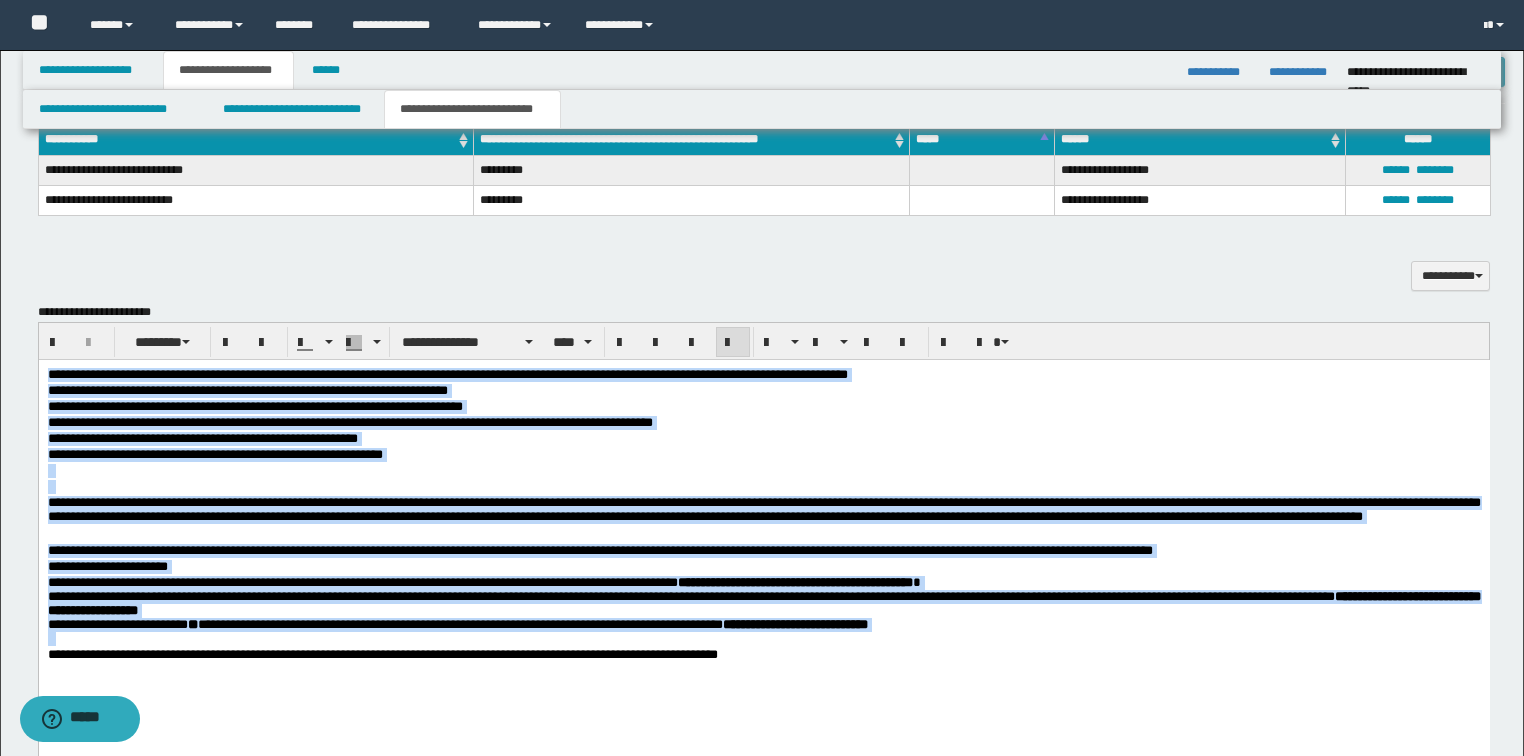click on "**********" at bounding box center [794, 581] 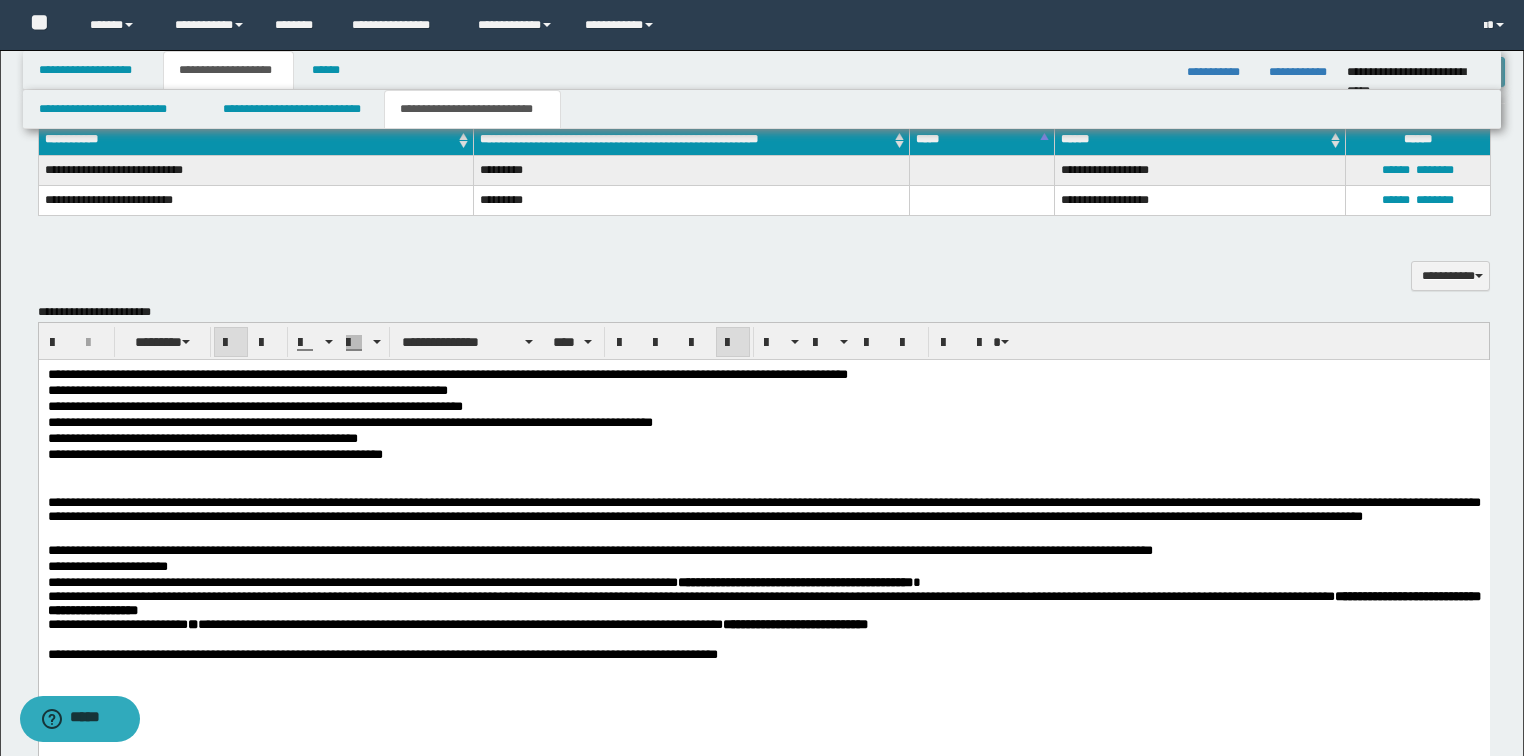 scroll, scrollTop: 880, scrollLeft: 0, axis: vertical 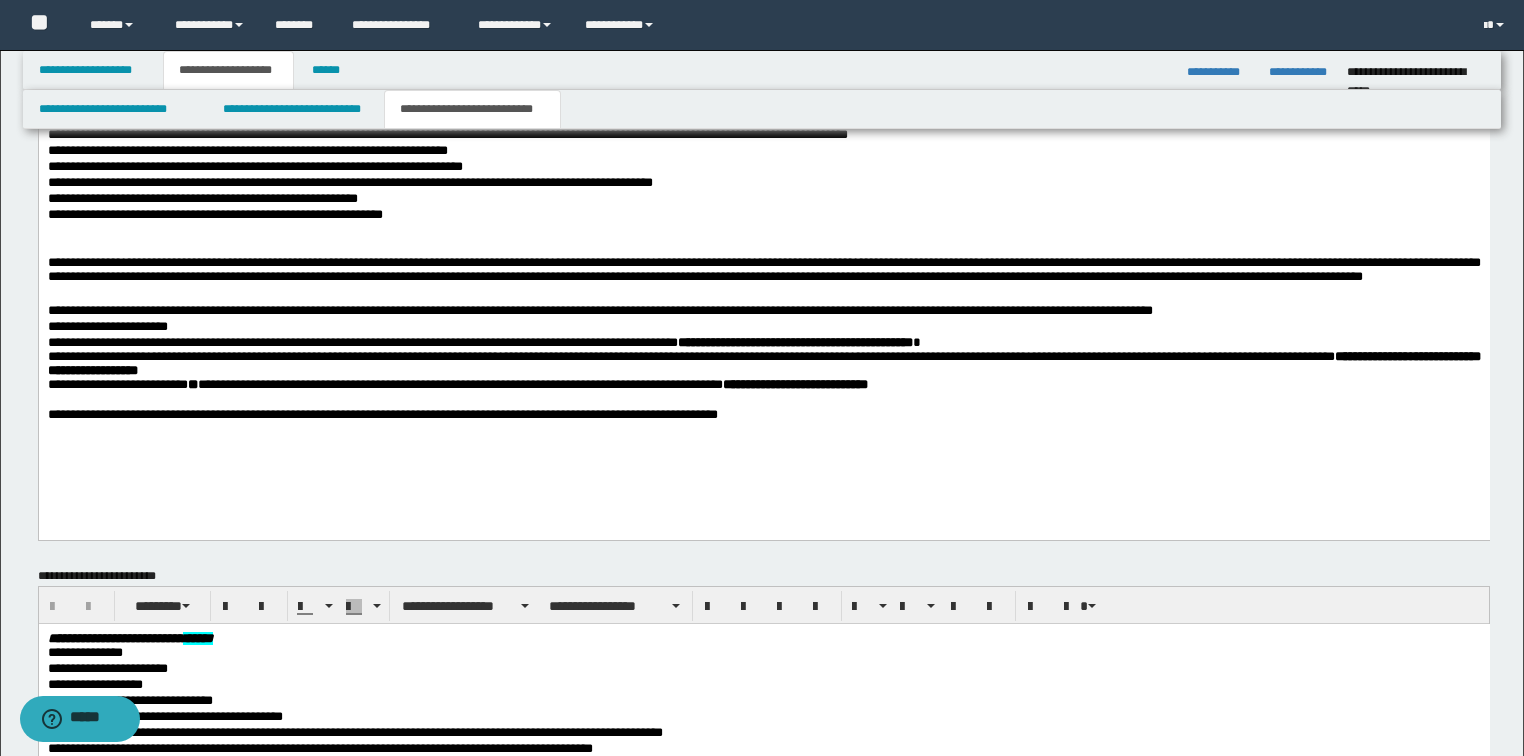 click on "**********" at bounding box center [382, 413] 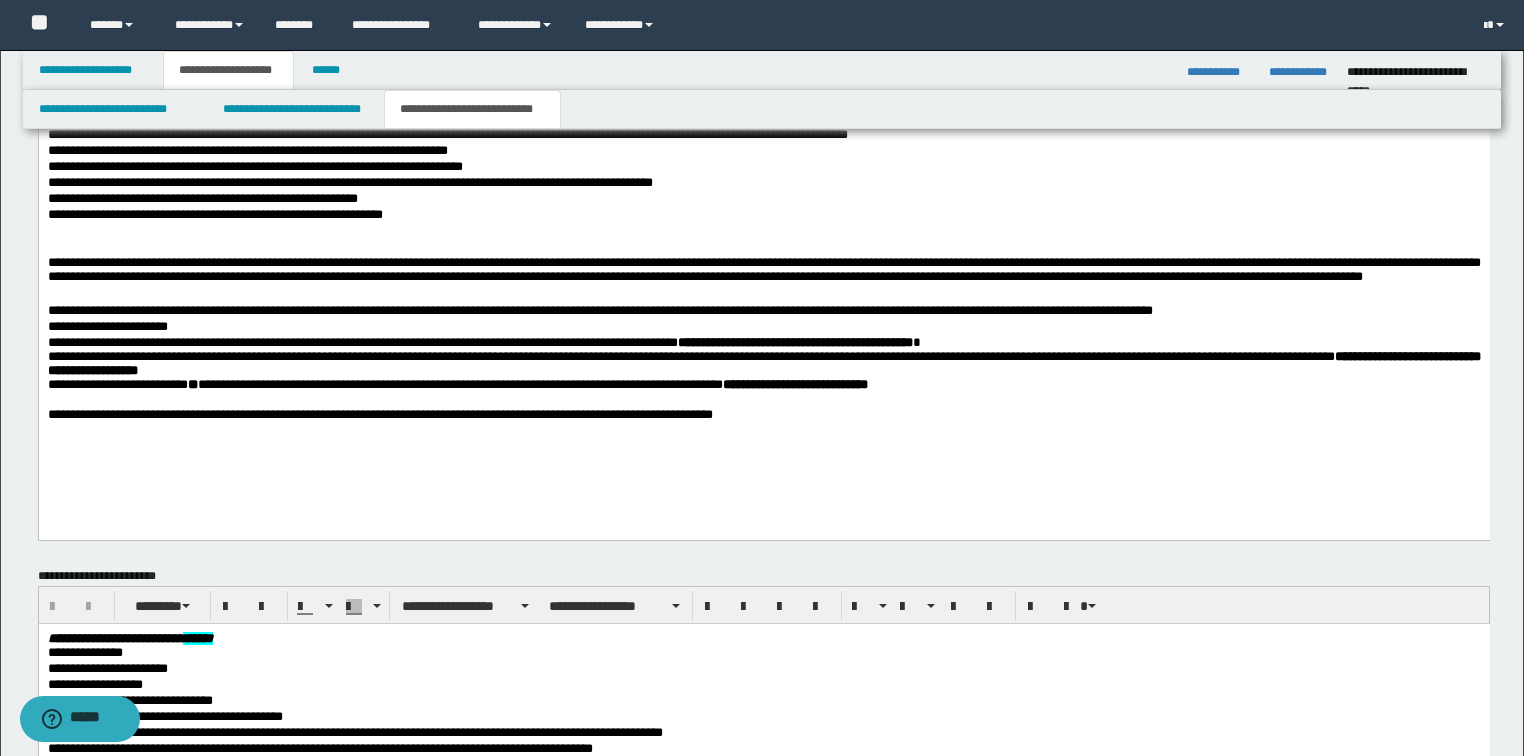 scroll, scrollTop: 800, scrollLeft: 0, axis: vertical 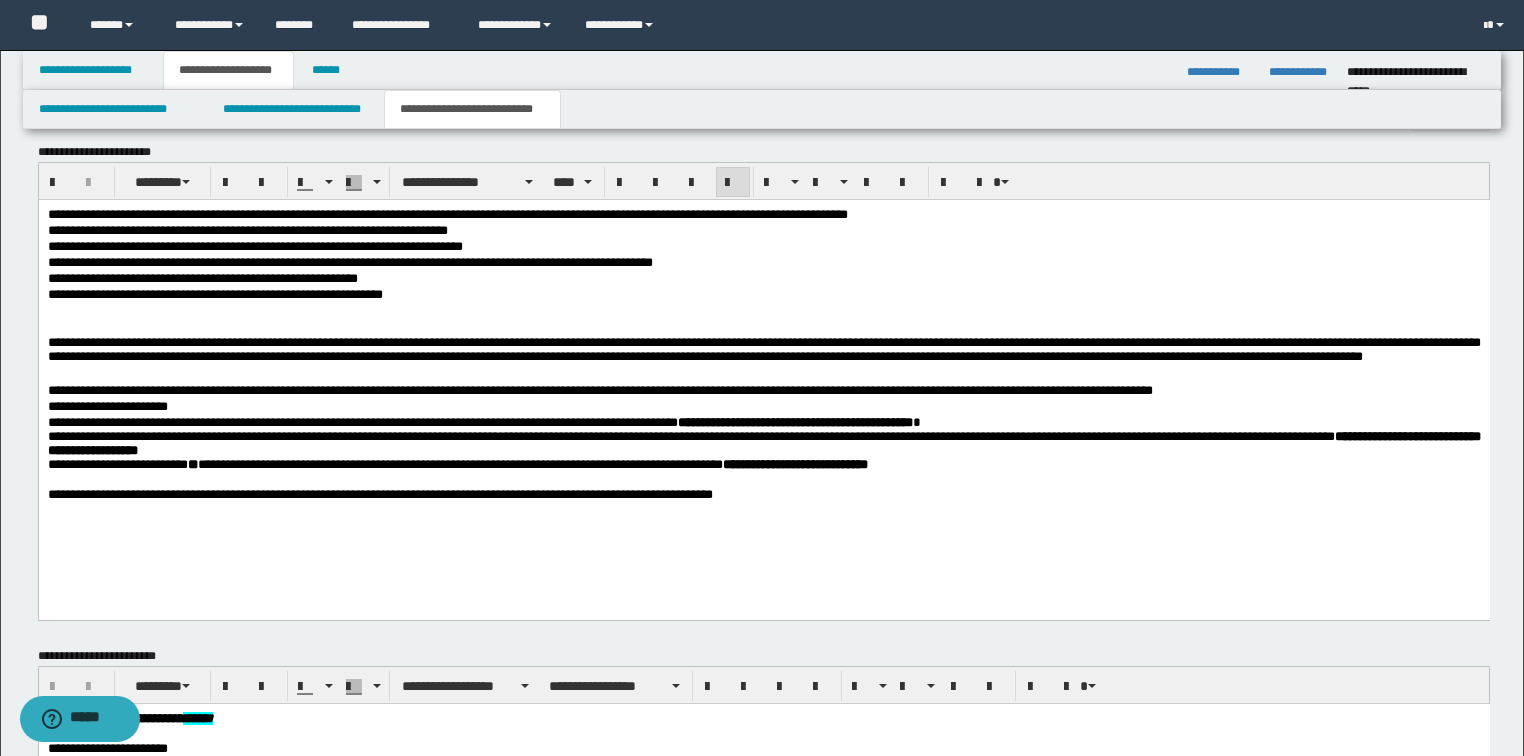 click on "**********" at bounding box center (763, 348) 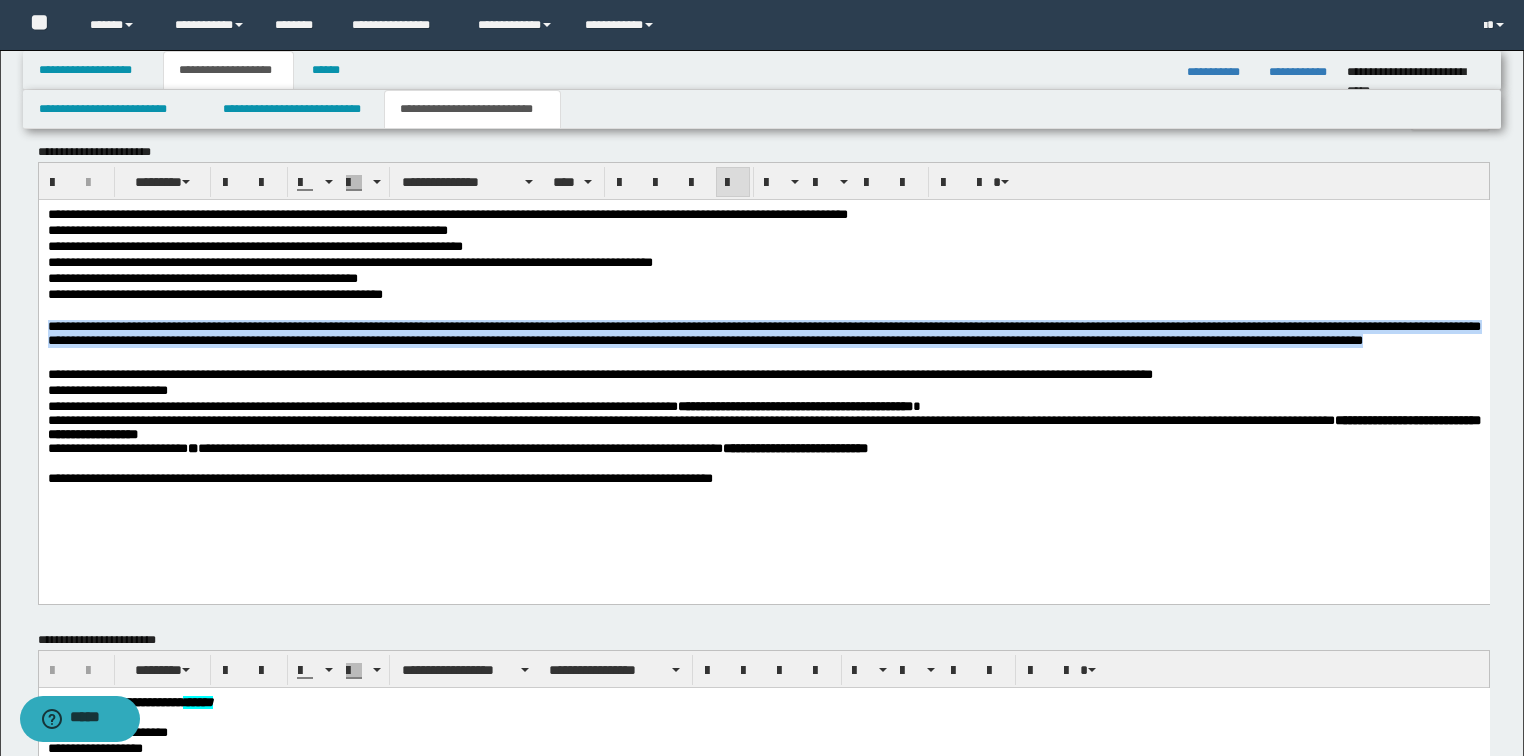 drag, startPoint x: 46, startPoint y: 328, endPoint x: 520, endPoint y: 360, distance: 475.07895 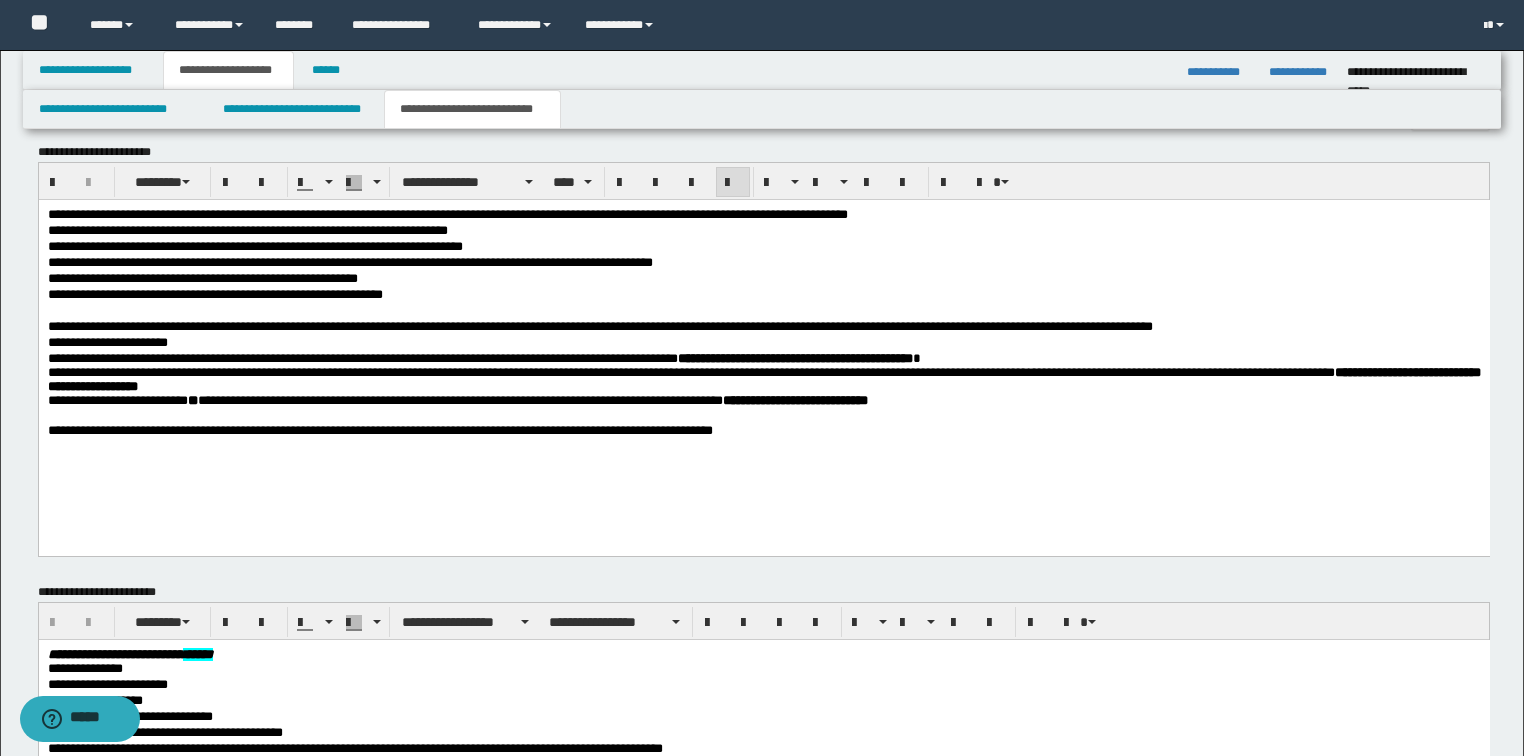 click on "**********" at bounding box center [763, 327] 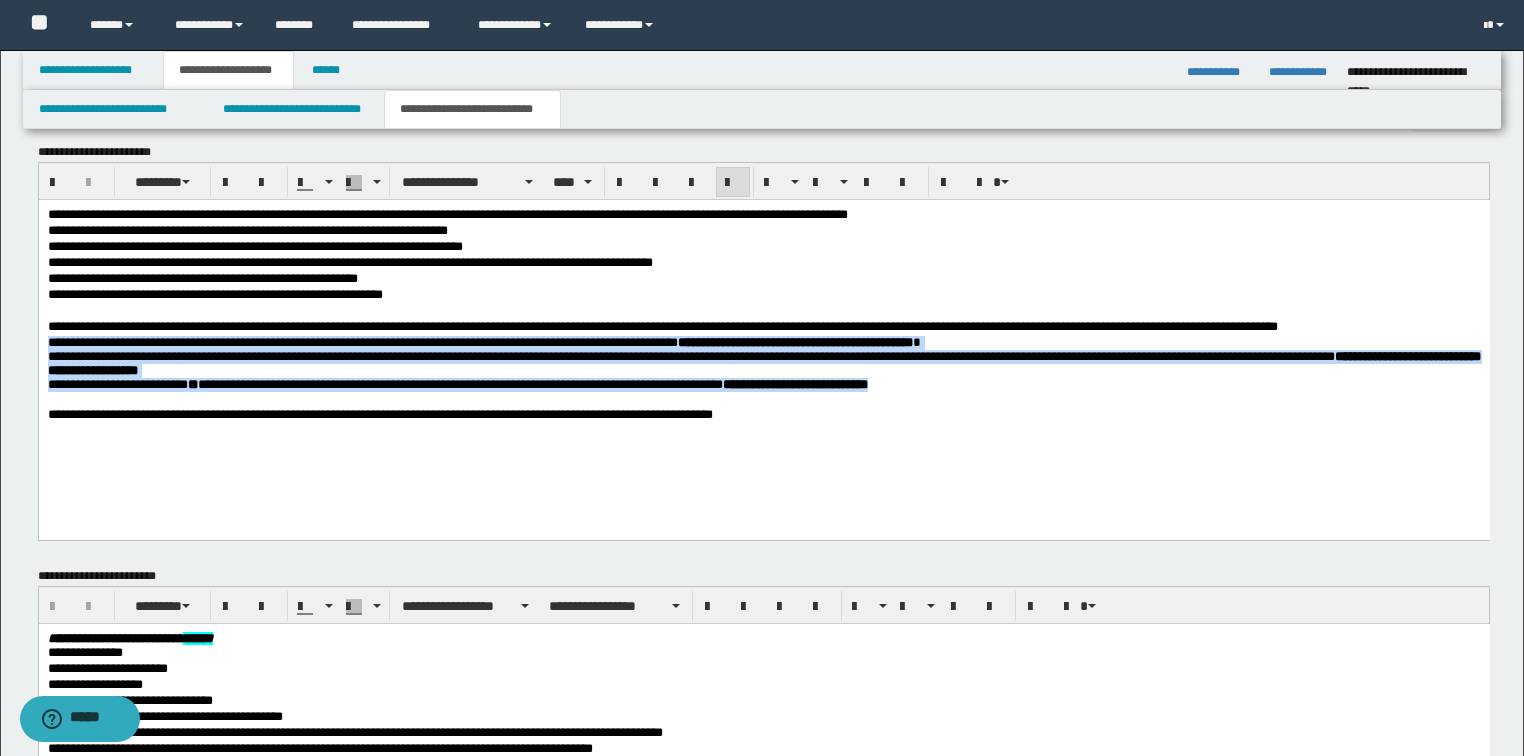 drag, startPoint x: 48, startPoint y: 342, endPoint x: 1088, endPoint y: 394, distance: 1041.2992 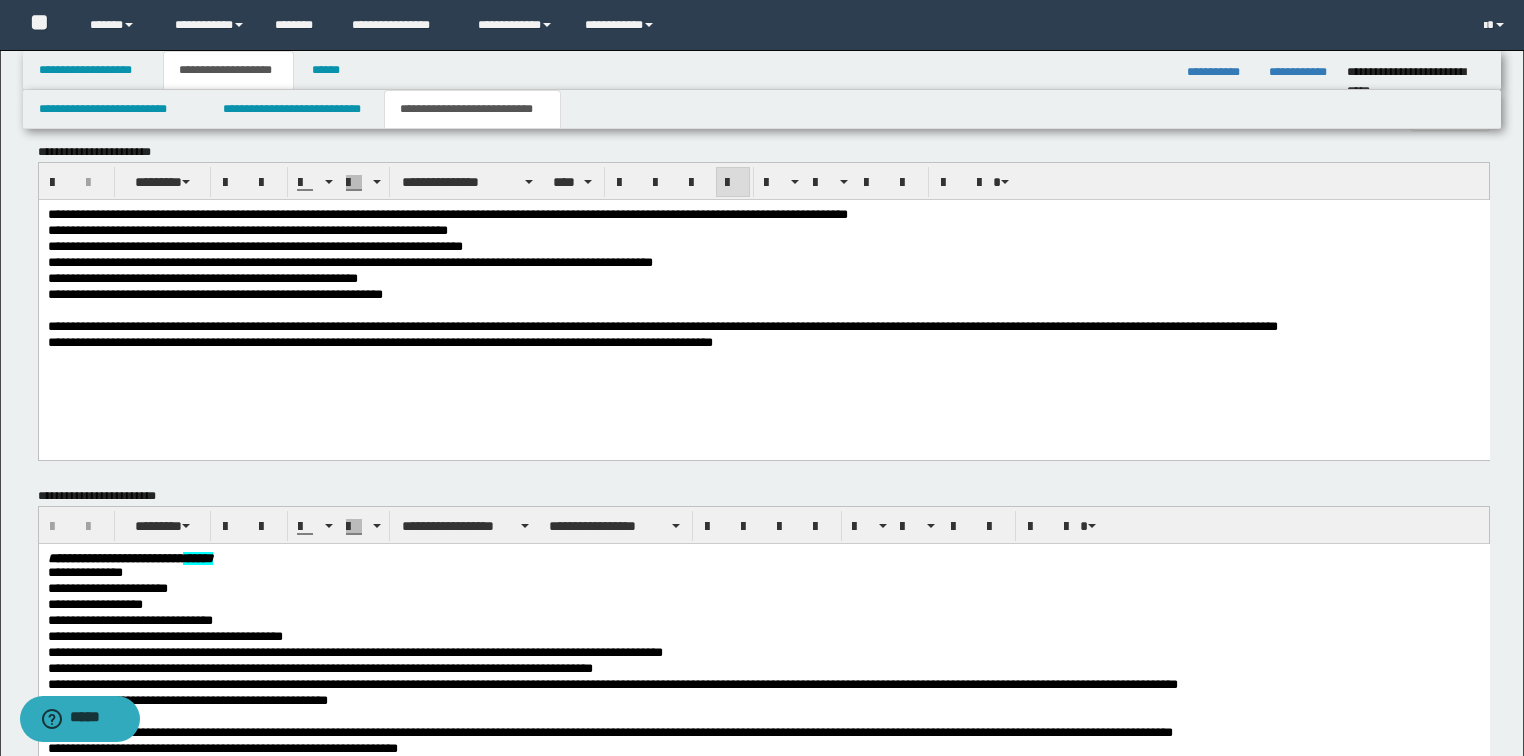 drag, startPoint x: 759, startPoint y: 340, endPoint x: 958, endPoint y: 460, distance: 232.38115 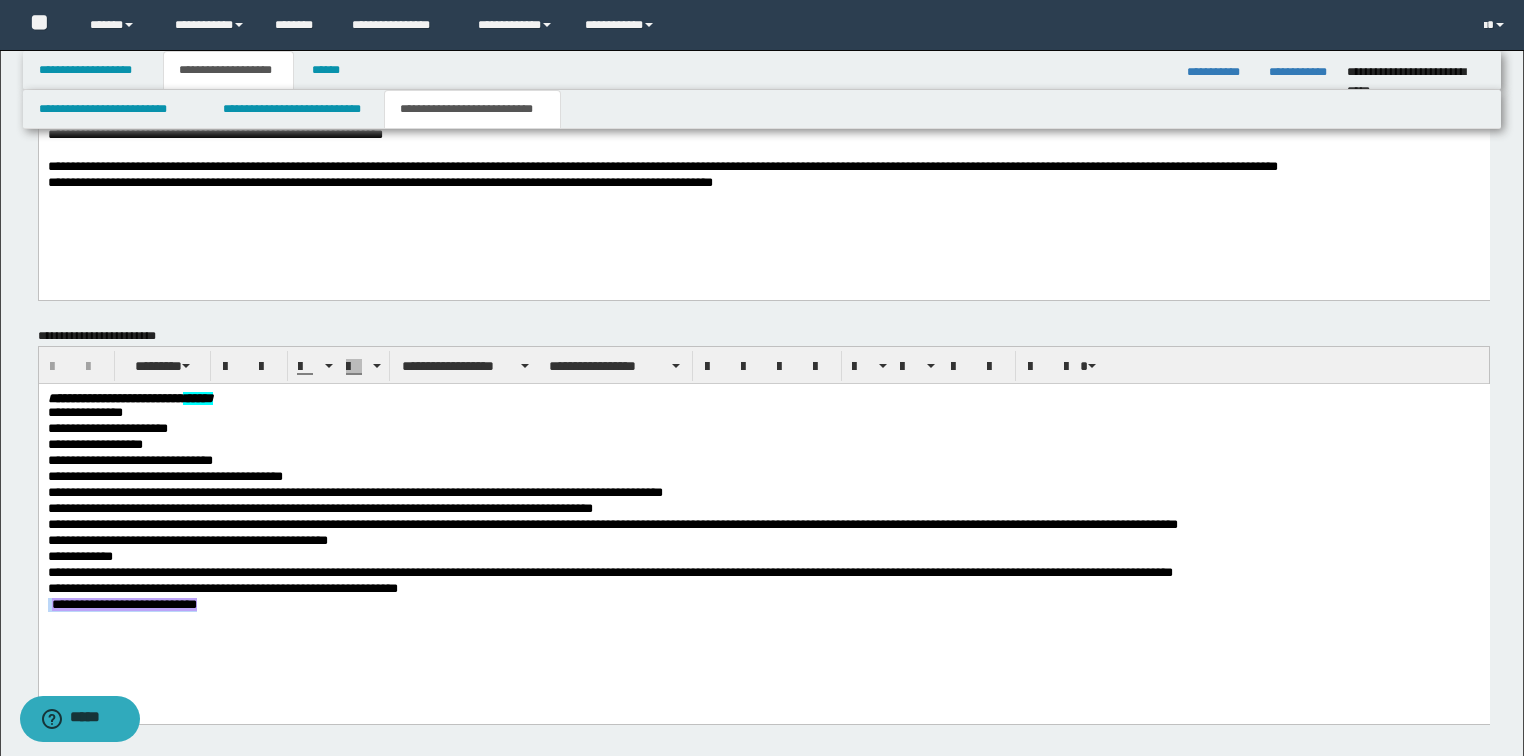 drag, startPoint x: 227, startPoint y: 605, endPoint x: -1, endPoint y: 607, distance: 228.00877 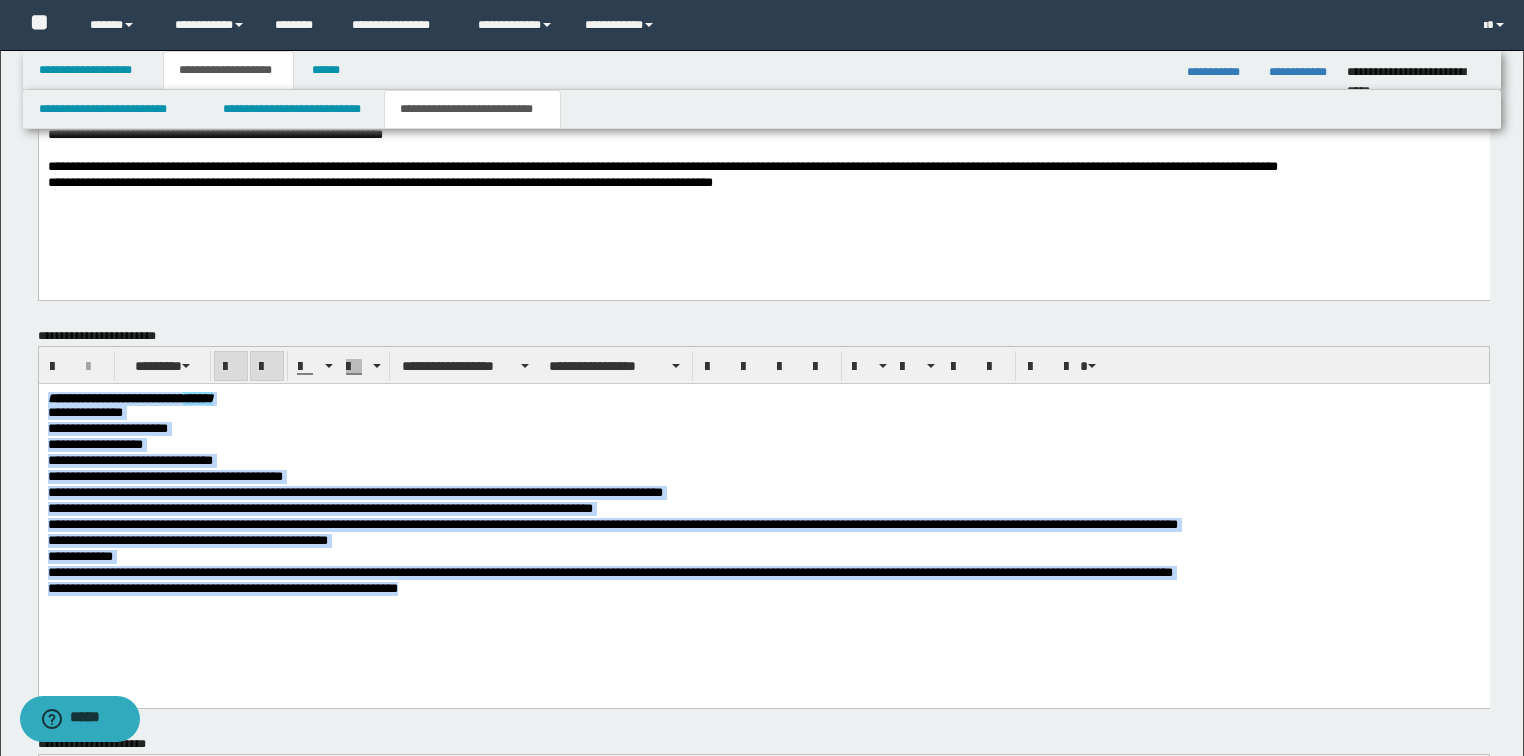 drag, startPoint x: 455, startPoint y: 590, endPoint x: -1, endPoint y: 396, distance: 495.55222 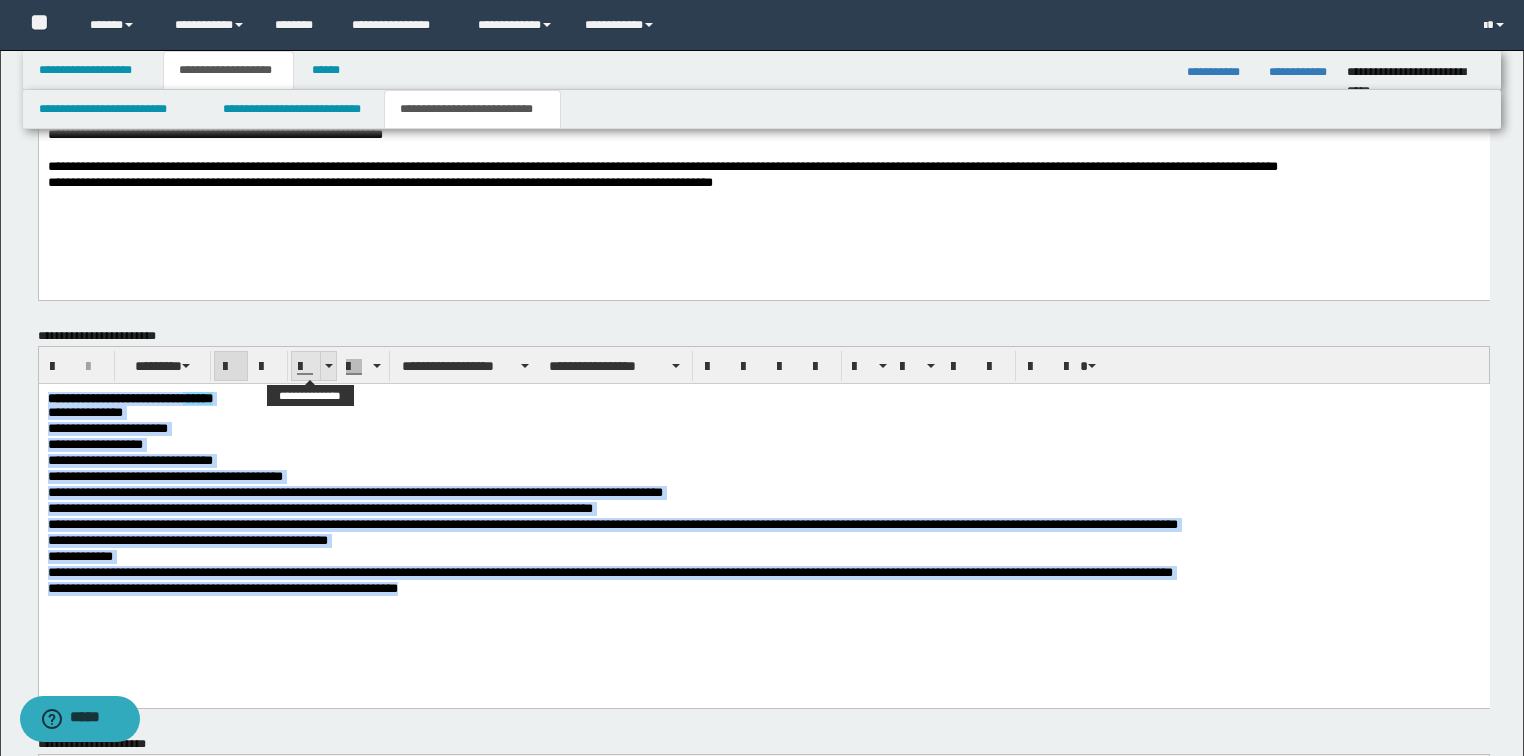 click at bounding box center (328, 366) 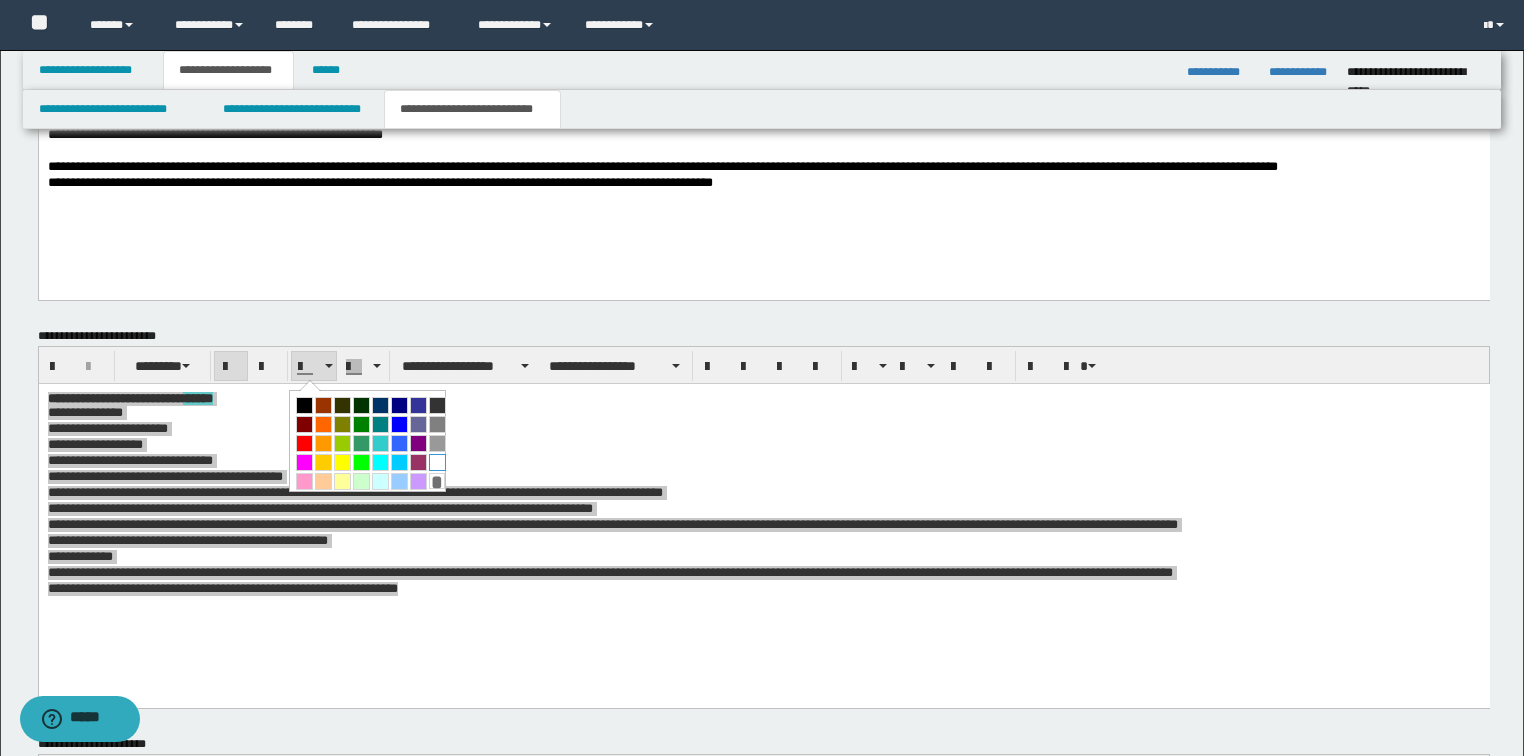 click at bounding box center (437, 462) 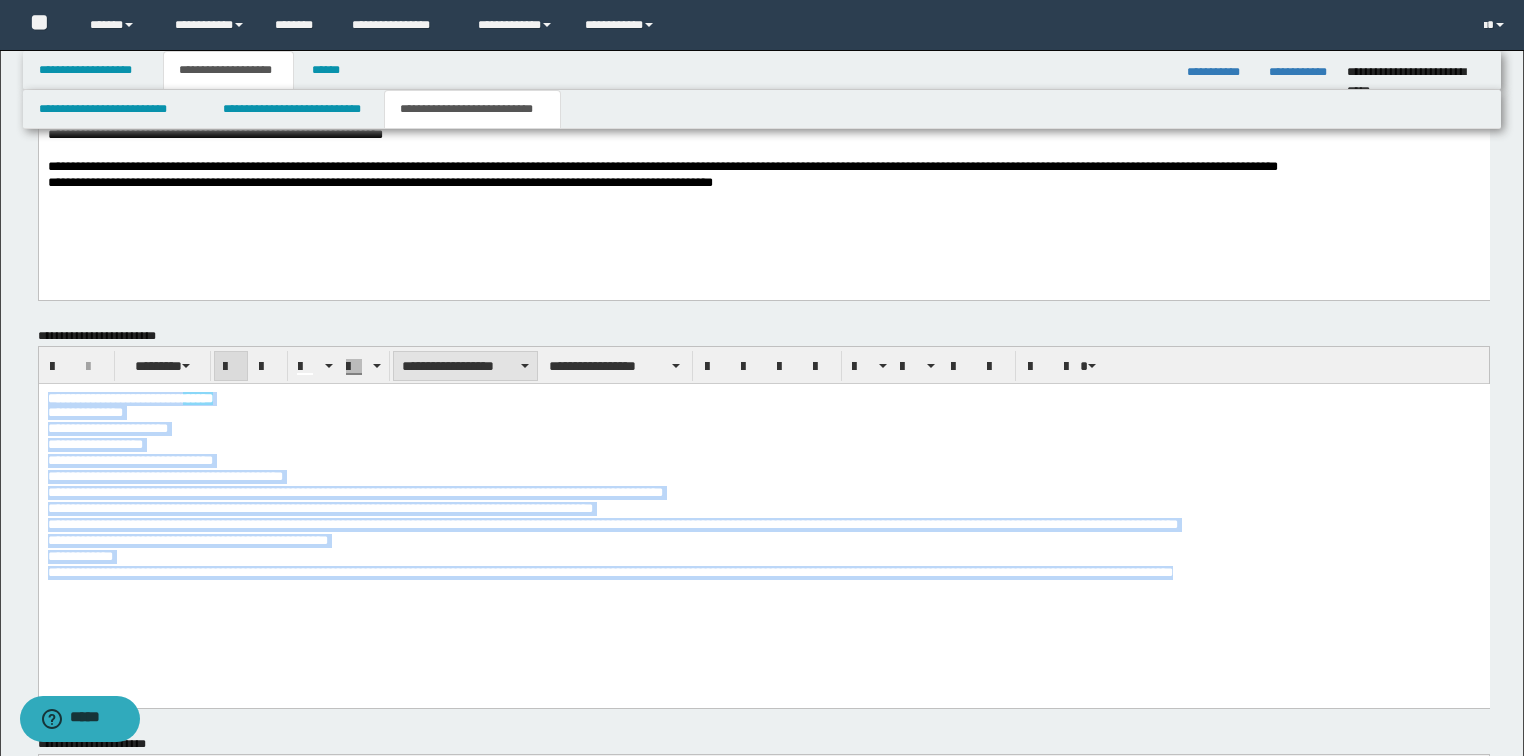 click on "**********" at bounding box center (465, 366) 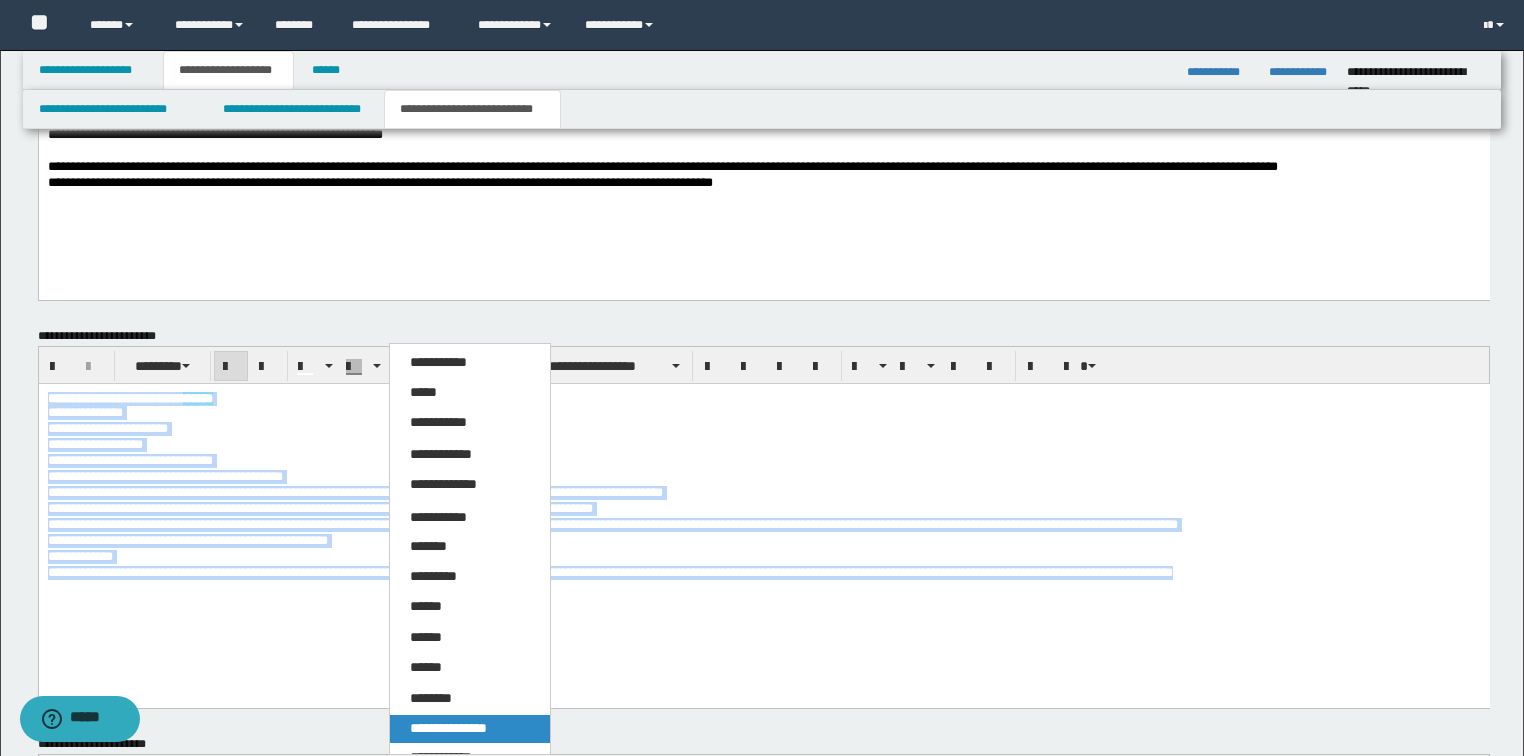 click on "**********" at bounding box center (448, 728) 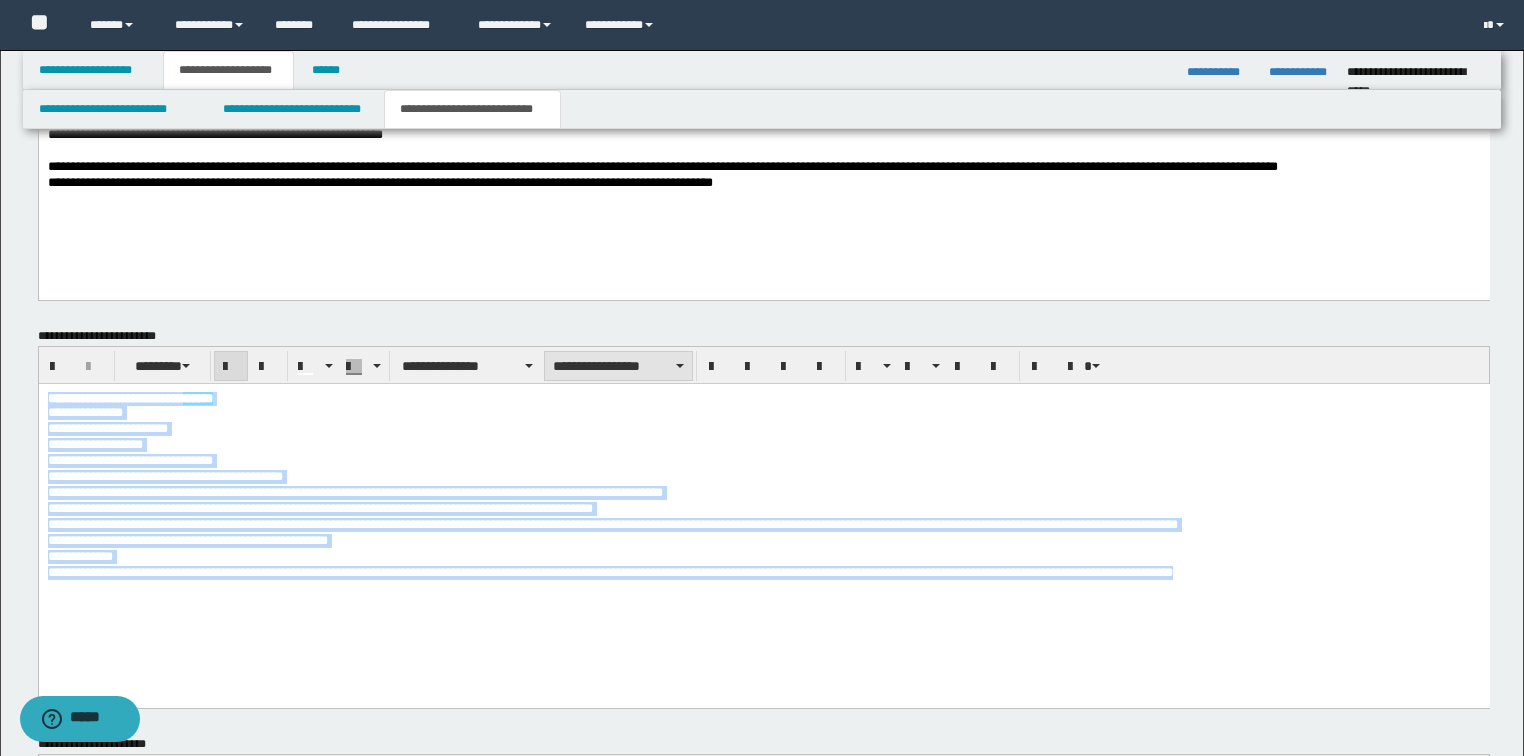 click on "**********" at bounding box center (618, 366) 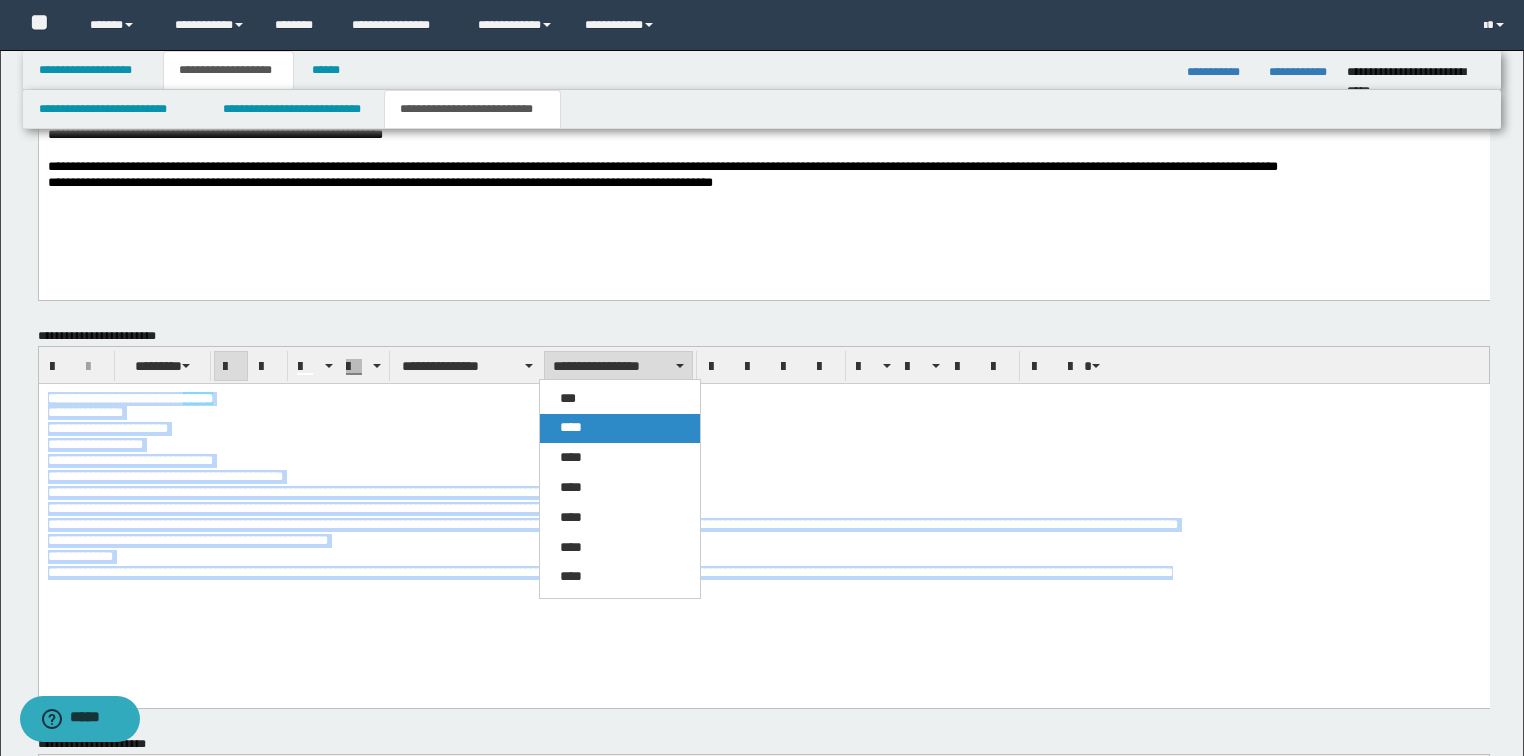click on "****" at bounding box center [571, 427] 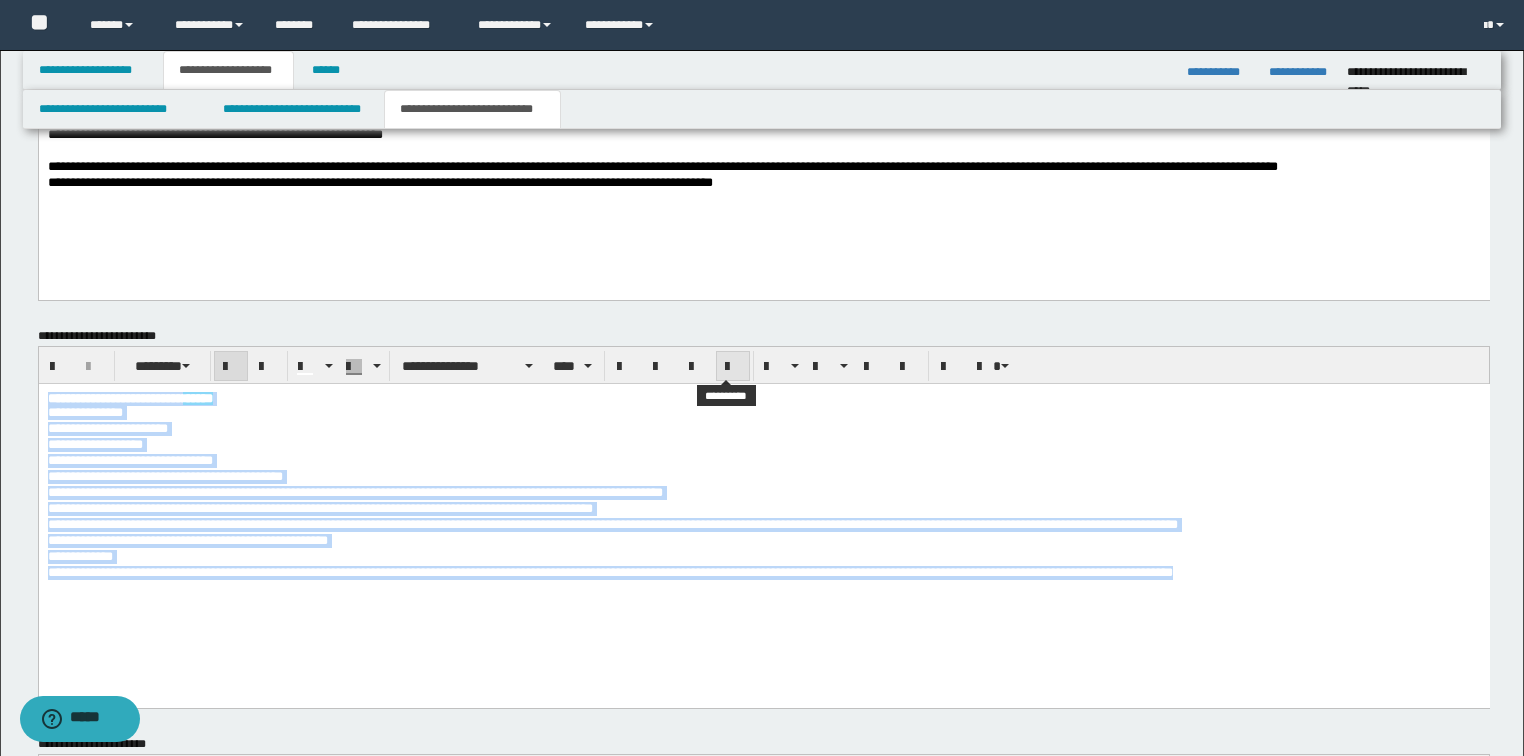 click at bounding box center (733, 367) 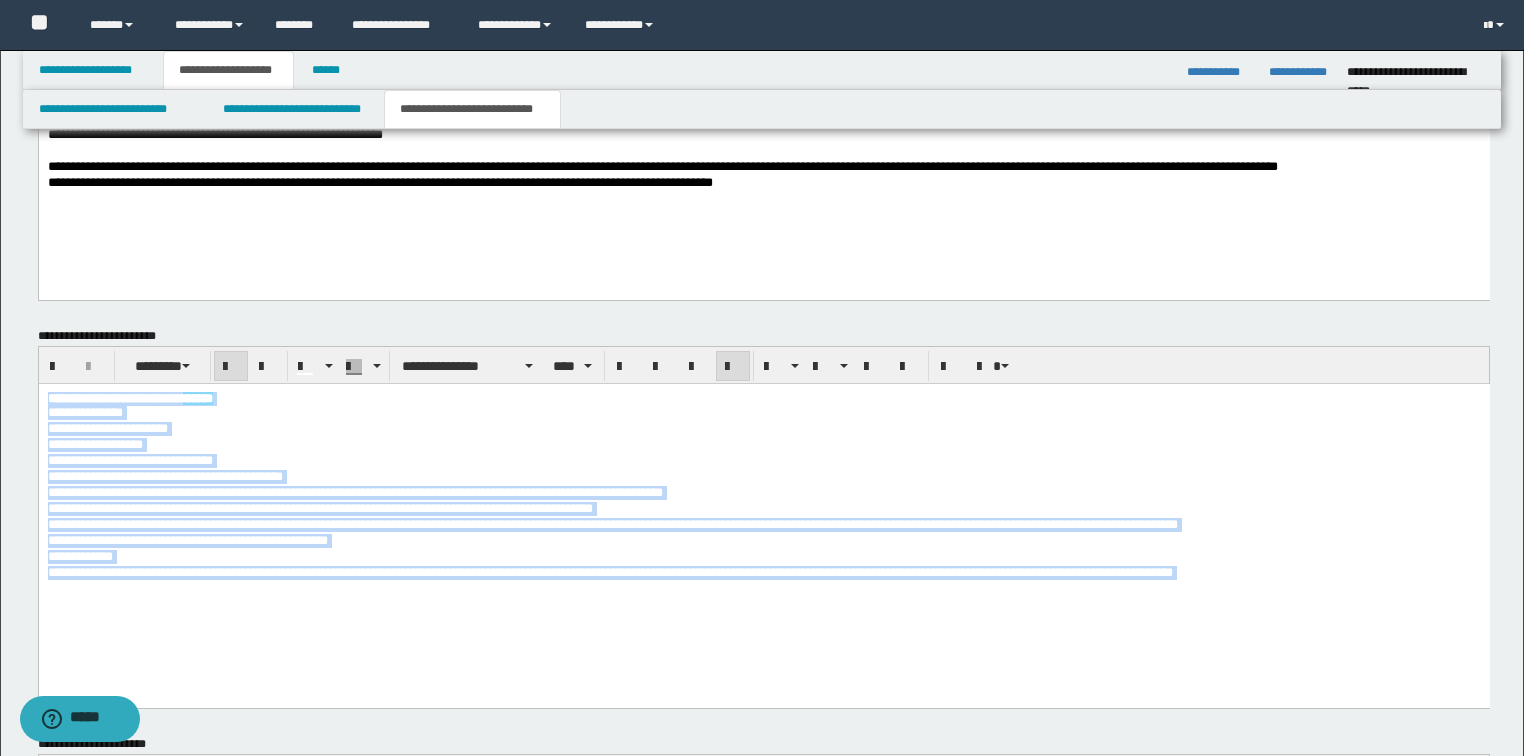 click on "**********" at bounding box center (763, 519) 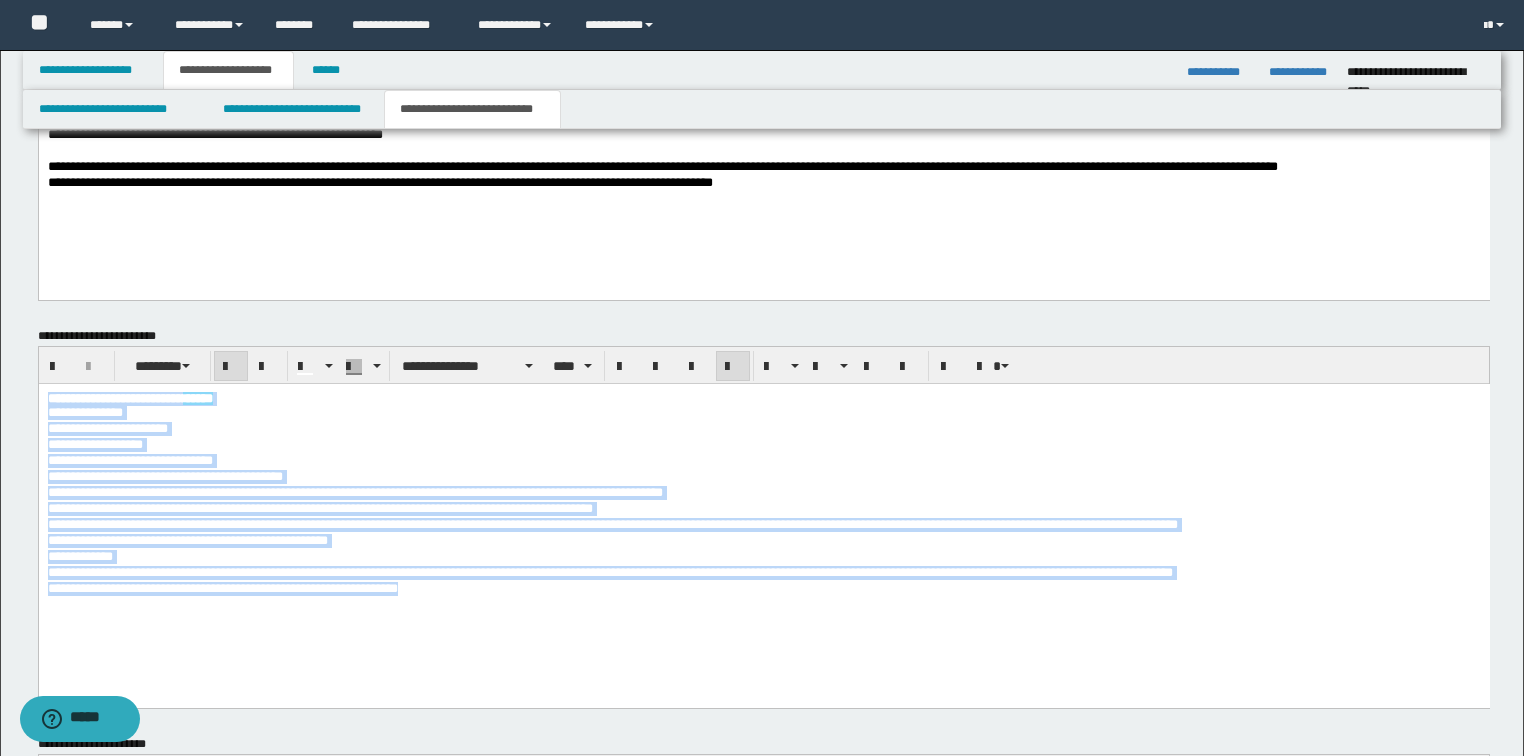 drag, startPoint x: 1235, startPoint y: 585, endPoint x: -1, endPoint y: 134, distance: 1315.7115 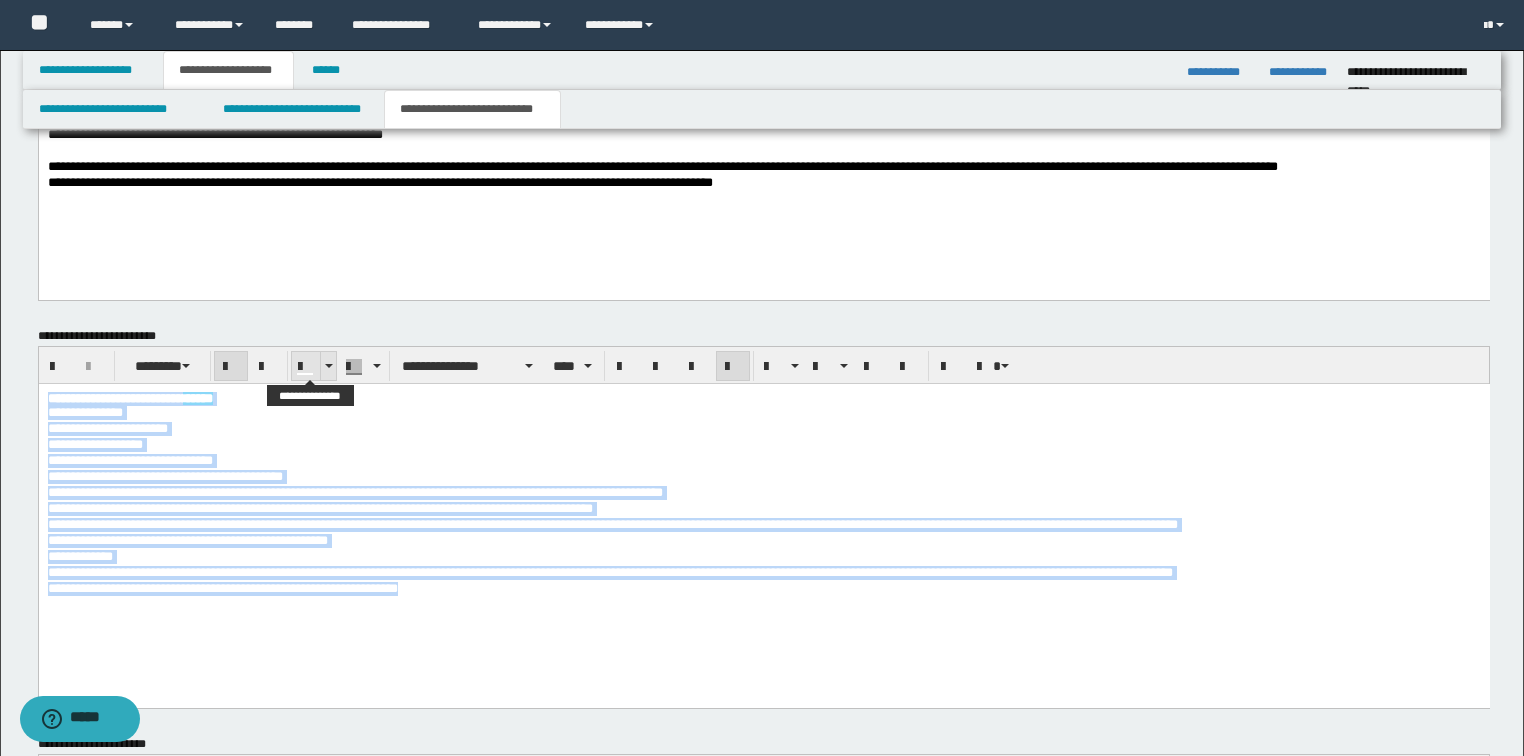 click at bounding box center [328, 366] 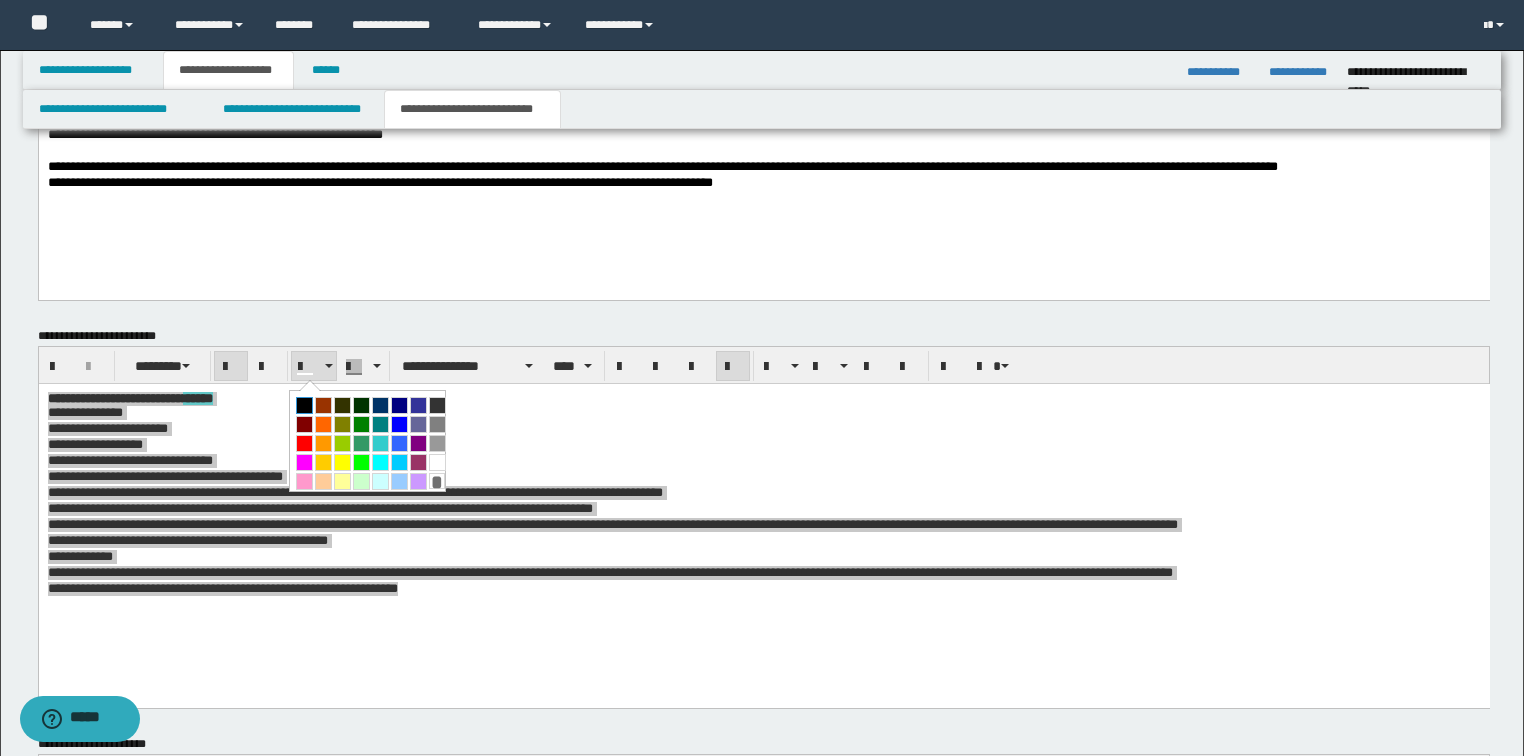 click at bounding box center [304, 405] 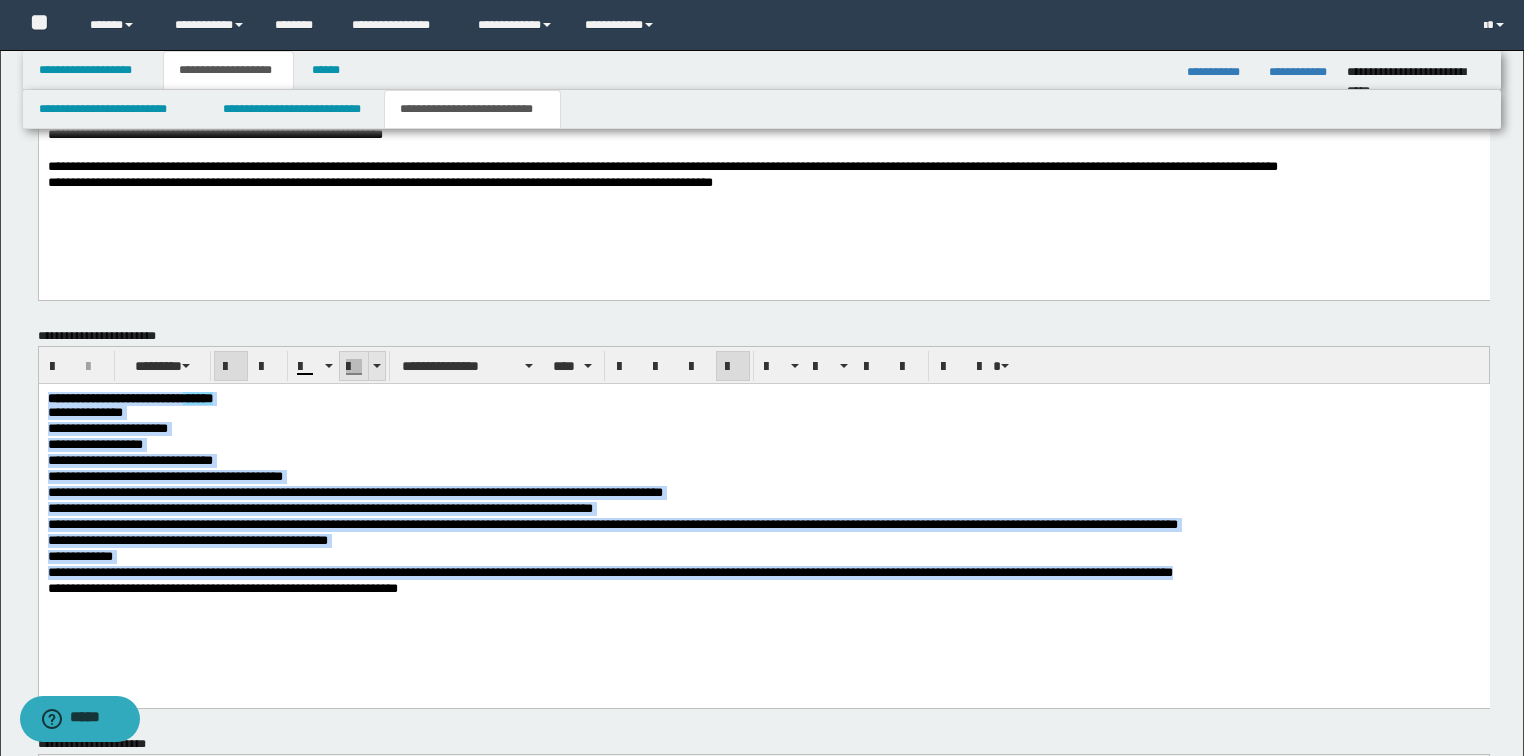 click at bounding box center (376, 366) 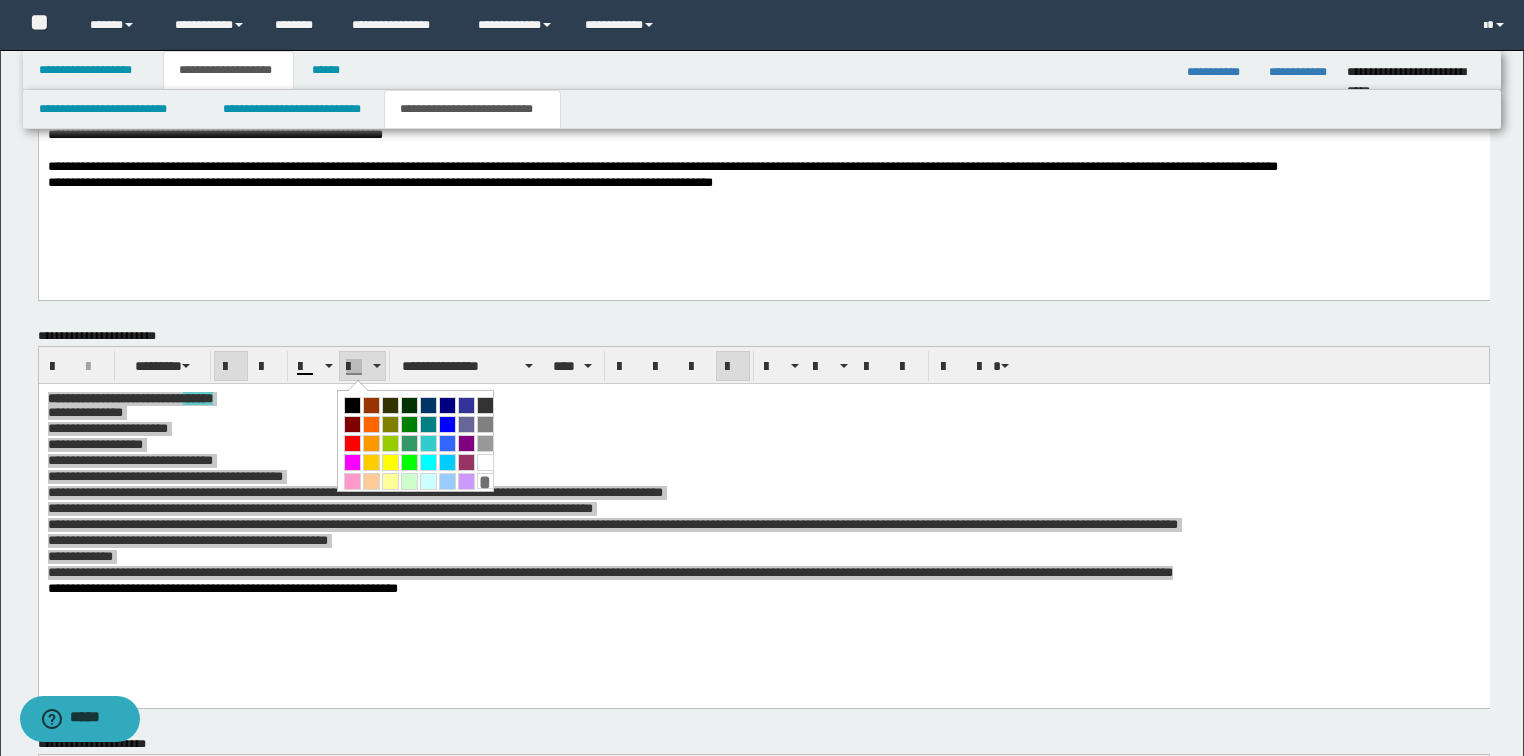 drag, startPoint x: 481, startPoint y: 456, endPoint x: 489, endPoint y: 117, distance: 339.0944 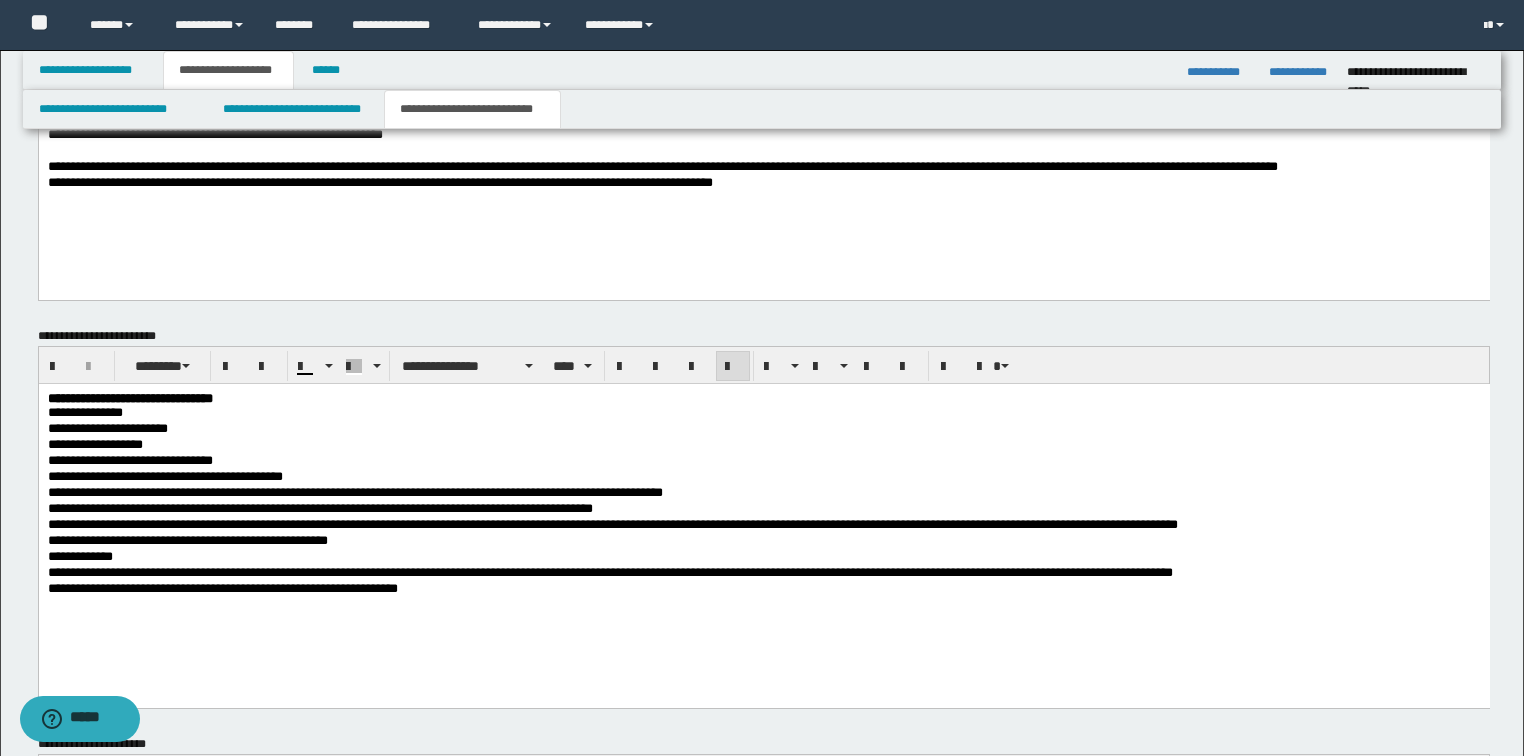 click on "**********" at bounding box center [763, 519] 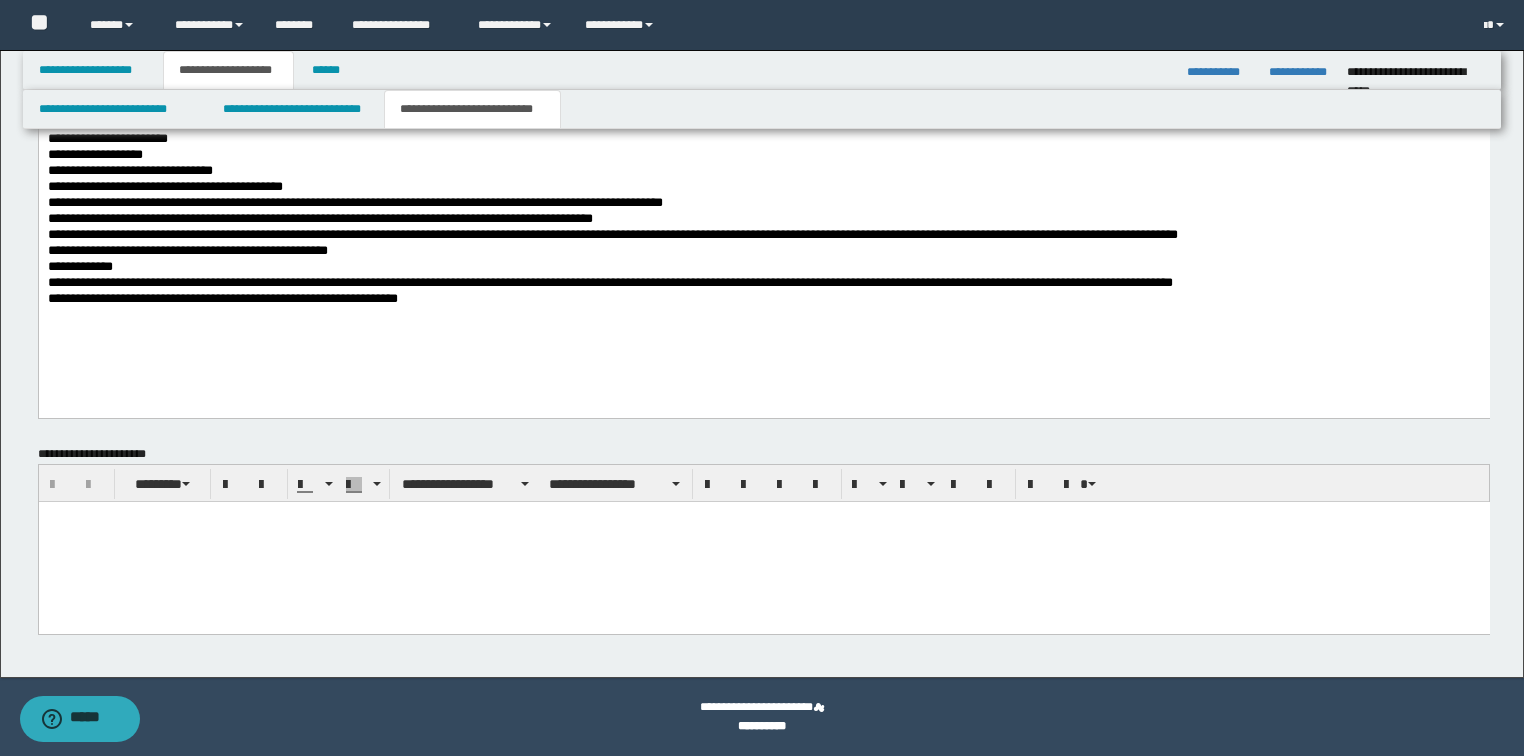 click at bounding box center (763, 541) 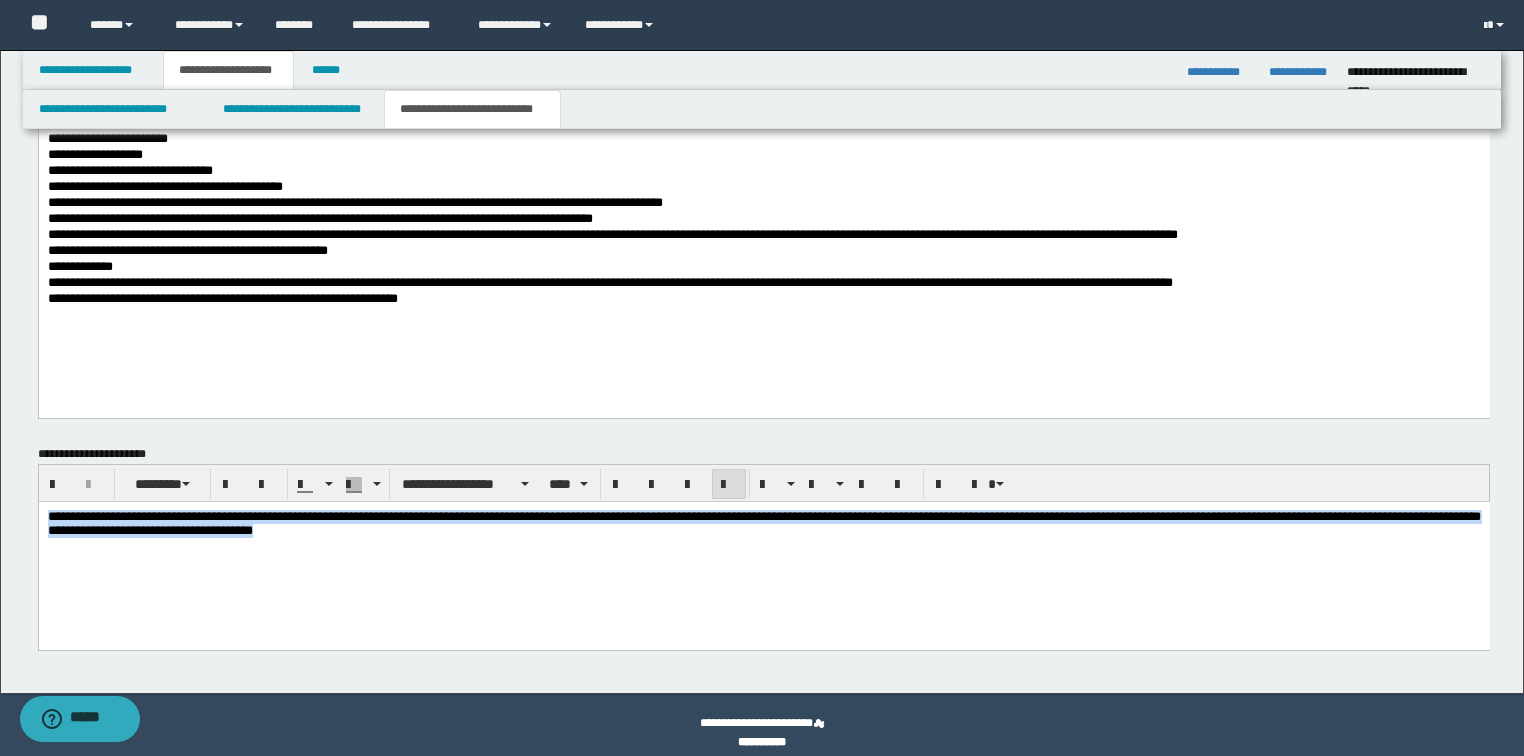 drag, startPoint x: 705, startPoint y: 540, endPoint x: -1, endPoint y: 485, distance: 708.1391 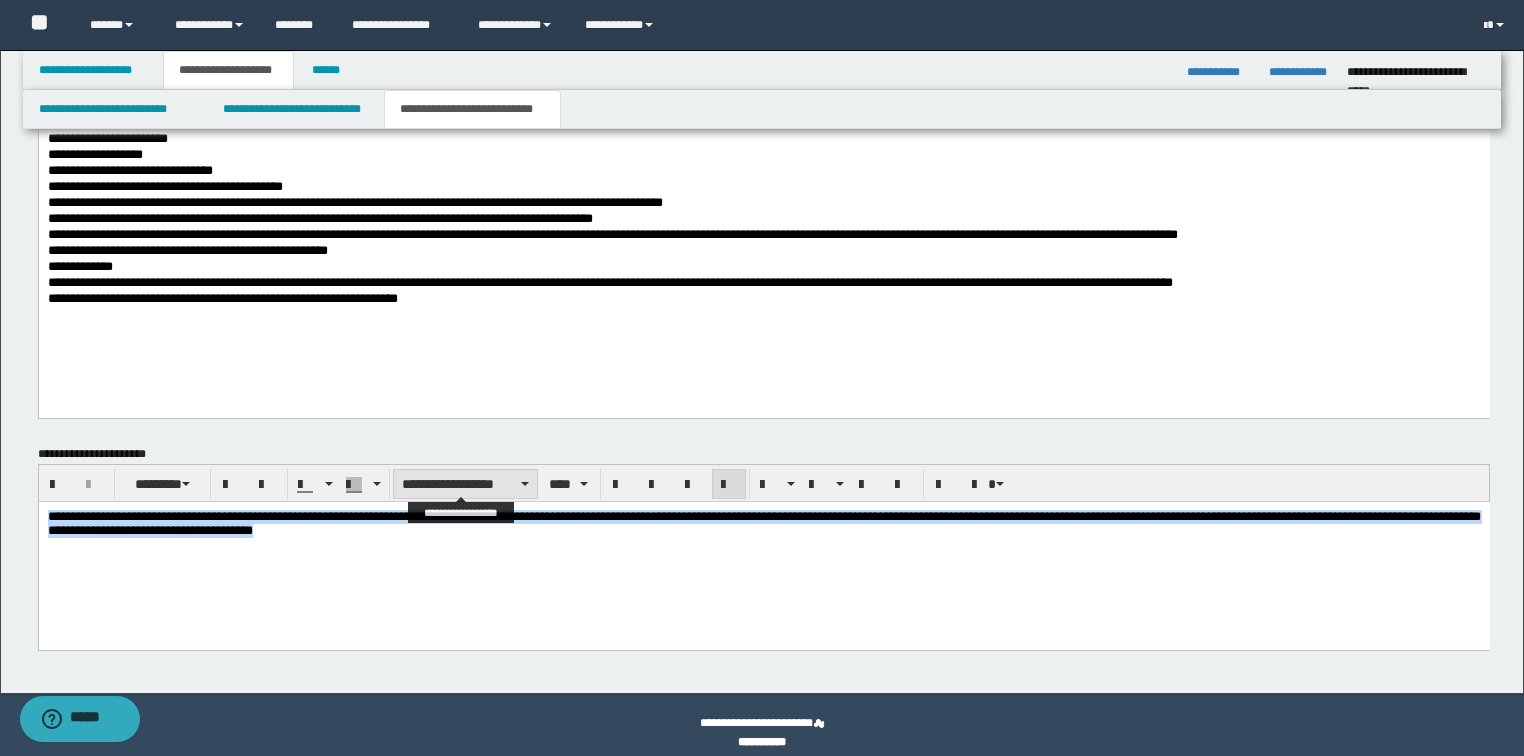 click on "**********" at bounding box center (465, 484) 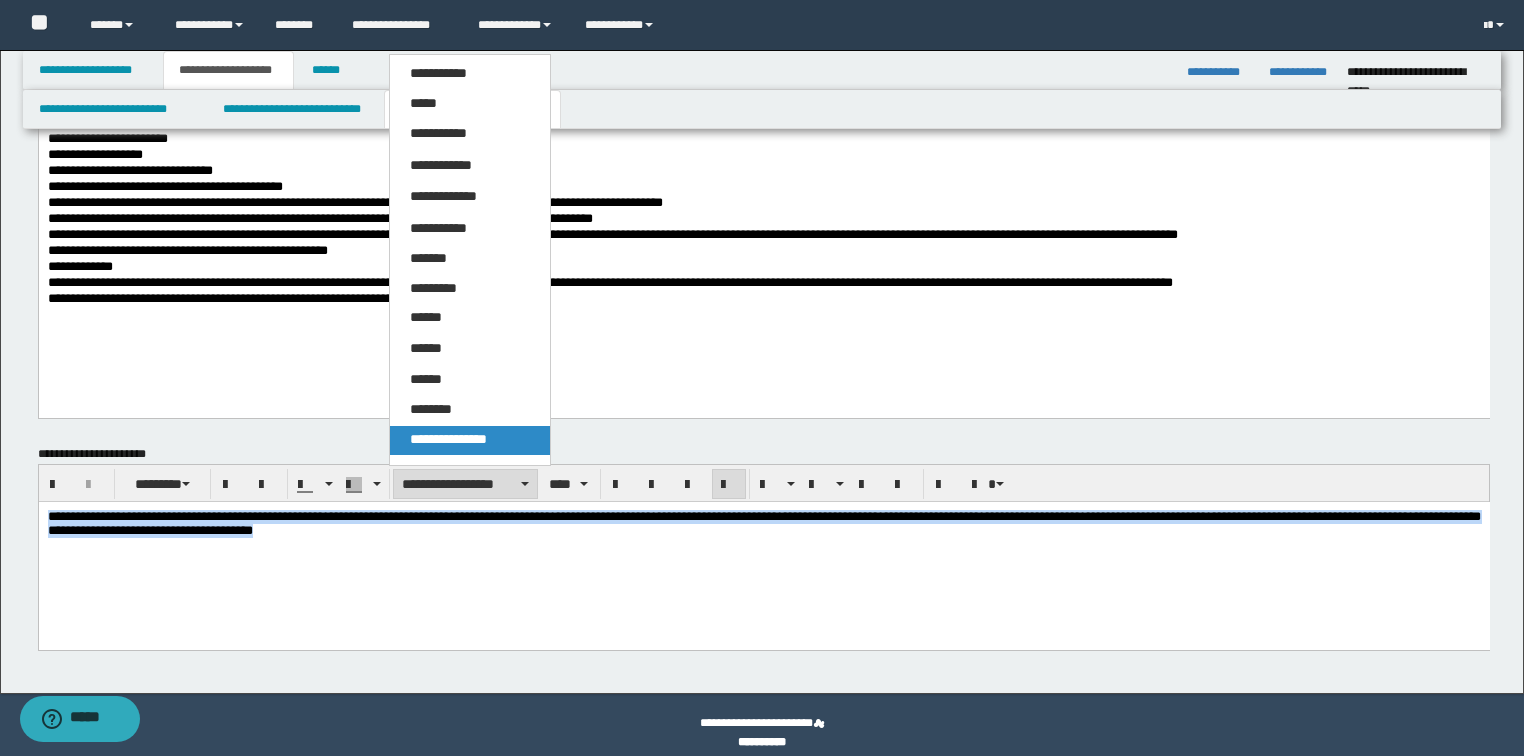 click on "**********" at bounding box center [448, 439] 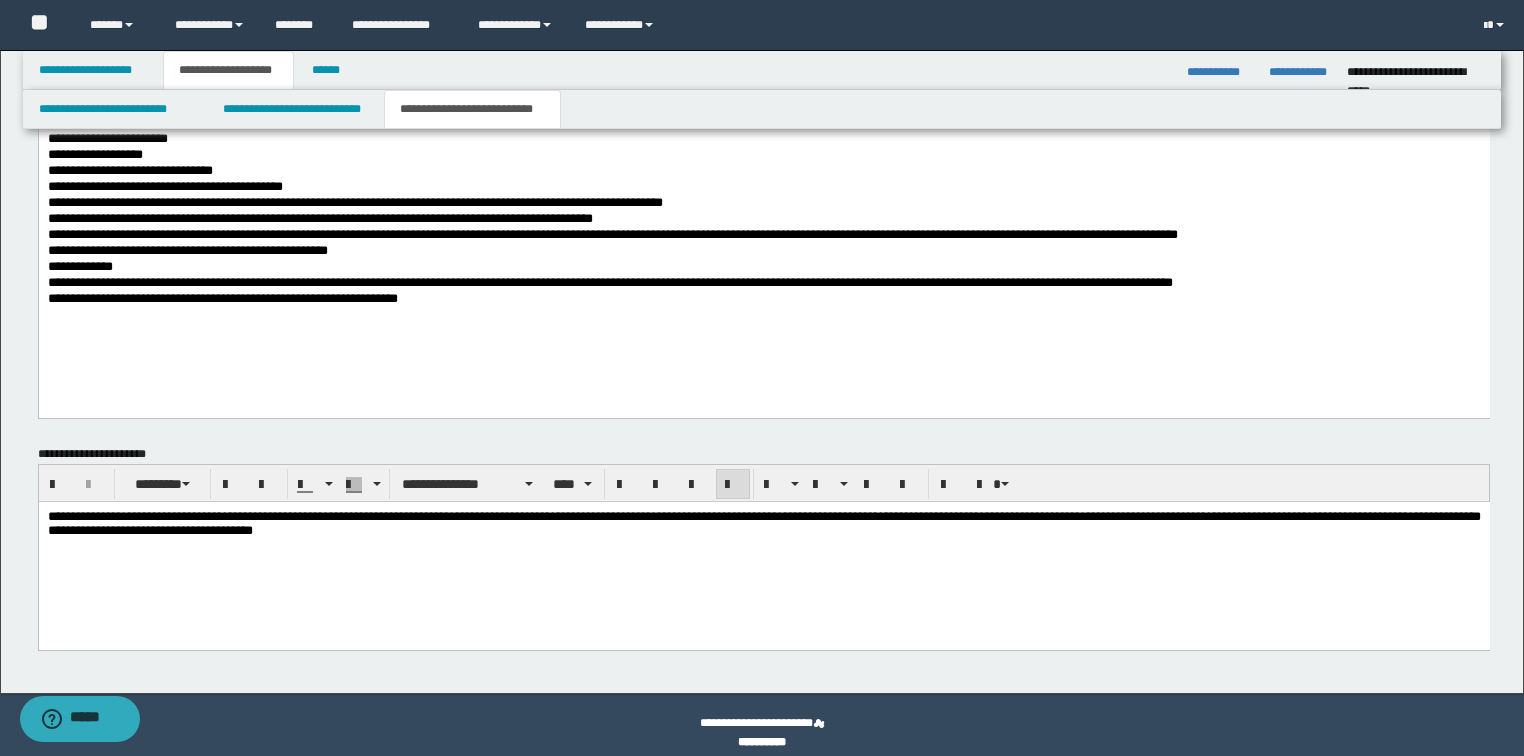 click on "**********" at bounding box center (763, 523) 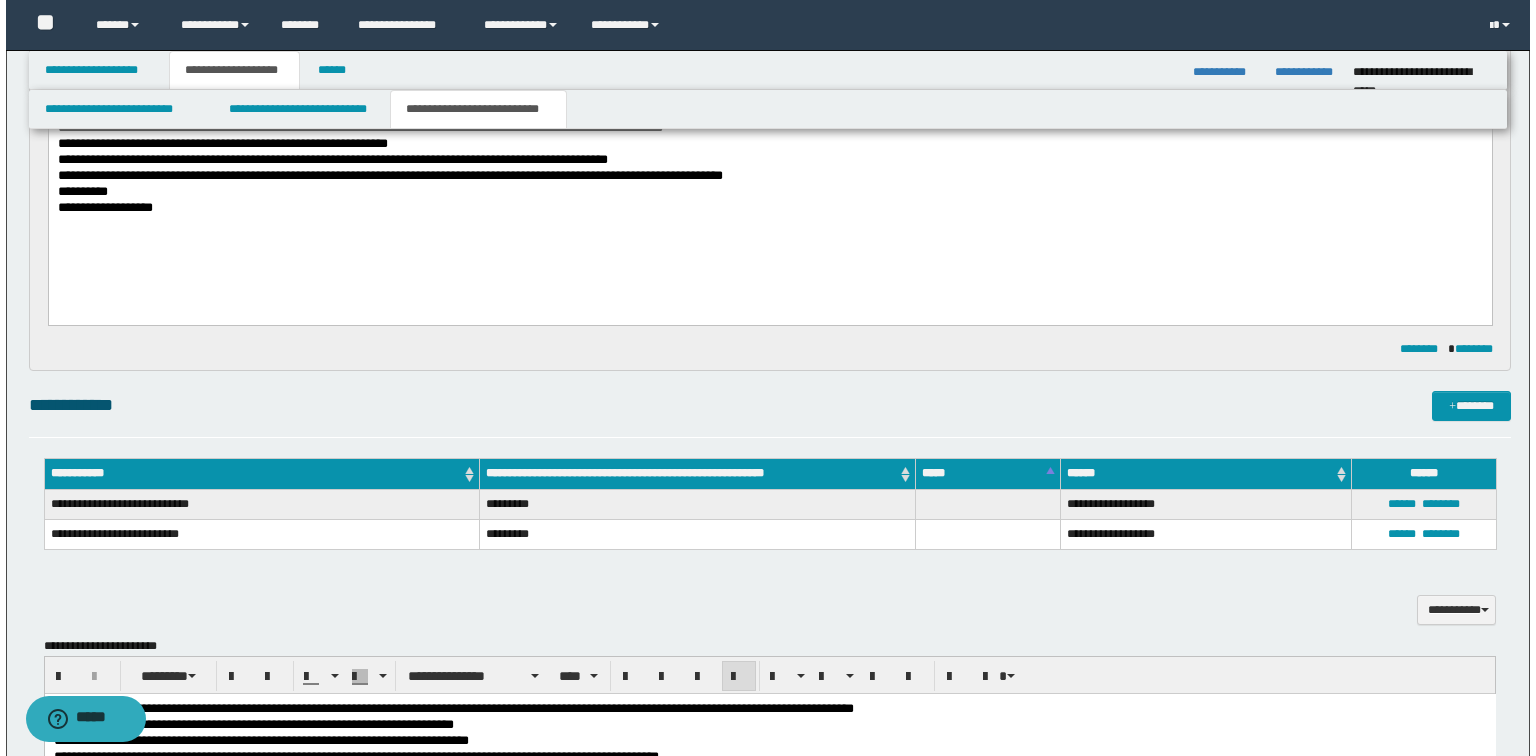 scroll, scrollTop: 0, scrollLeft: 0, axis: both 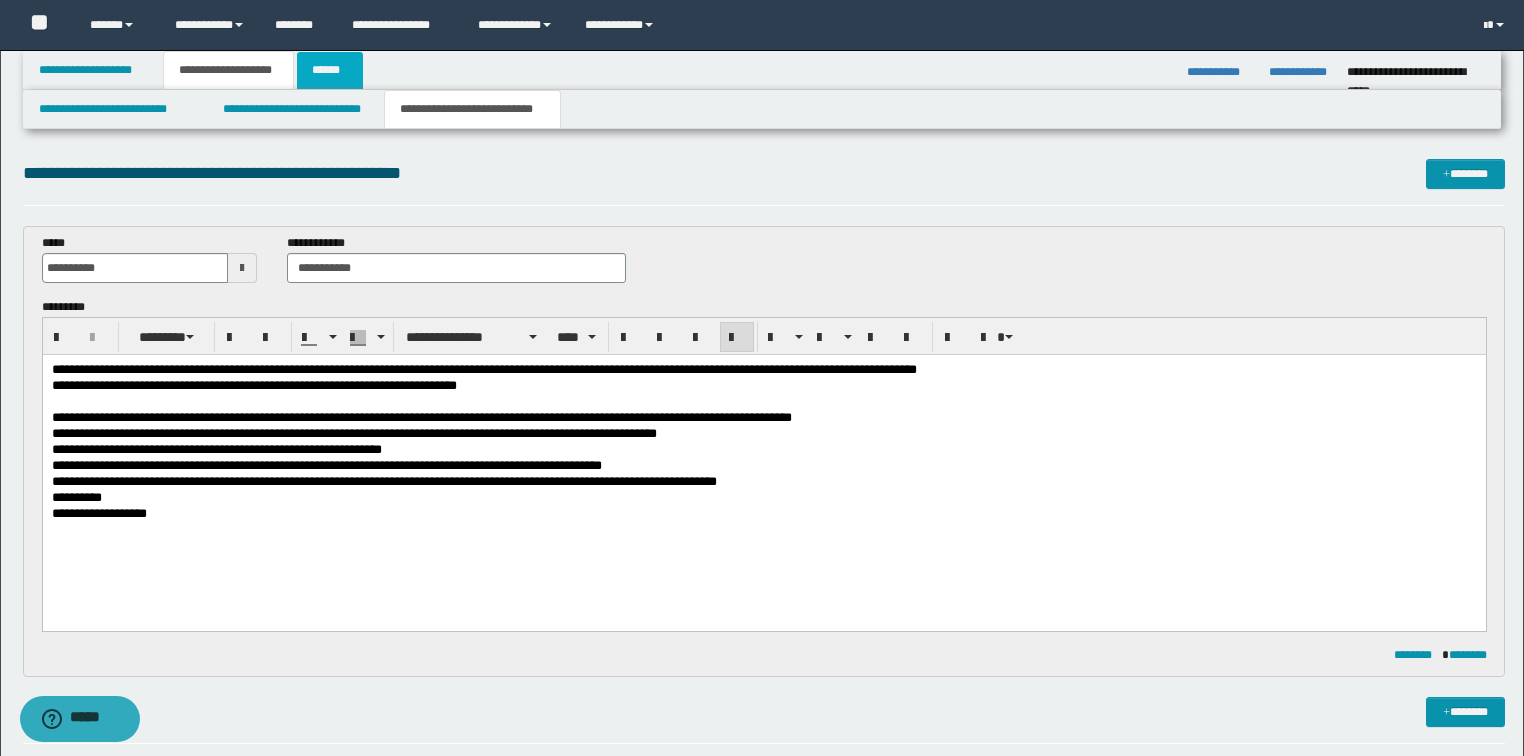 click on "******" at bounding box center [330, 70] 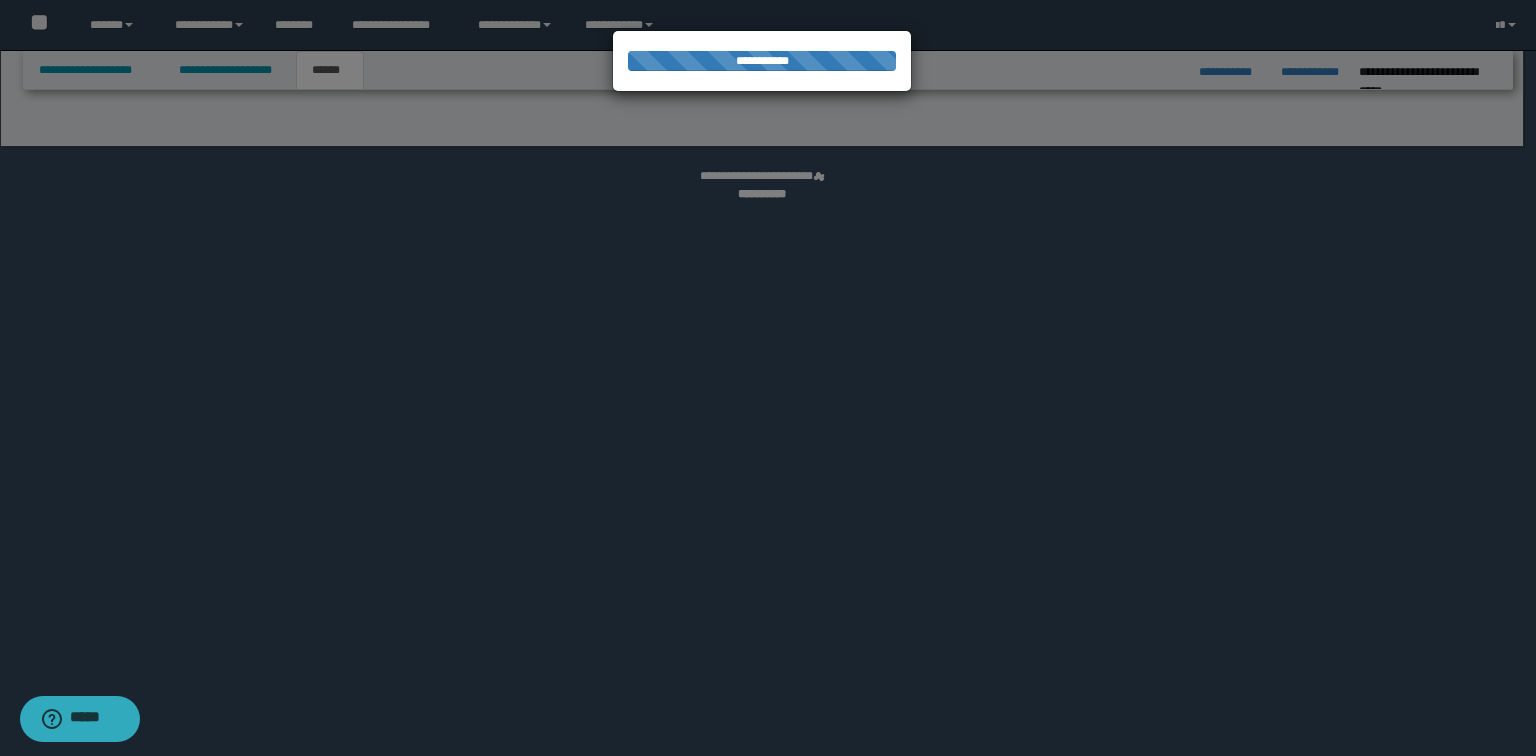 select on "*" 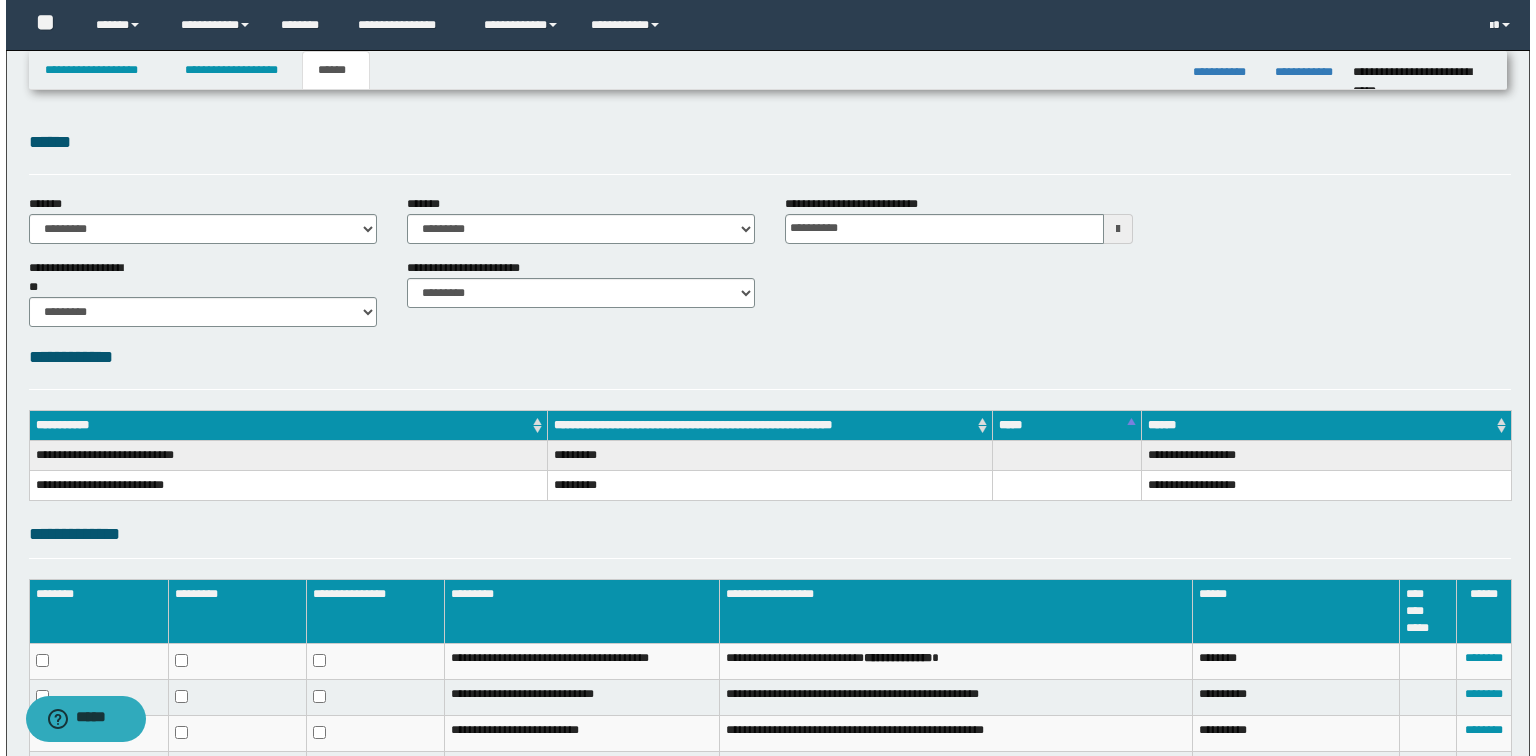 scroll, scrollTop: 240, scrollLeft: 0, axis: vertical 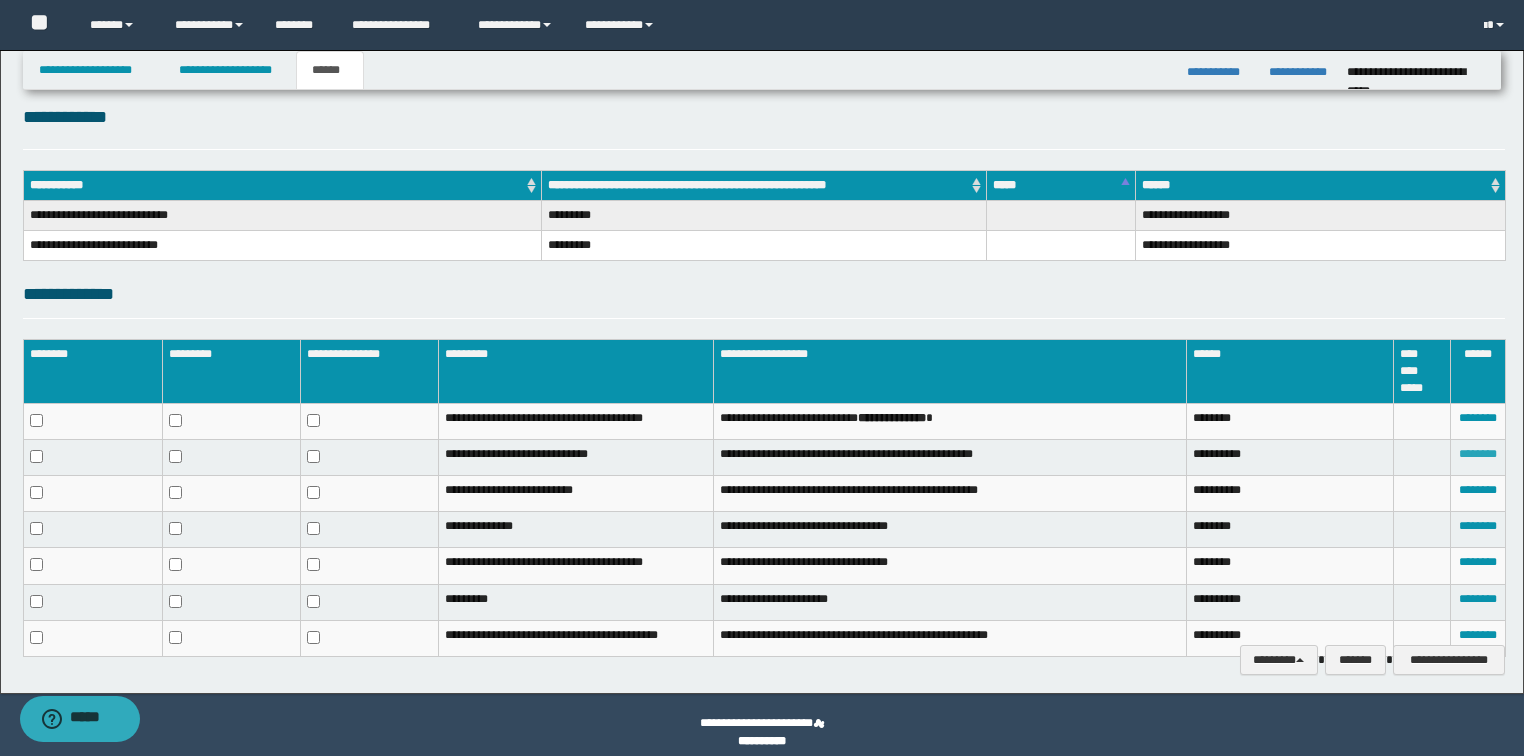click on "********" at bounding box center [1478, 454] 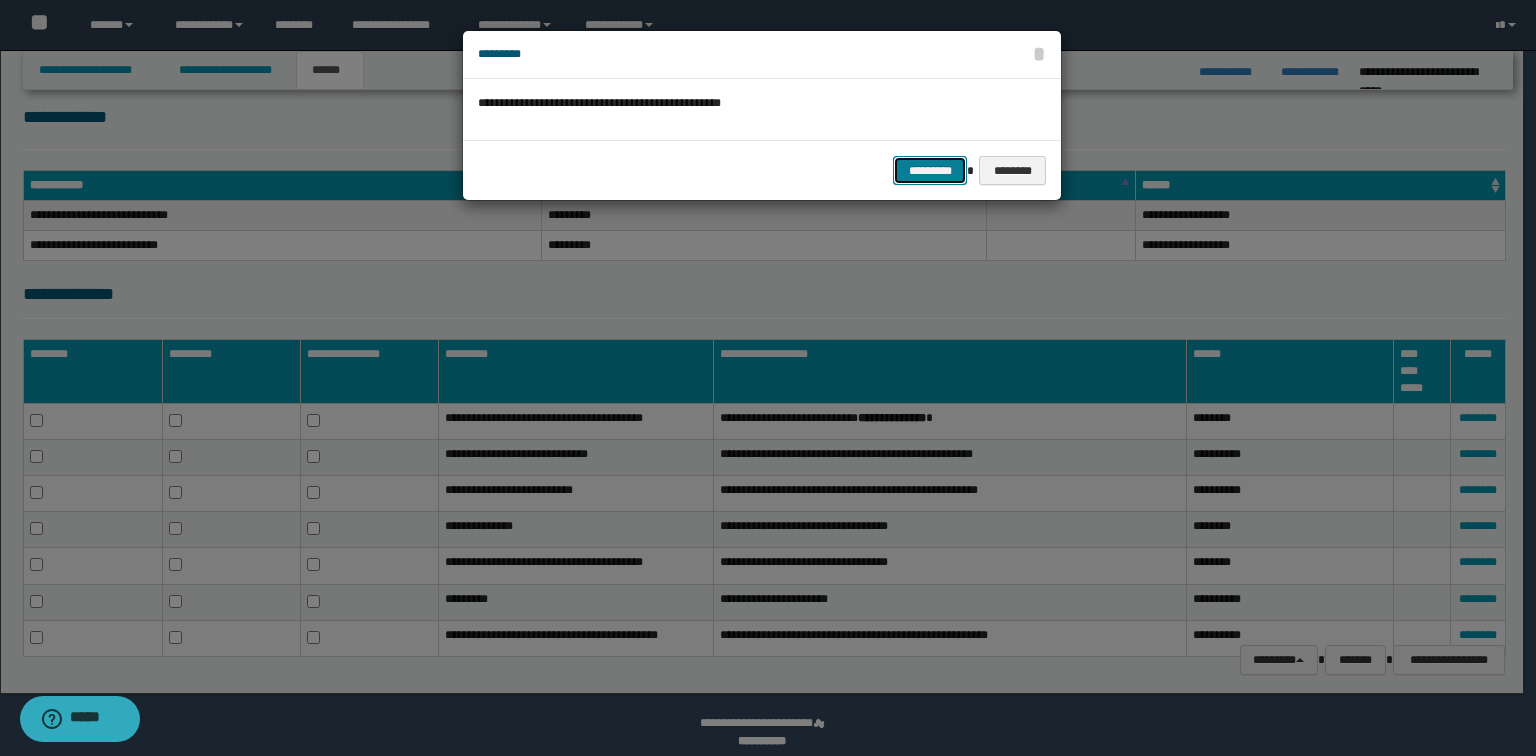 click on "*********" at bounding box center (930, 171) 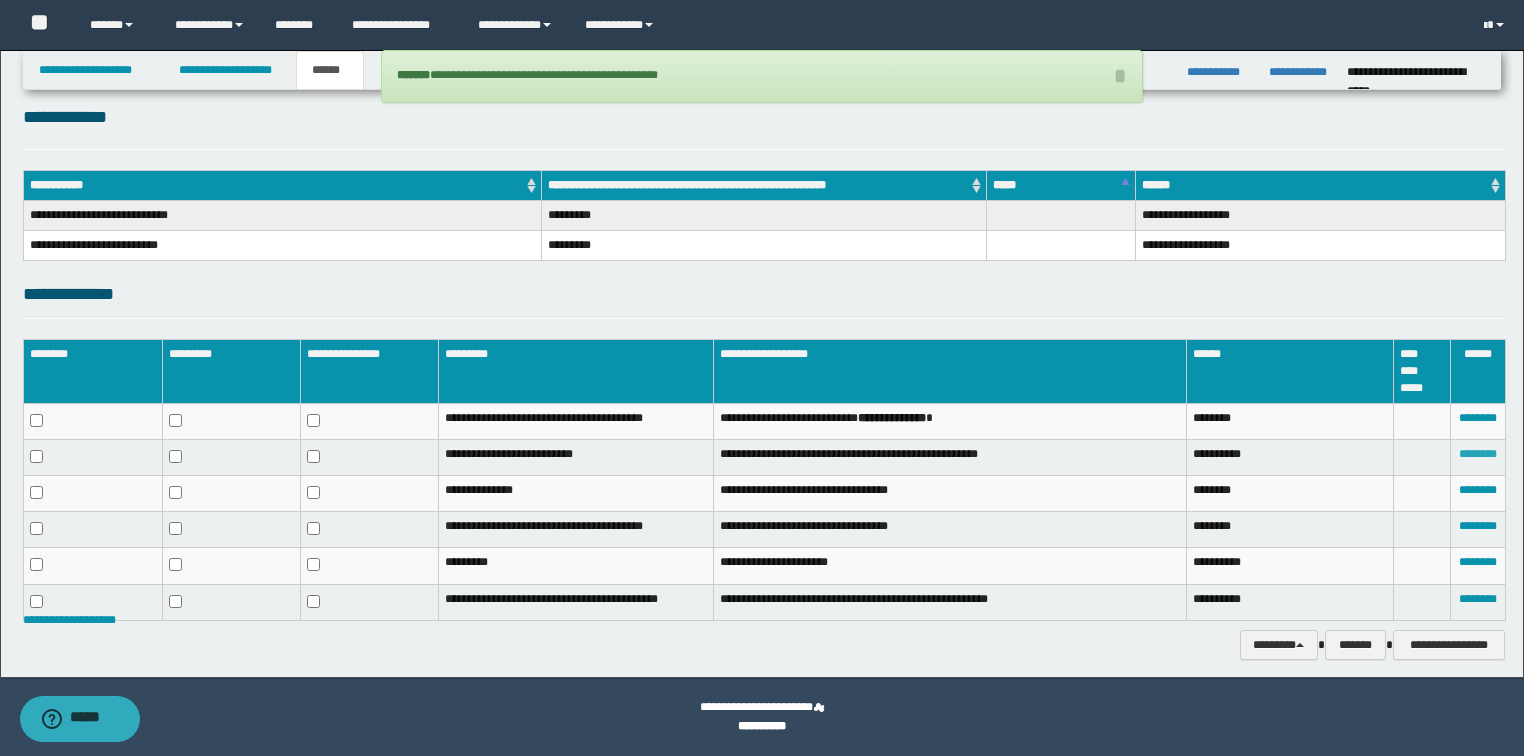 click on "********" at bounding box center (1478, 454) 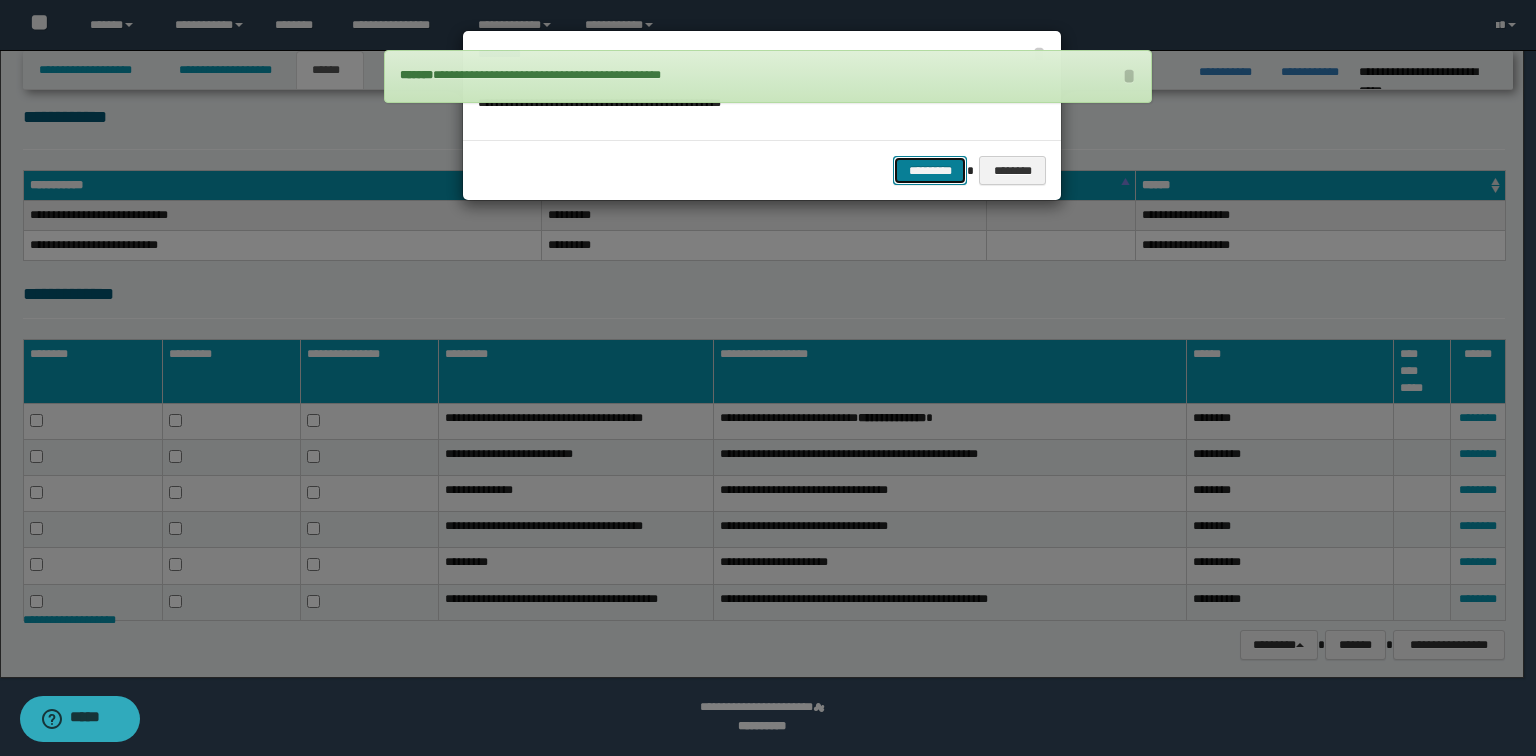click on "*********" at bounding box center (930, 171) 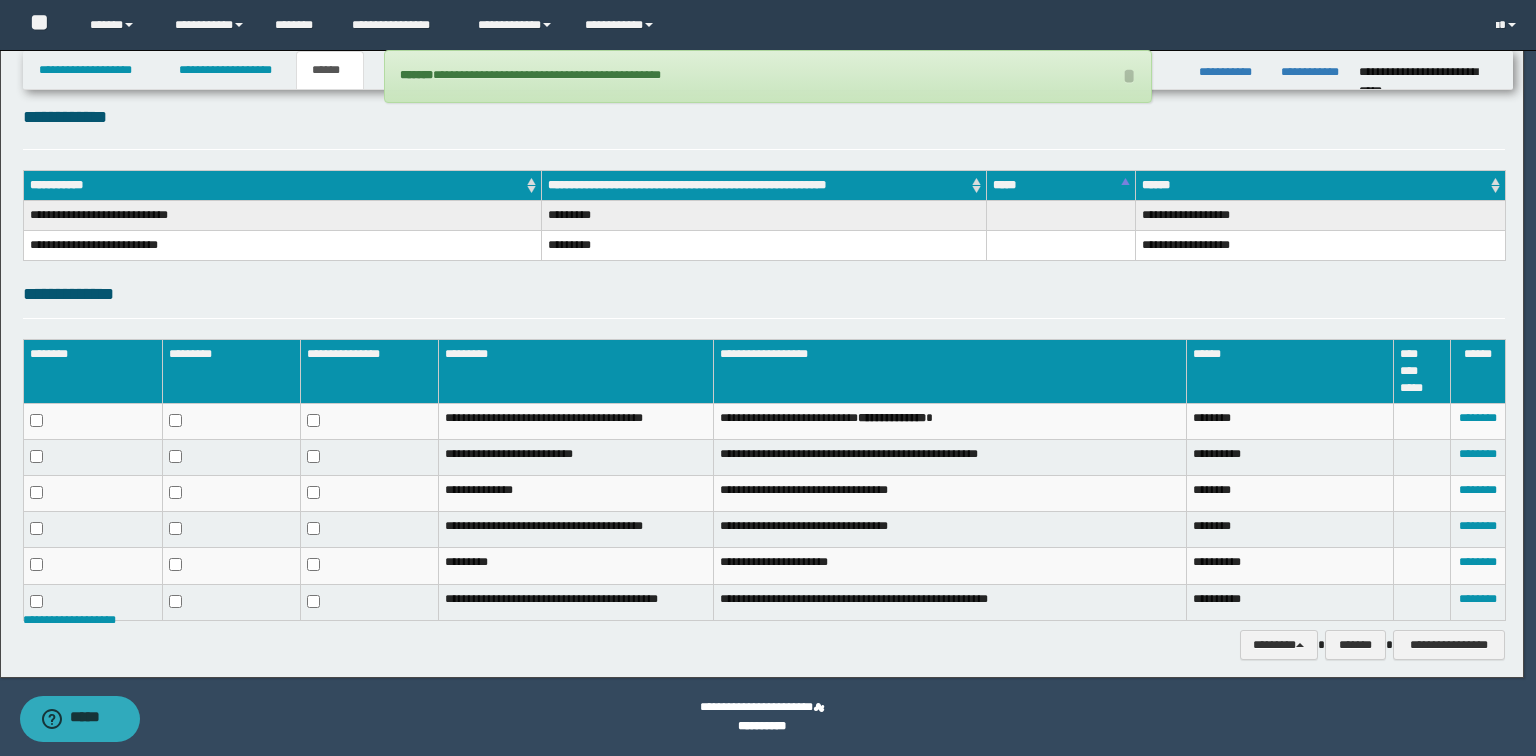 scroll, scrollTop: 205, scrollLeft: 0, axis: vertical 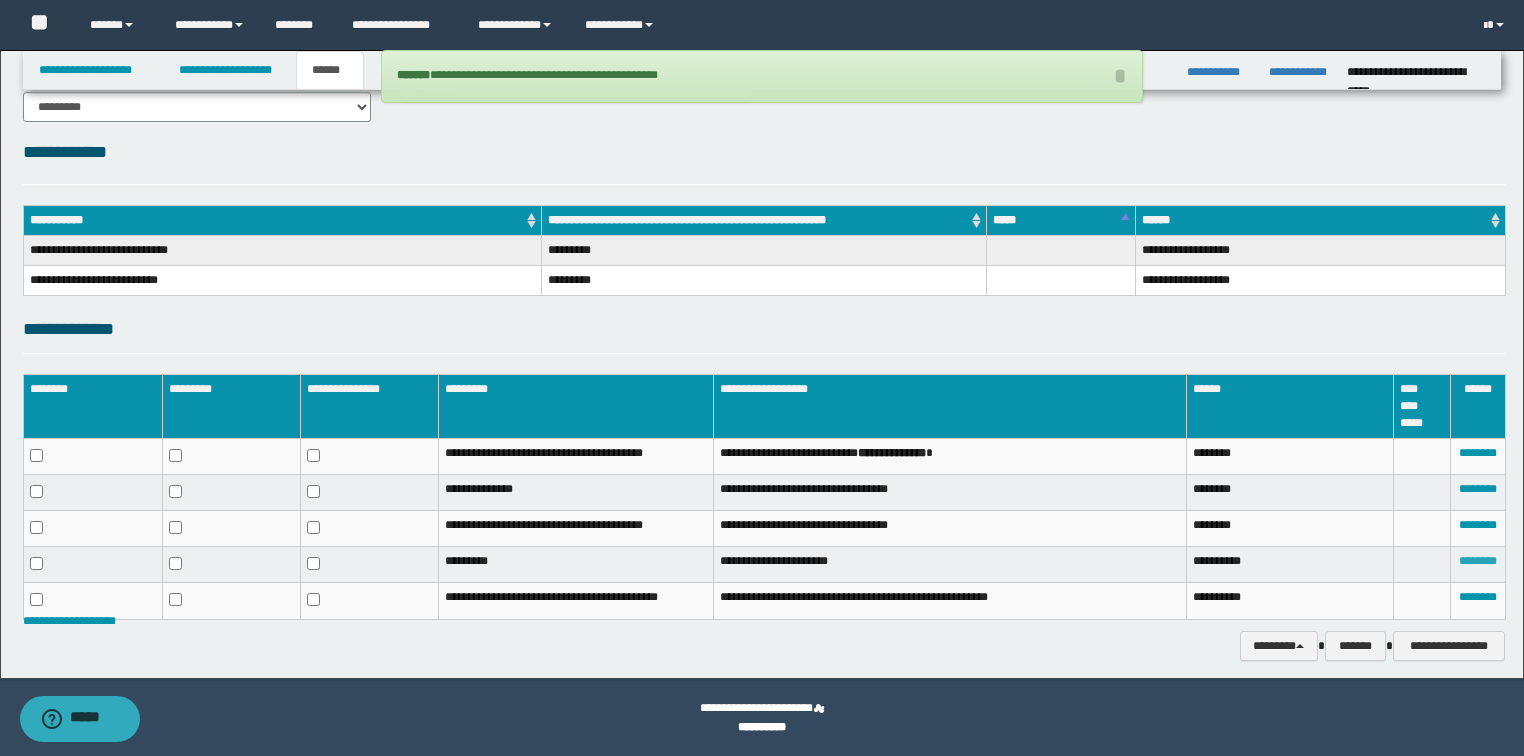 click on "********" at bounding box center (1478, 561) 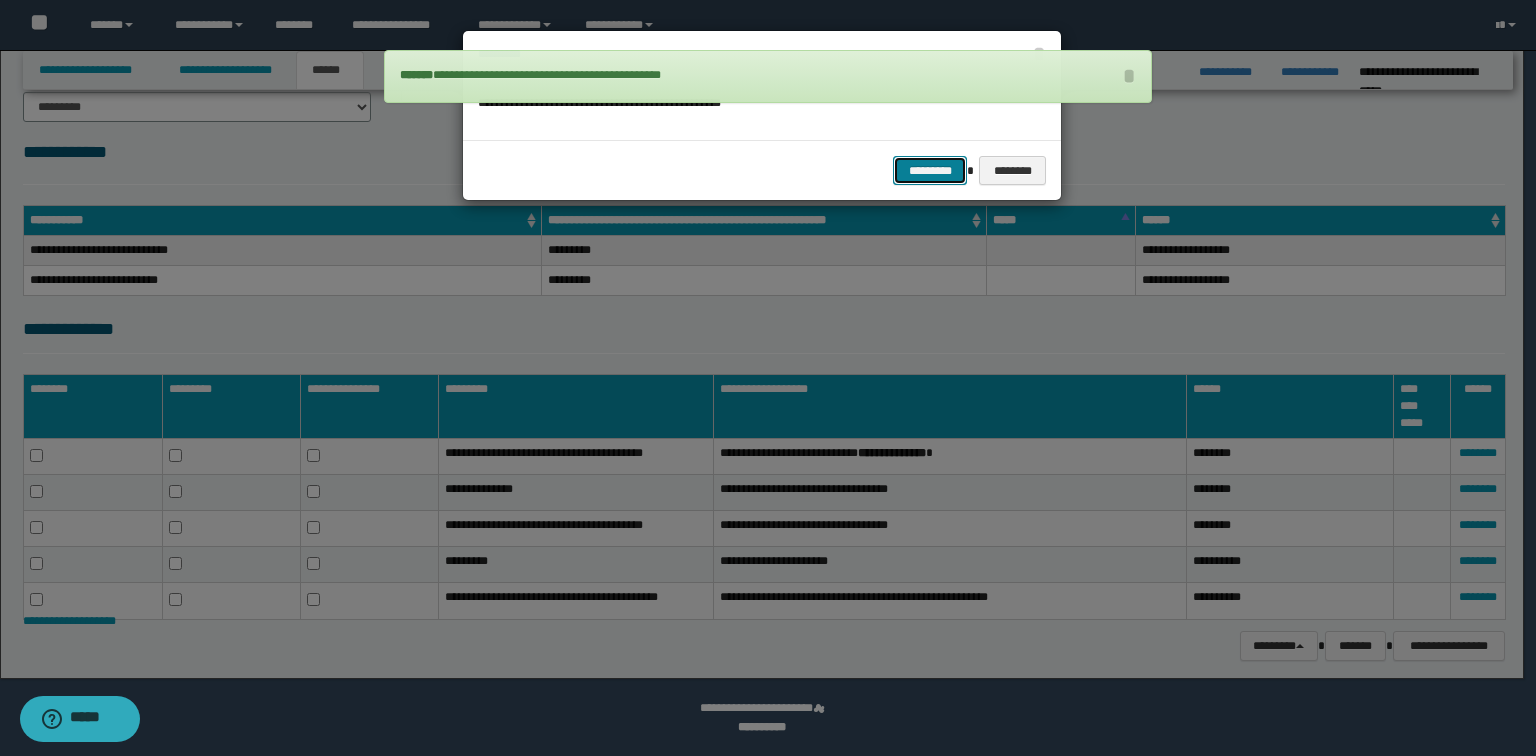 click on "*********" at bounding box center (930, 171) 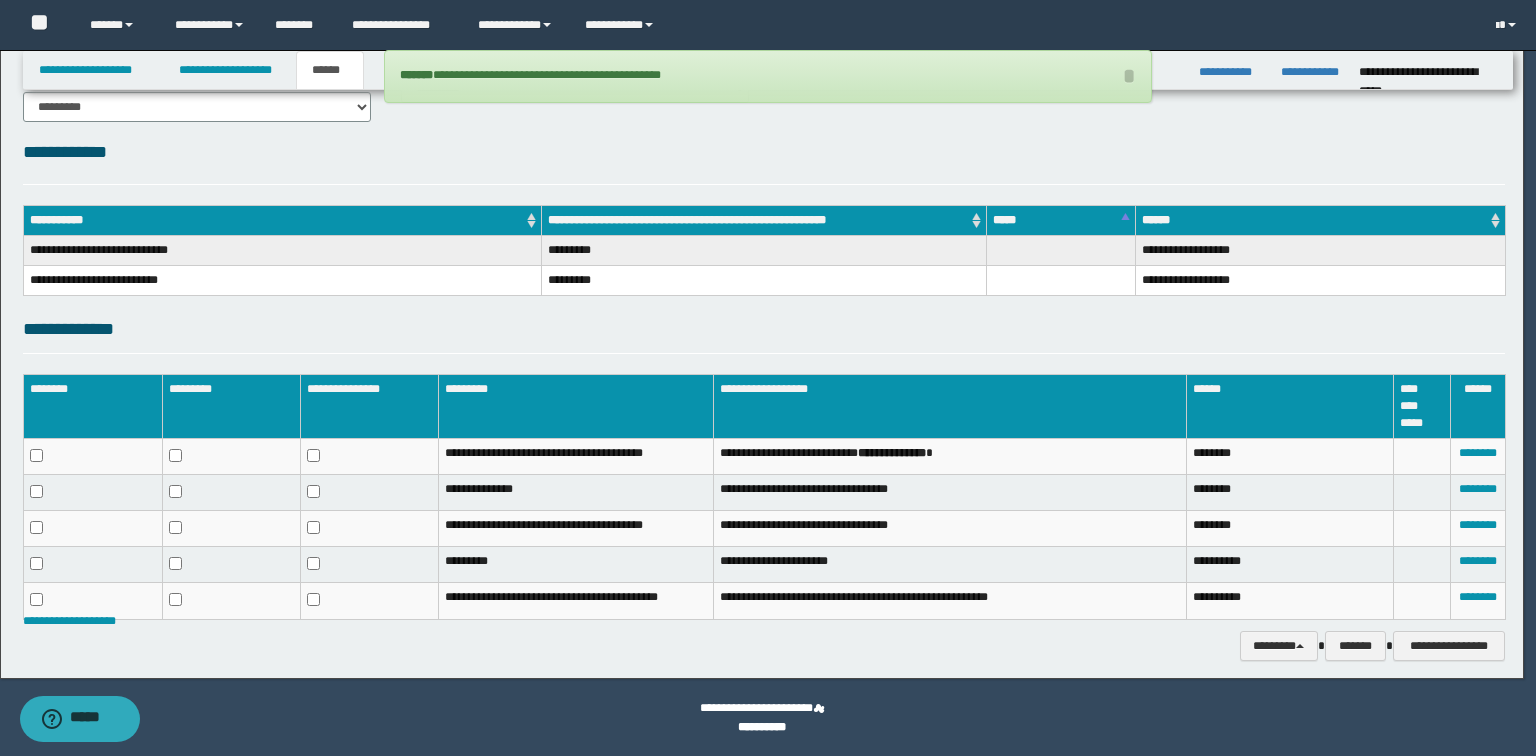 scroll, scrollTop: 172, scrollLeft: 0, axis: vertical 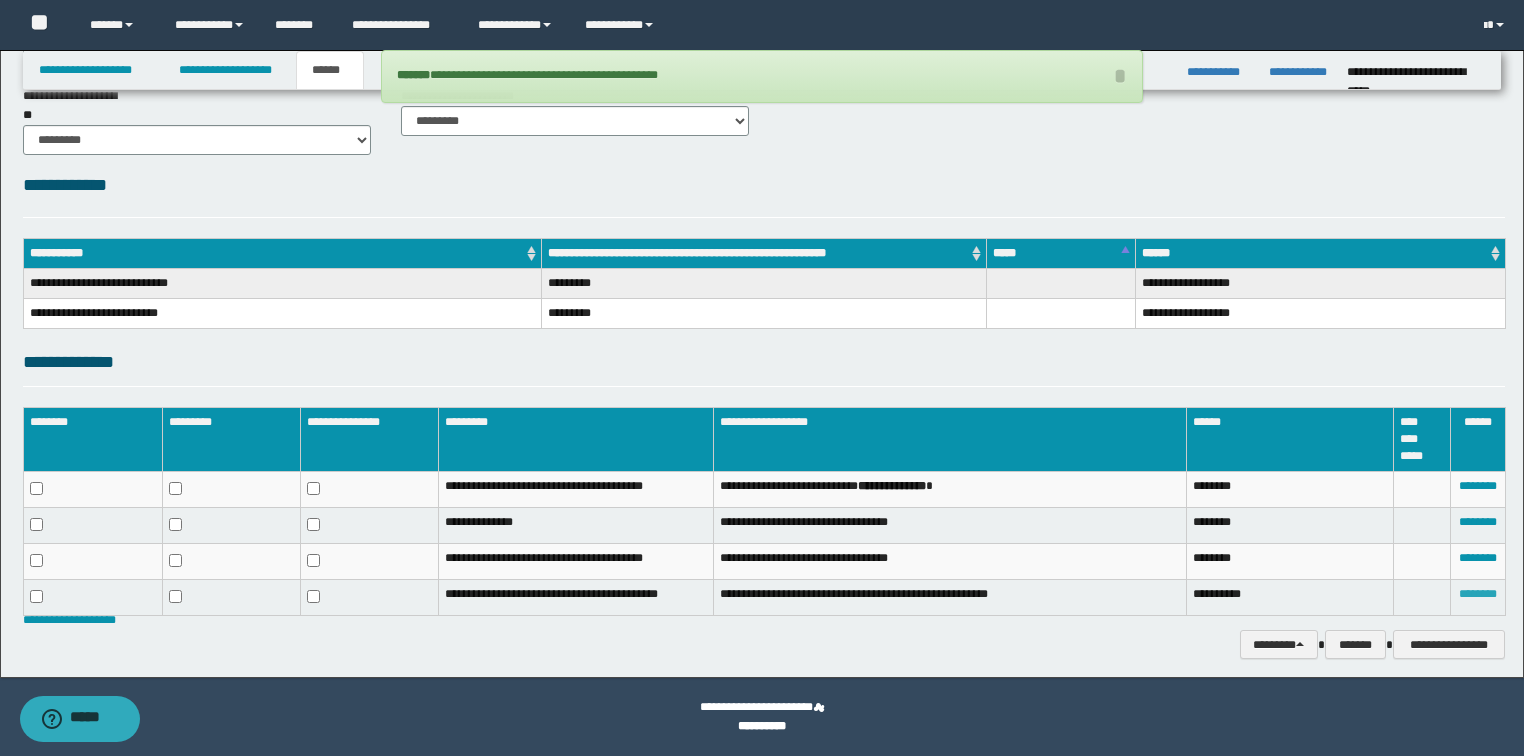 click on "********" at bounding box center (1478, 594) 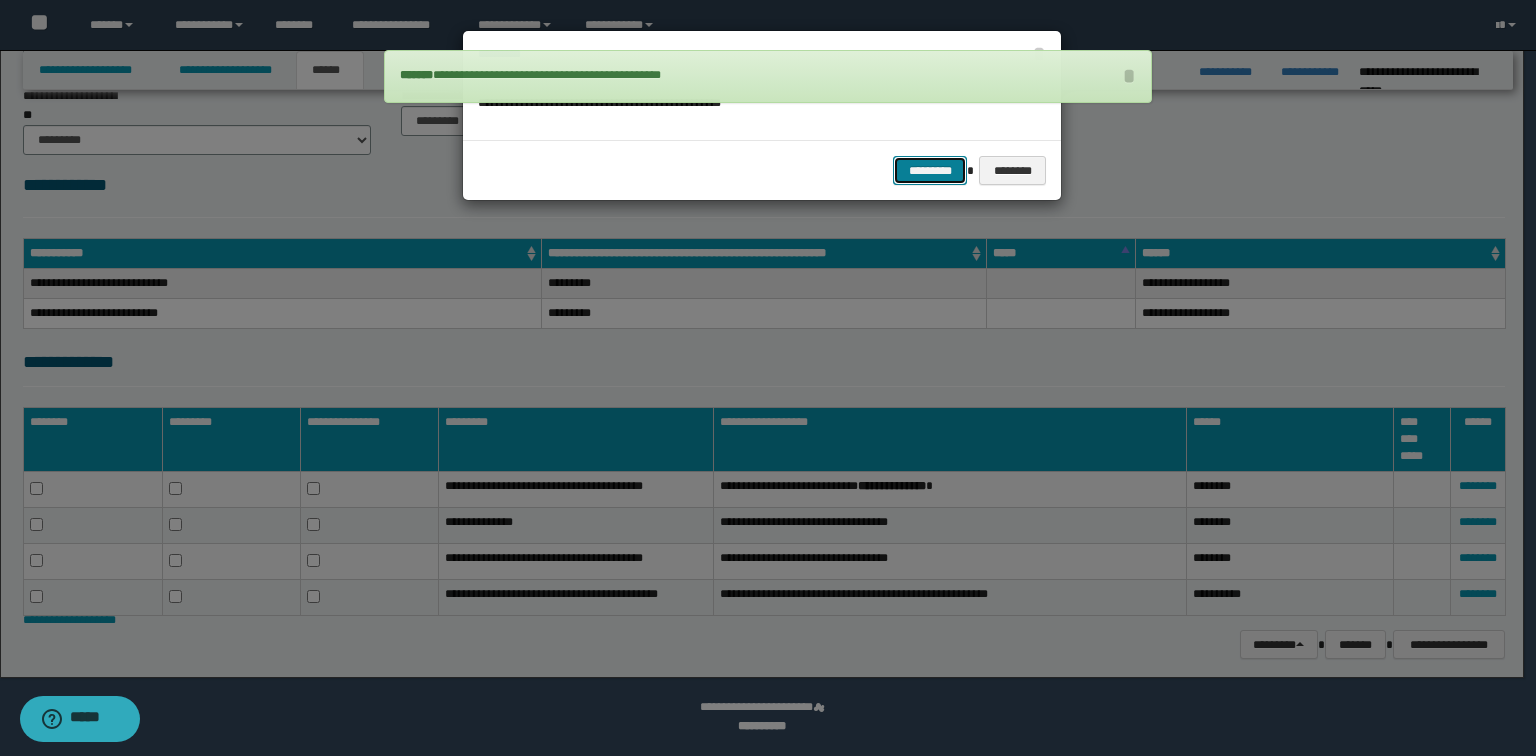 click on "*********" at bounding box center [930, 171] 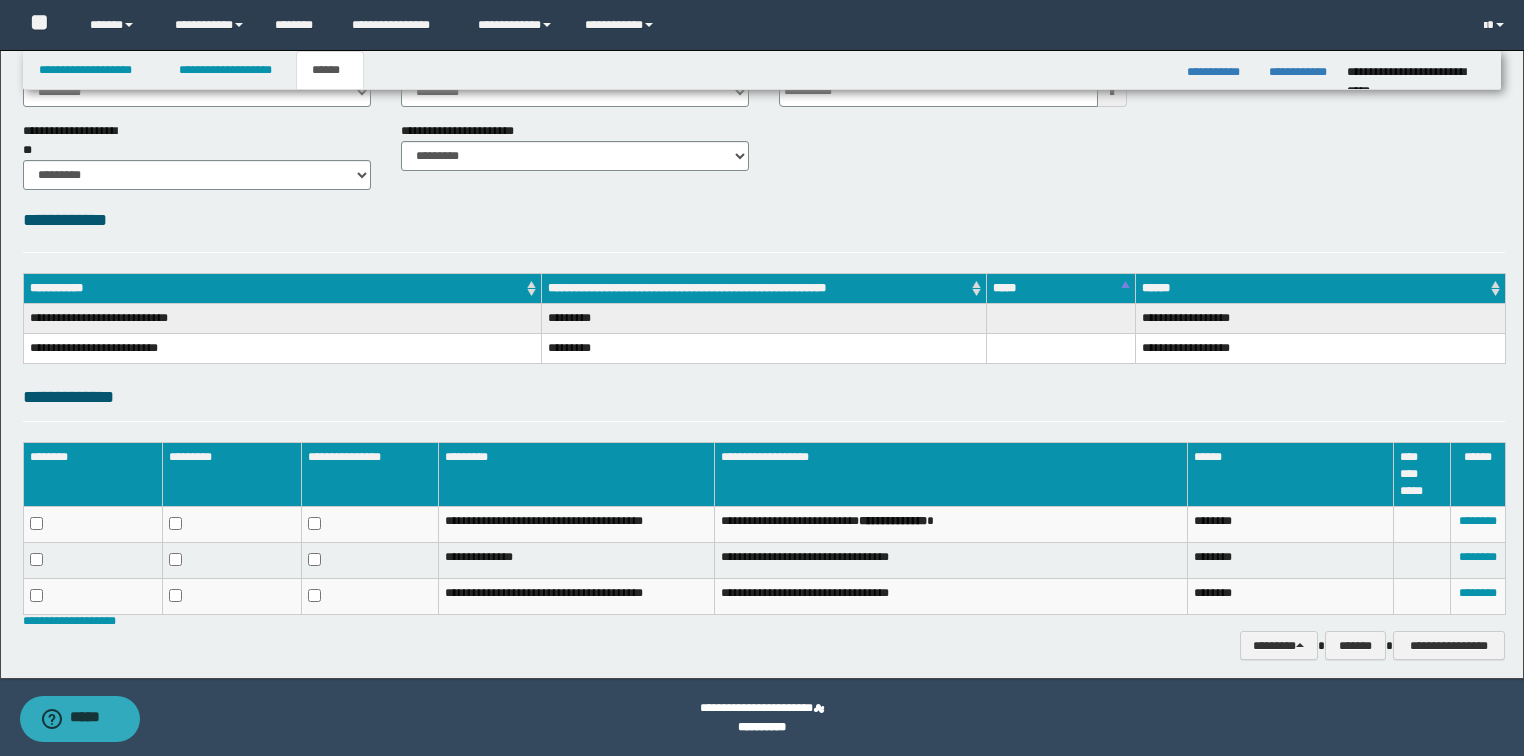 scroll, scrollTop: 0, scrollLeft: 0, axis: both 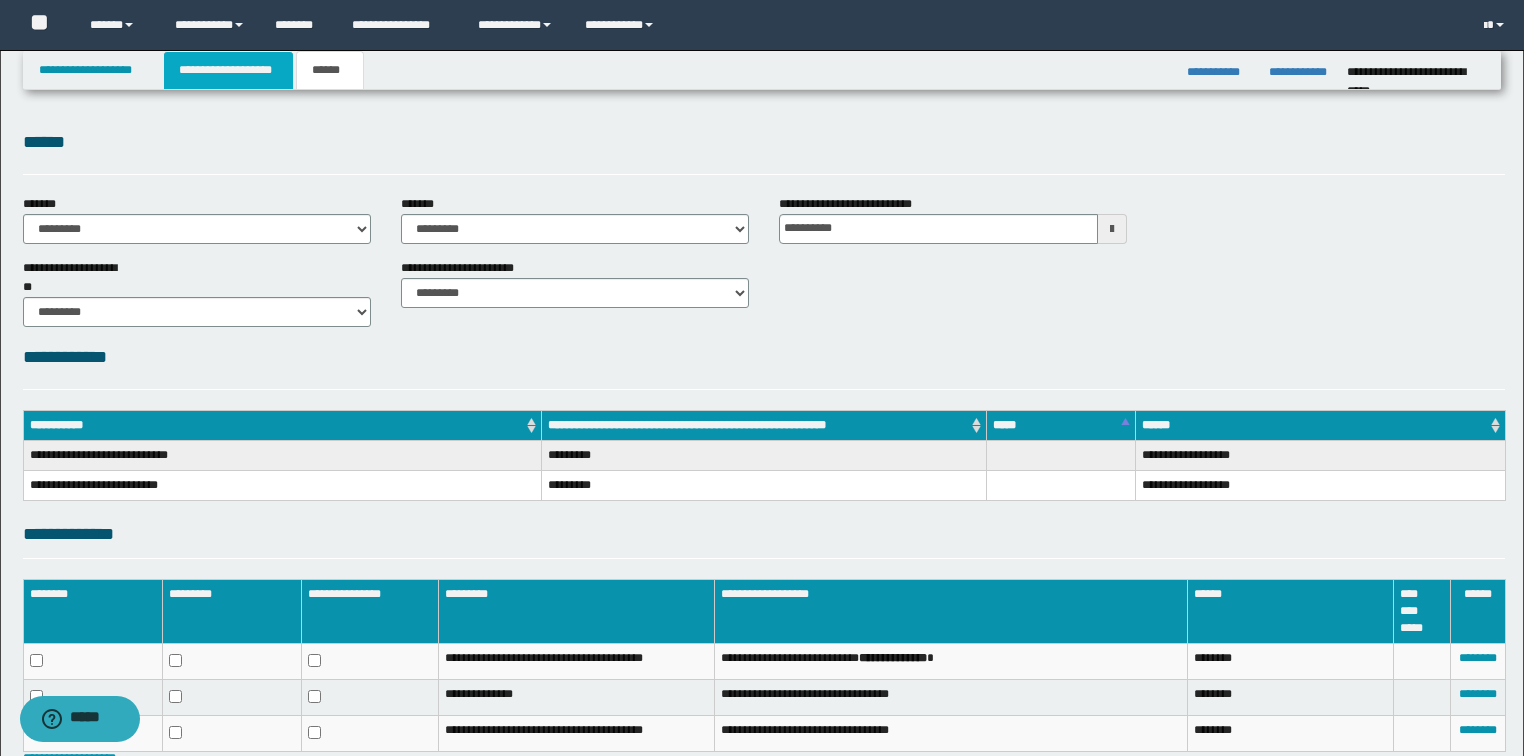 click on "**********" at bounding box center [228, 70] 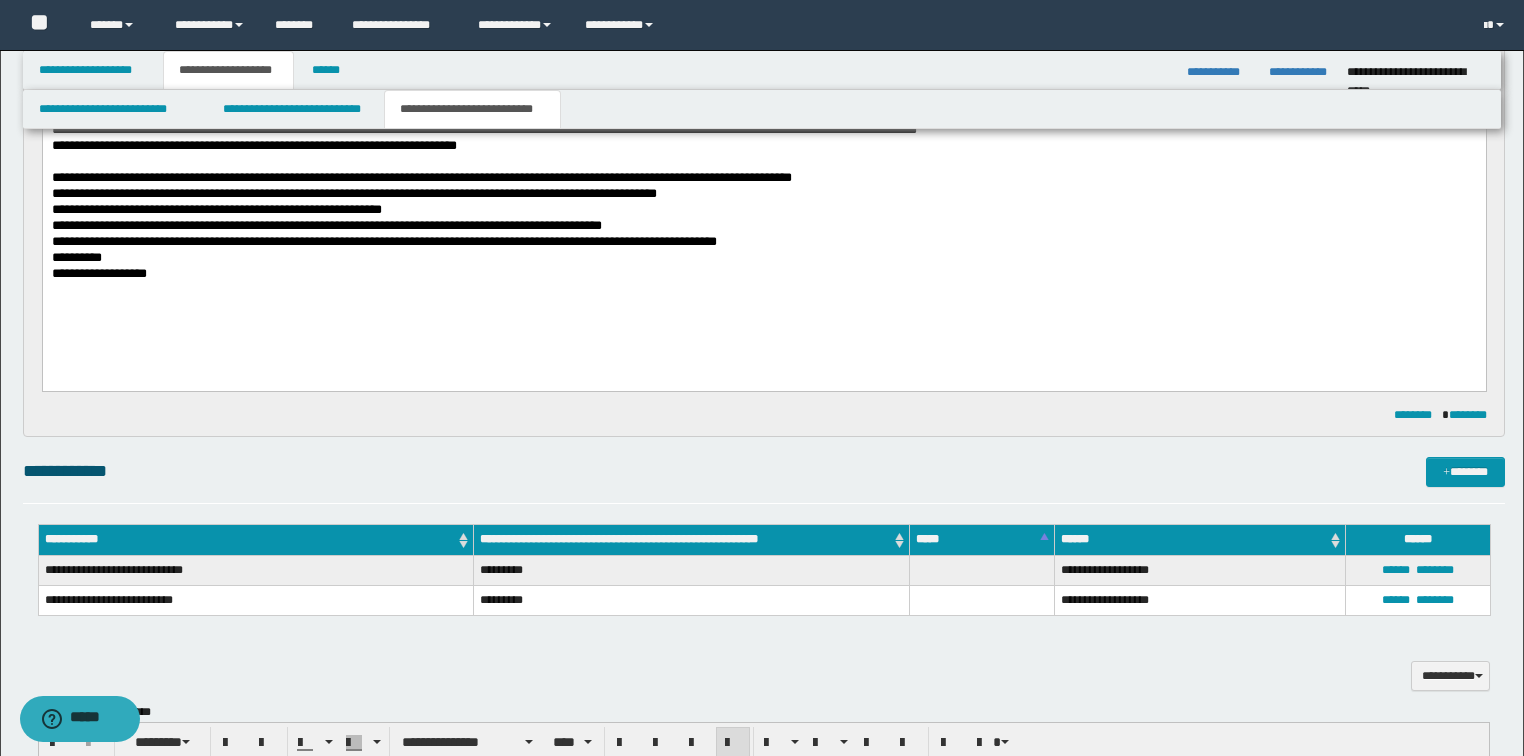 scroll, scrollTop: 400, scrollLeft: 0, axis: vertical 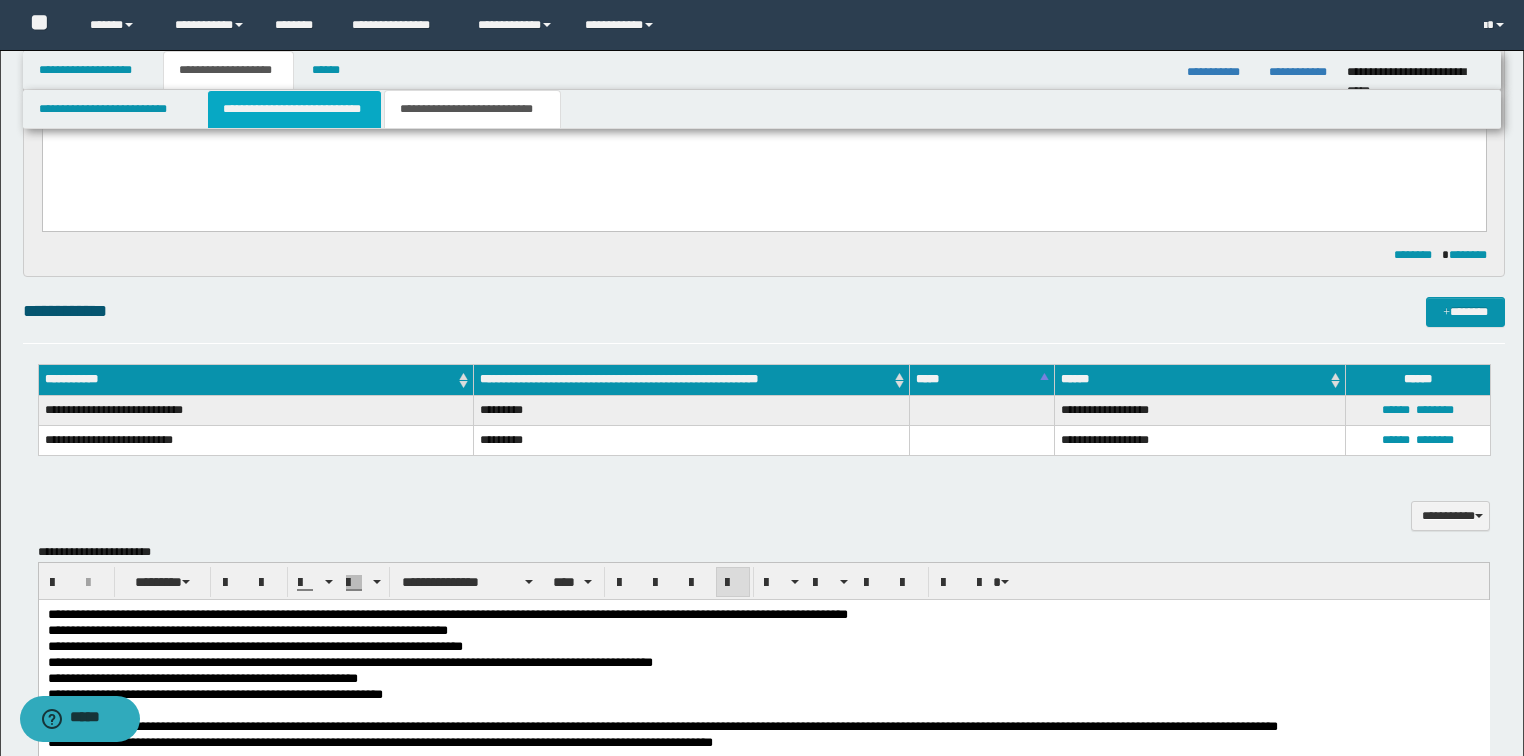 click on "**********" at bounding box center [294, 109] 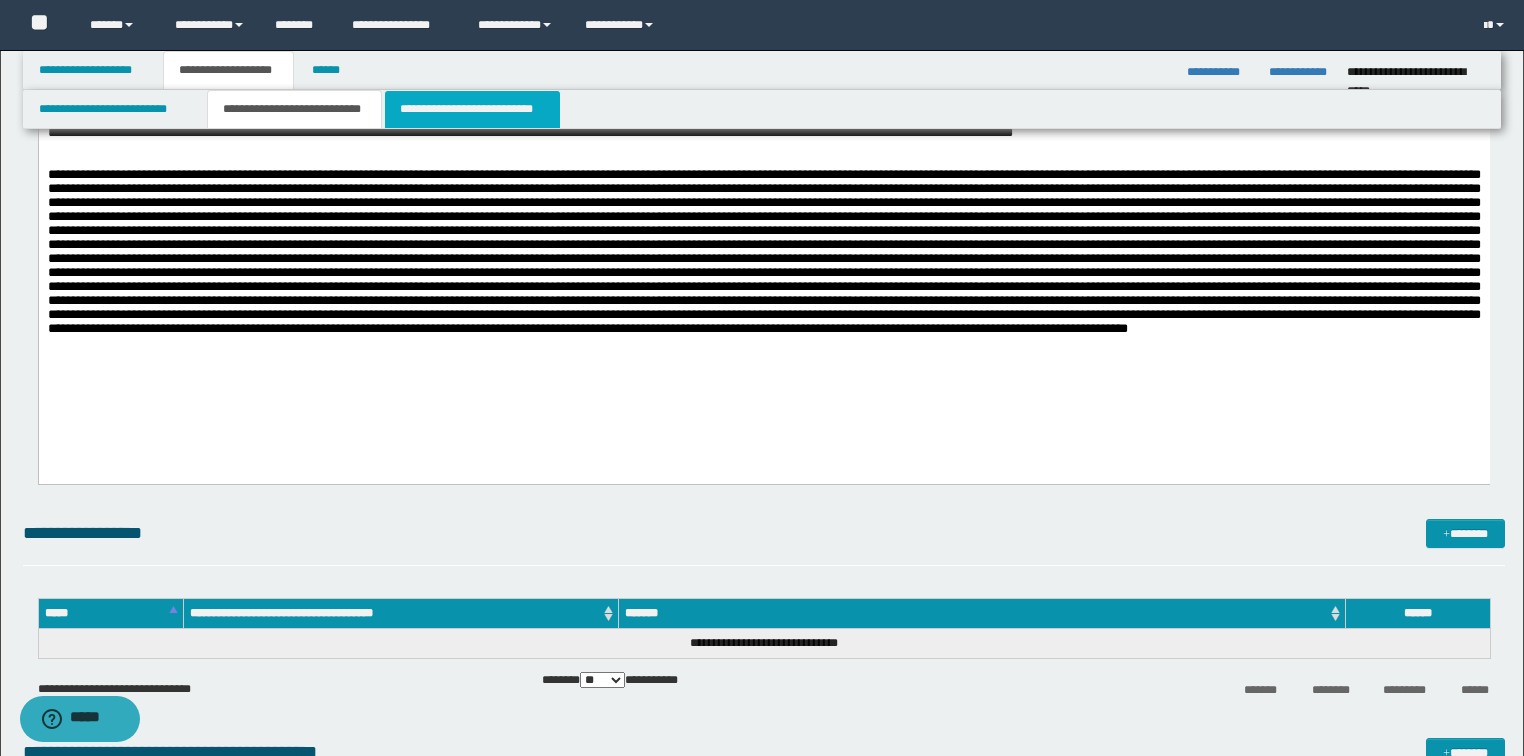 click on "**********" at bounding box center [472, 109] 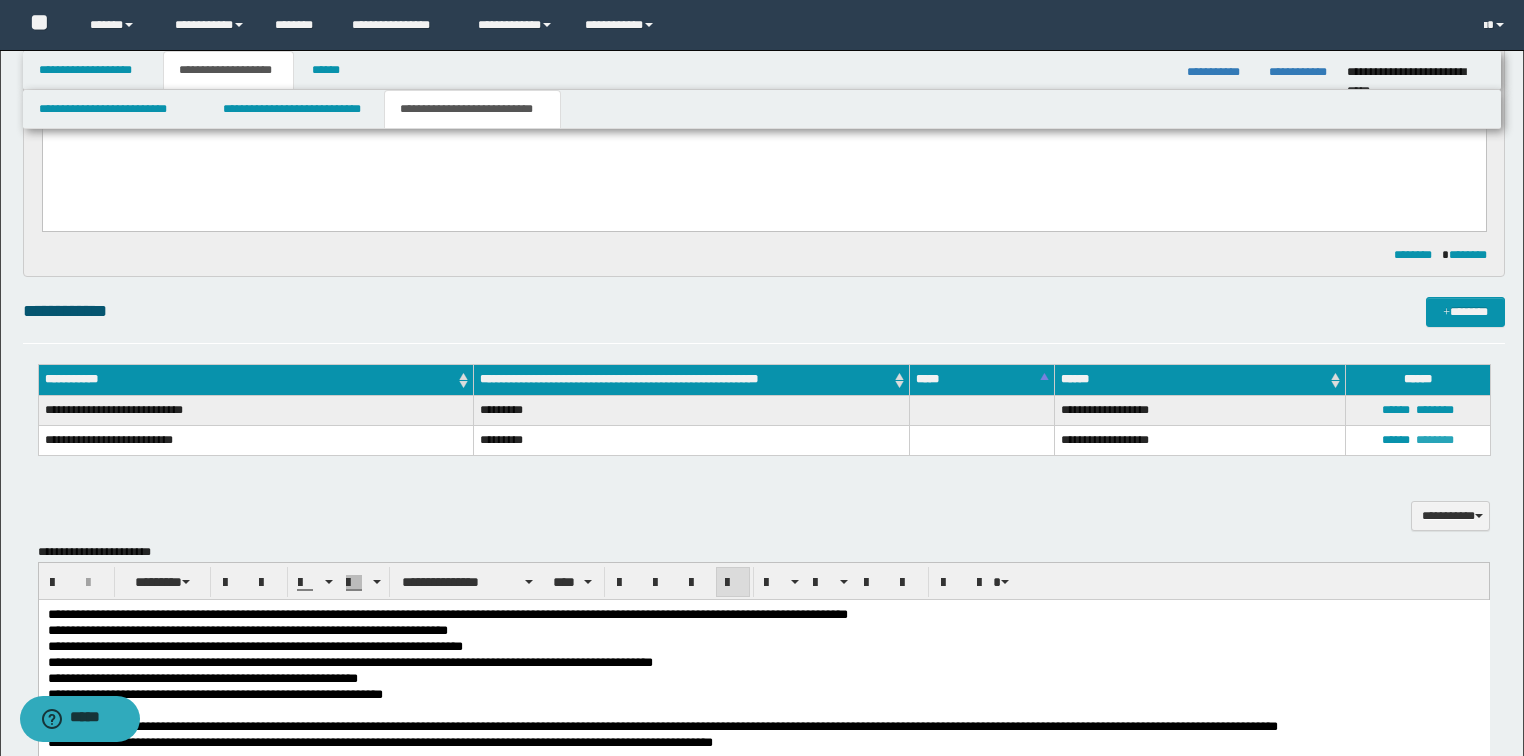 click on "********" at bounding box center (1435, 440) 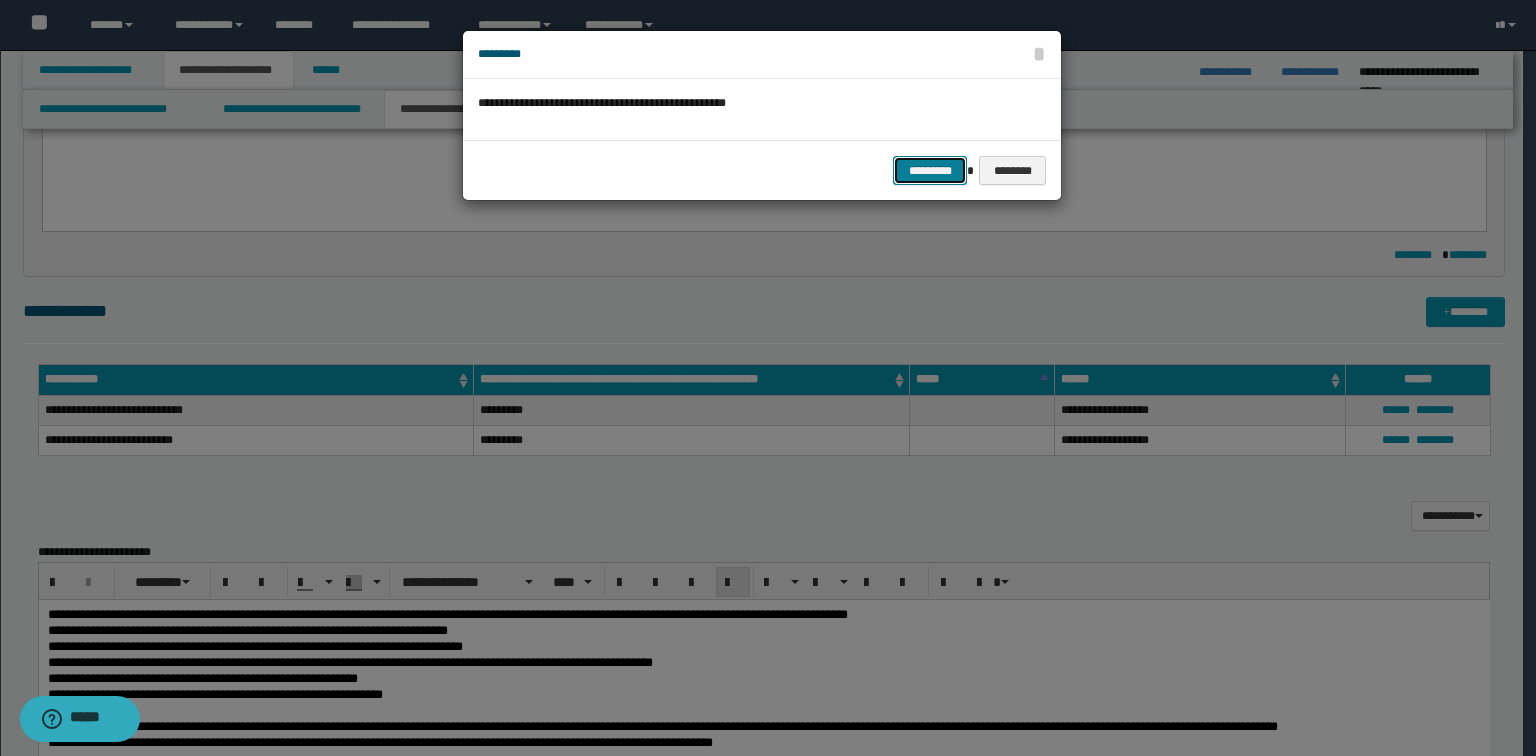click on "*********" at bounding box center [930, 171] 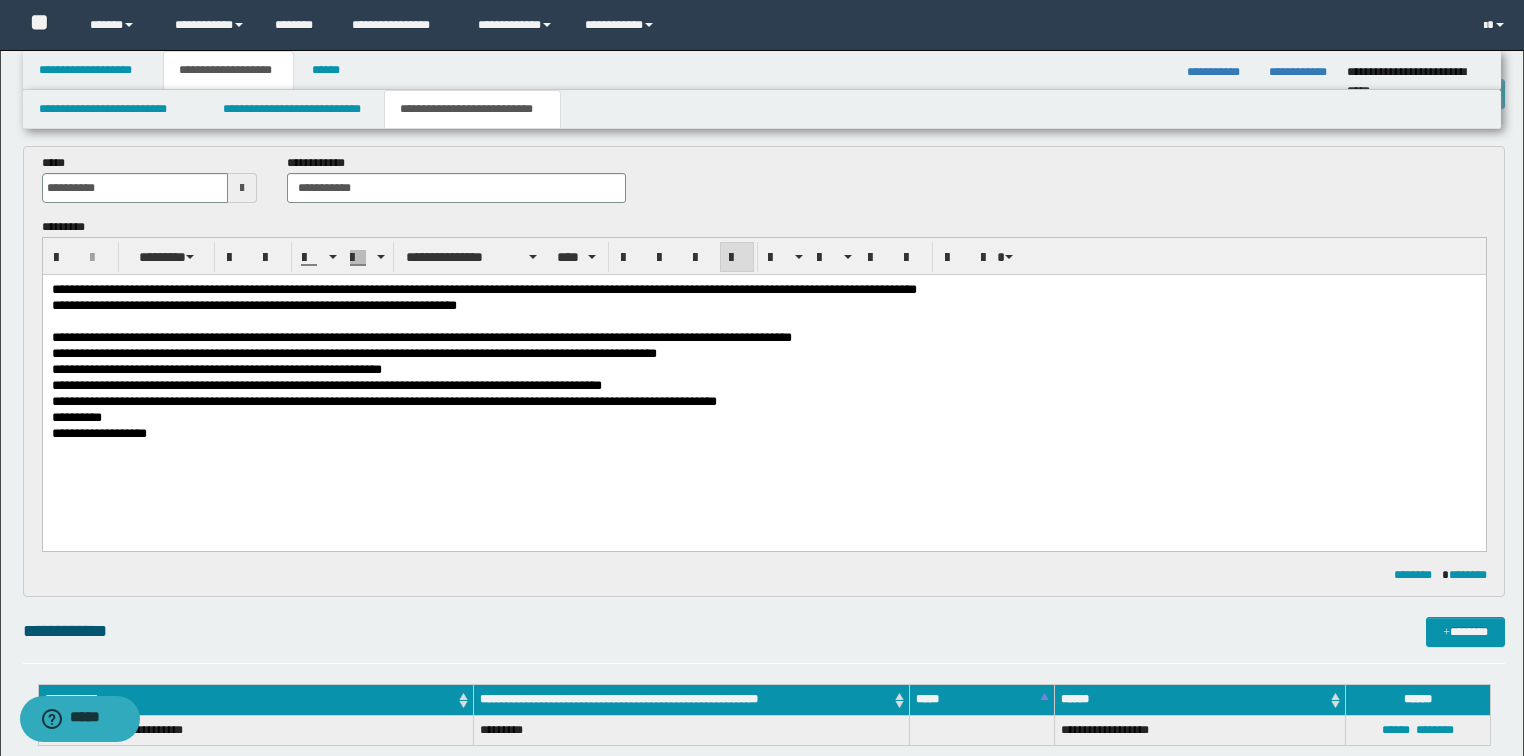 scroll, scrollTop: 0, scrollLeft: 0, axis: both 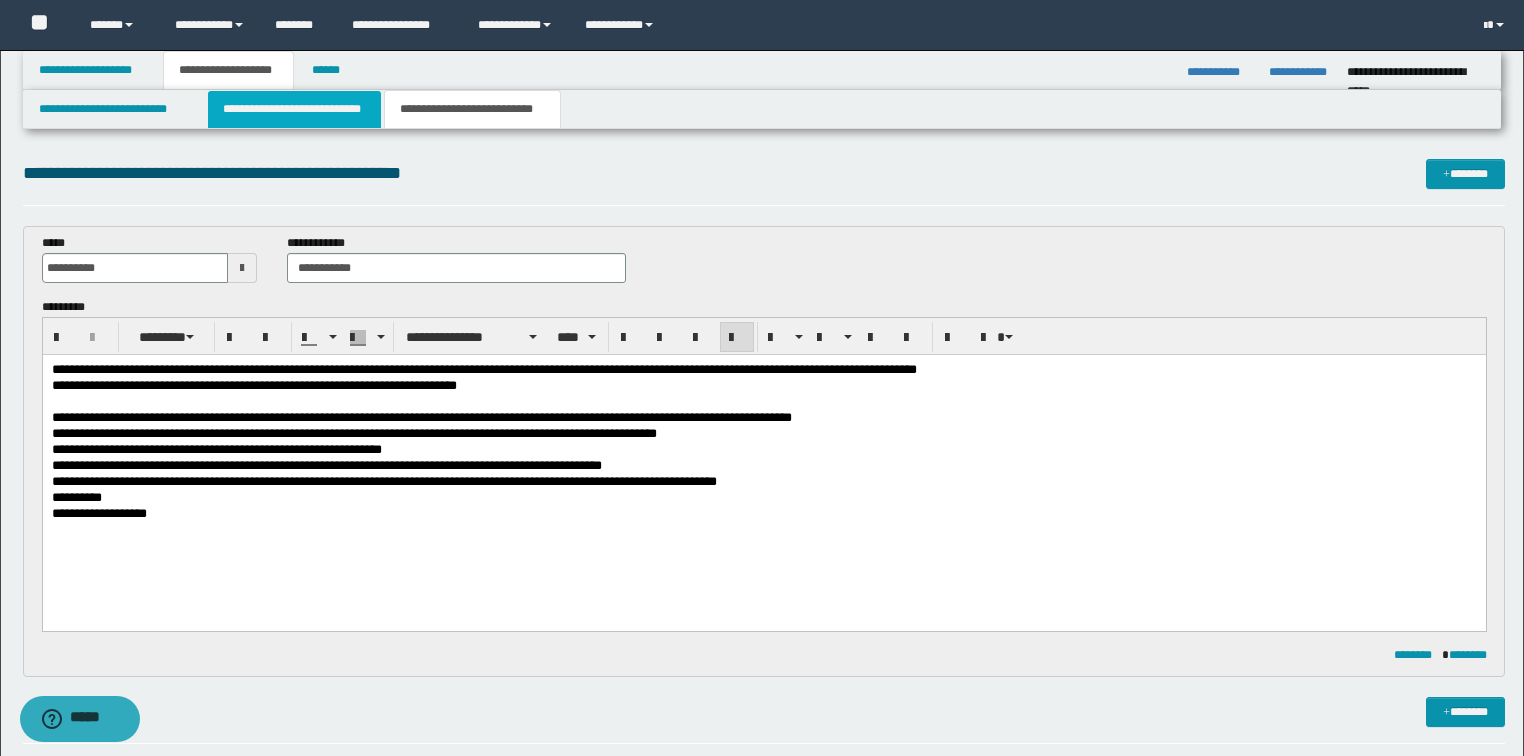 click on "**********" at bounding box center [294, 109] 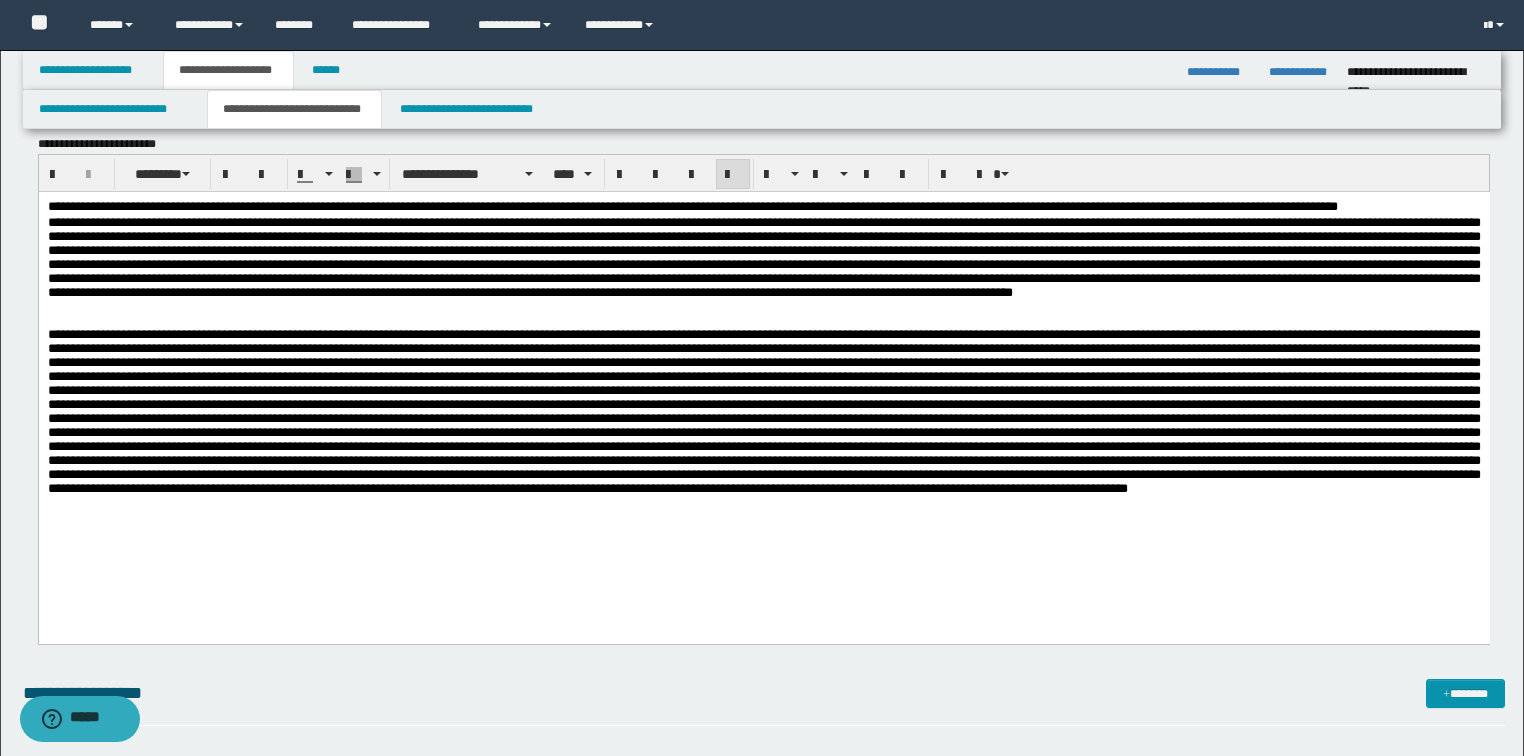 scroll, scrollTop: 0, scrollLeft: 0, axis: both 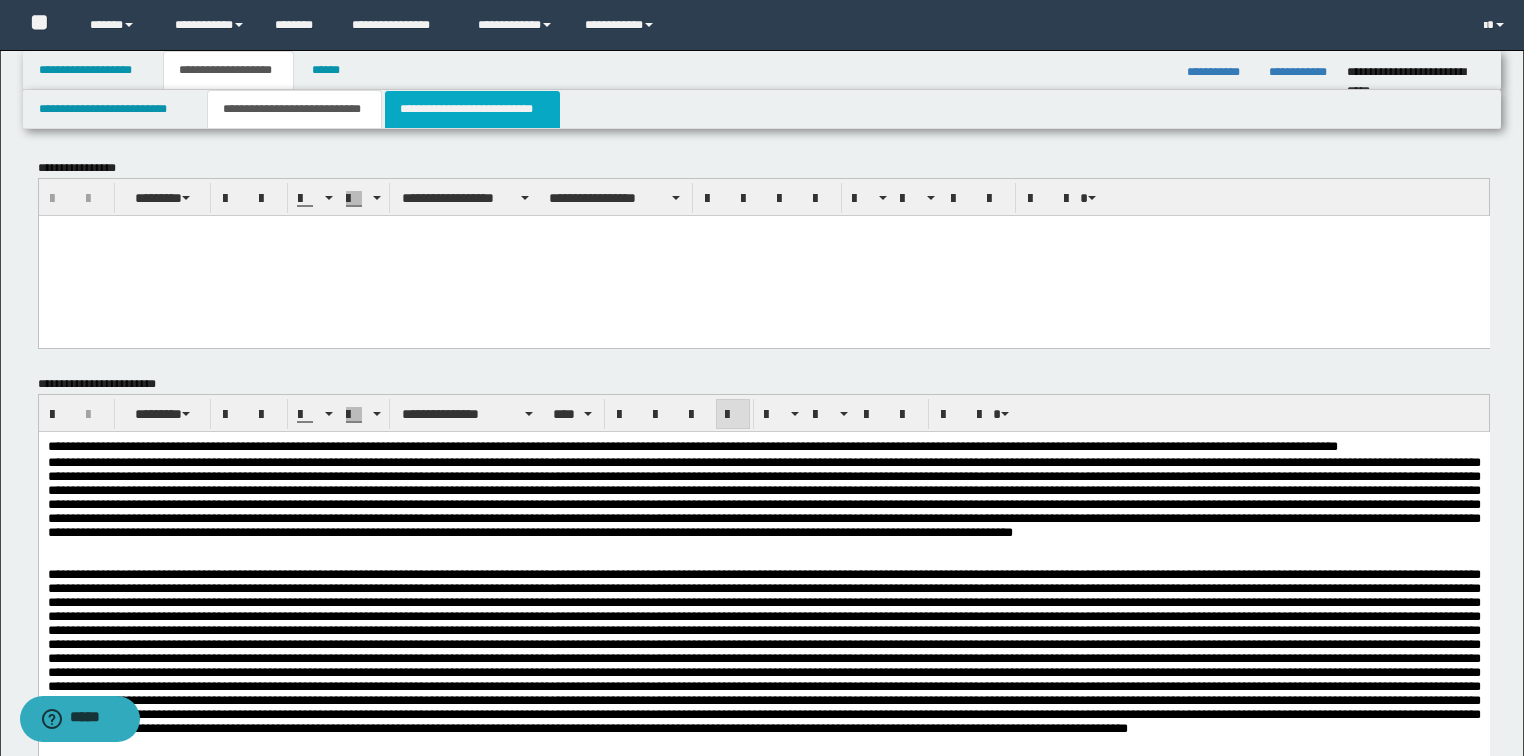 click on "**********" at bounding box center [472, 109] 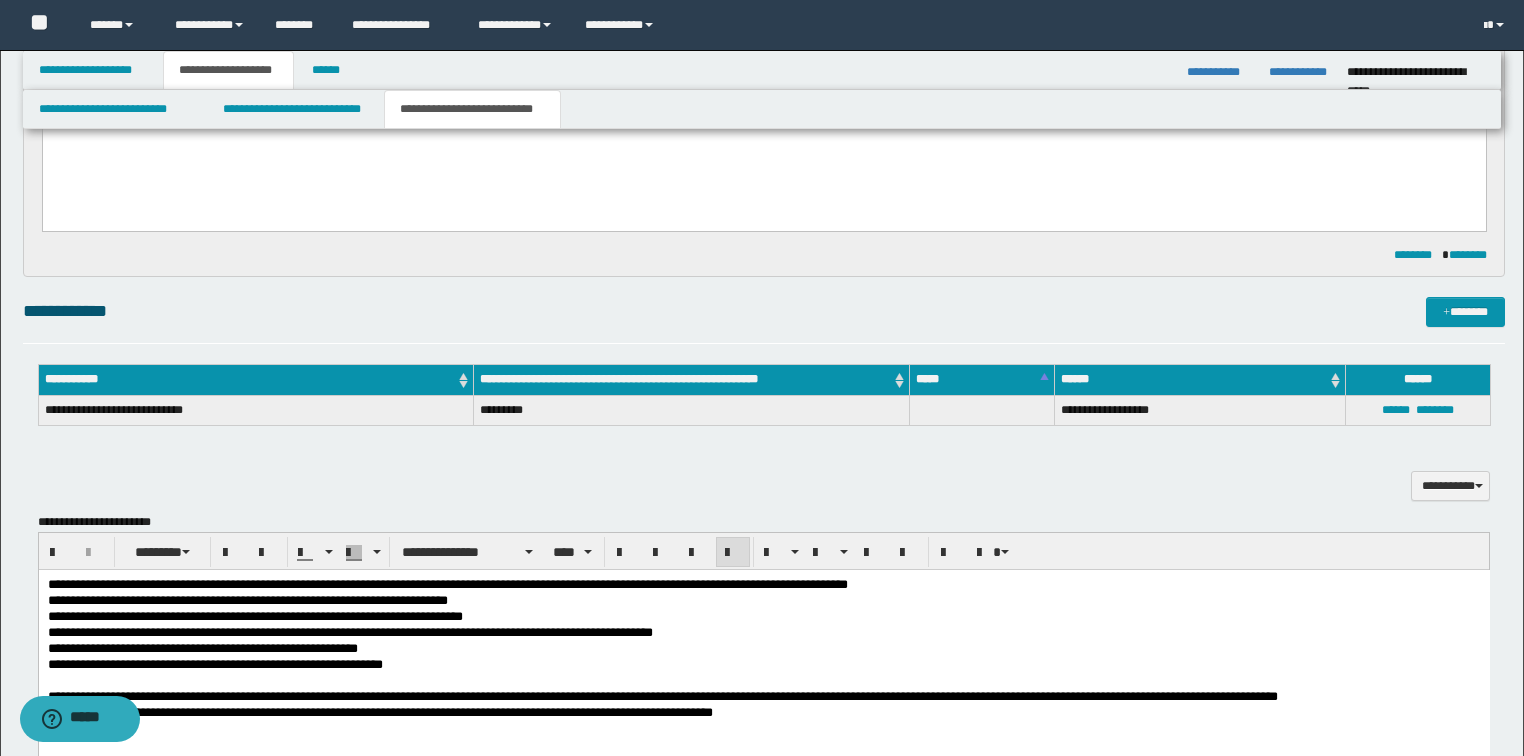 scroll, scrollTop: 0, scrollLeft: 0, axis: both 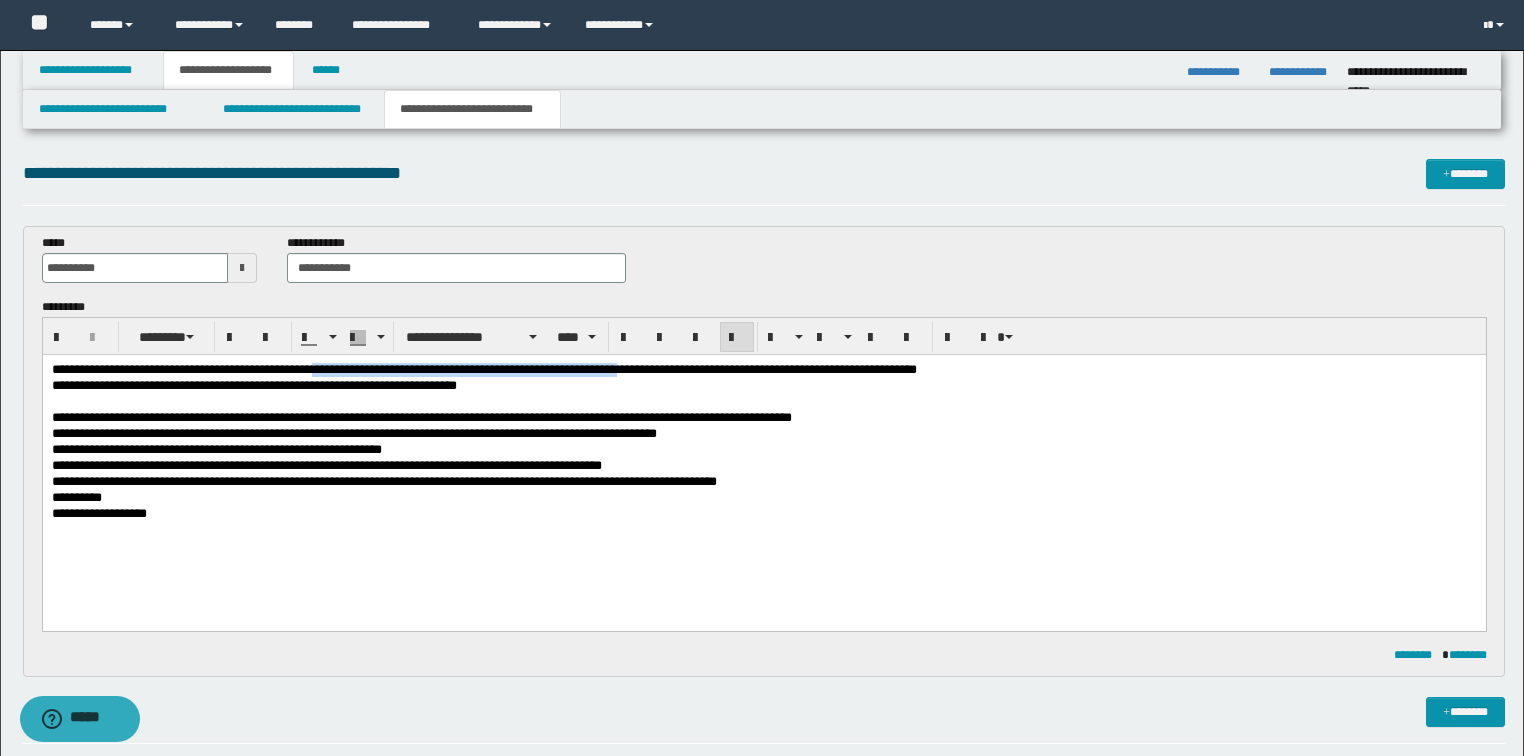 drag, startPoint x: 361, startPoint y: 369, endPoint x: 690, endPoint y: 365, distance: 329.02432 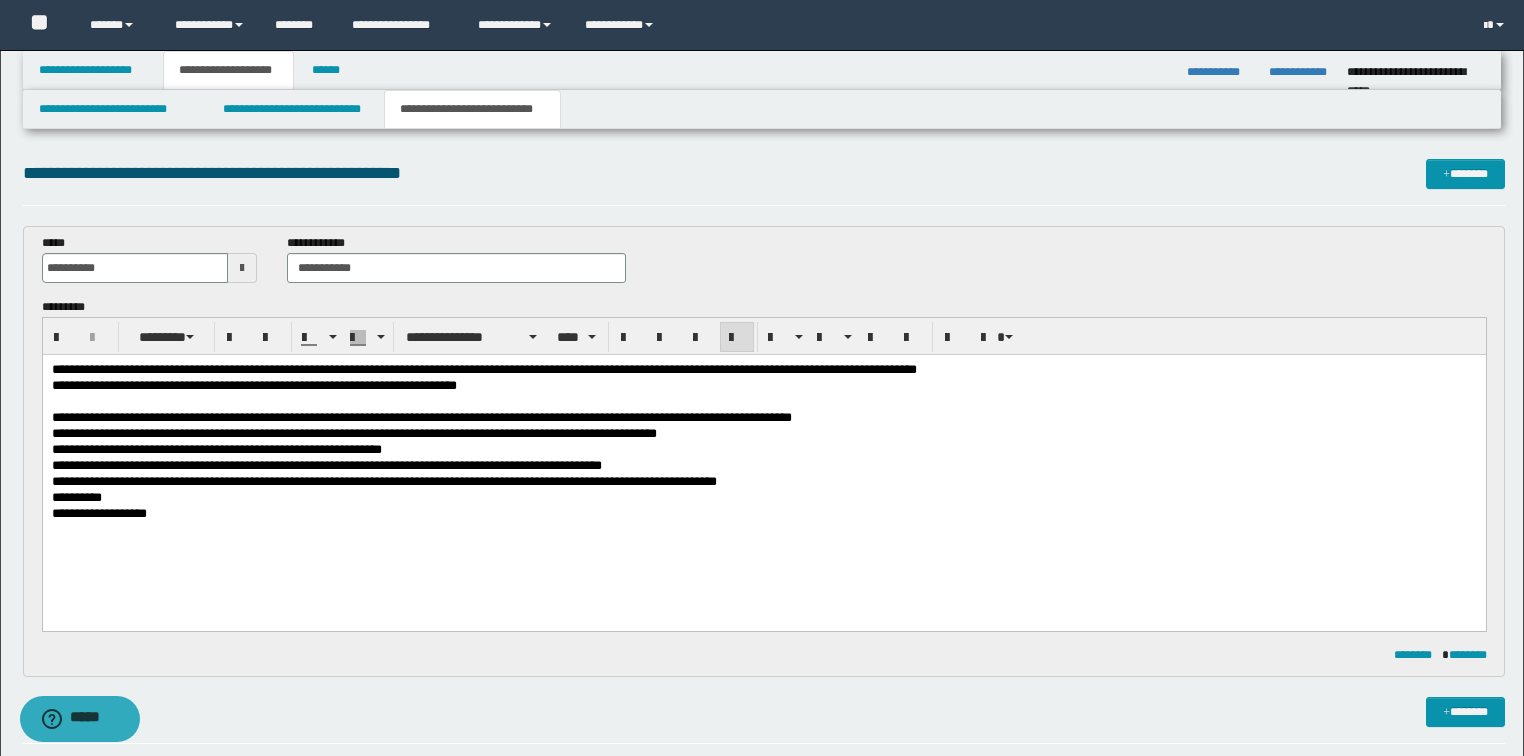 click on "**********" at bounding box center [764, 450] 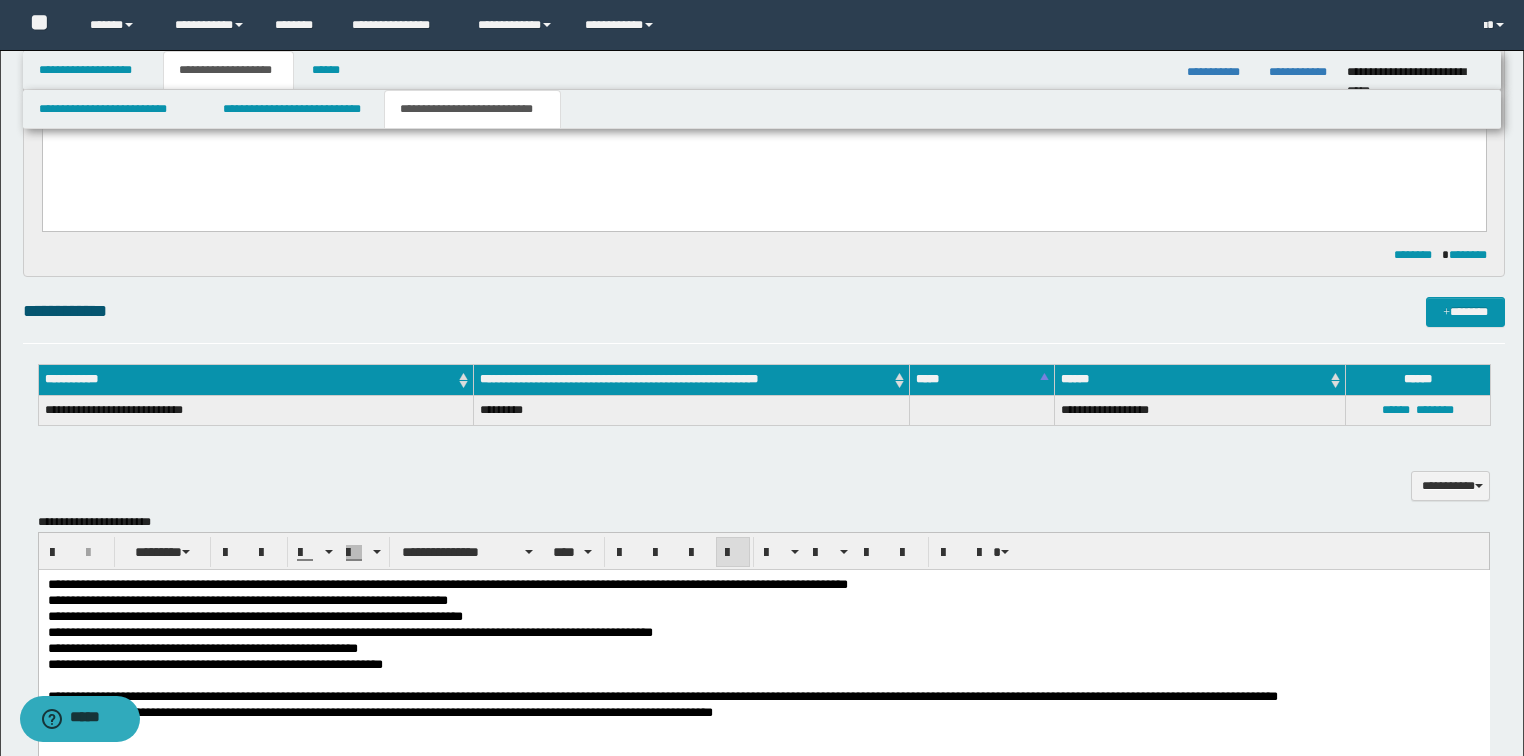 scroll, scrollTop: 720, scrollLeft: 0, axis: vertical 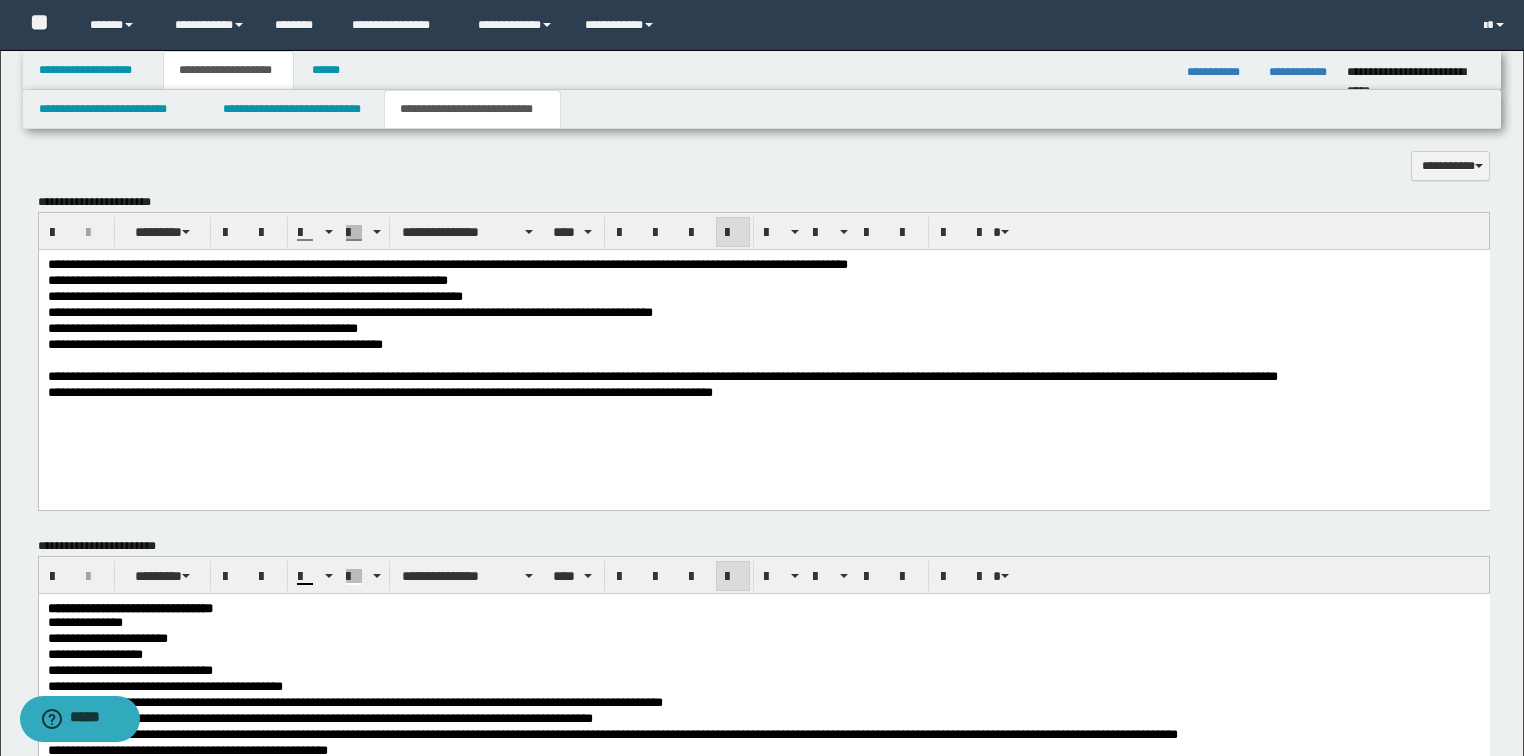 click on "**********" at bounding box center (763, 392) 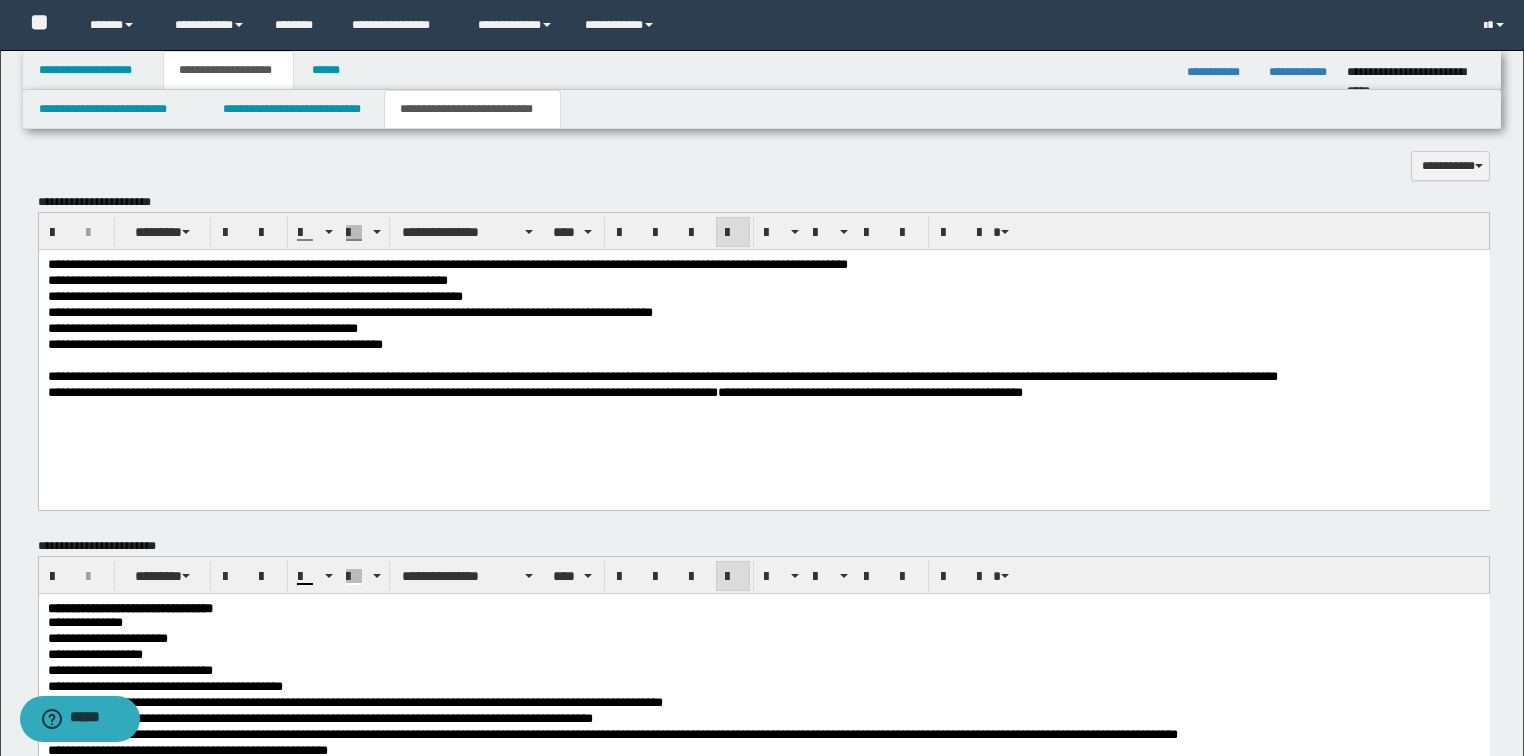click on "**********" at bounding box center [869, 391] 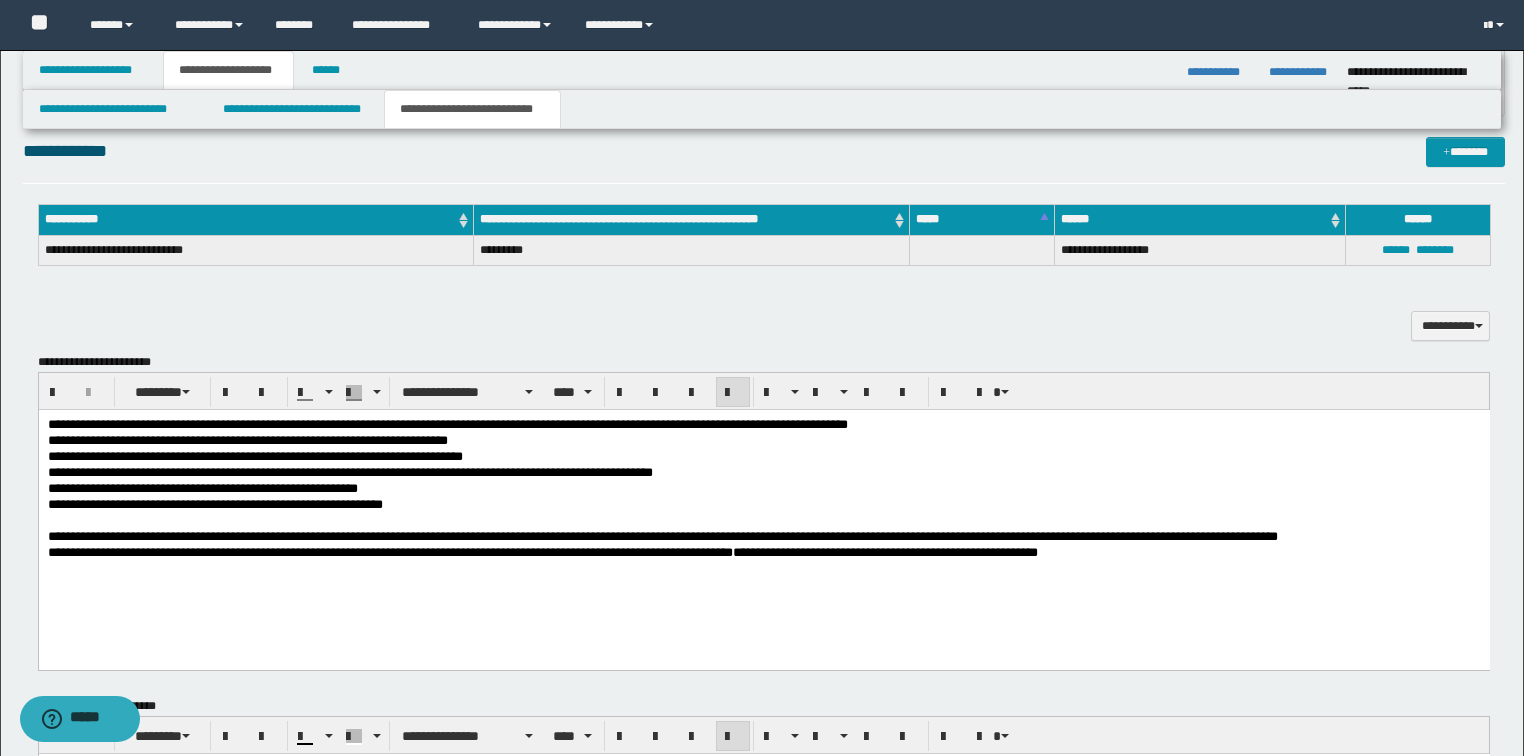 scroll, scrollTop: 160, scrollLeft: 0, axis: vertical 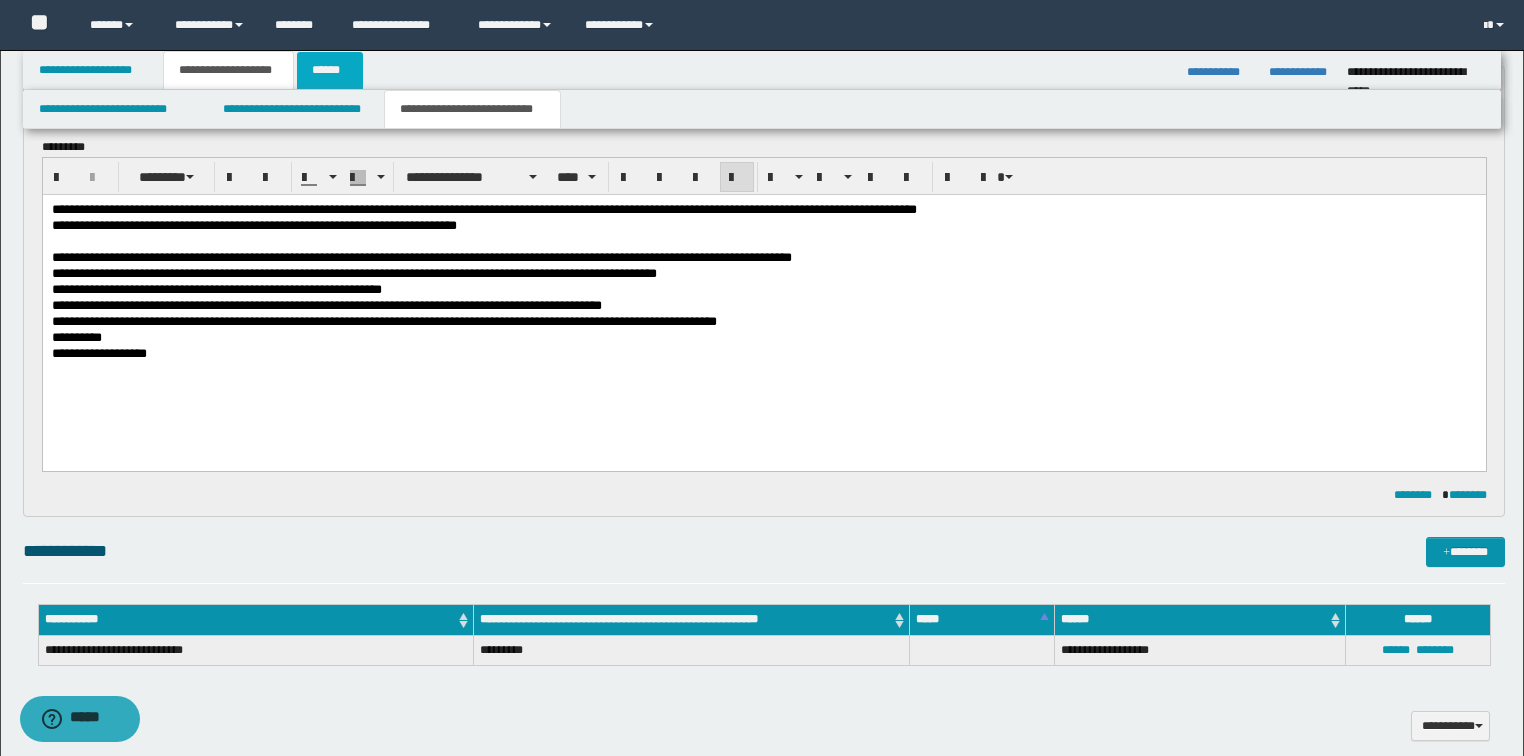 drag, startPoint x: 332, startPoint y: 67, endPoint x: 357, endPoint y: 77, distance: 26.925823 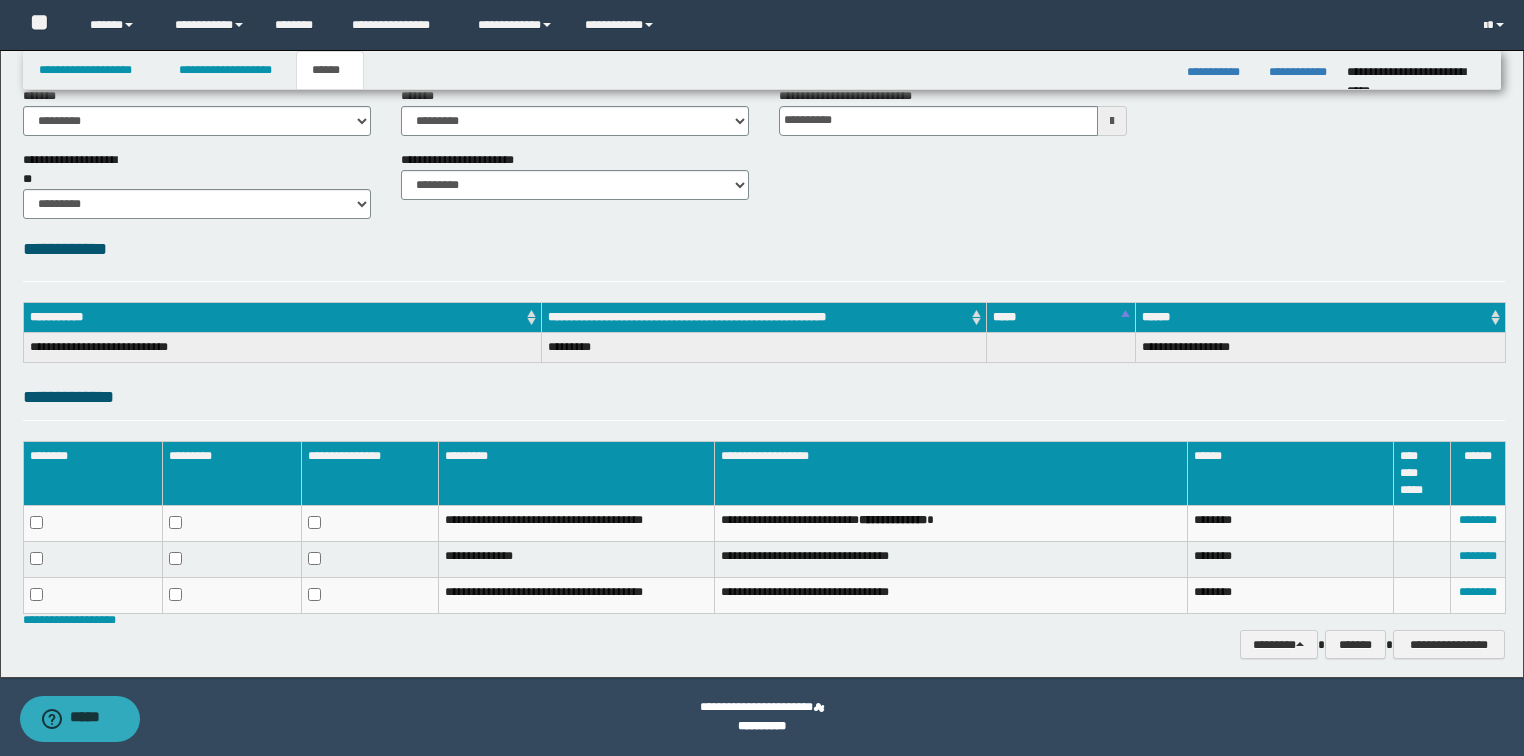 scroll, scrollTop: 0, scrollLeft: 0, axis: both 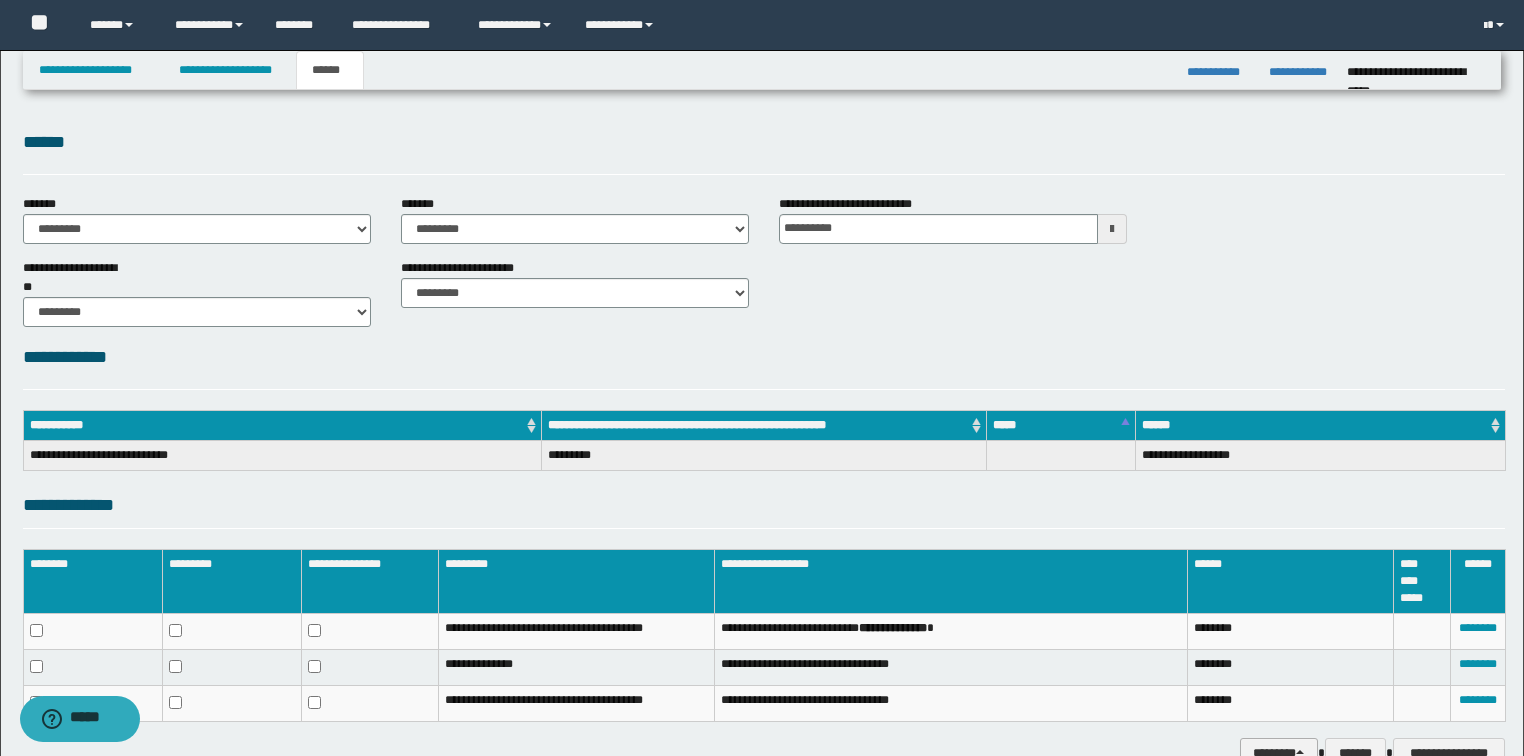 click on "********" at bounding box center (1279, 753) 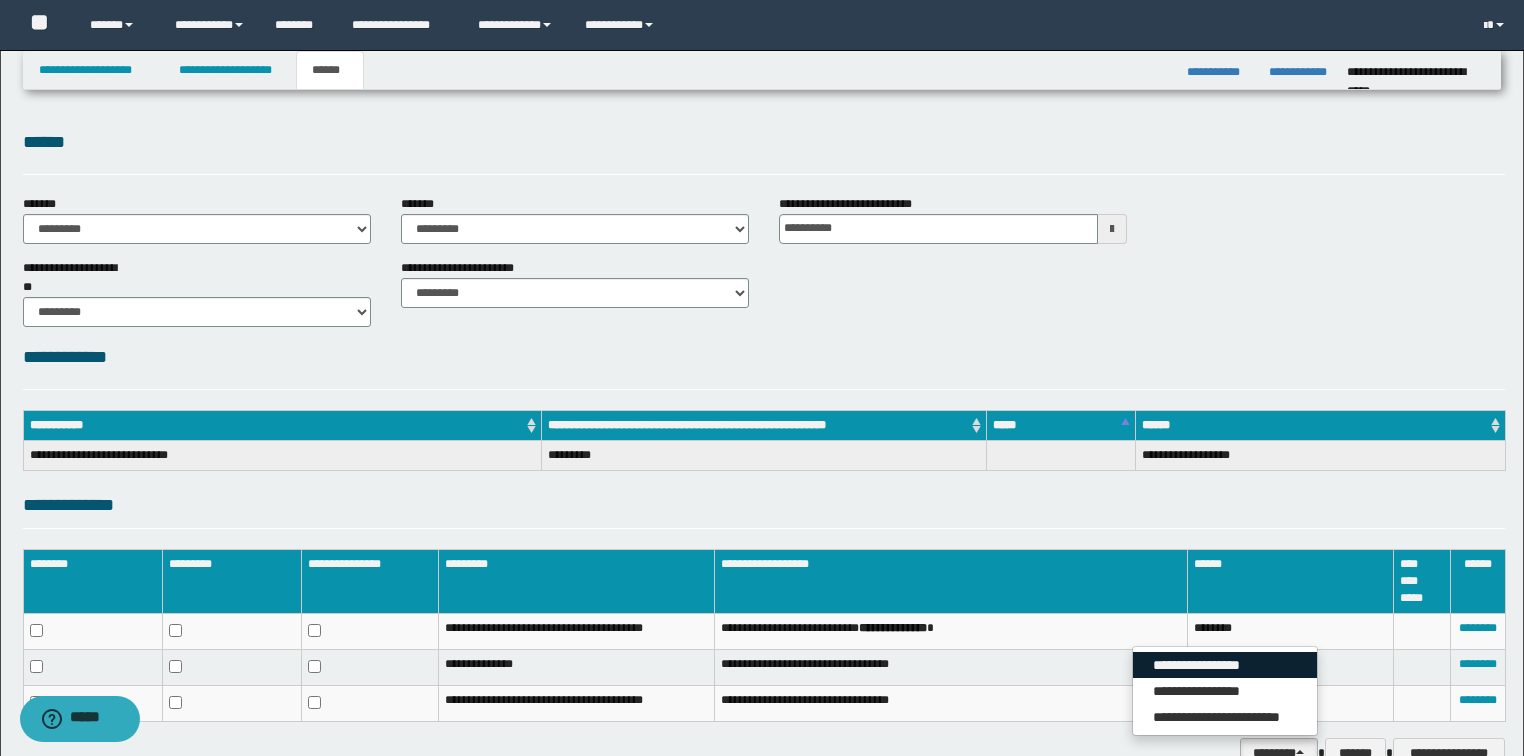 click on "**********" at bounding box center [1225, 665] 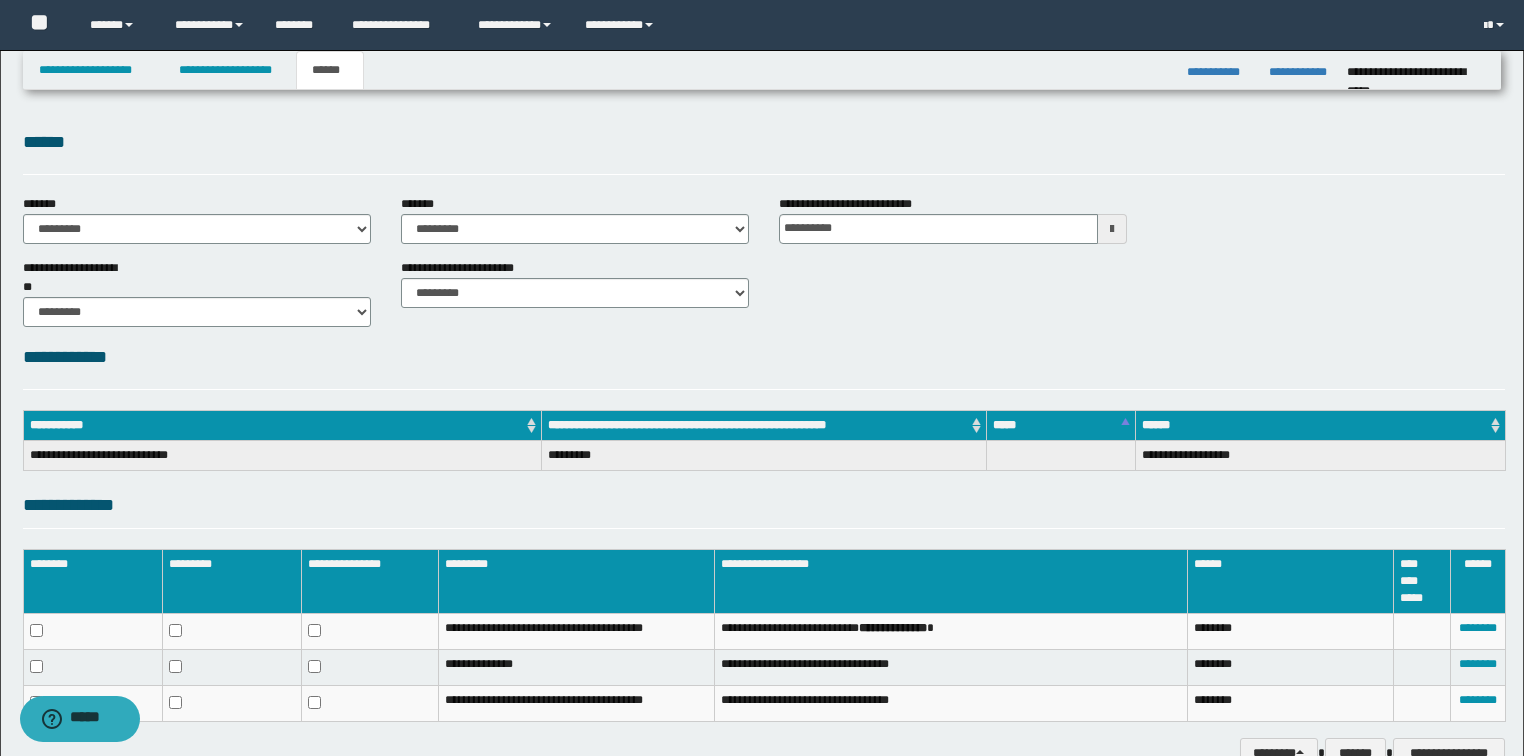 scroll, scrollTop: 108, scrollLeft: 0, axis: vertical 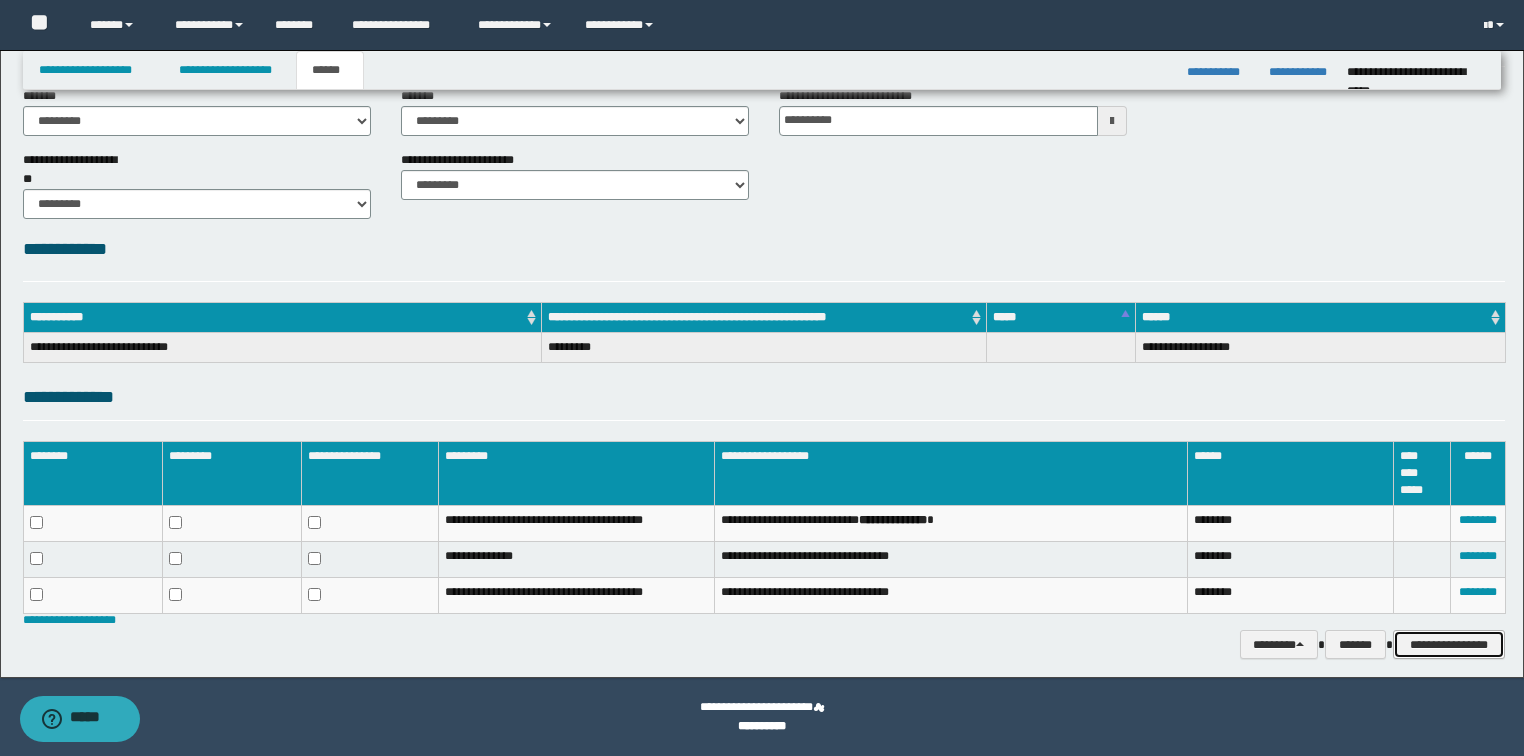 click on "**********" at bounding box center [1449, 645] 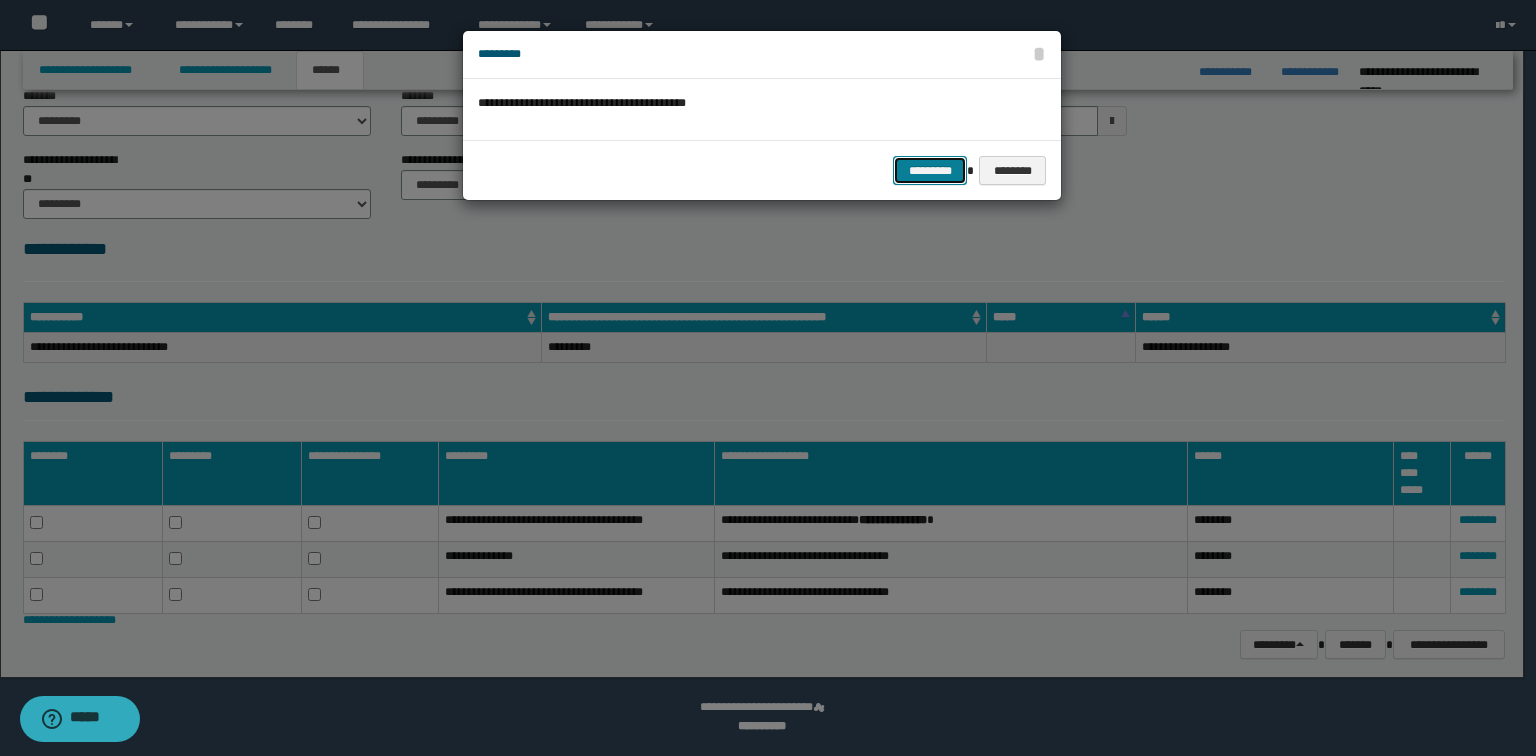 click on "*********" at bounding box center (930, 171) 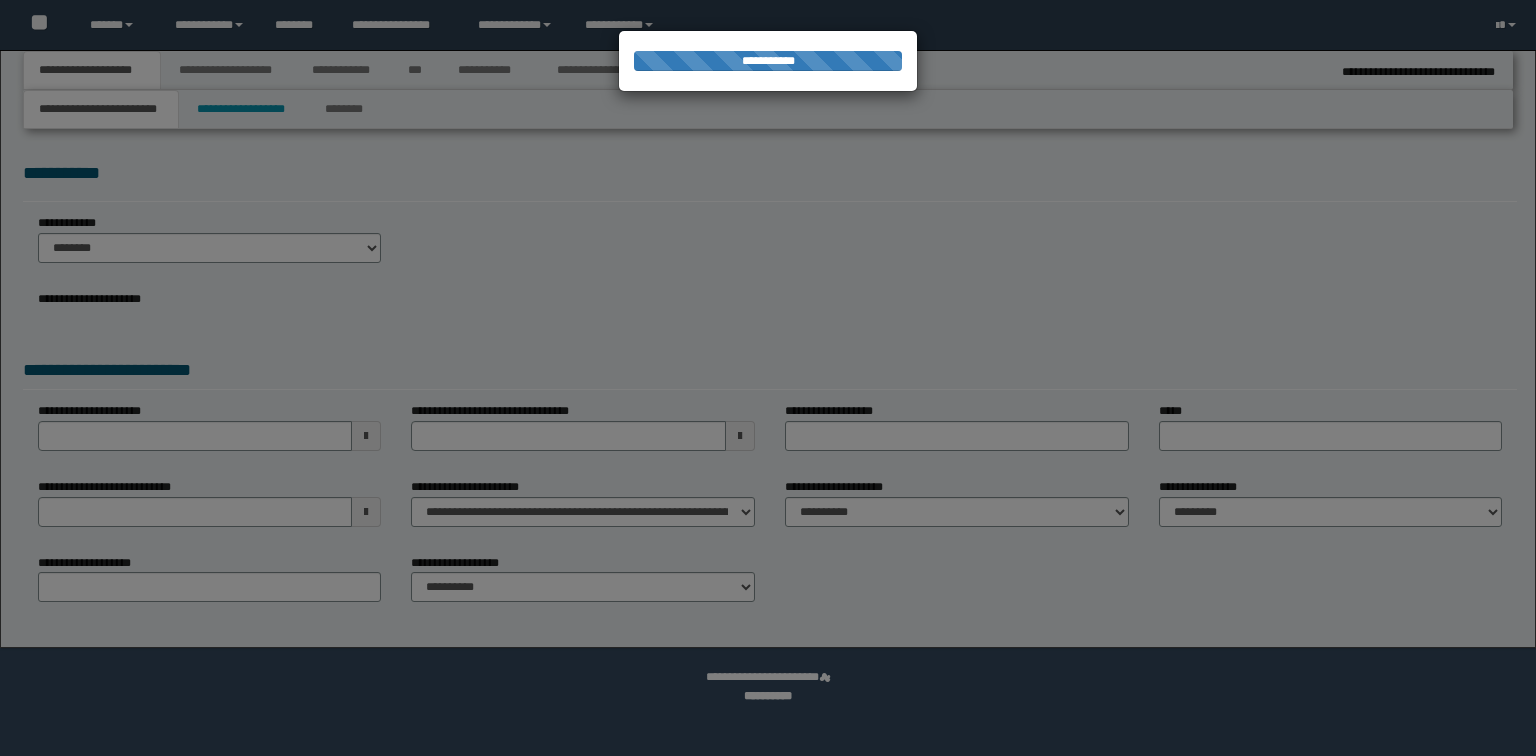scroll, scrollTop: 0, scrollLeft: 0, axis: both 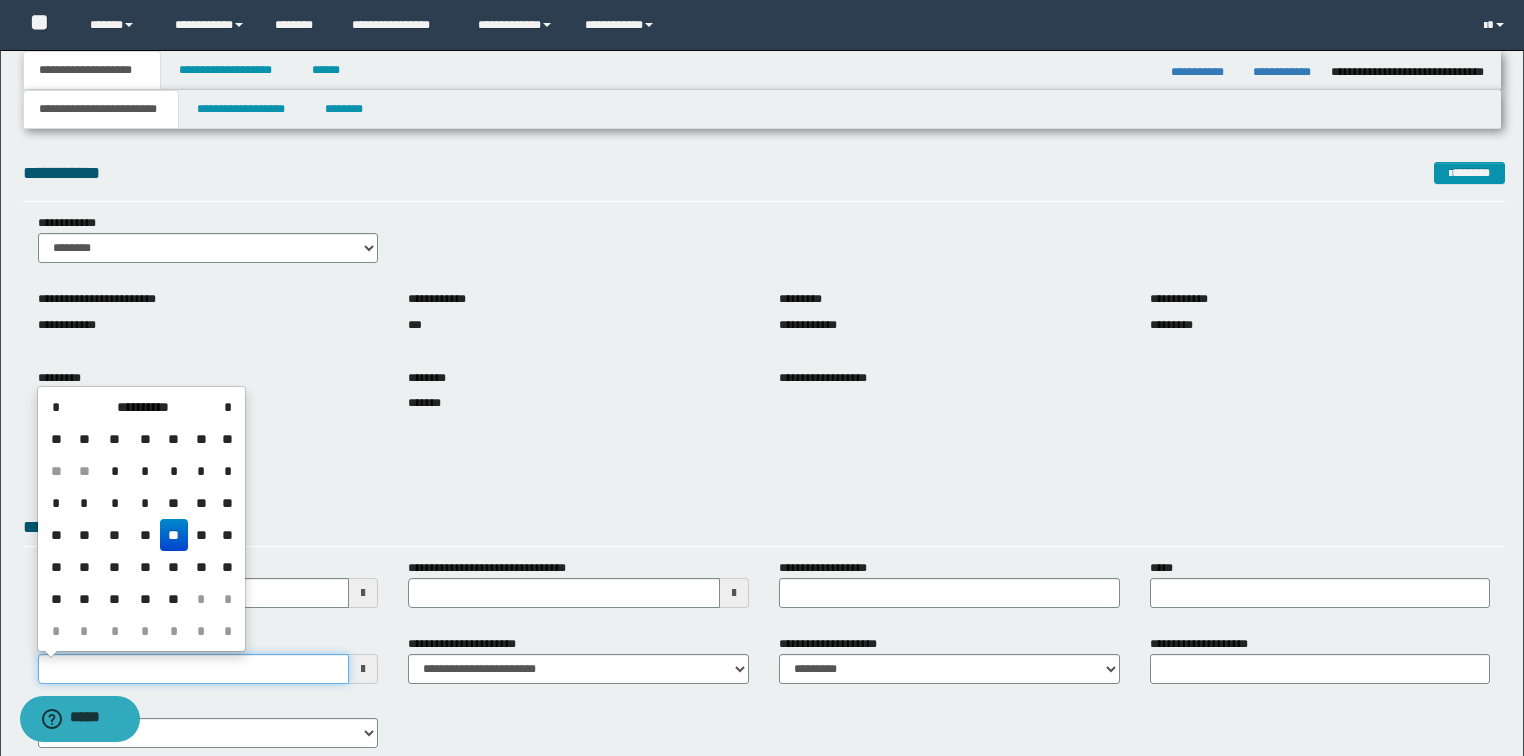 click on "**********" at bounding box center (194, 669) 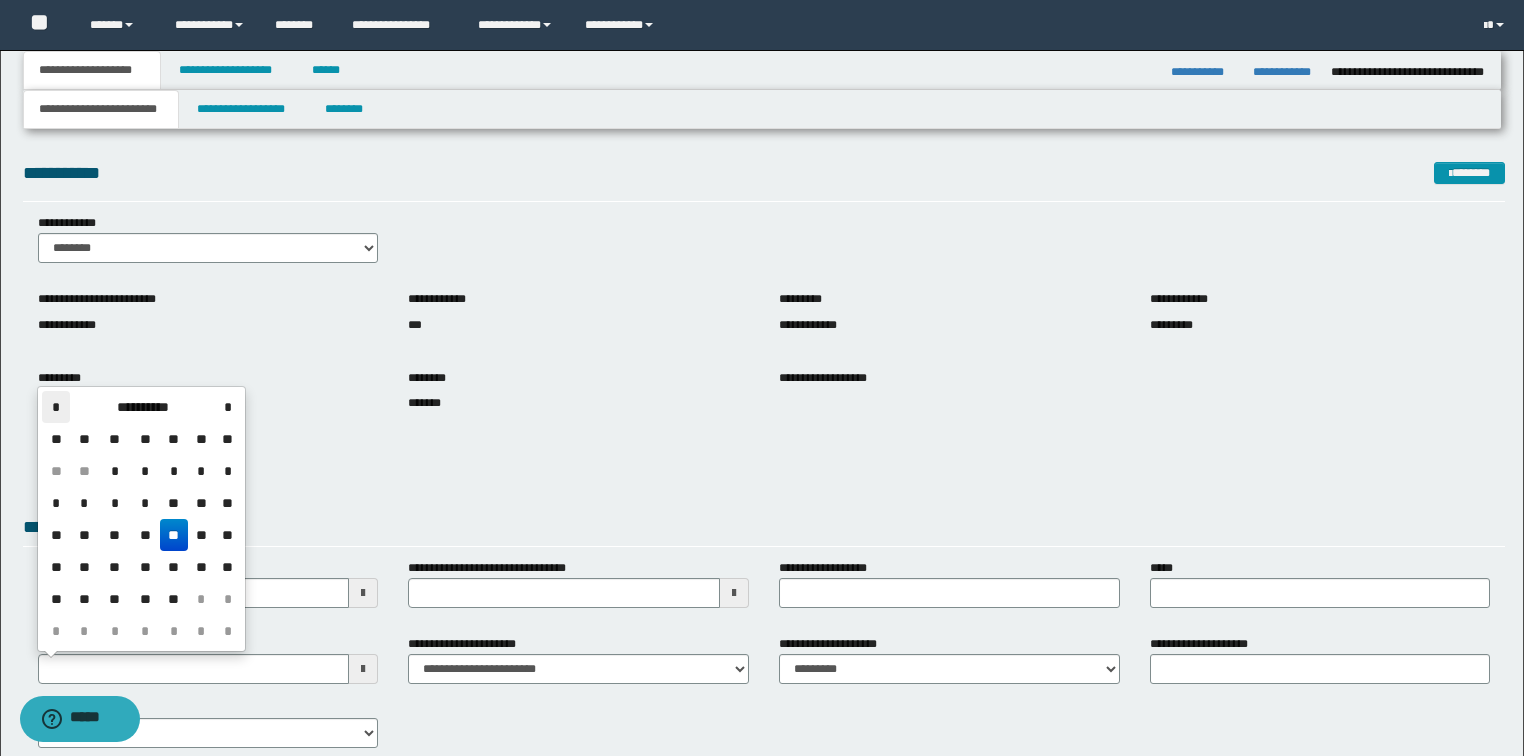 click on "*" at bounding box center (56, 407) 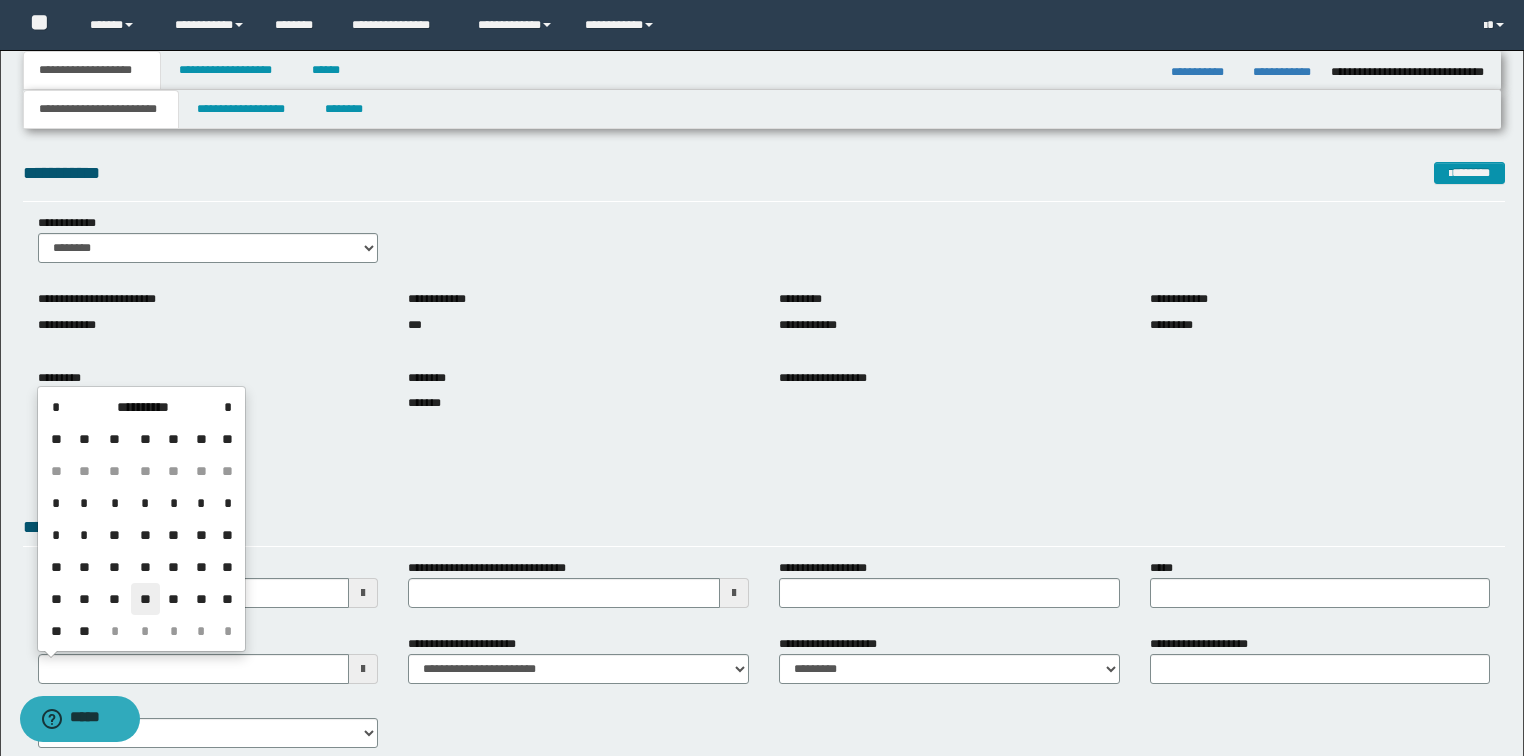 click on "**" at bounding box center (145, 599) 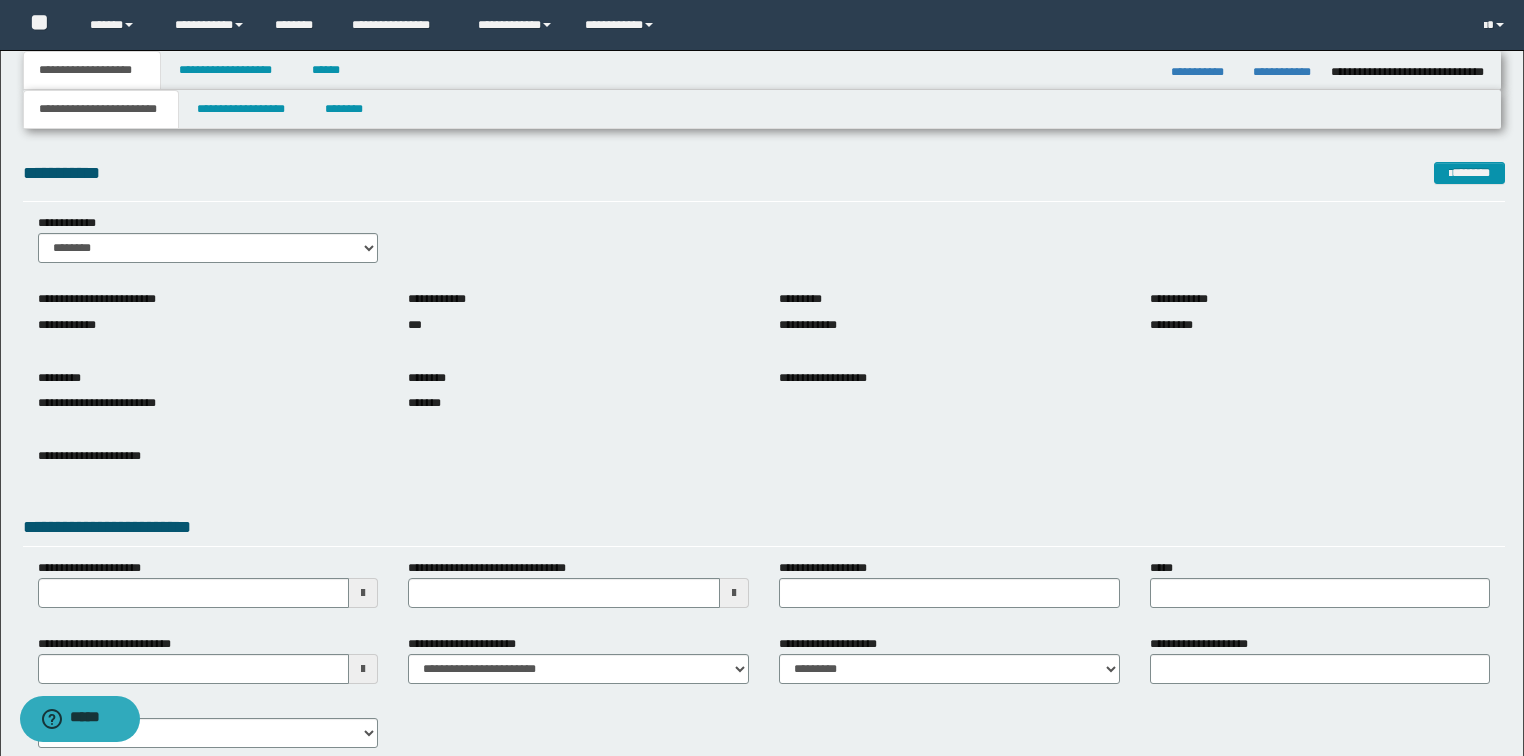 drag, startPoint x: 332, startPoint y: 469, endPoint x: 365, endPoint y: 257, distance: 214.55302 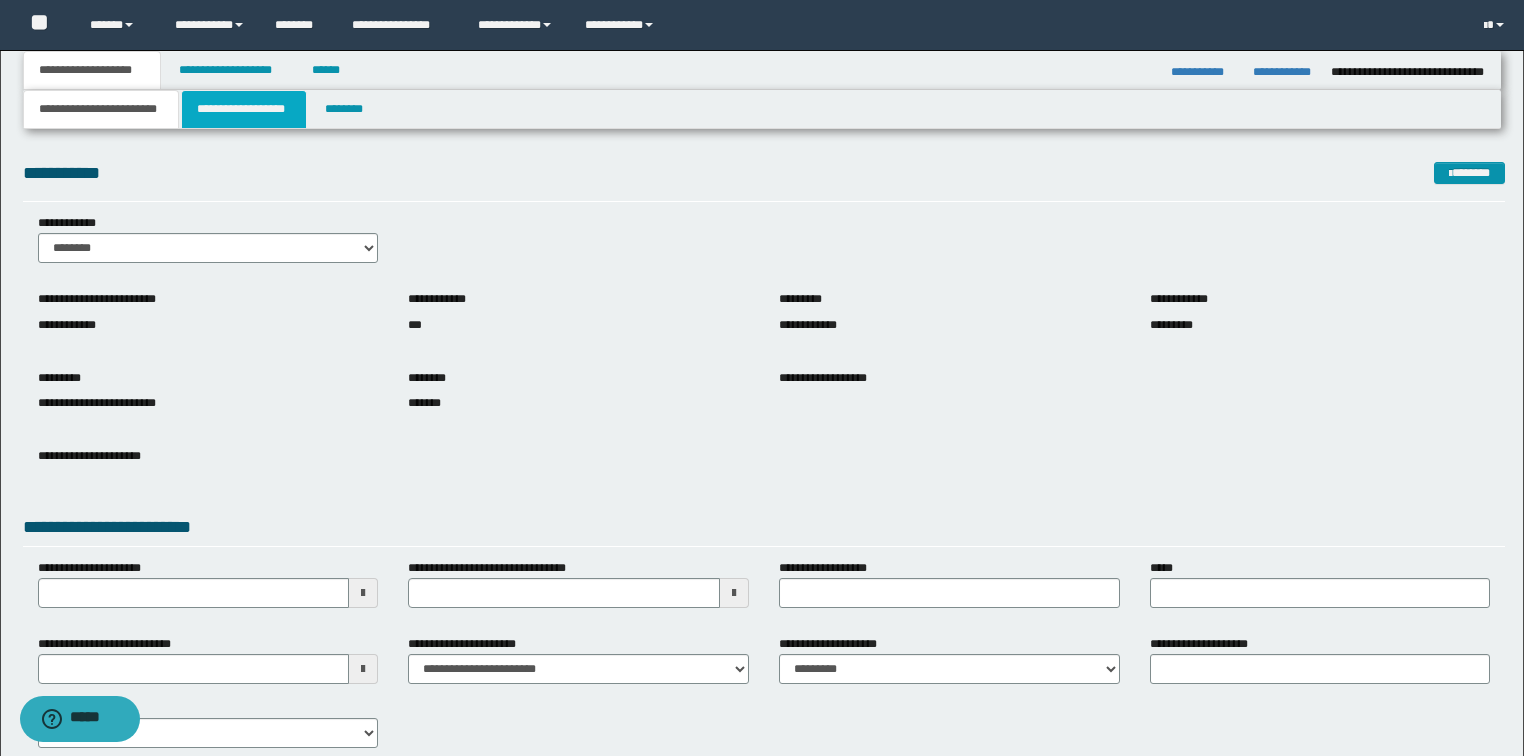 click on "**********" at bounding box center [244, 109] 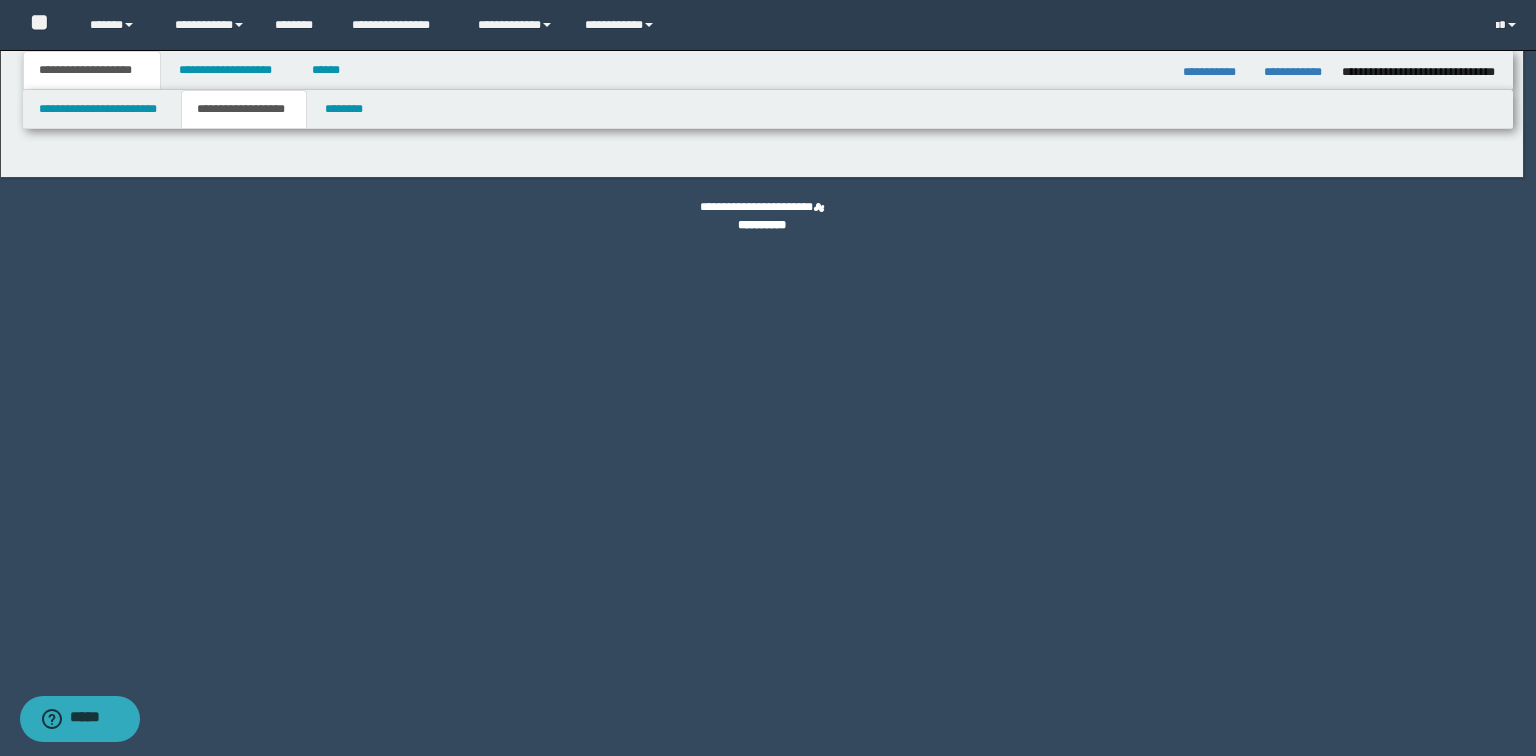 type on "*******" 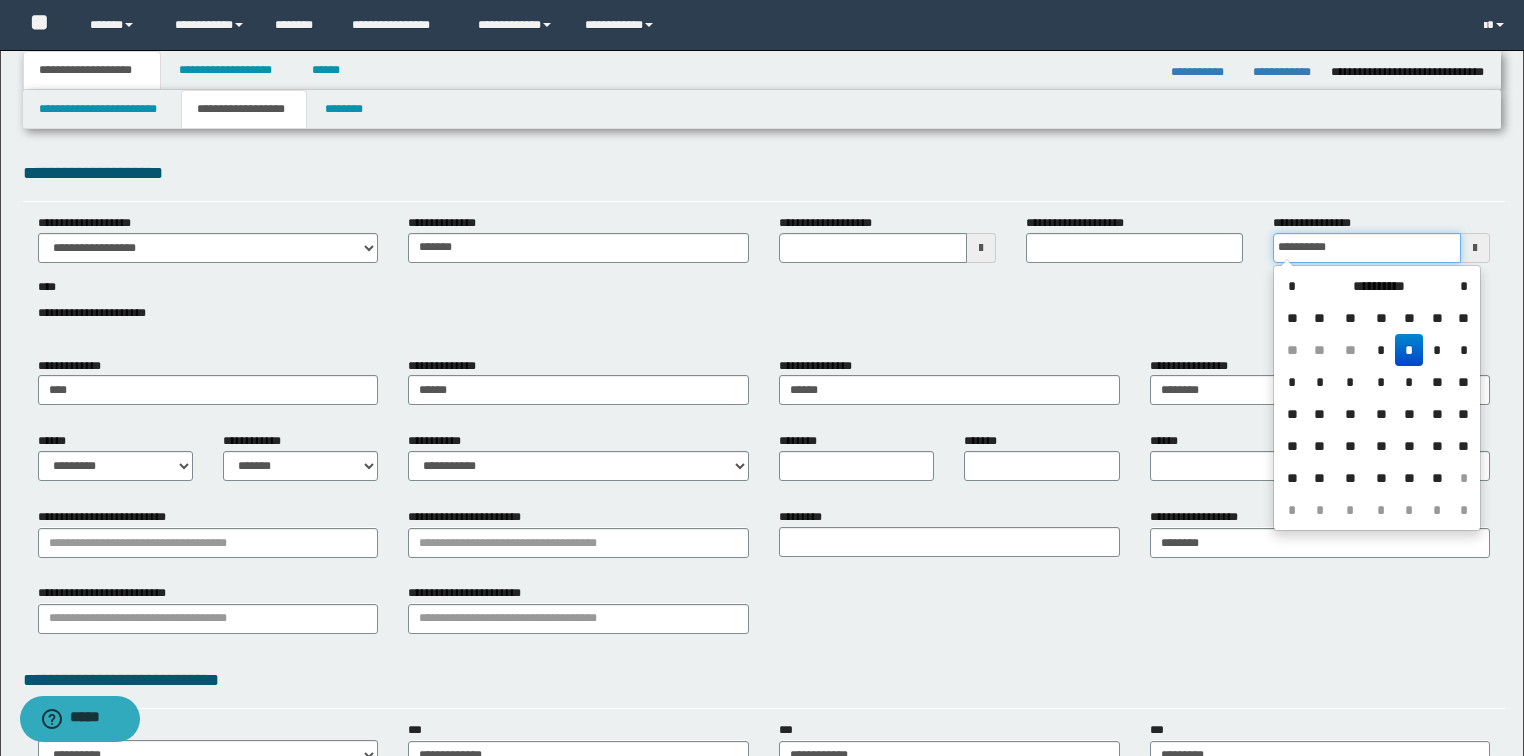 click on "**********" at bounding box center [1367, 248] 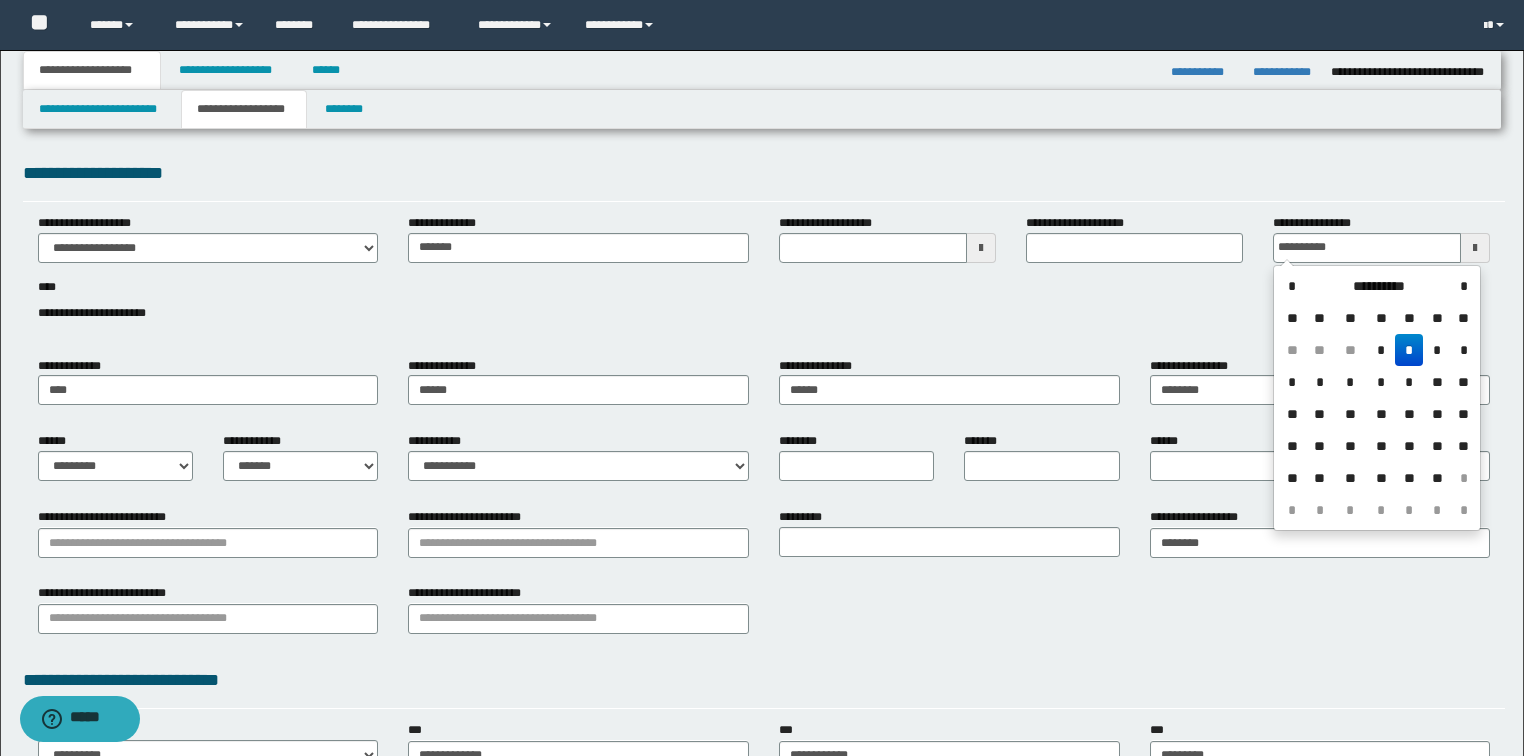 drag, startPoint x: 1434, startPoint y: 341, endPoint x: 1413, endPoint y: 349, distance: 22.472204 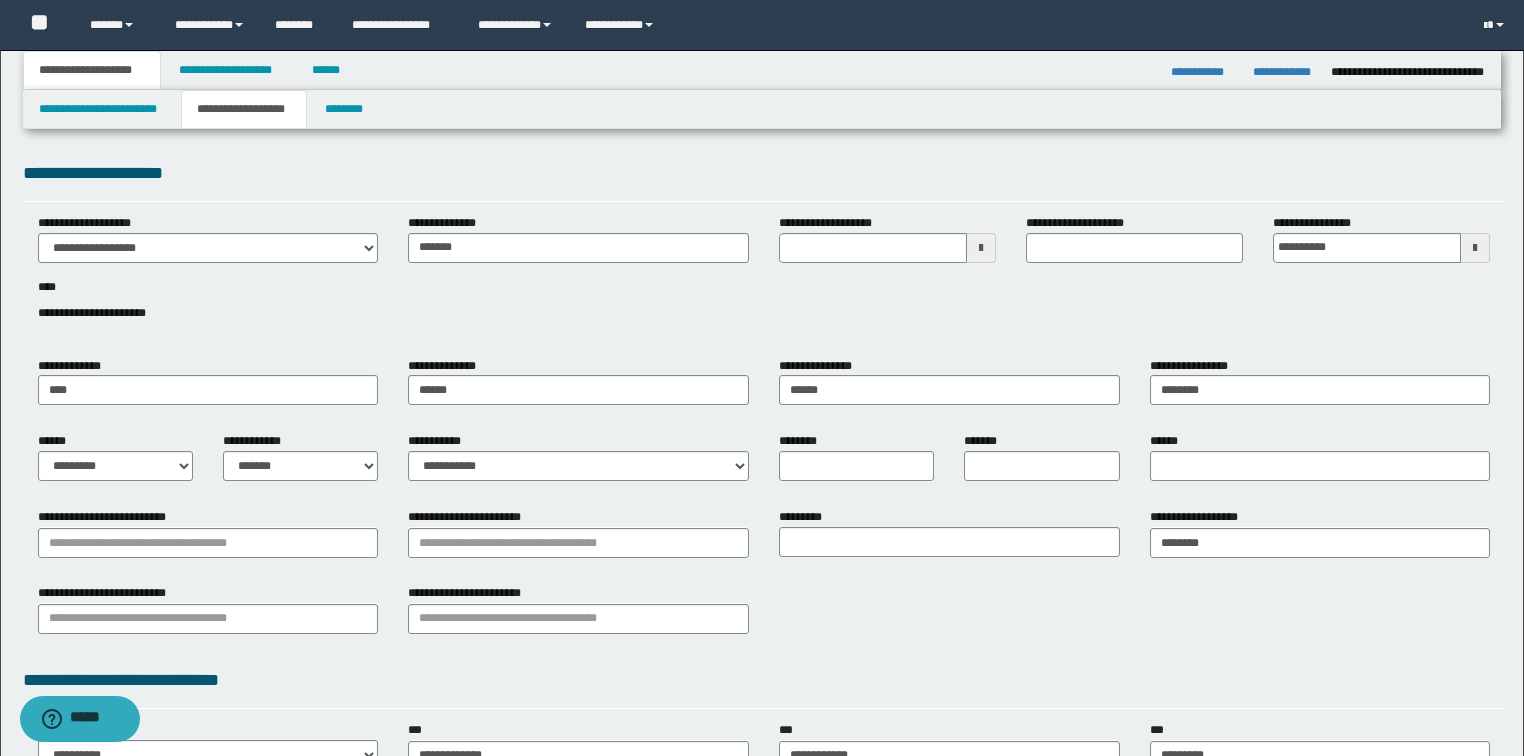 click on "**********" at bounding box center [764, 279] 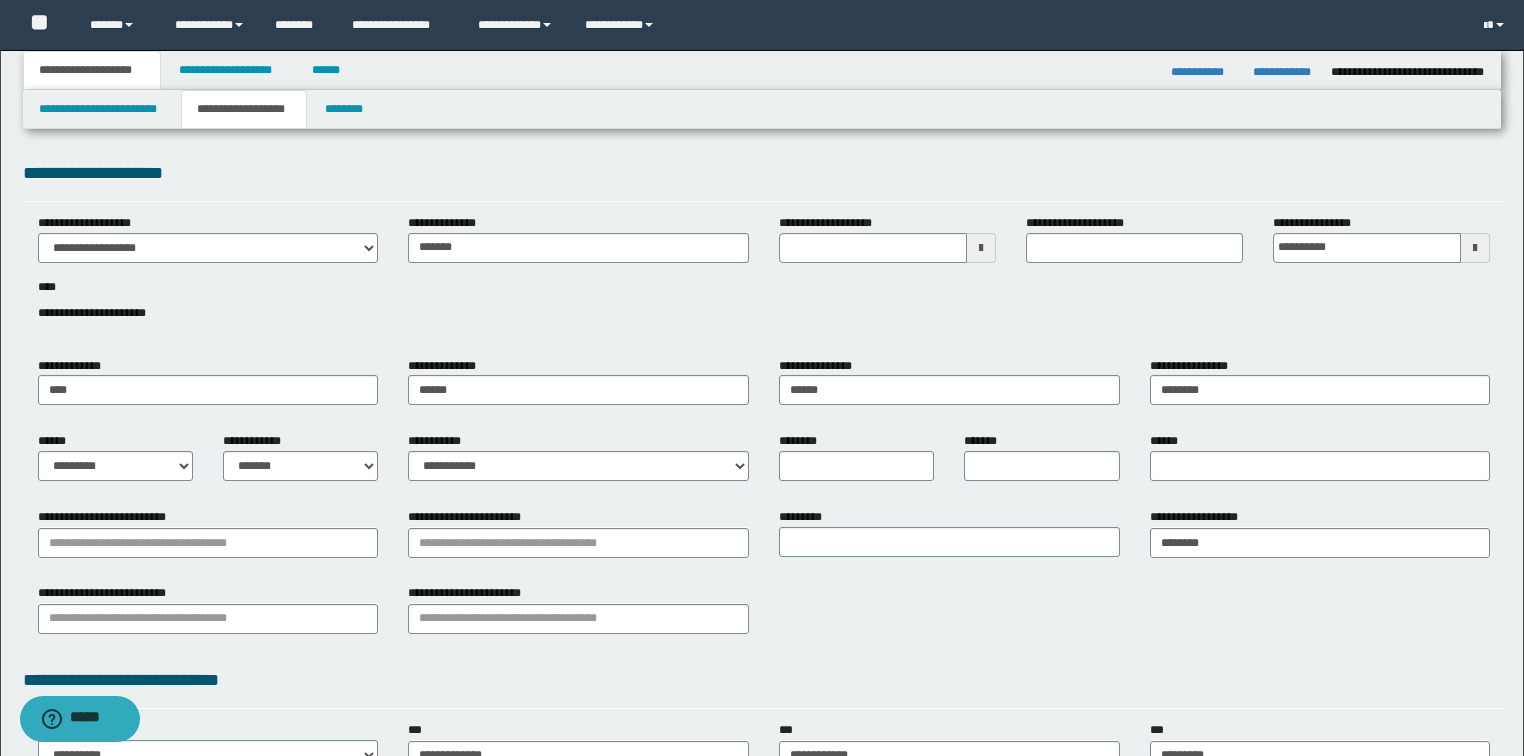 click on "**********" at bounding box center [764, 279] 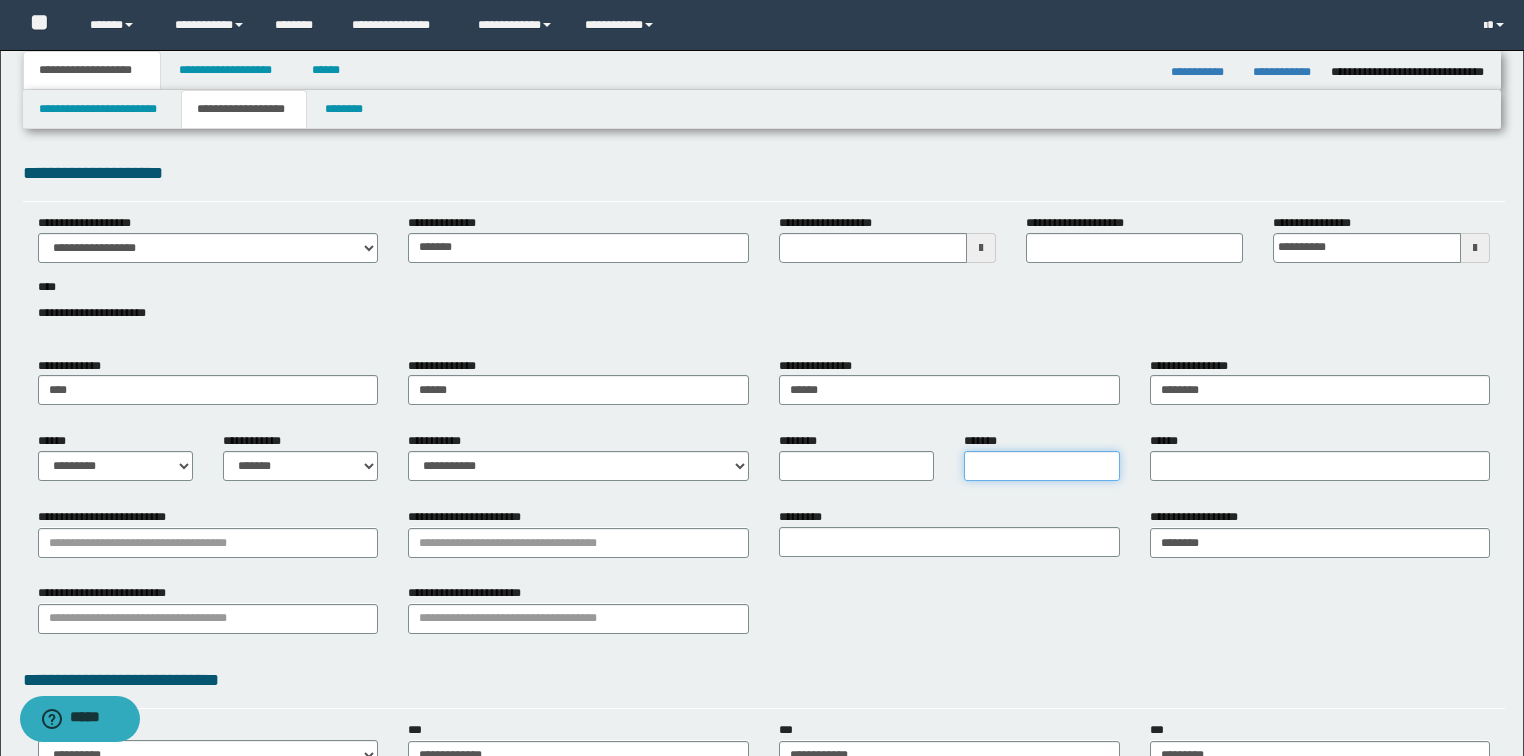 click on "*******" at bounding box center (1041, 466) 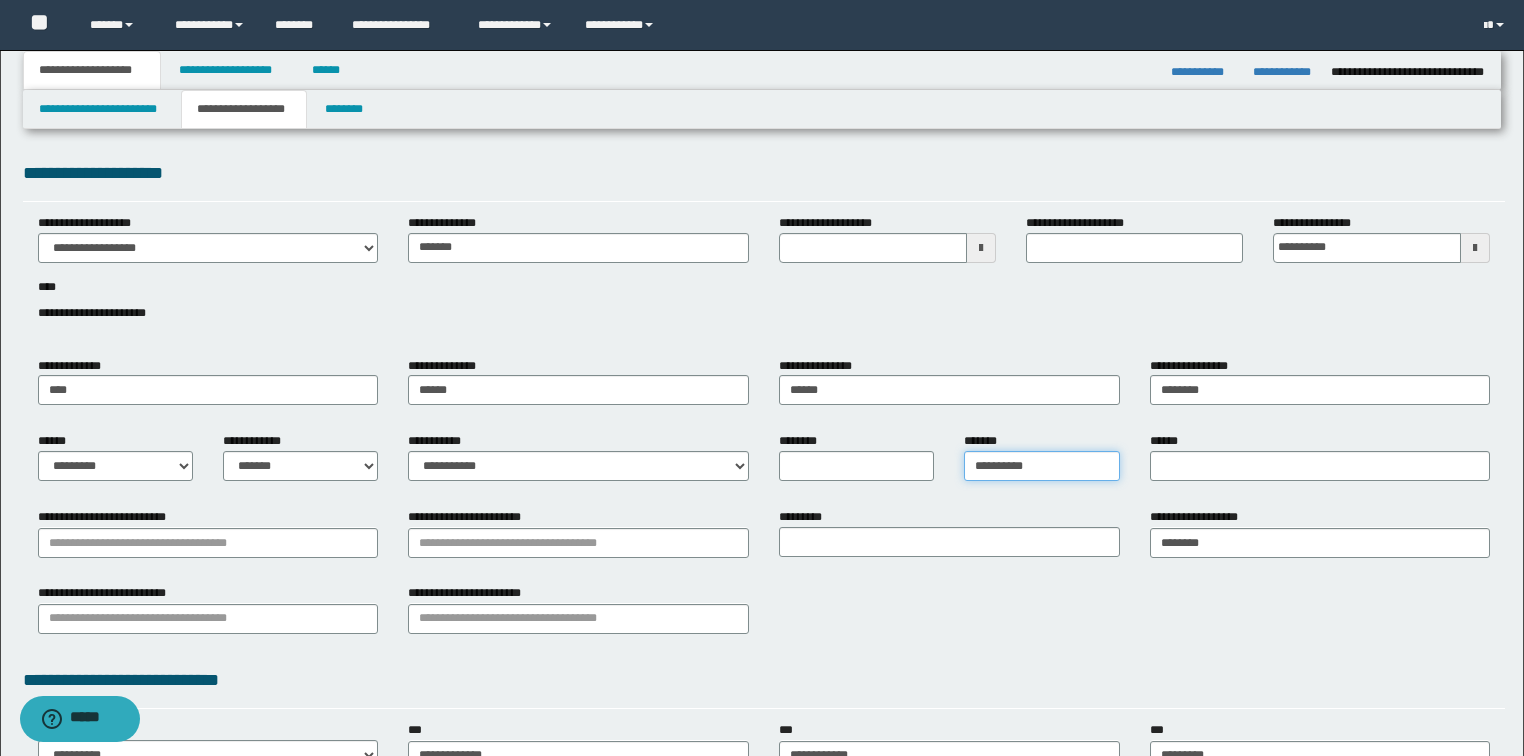 type on "**********" 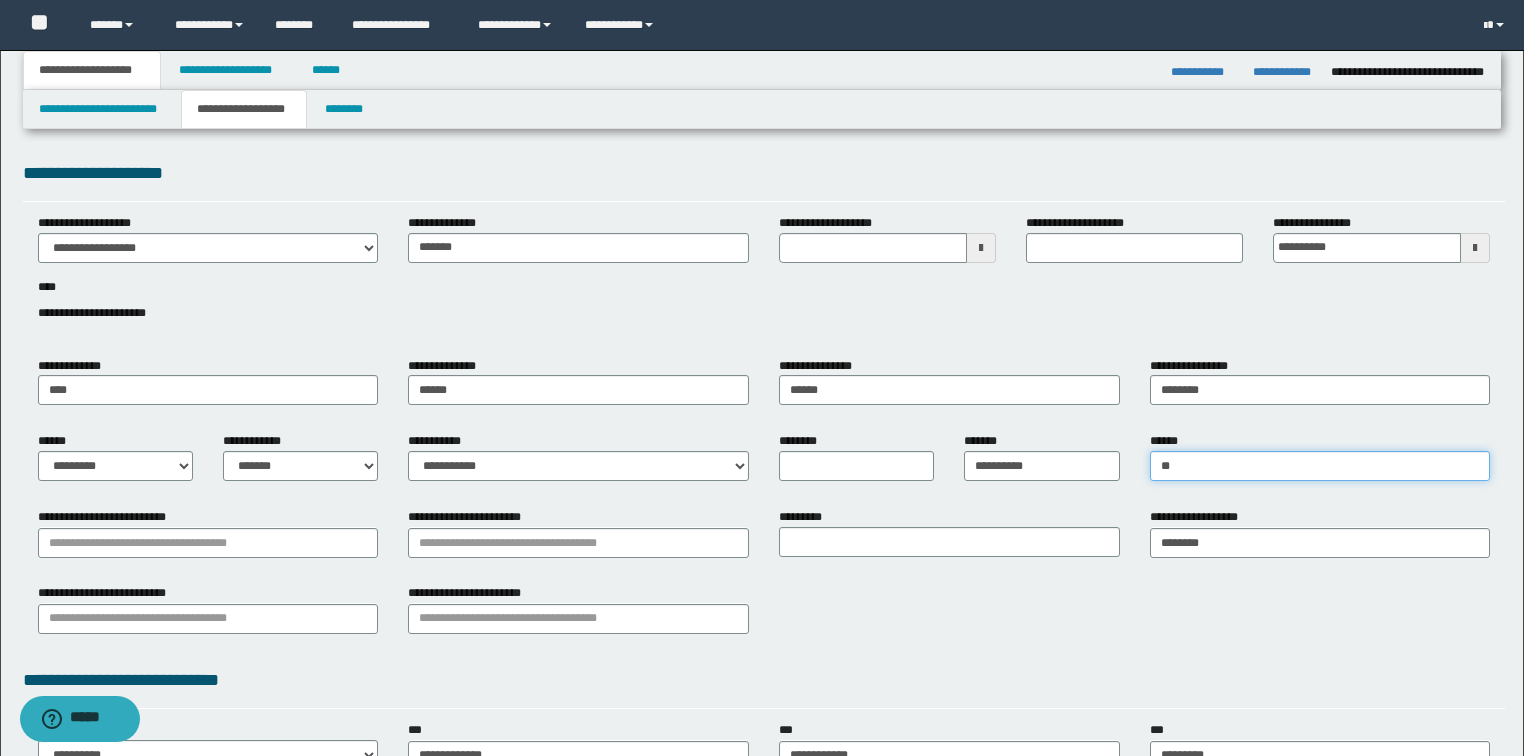 type on "*" 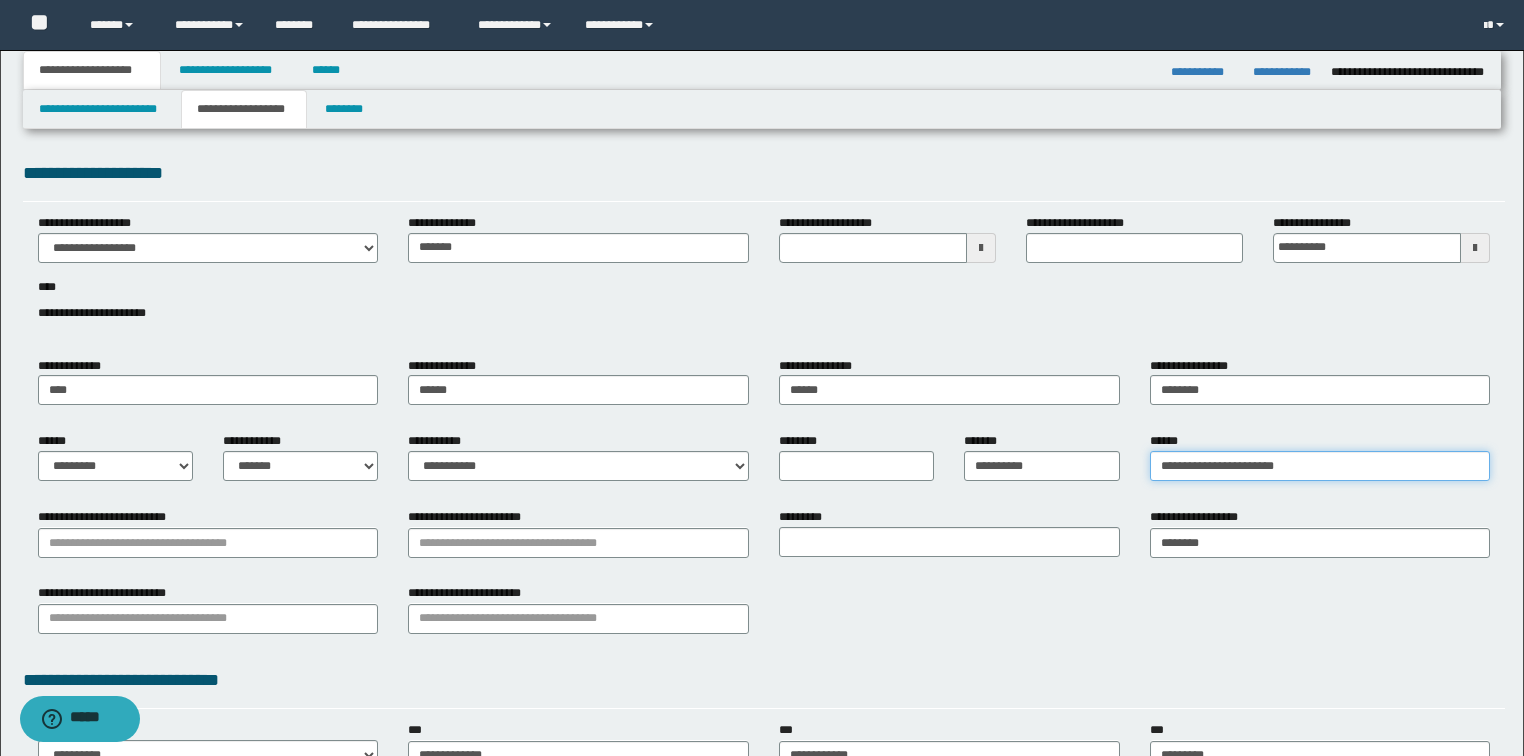 type on "**********" 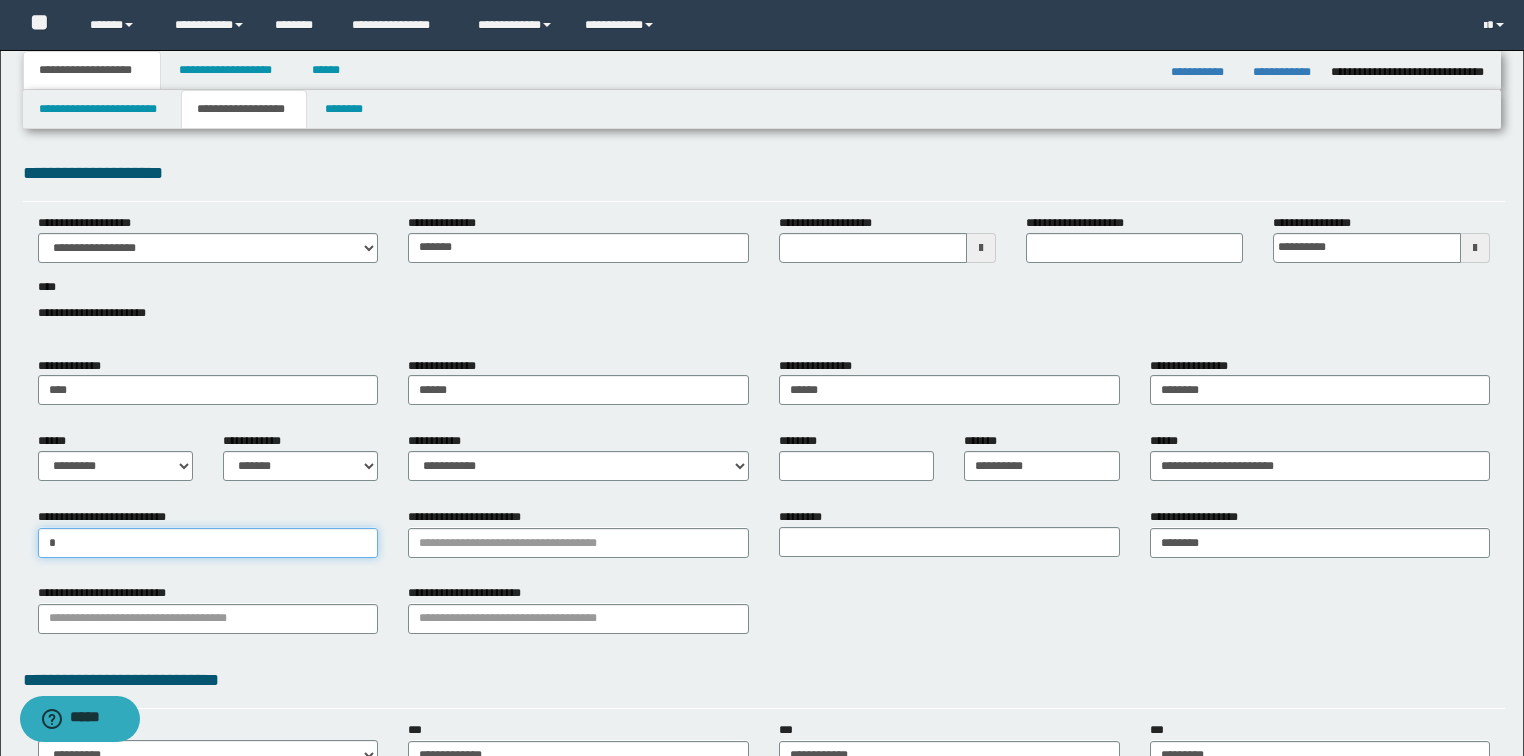 type on "**" 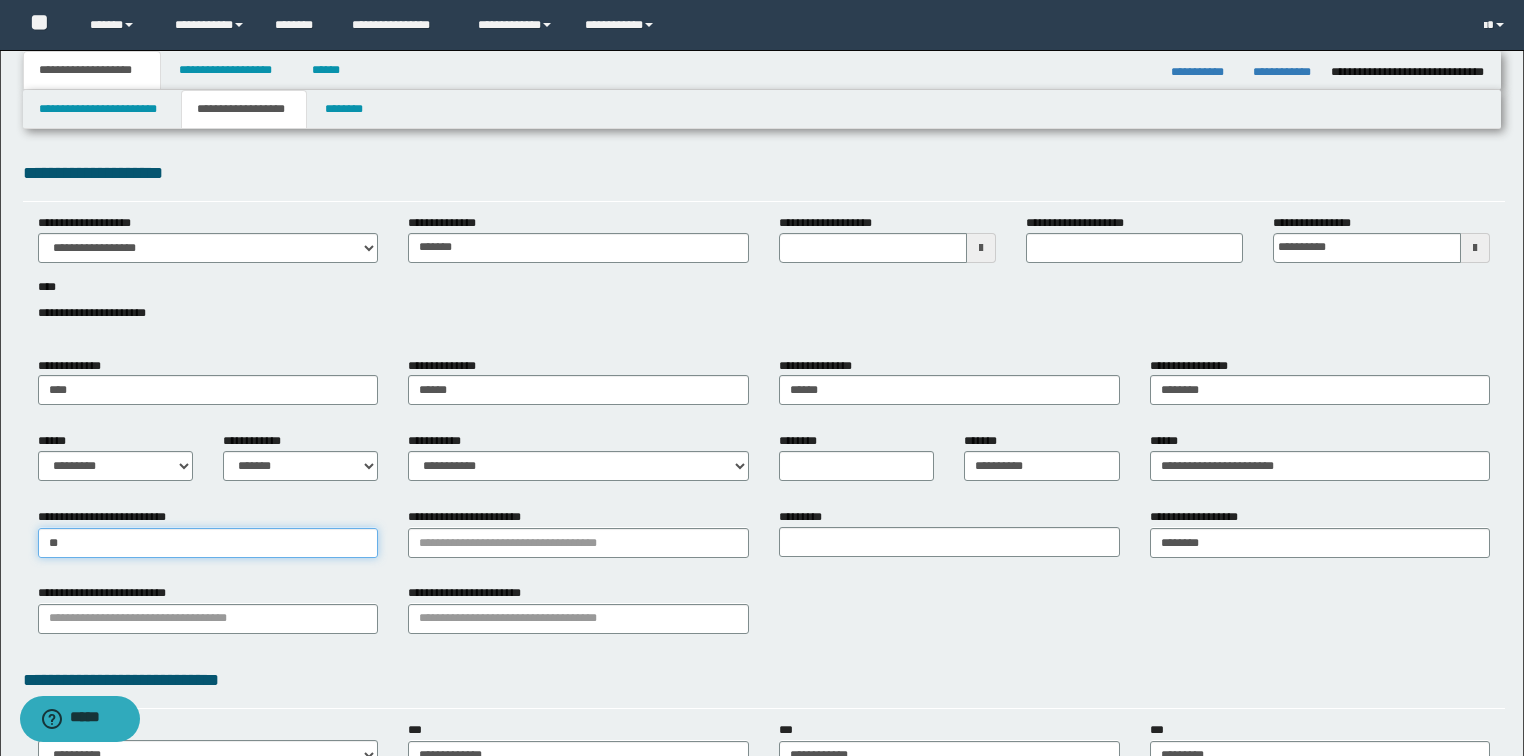 type on "**********" 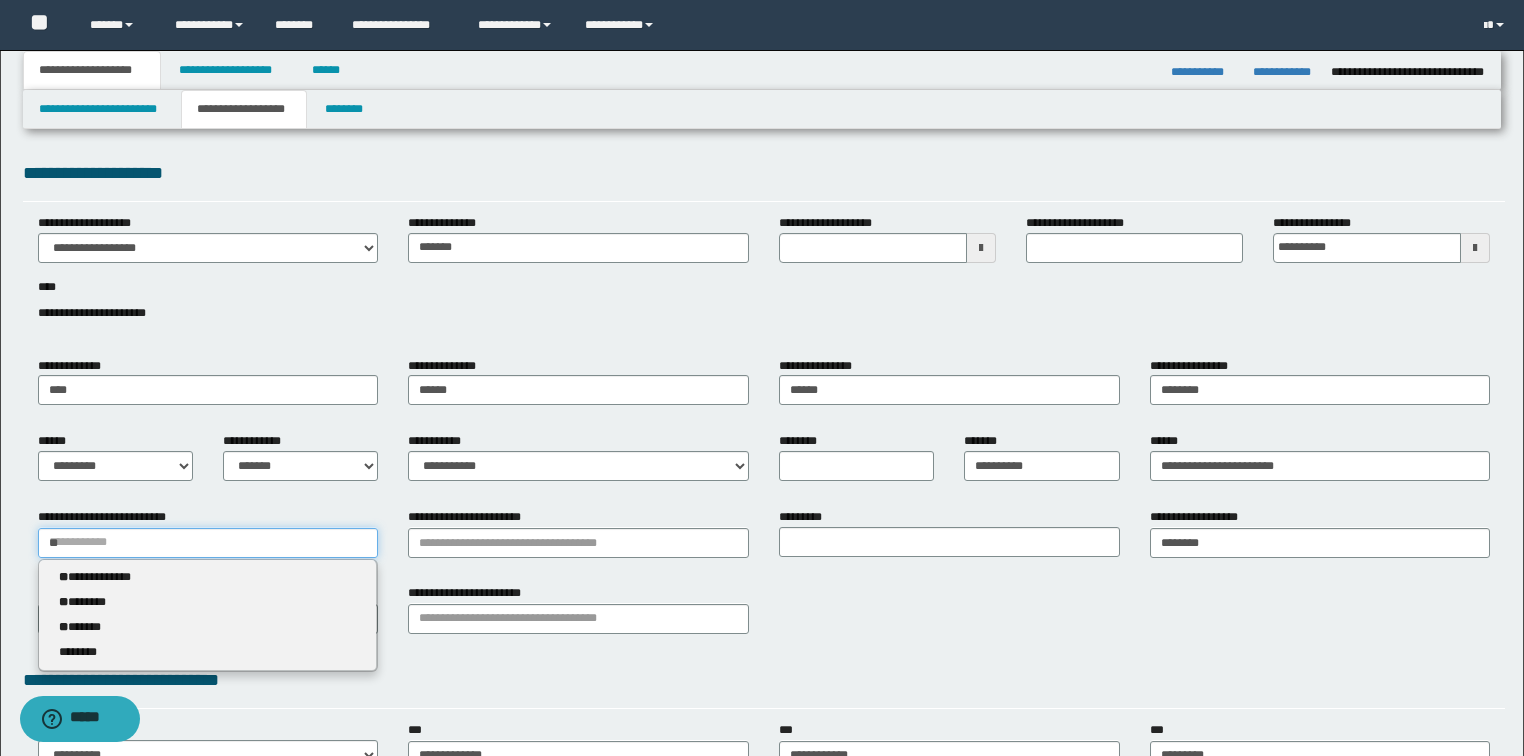type 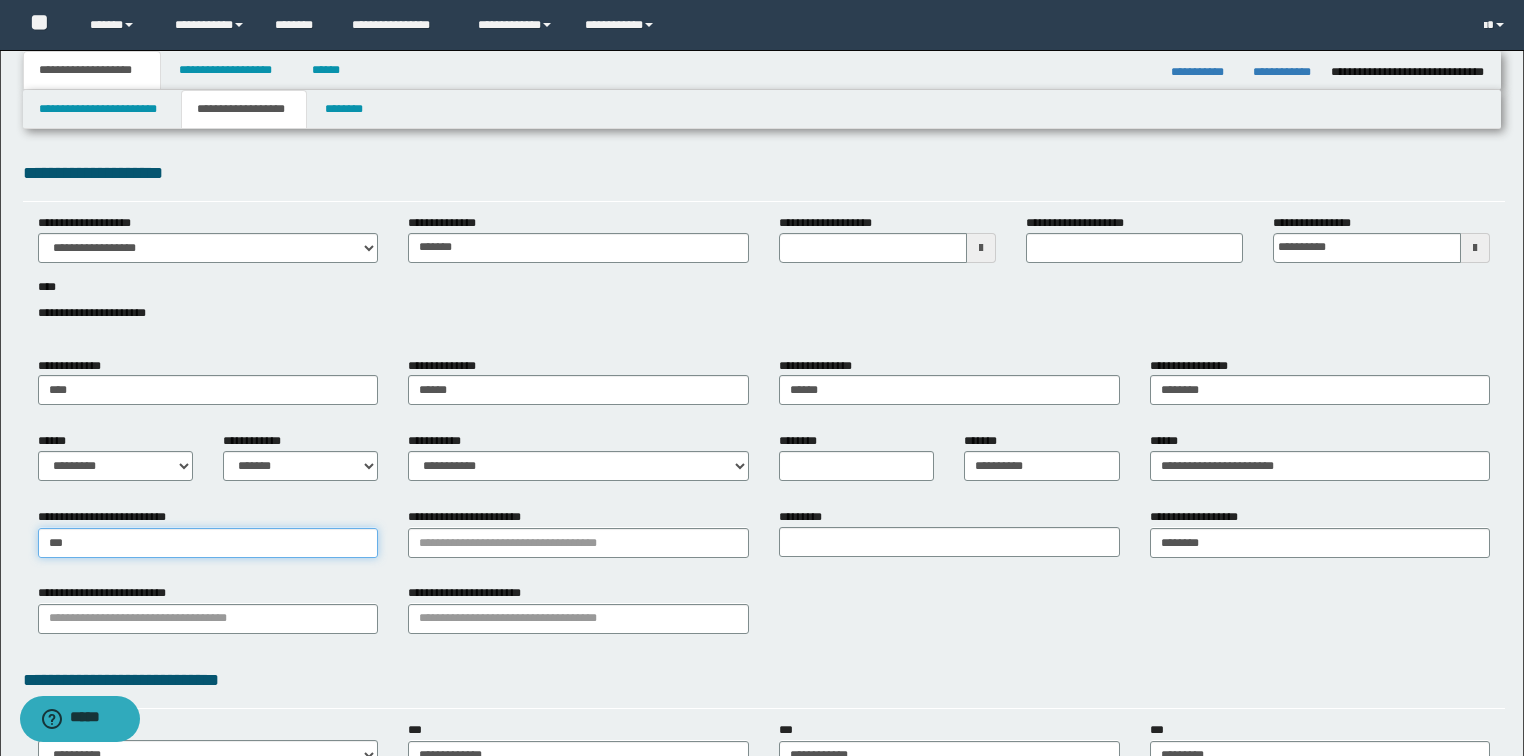 type on "*******" 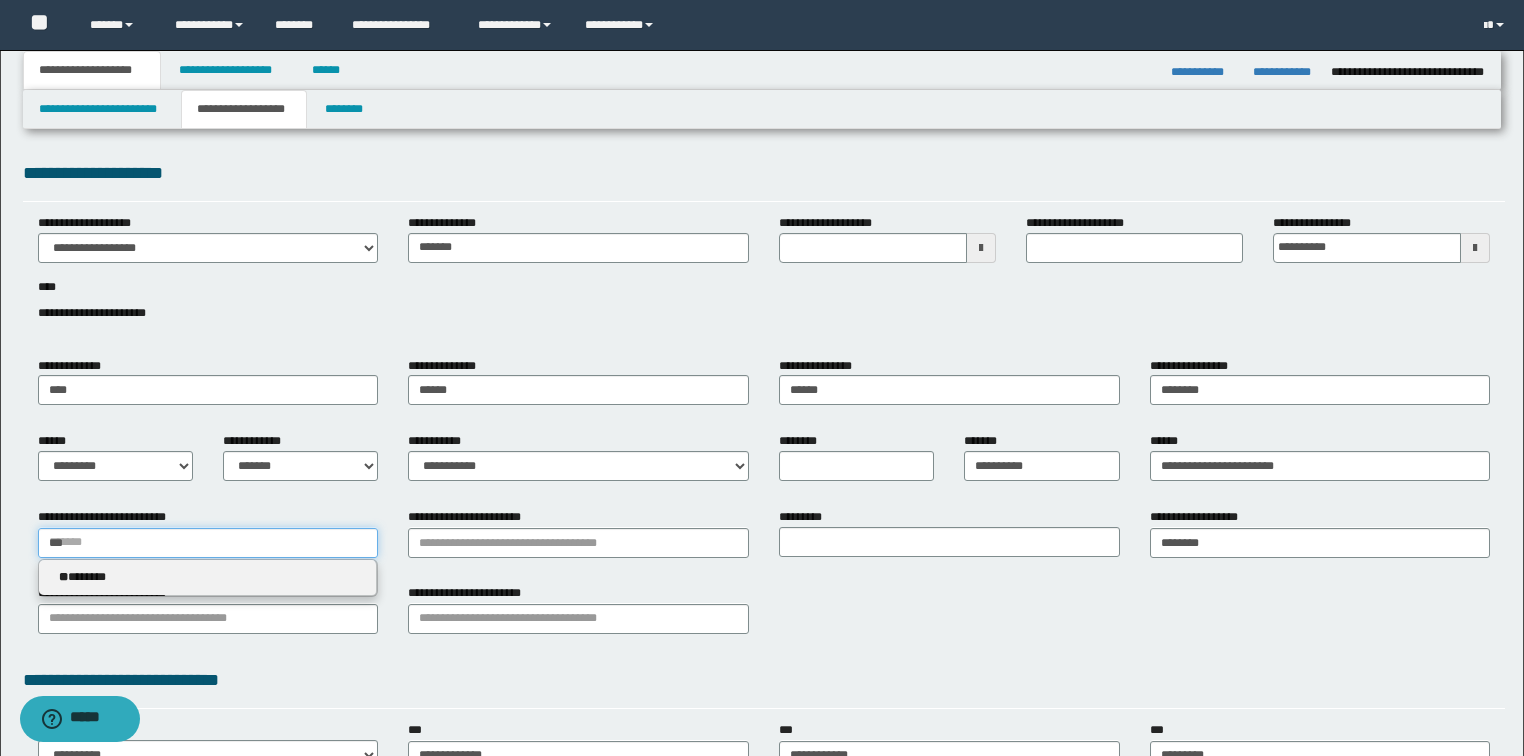 type 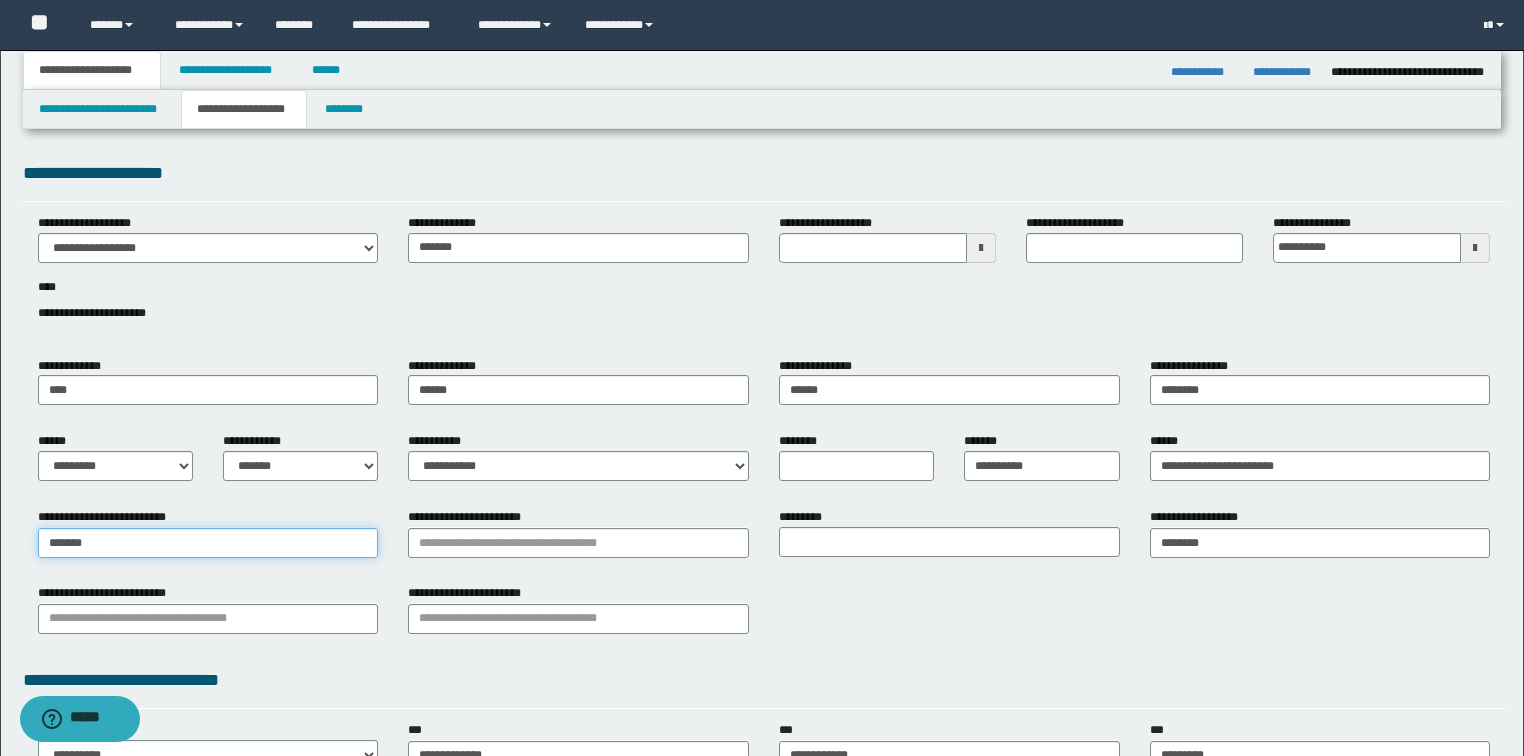 type on "*******" 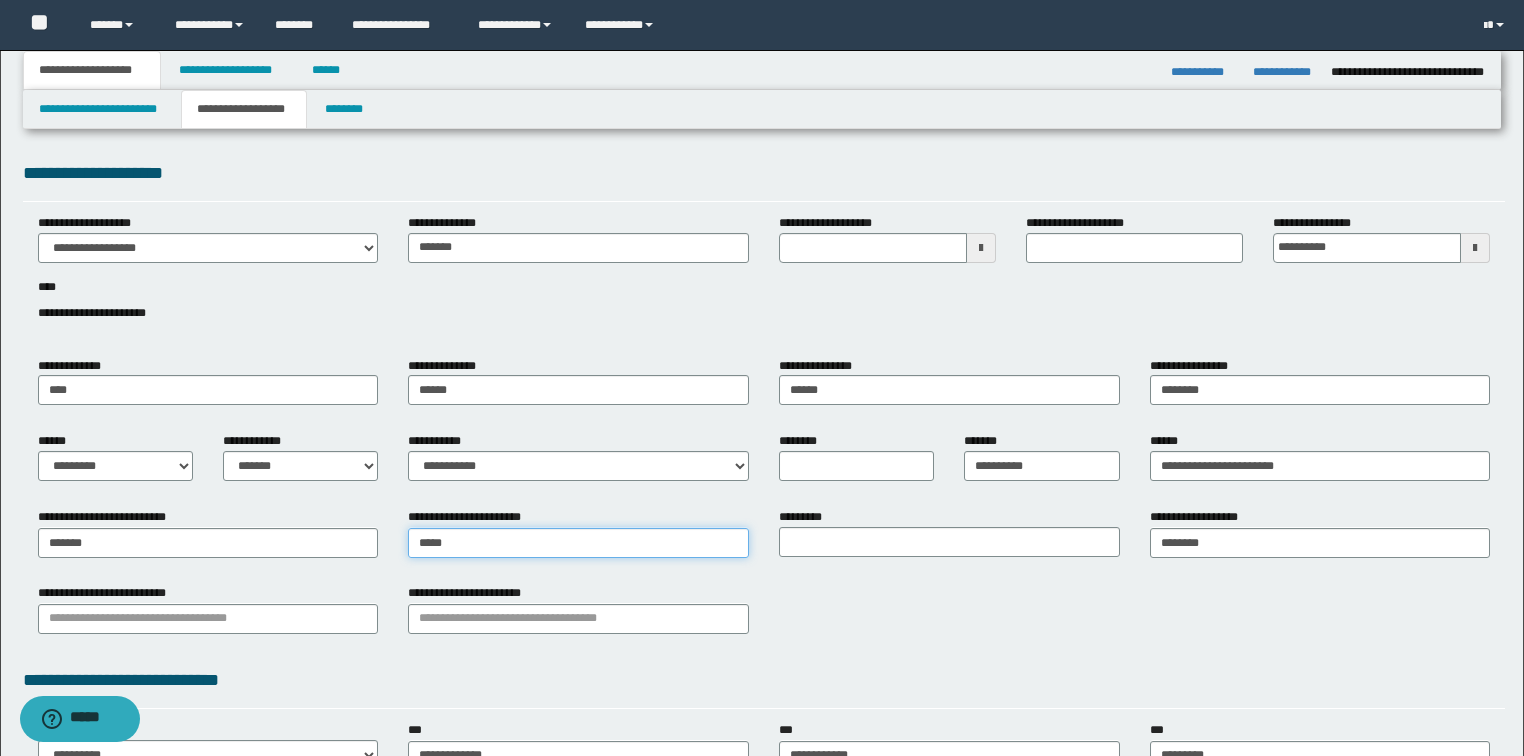 type on "******" 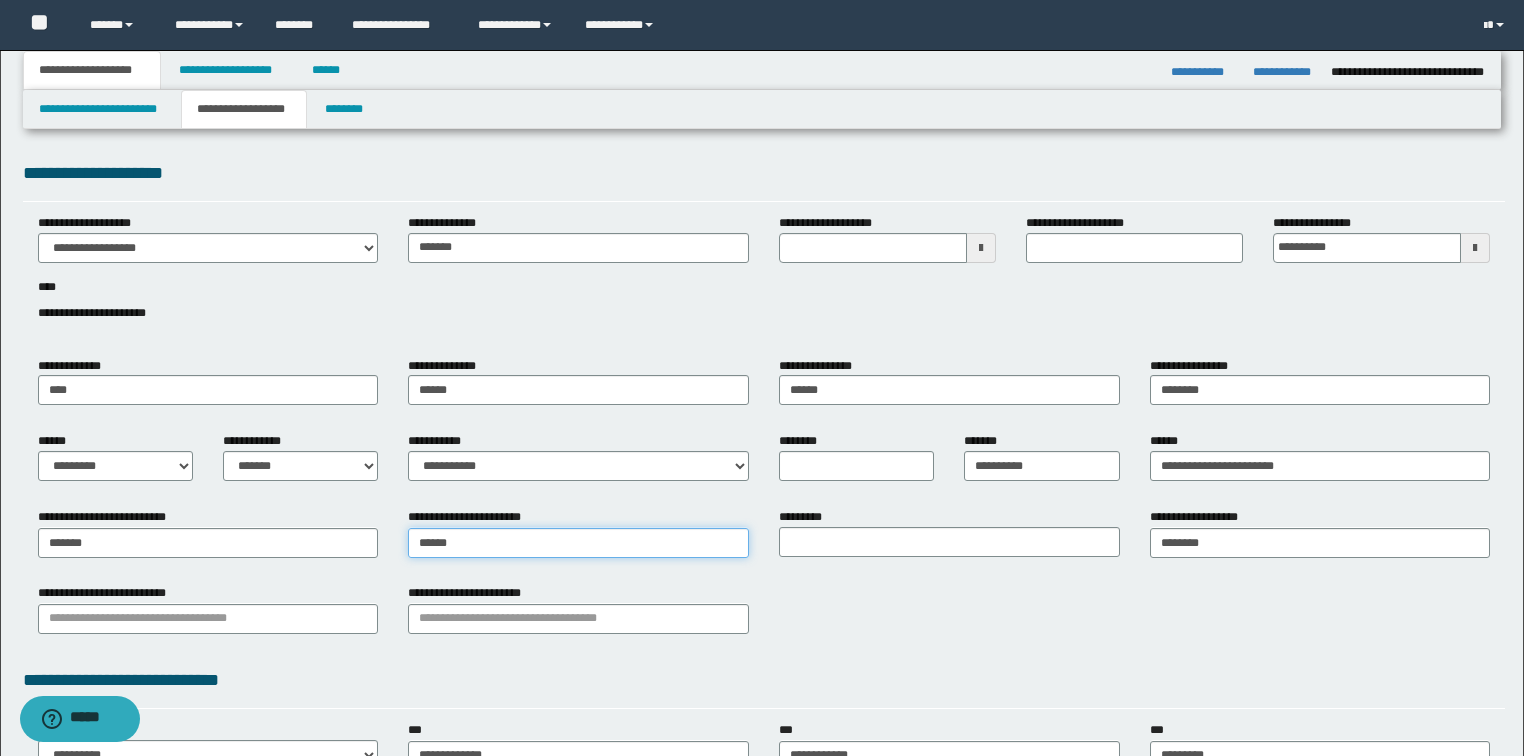 type on "*********" 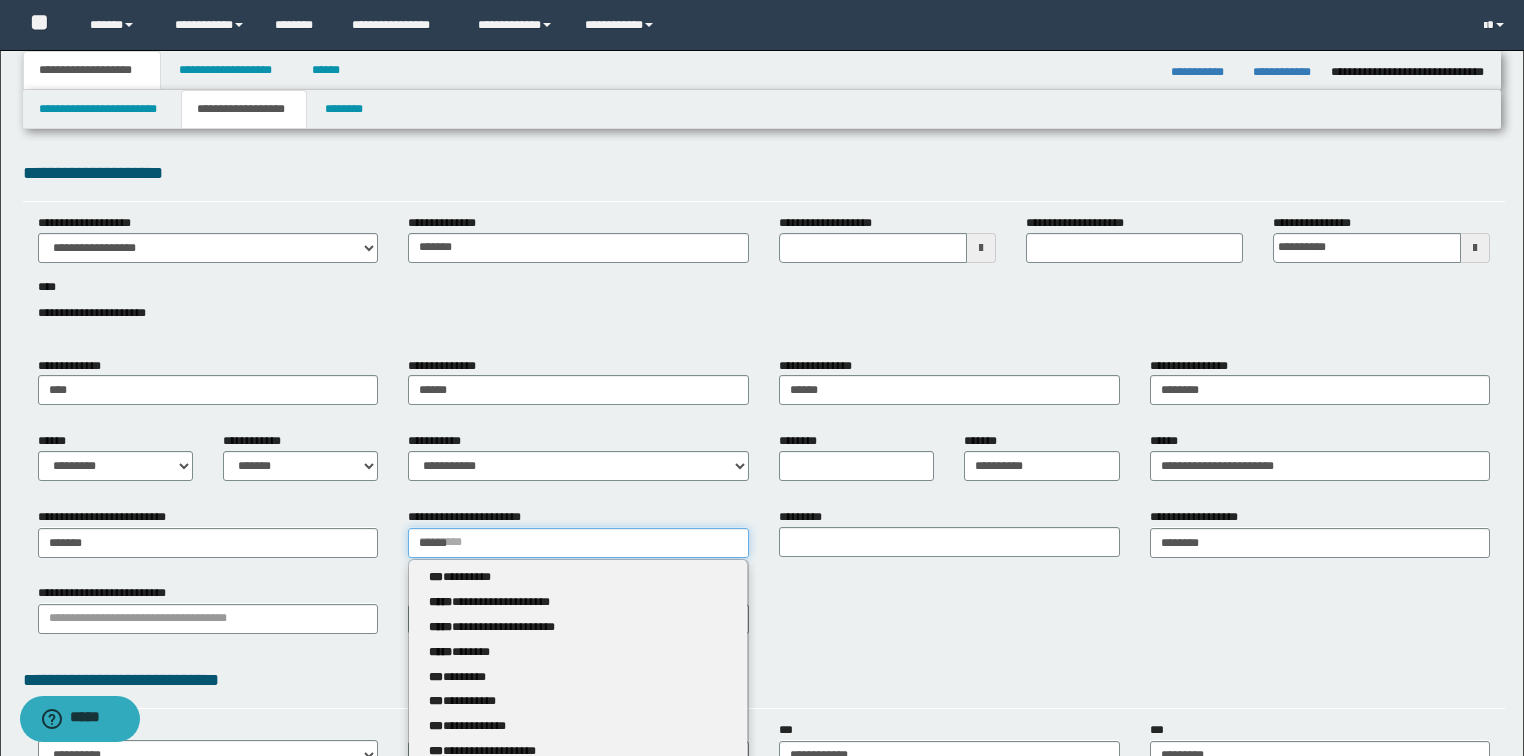 type 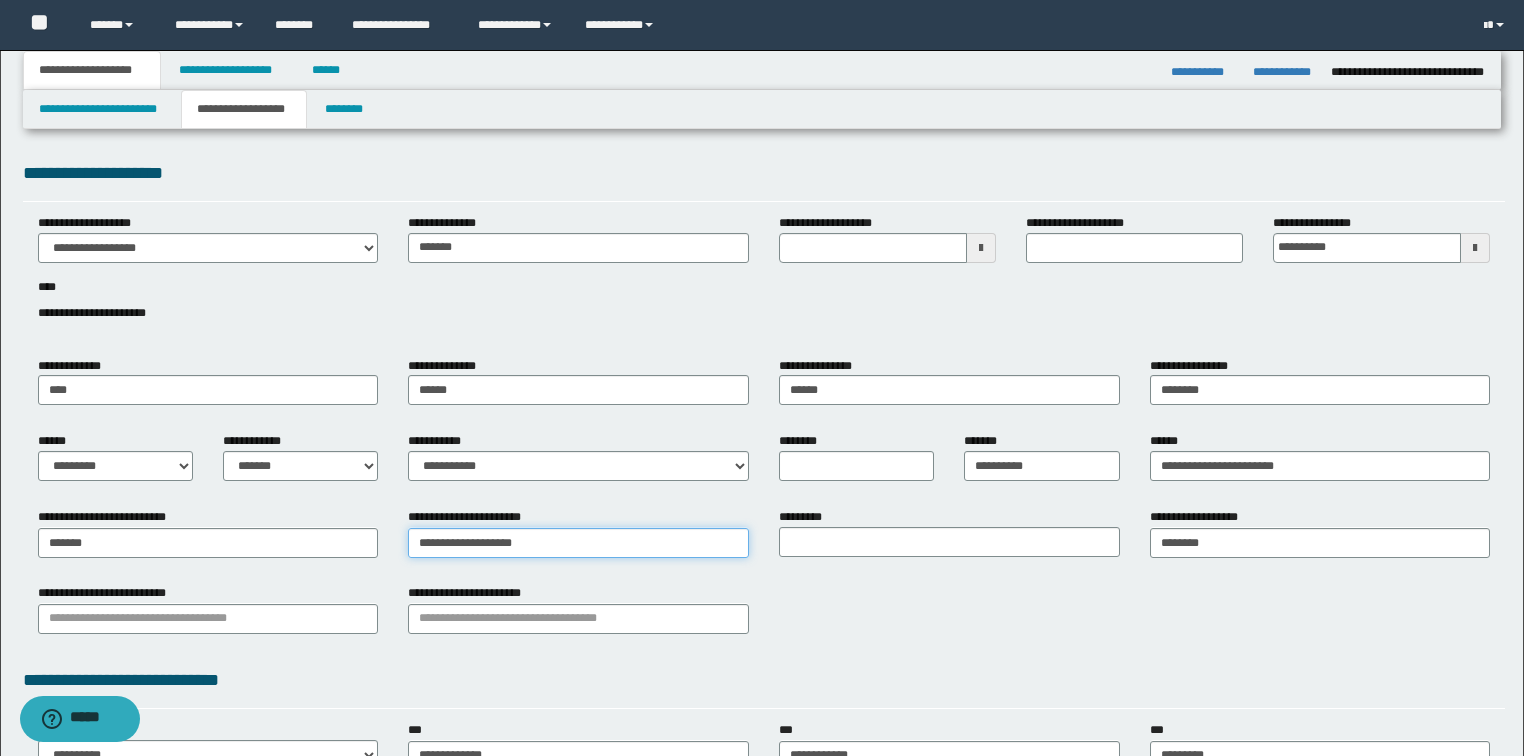 type on "**********" 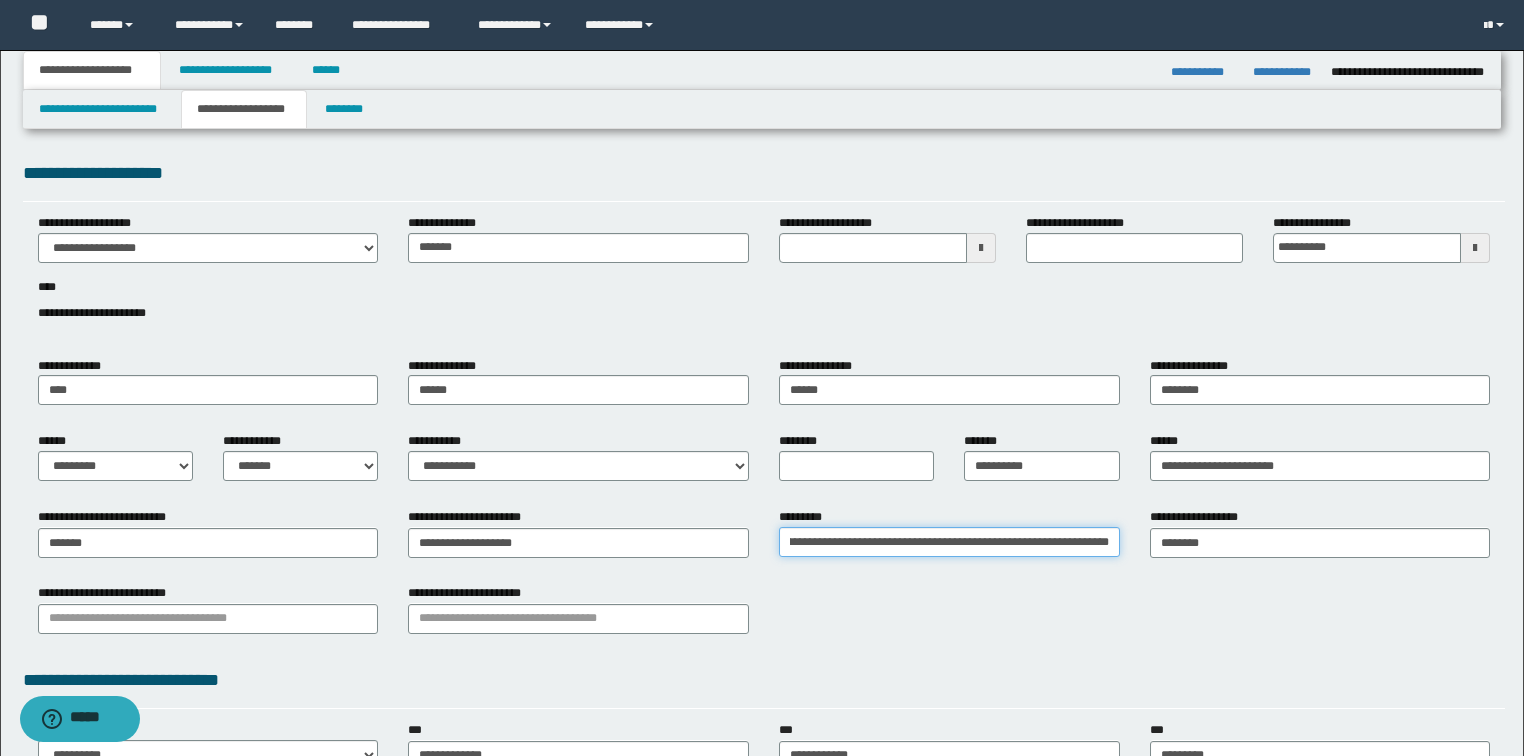 scroll, scrollTop: 0, scrollLeft: 45, axis: horizontal 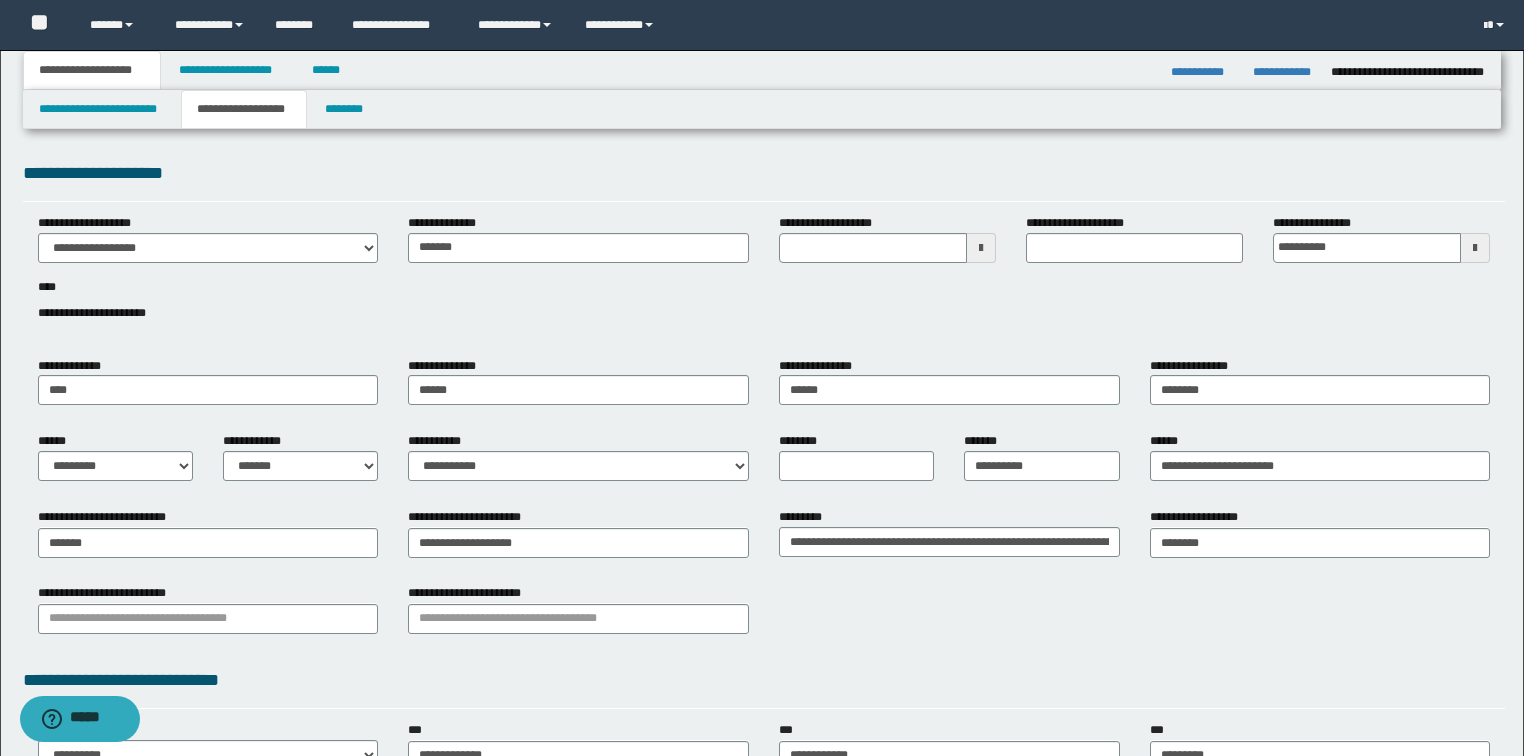 click on "**********" at bounding box center [764, 616] 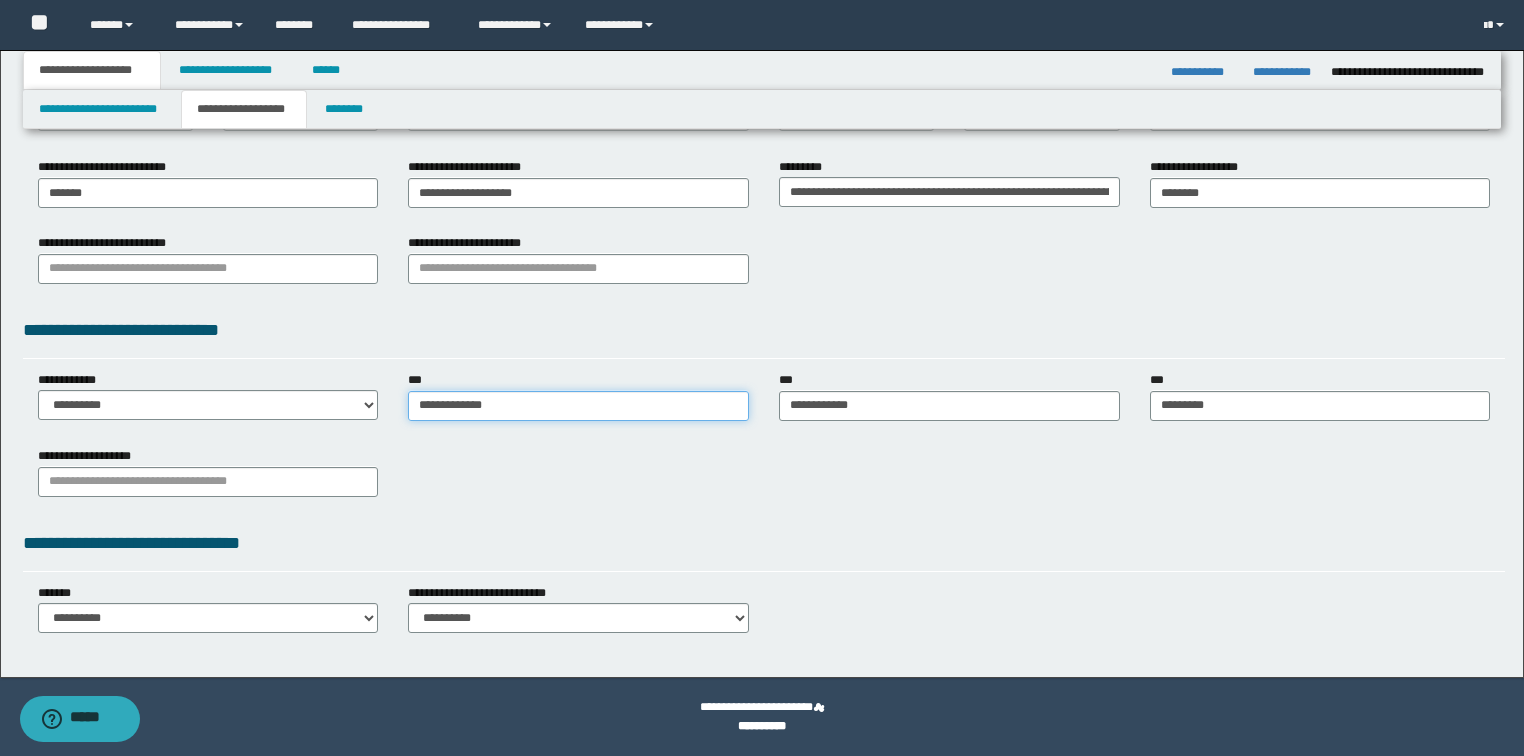 type on "**********" 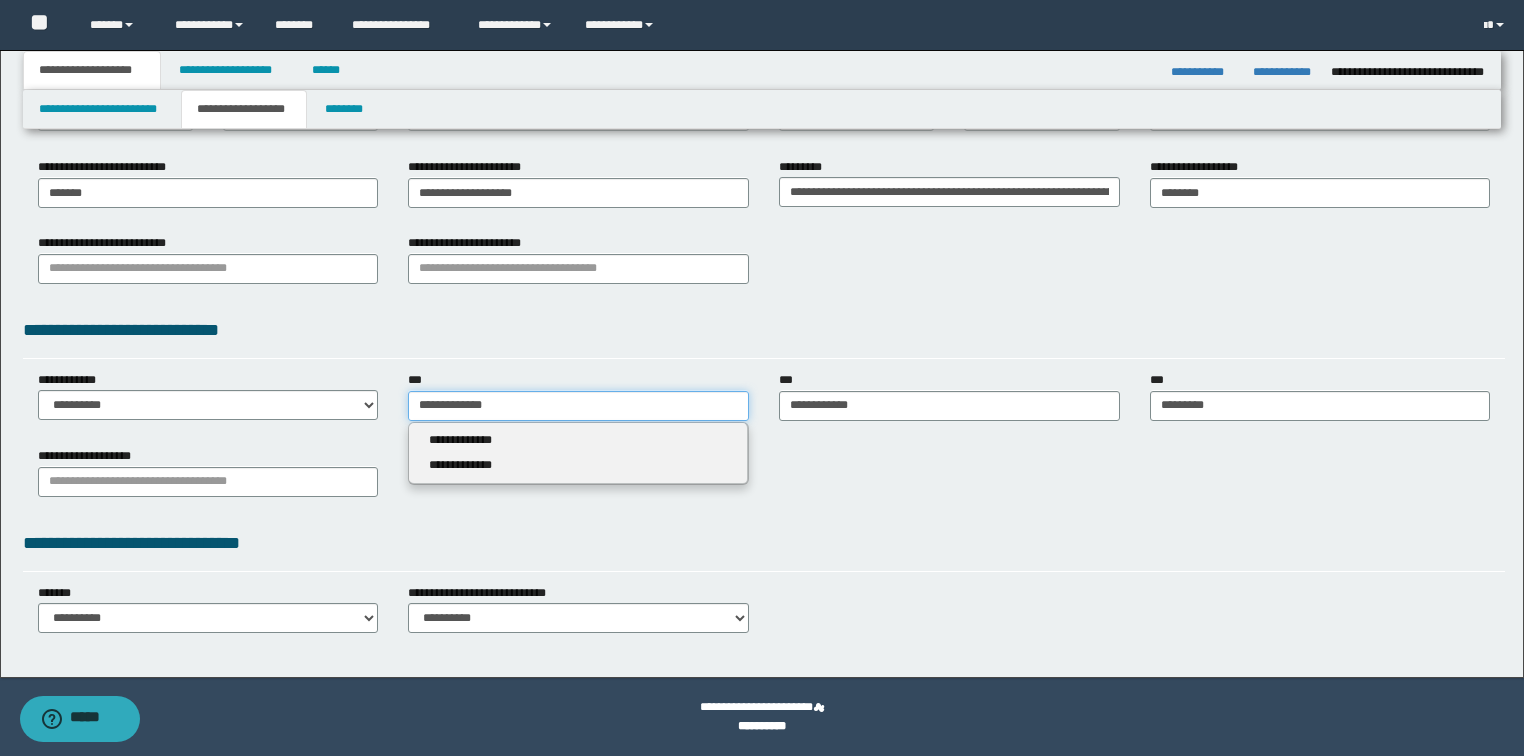 drag, startPoint x: 563, startPoint y: 409, endPoint x: 234, endPoint y: 409, distance: 329 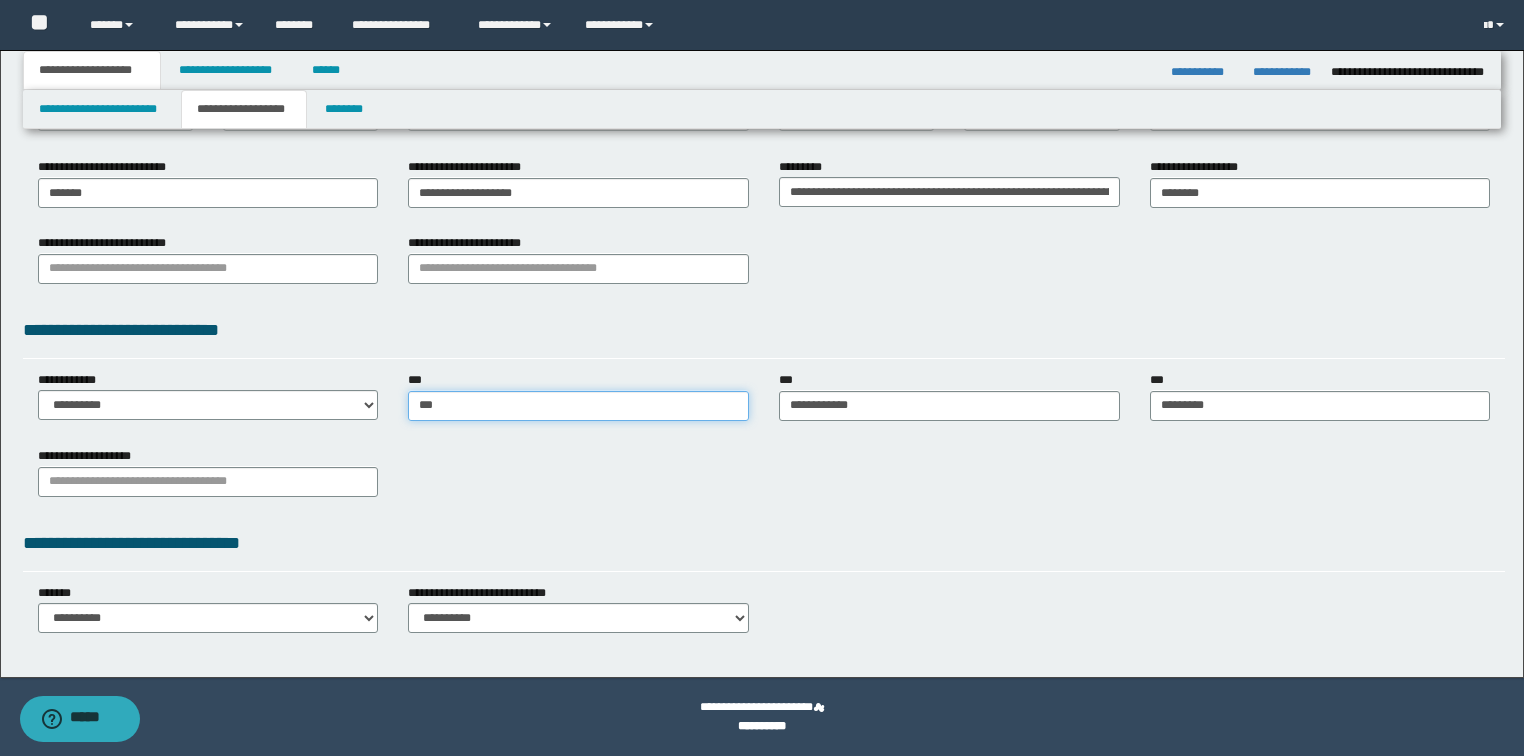 type on "****" 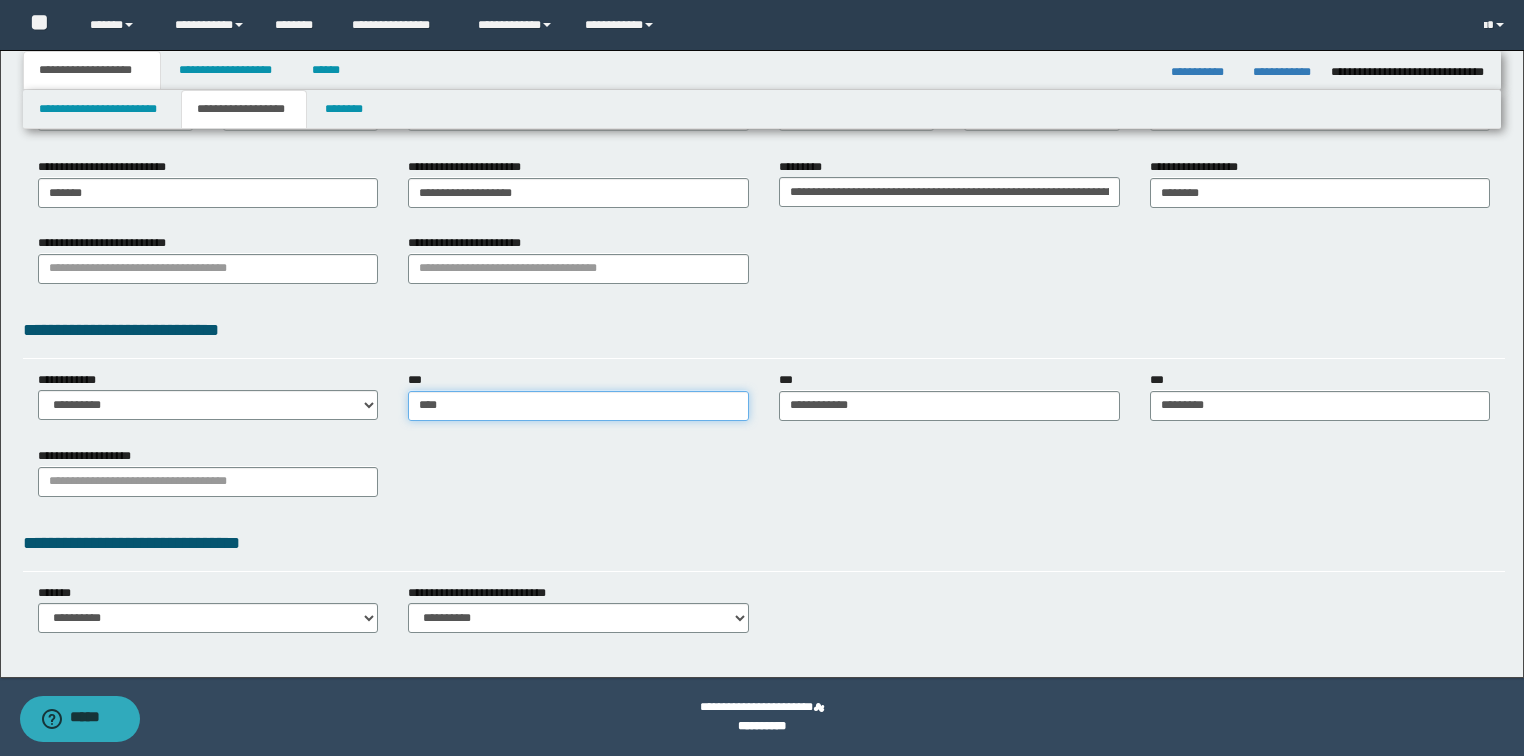 type on "****" 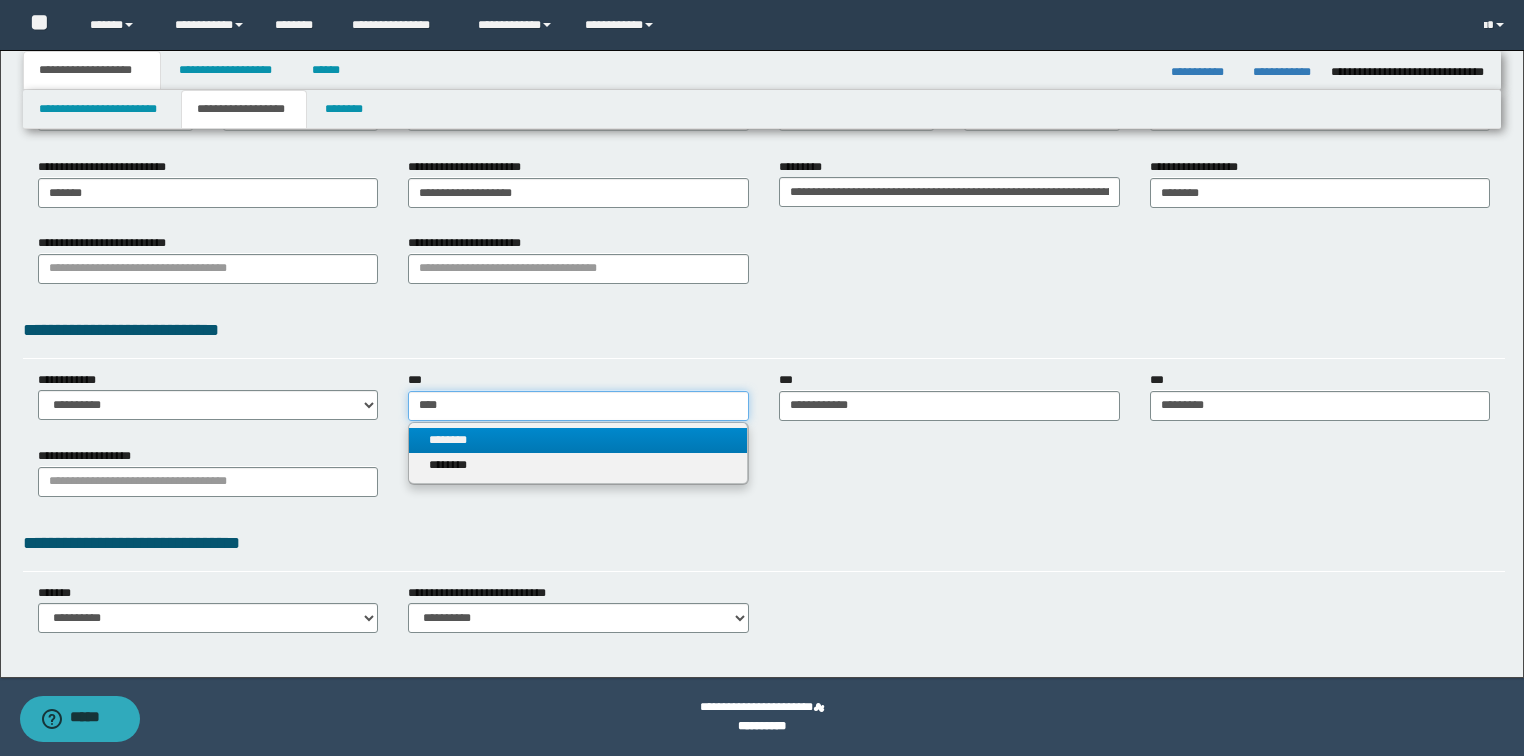type on "****" 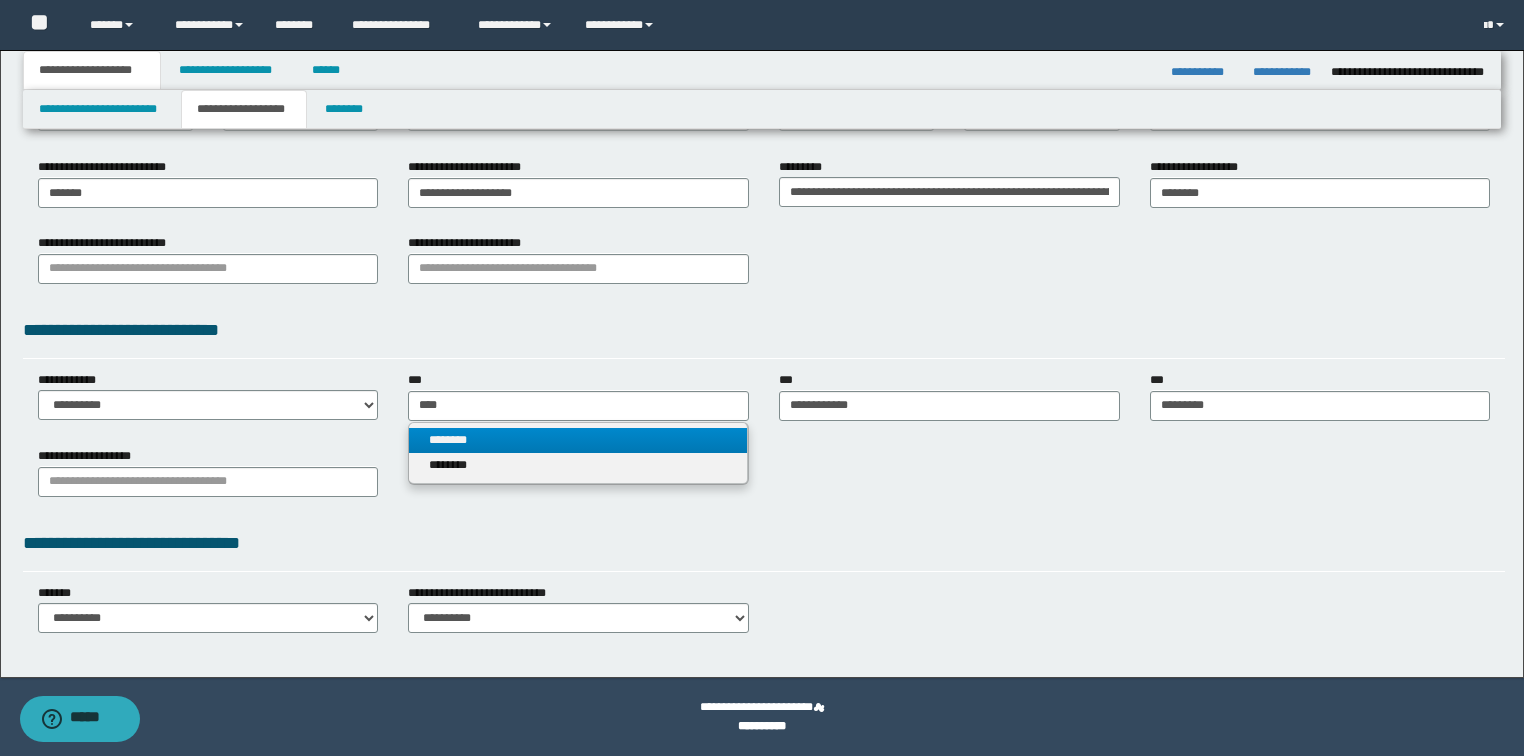 click on "********" at bounding box center [578, 440] 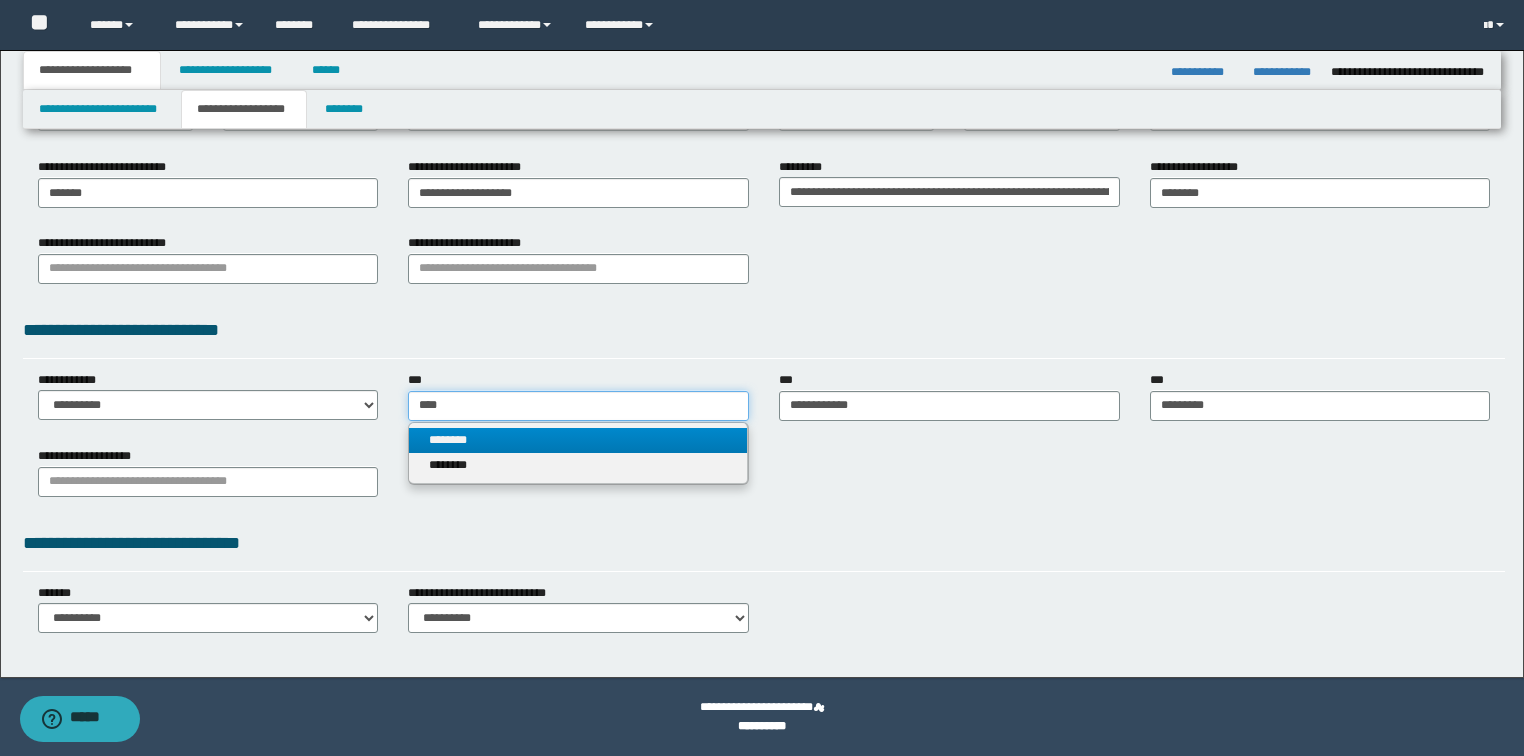 type 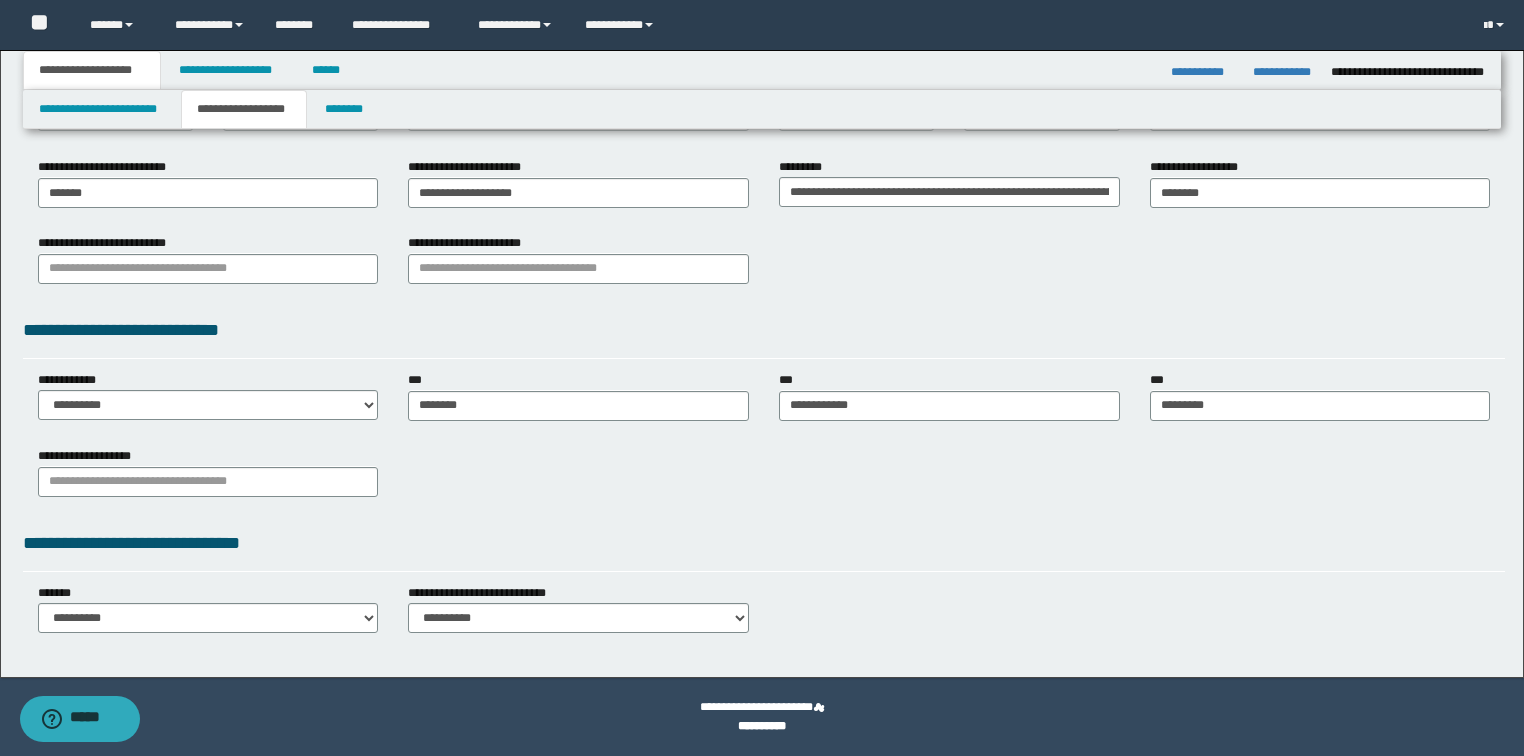 click on "**********" at bounding box center (764, 479) 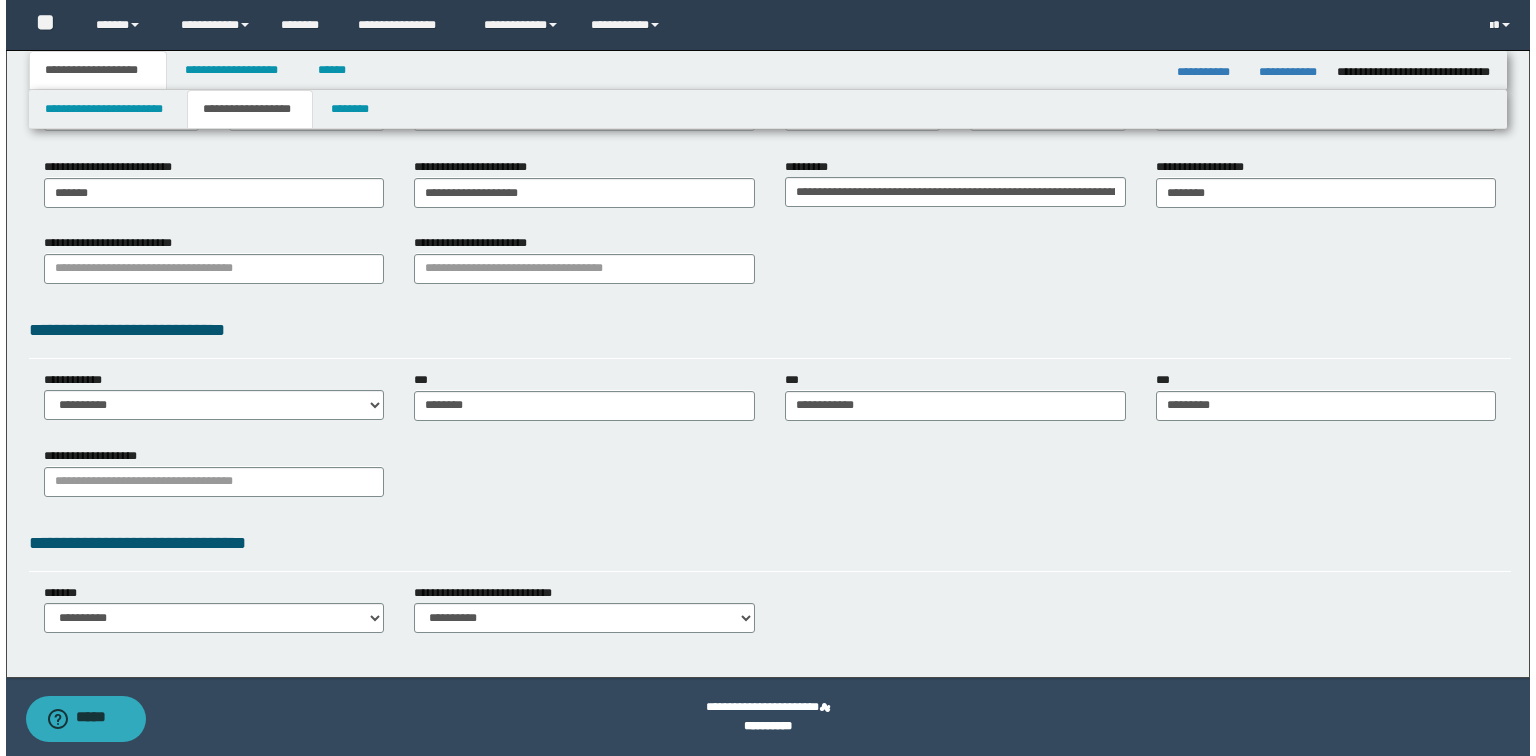 scroll, scrollTop: 0, scrollLeft: 0, axis: both 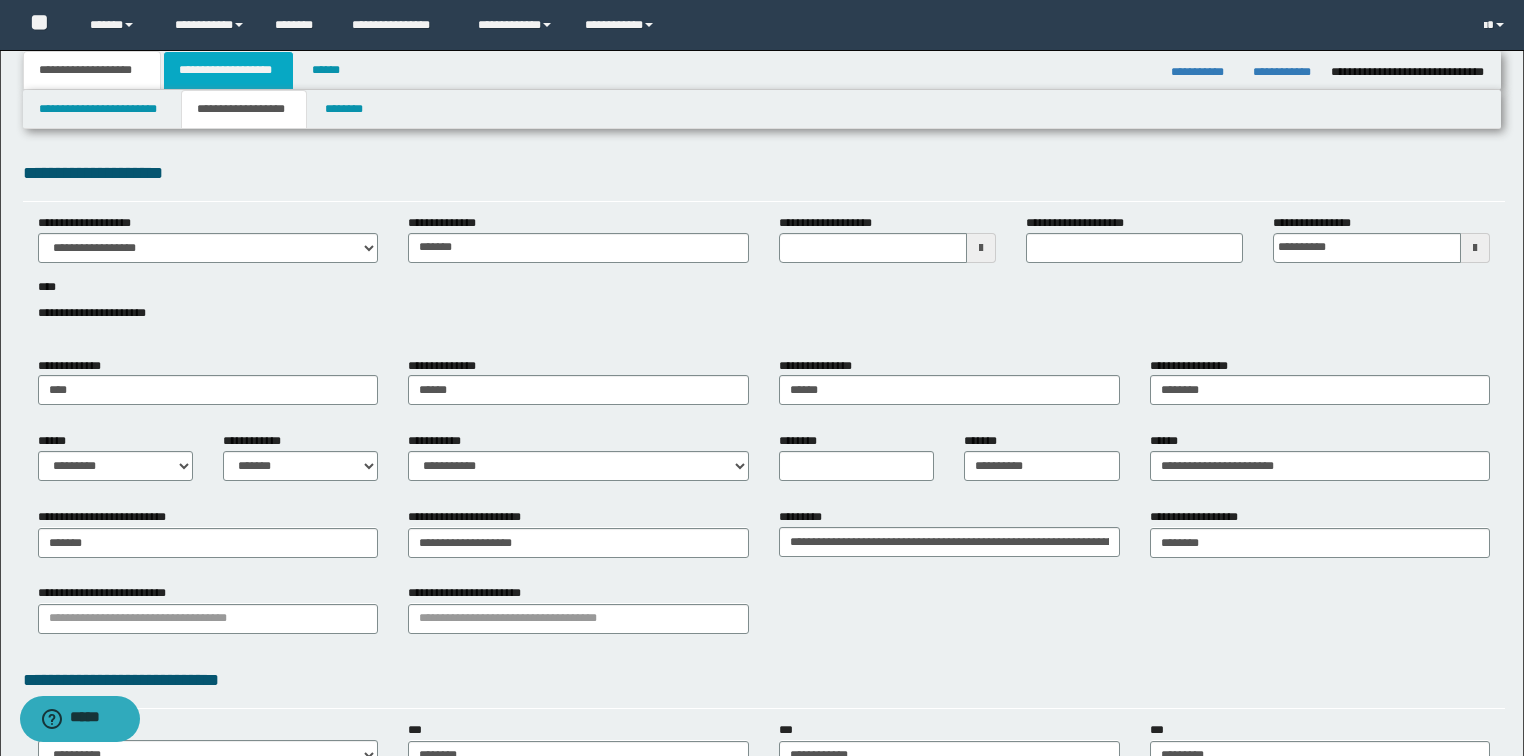 click on "**********" at bounding box center [228, 70] 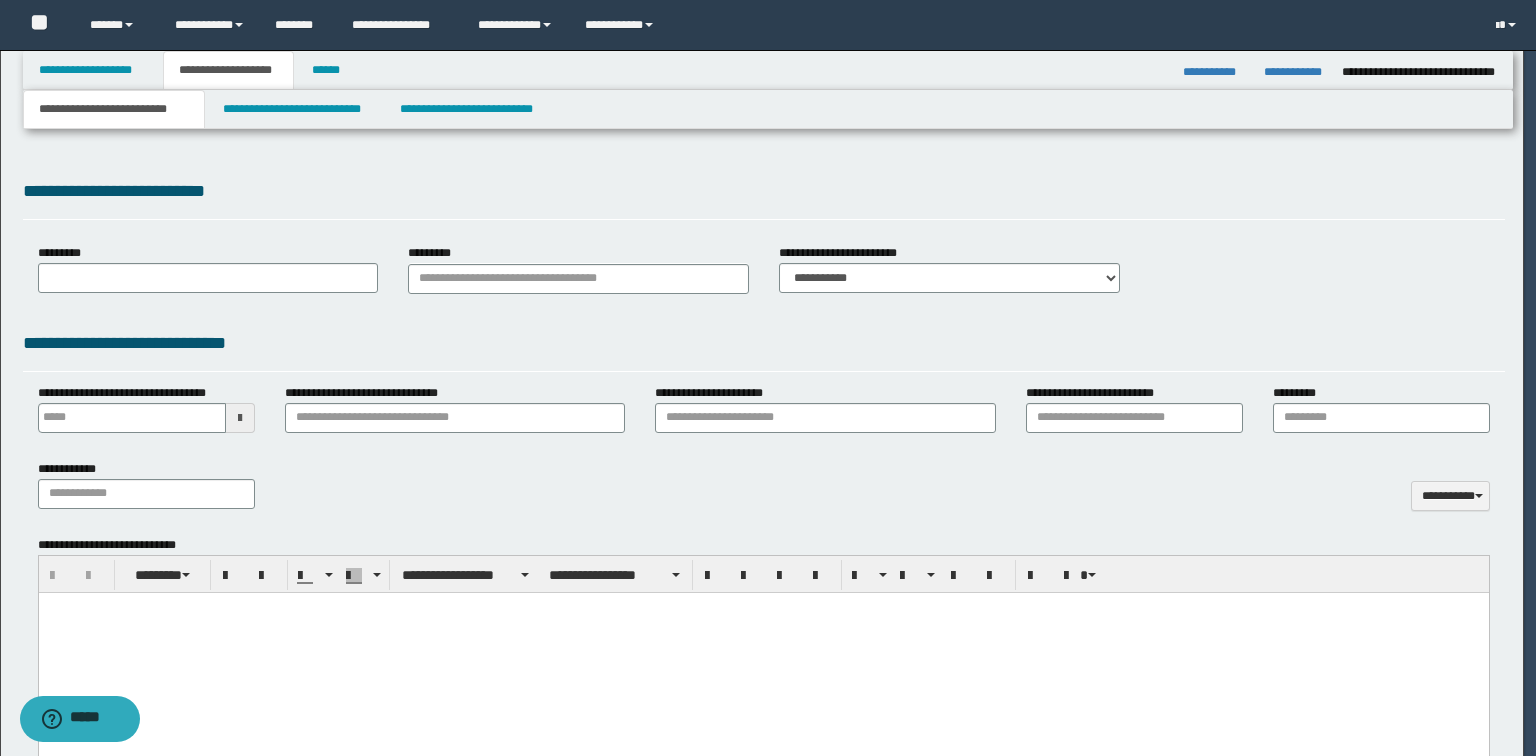 type on "*******" 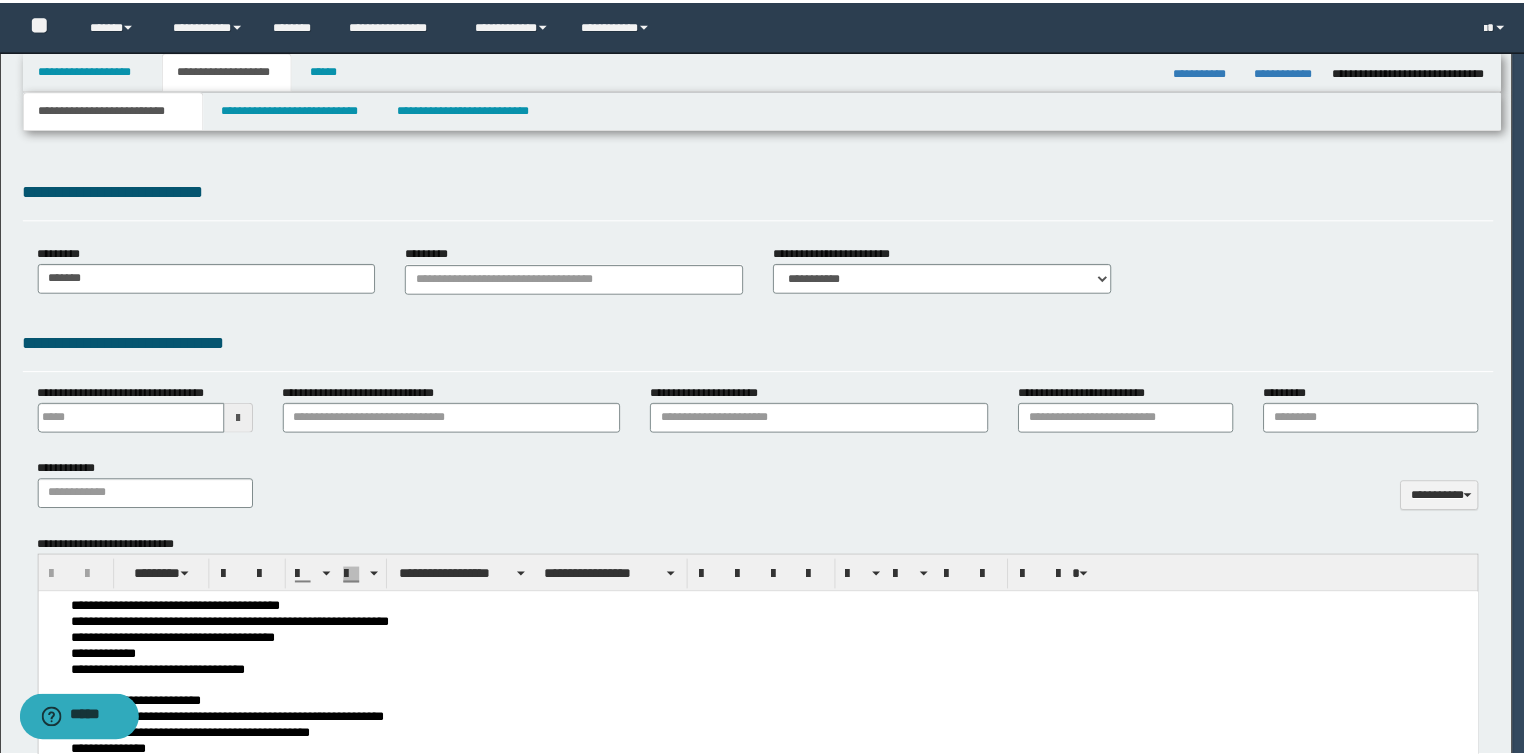 scroll, scrollTop: 0, scrollLeft: 0, axis: both 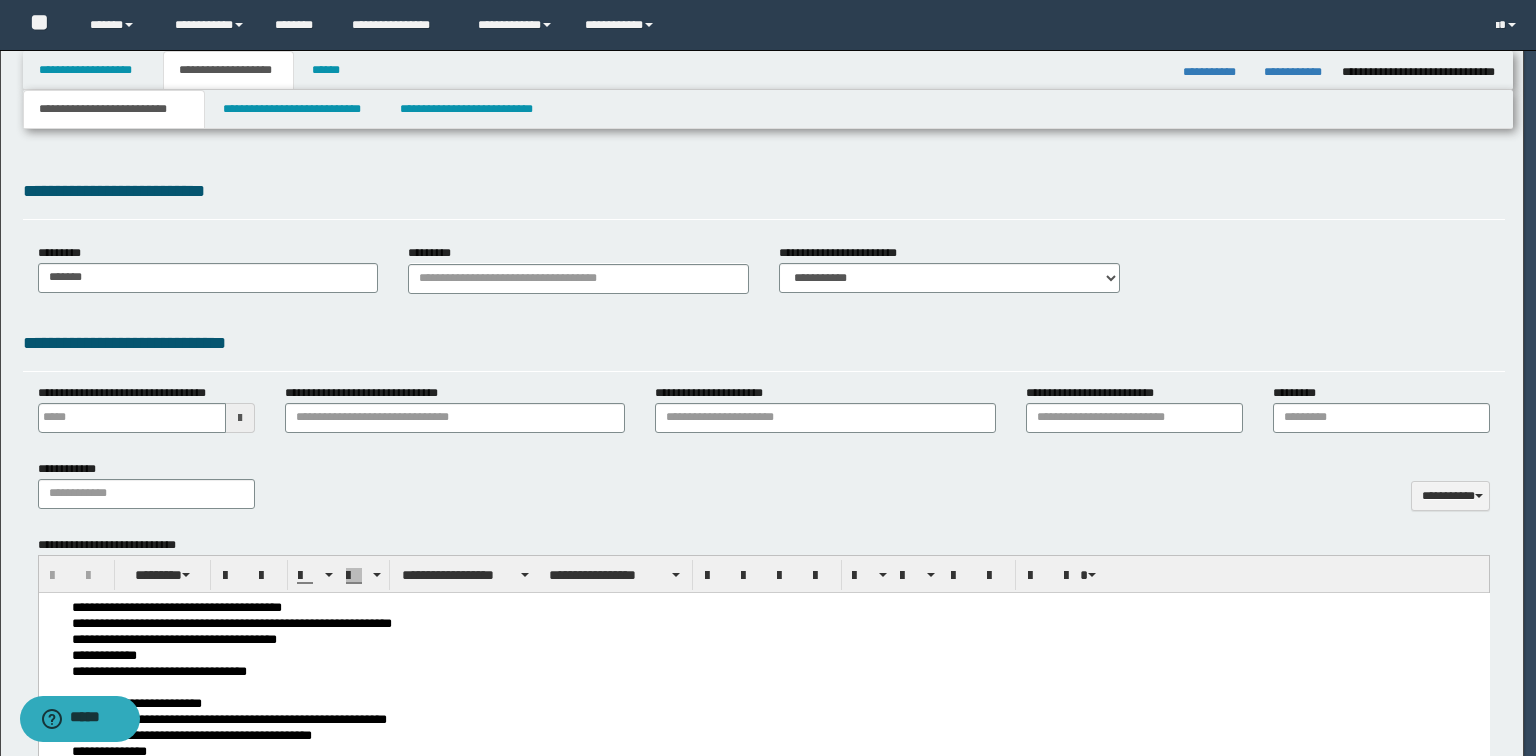 type 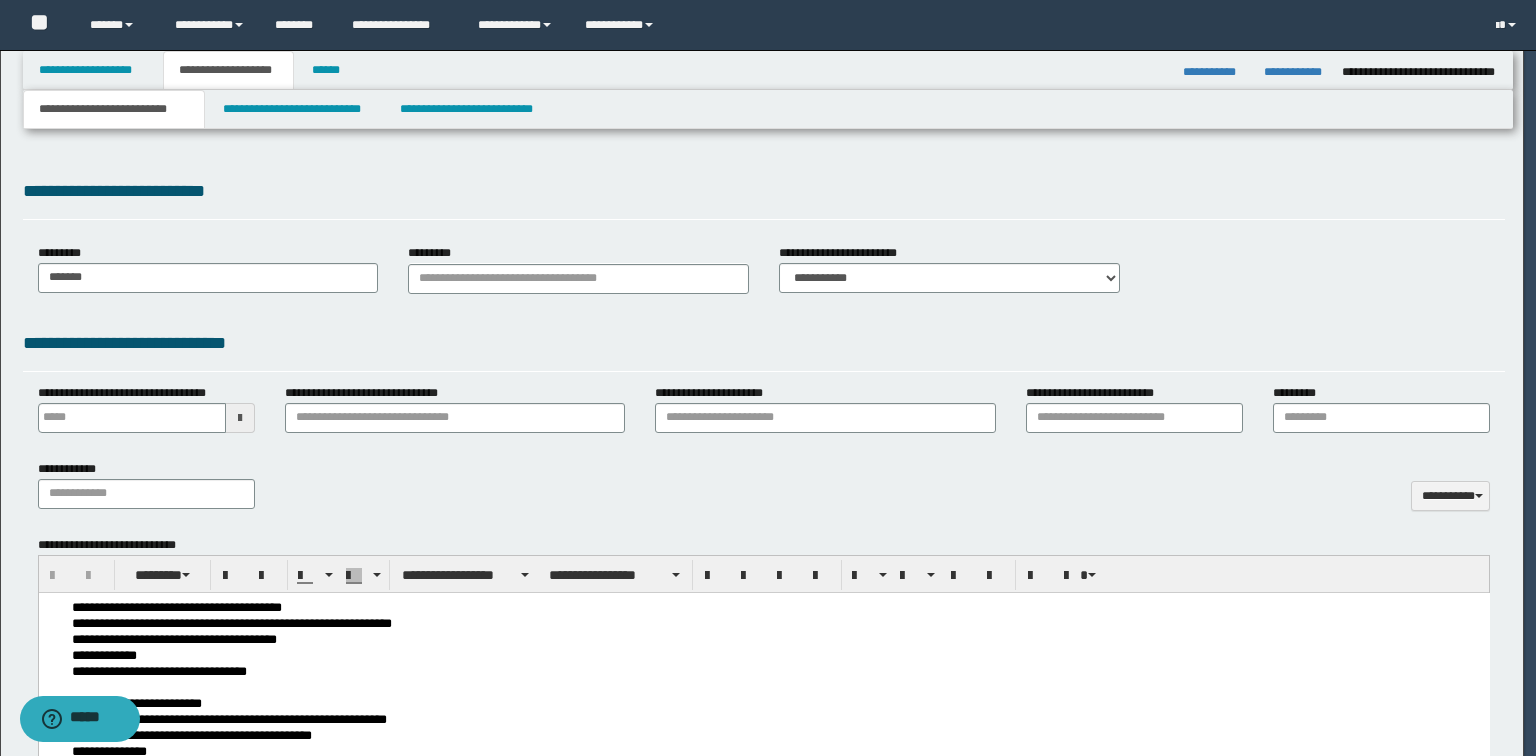 type on "**" 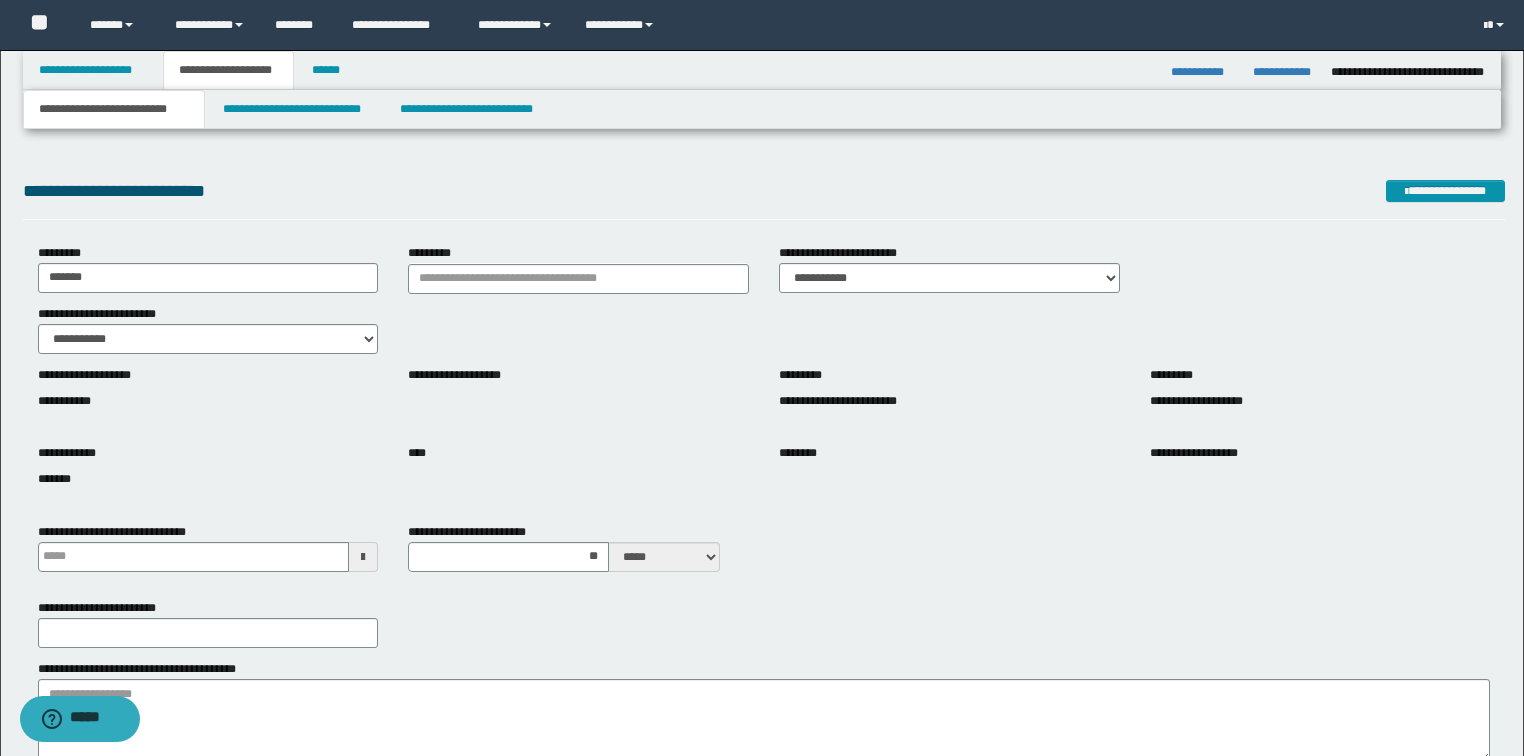 scroll, scrollTop: 240, scrollLeft: 0, axis: vertical 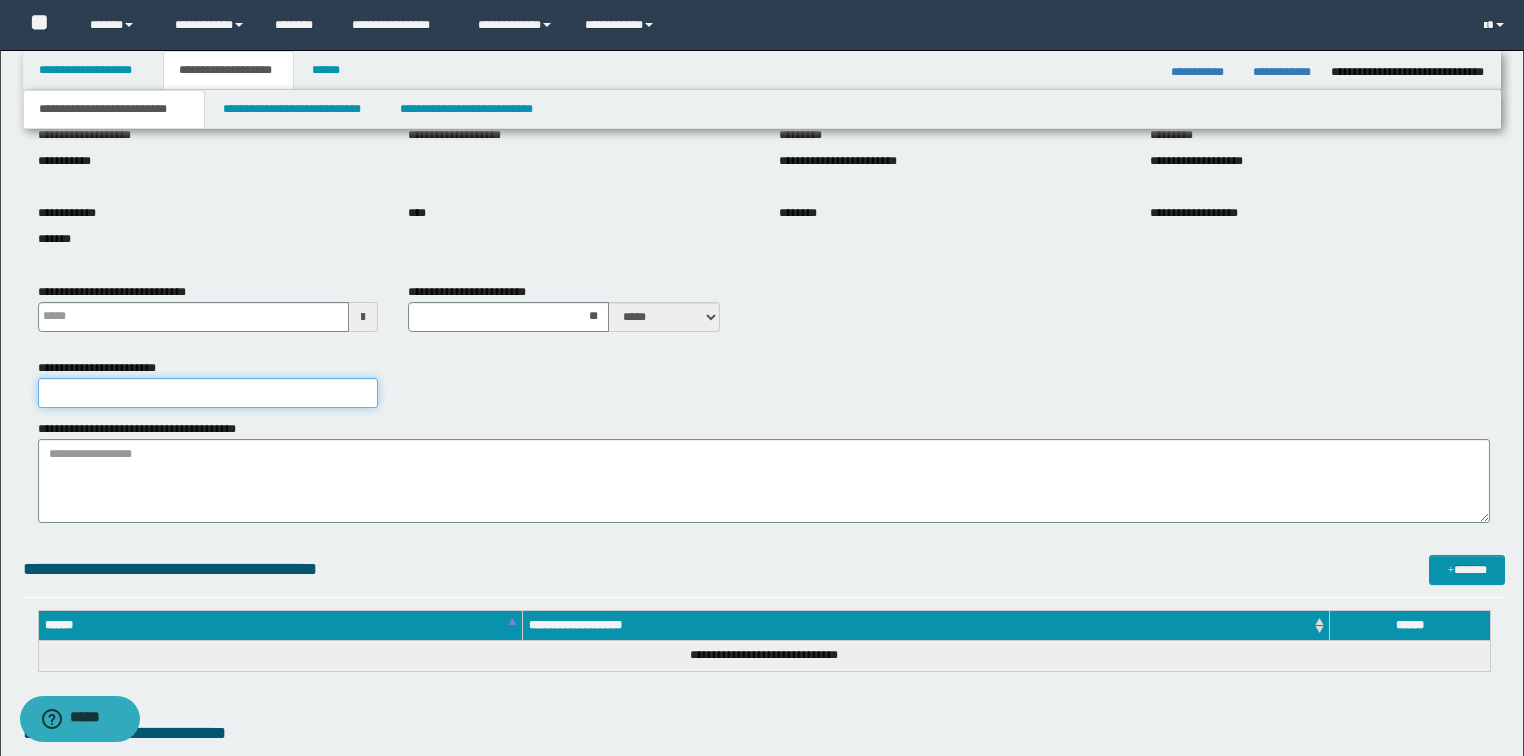 click on "**********" at bounding box center [208, 393] 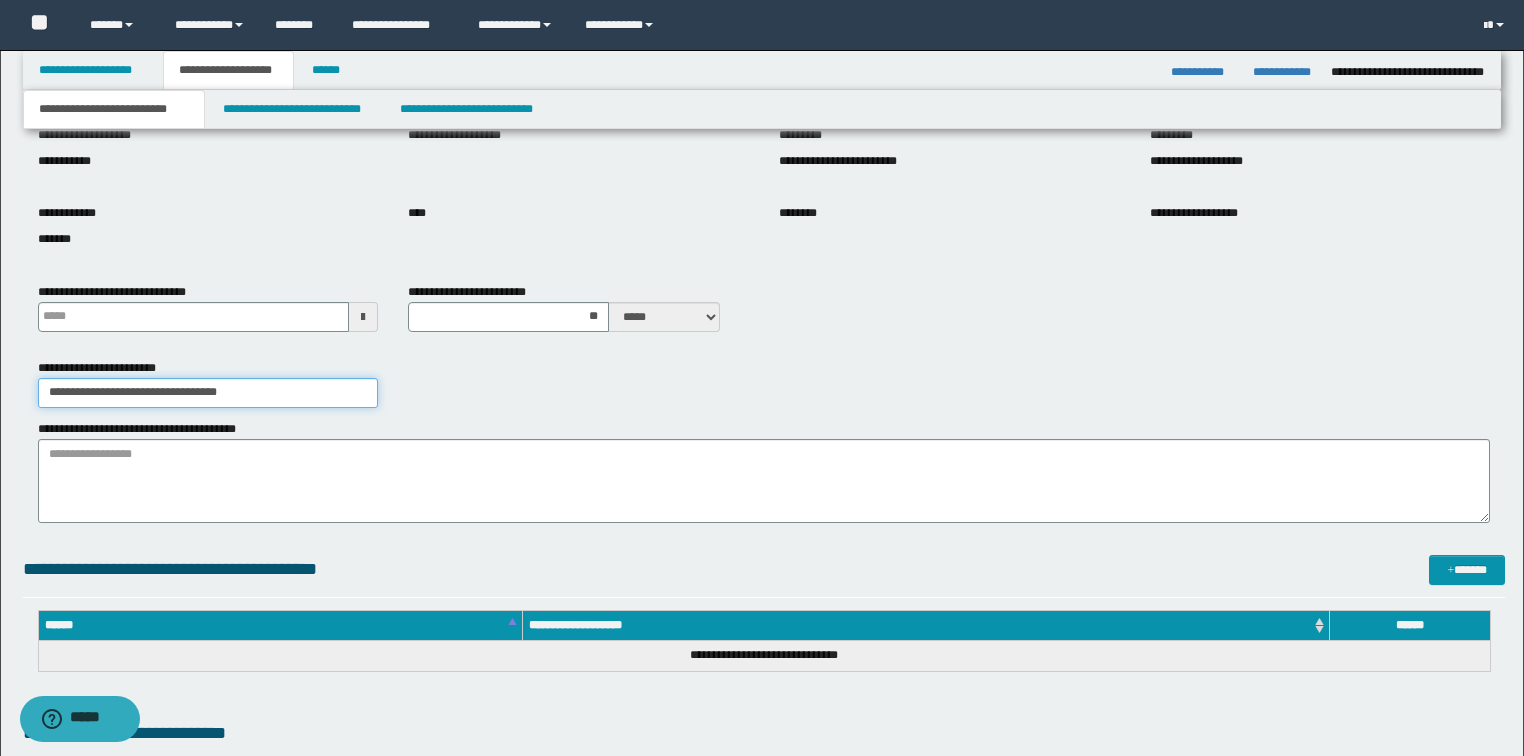 type on "**********" 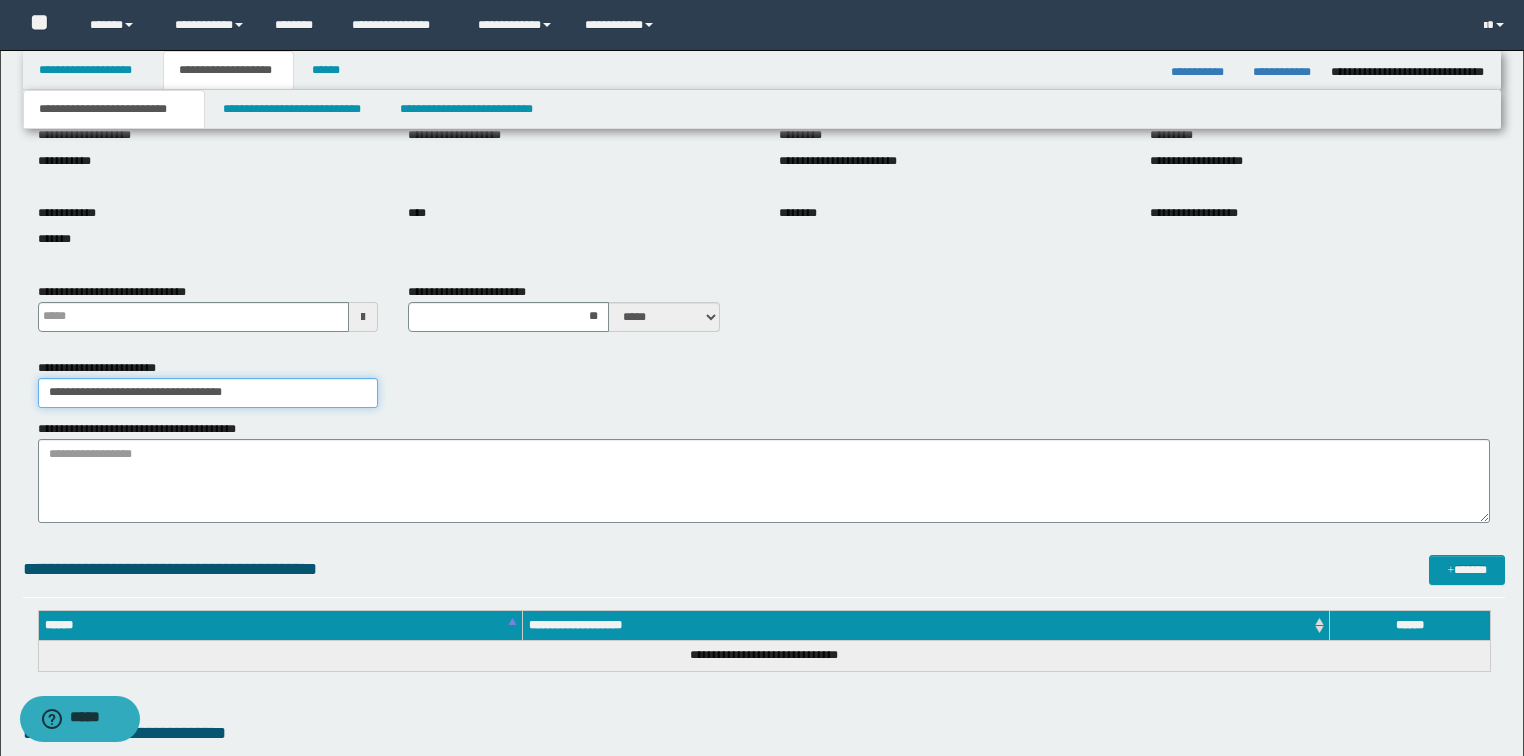 type 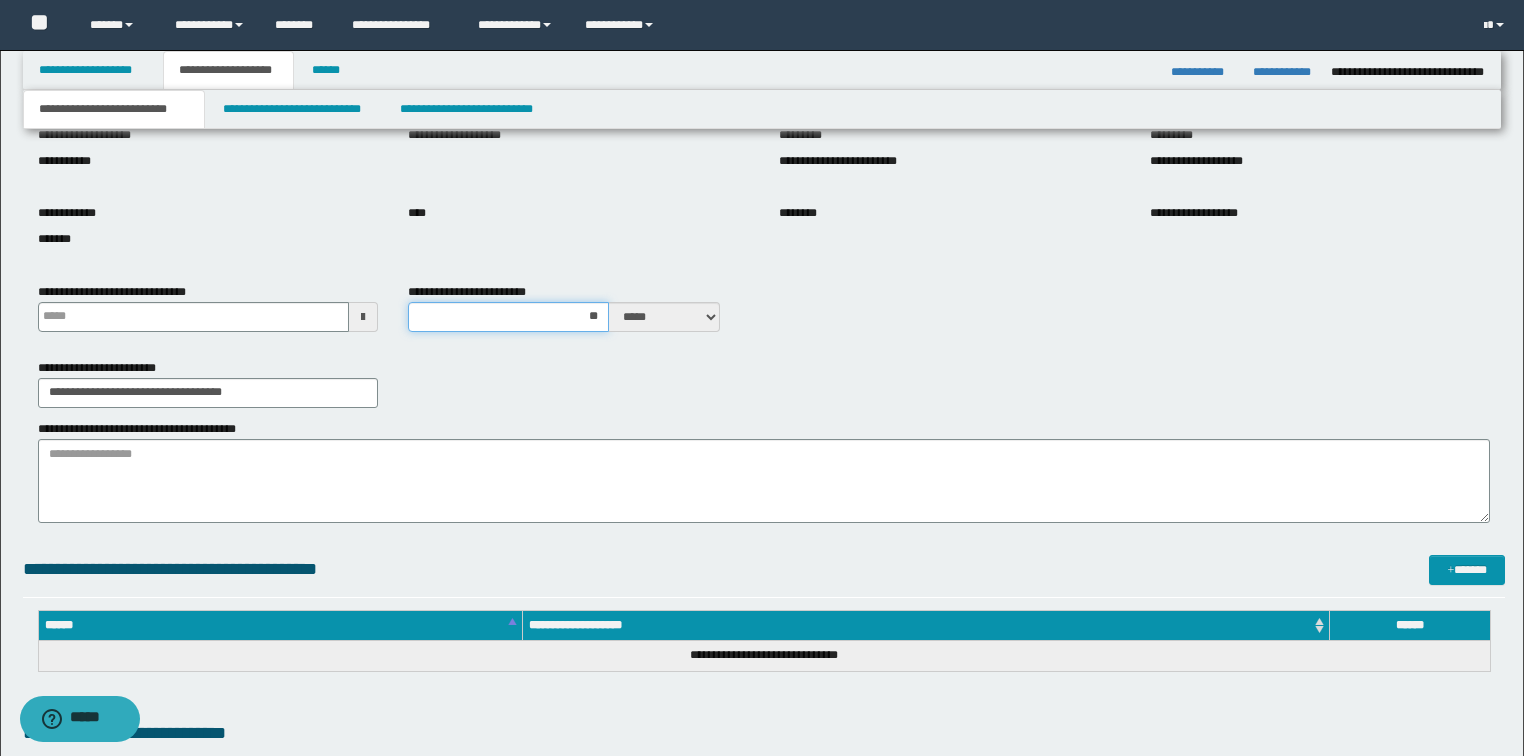drag, startPoint x: 579, startPoint y: 319, endPoint x: 632, endPoint y: 319, distance: 53 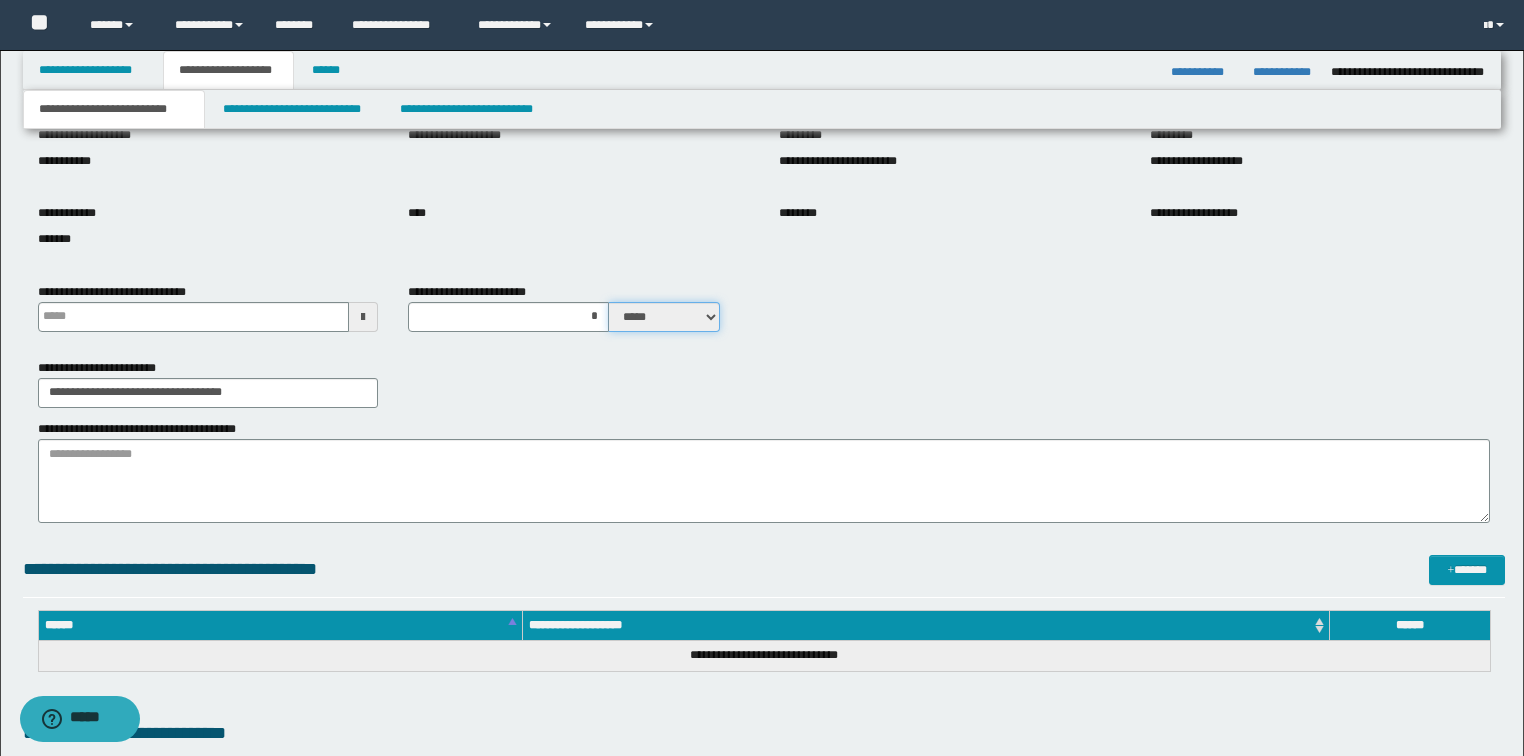 click on "*****
****" at bounding box center (664, 317) 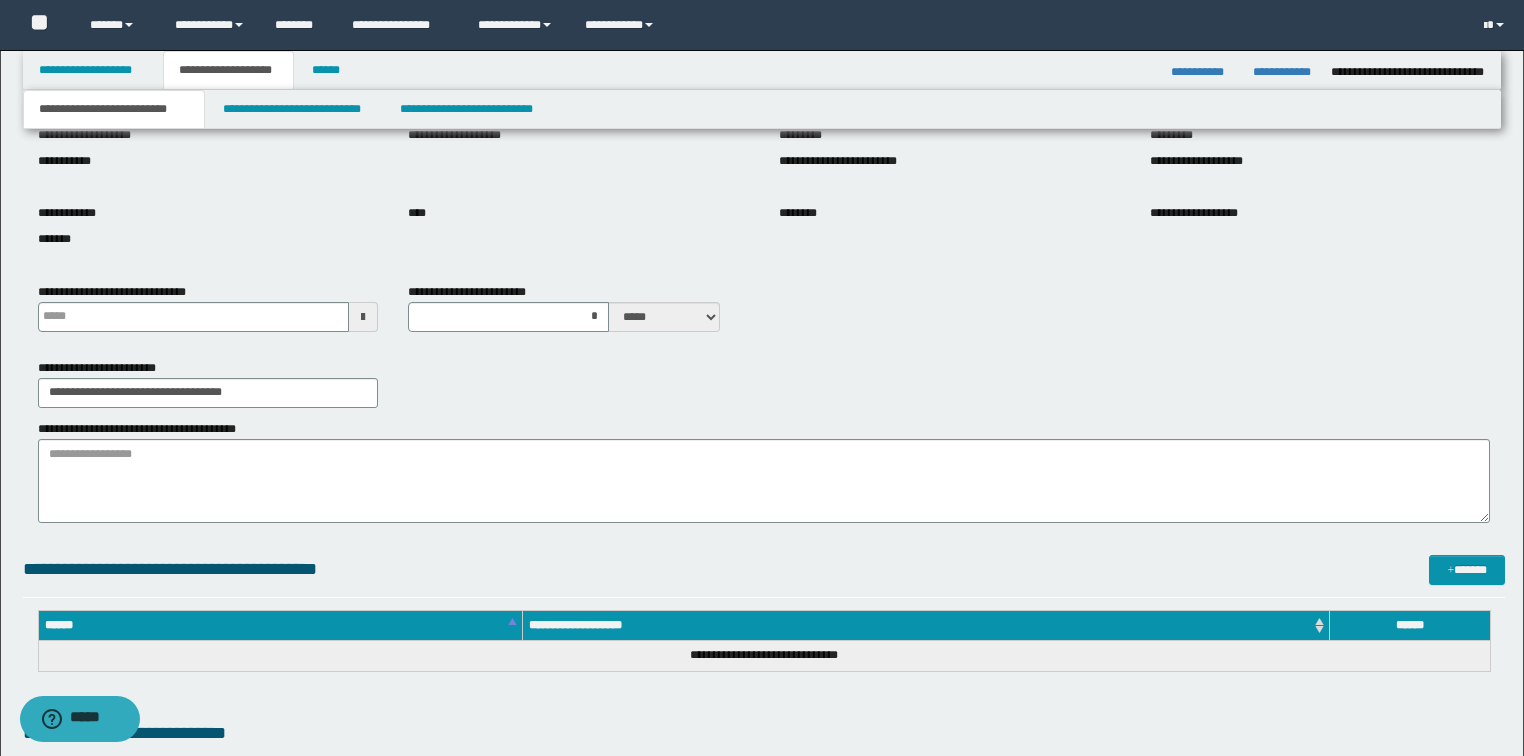 click on "**********" at bounding box center [764, 315] 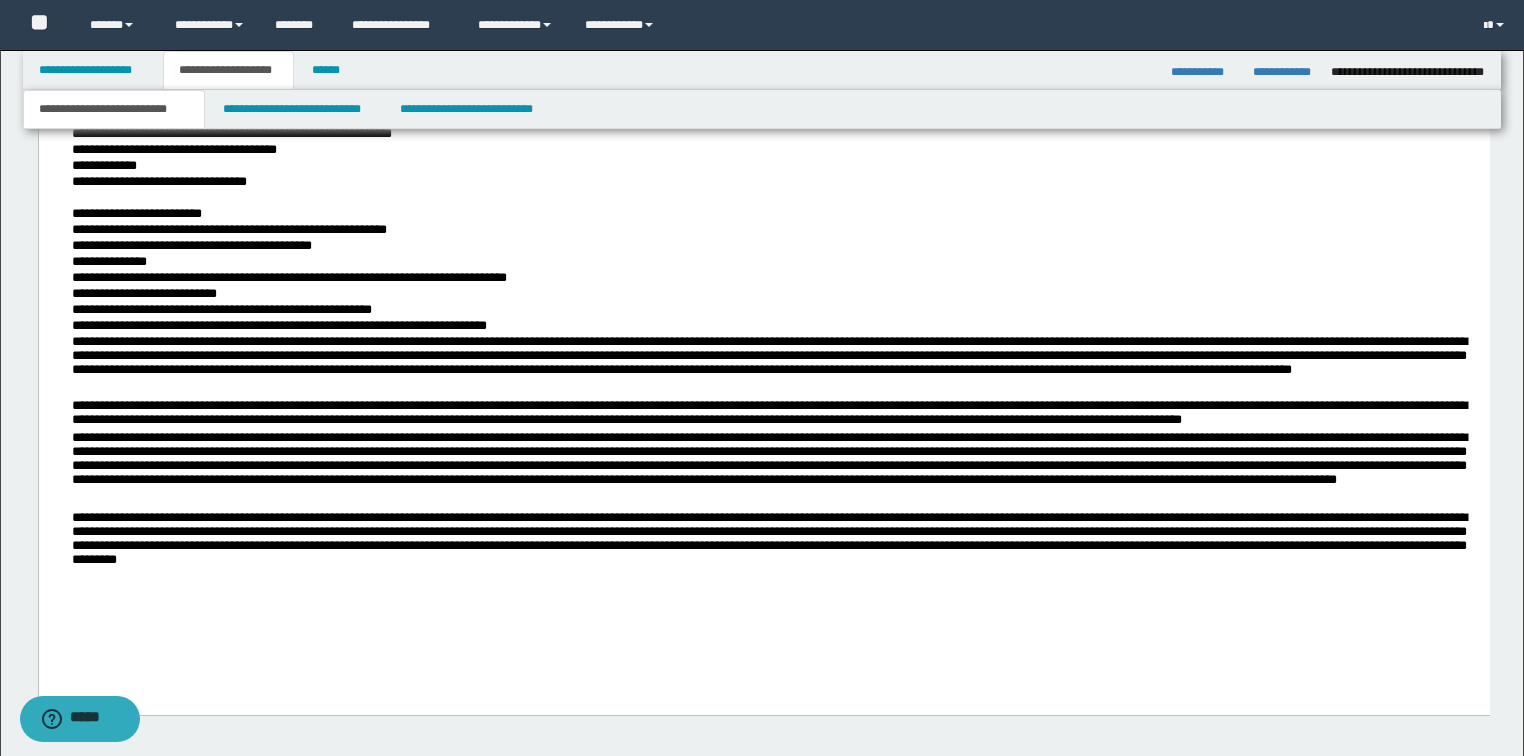 scroll, scrollTop: 1040, scrollLeft: 0, axis: vertical 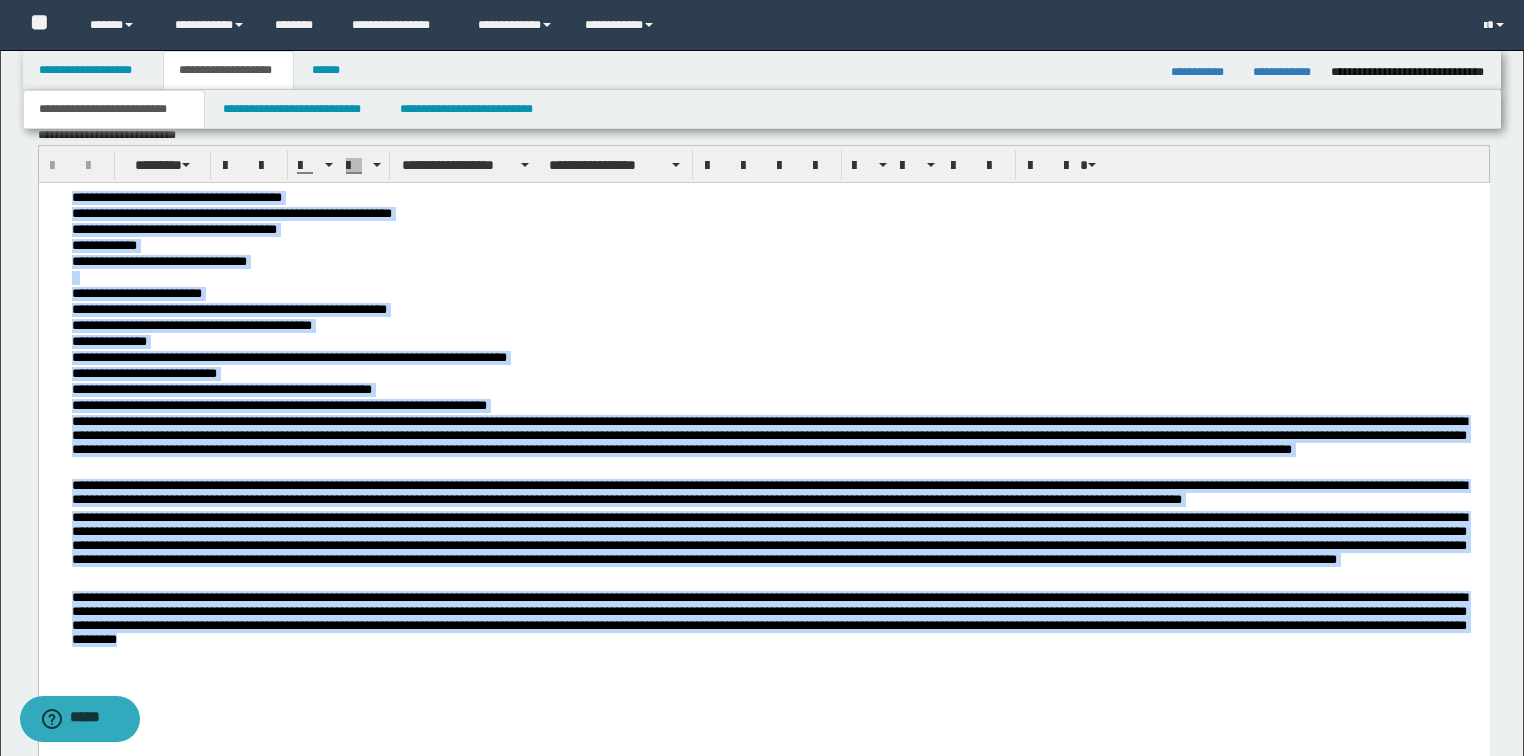drag, startPoint x: 538, startPoint y: 652, endPoint x: -1, endPoint y: 151, distance: 735.8818 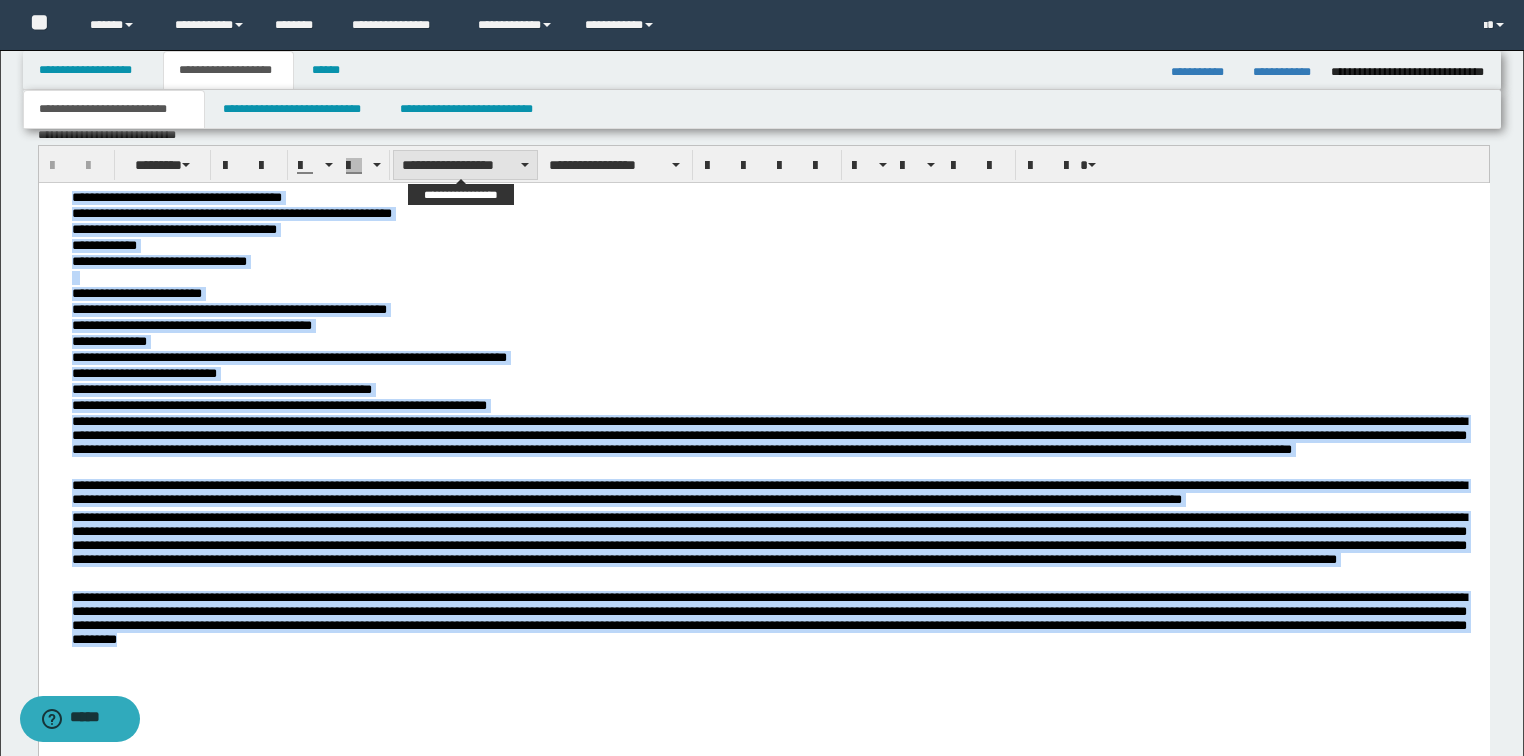 click on "**********" at bounding box center (465, 165) 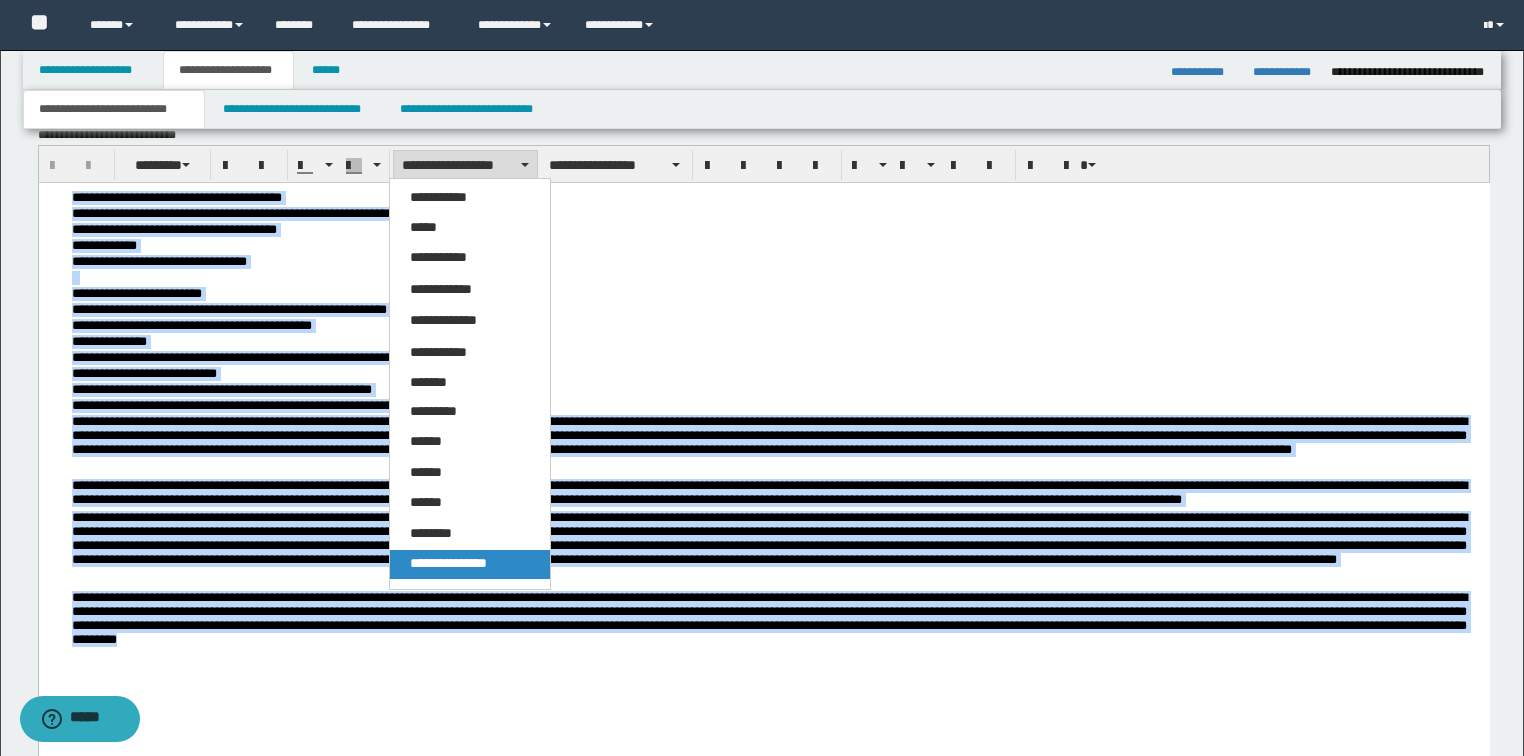 click on "**********" at bounding box center [470, 564] 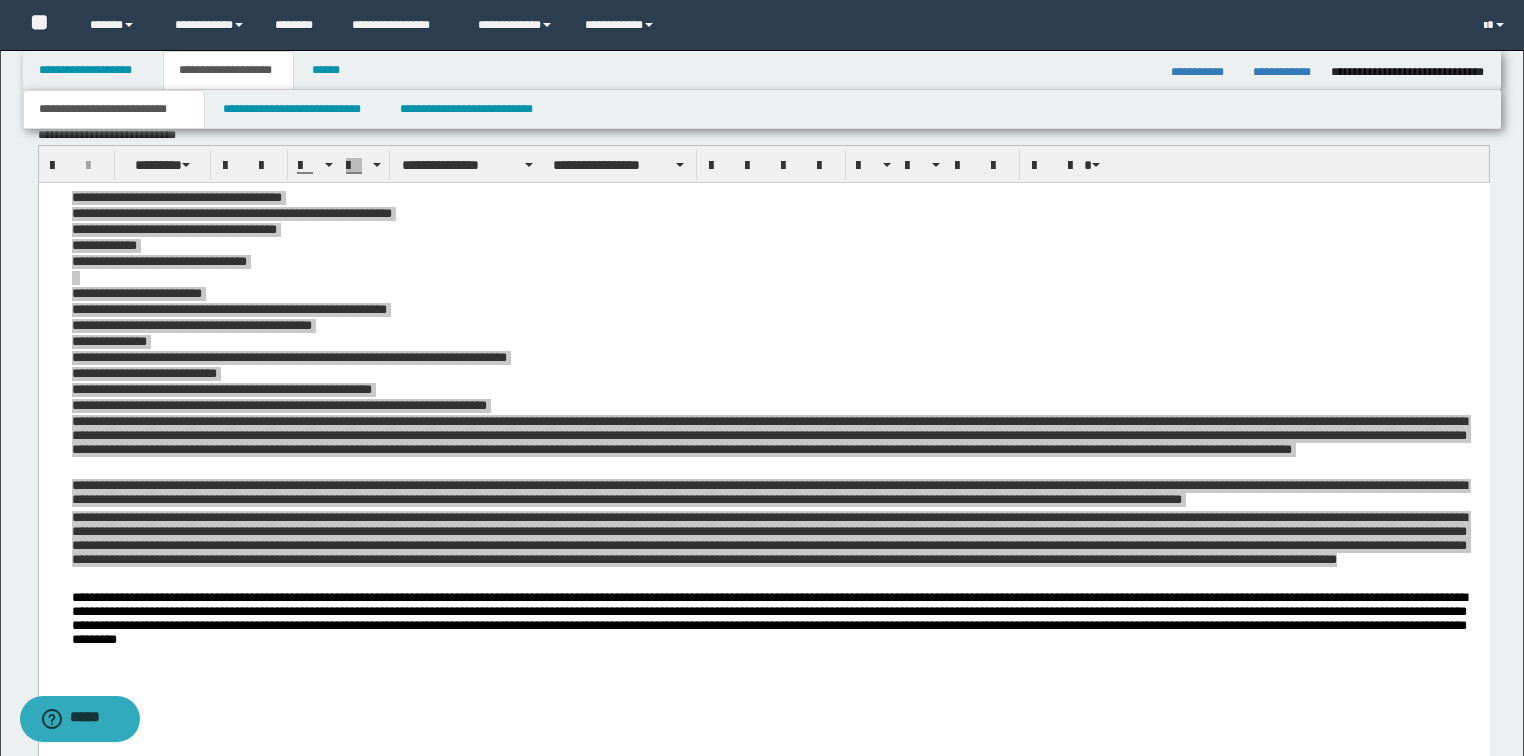 click on "**********" at bounding box center (764, 164) 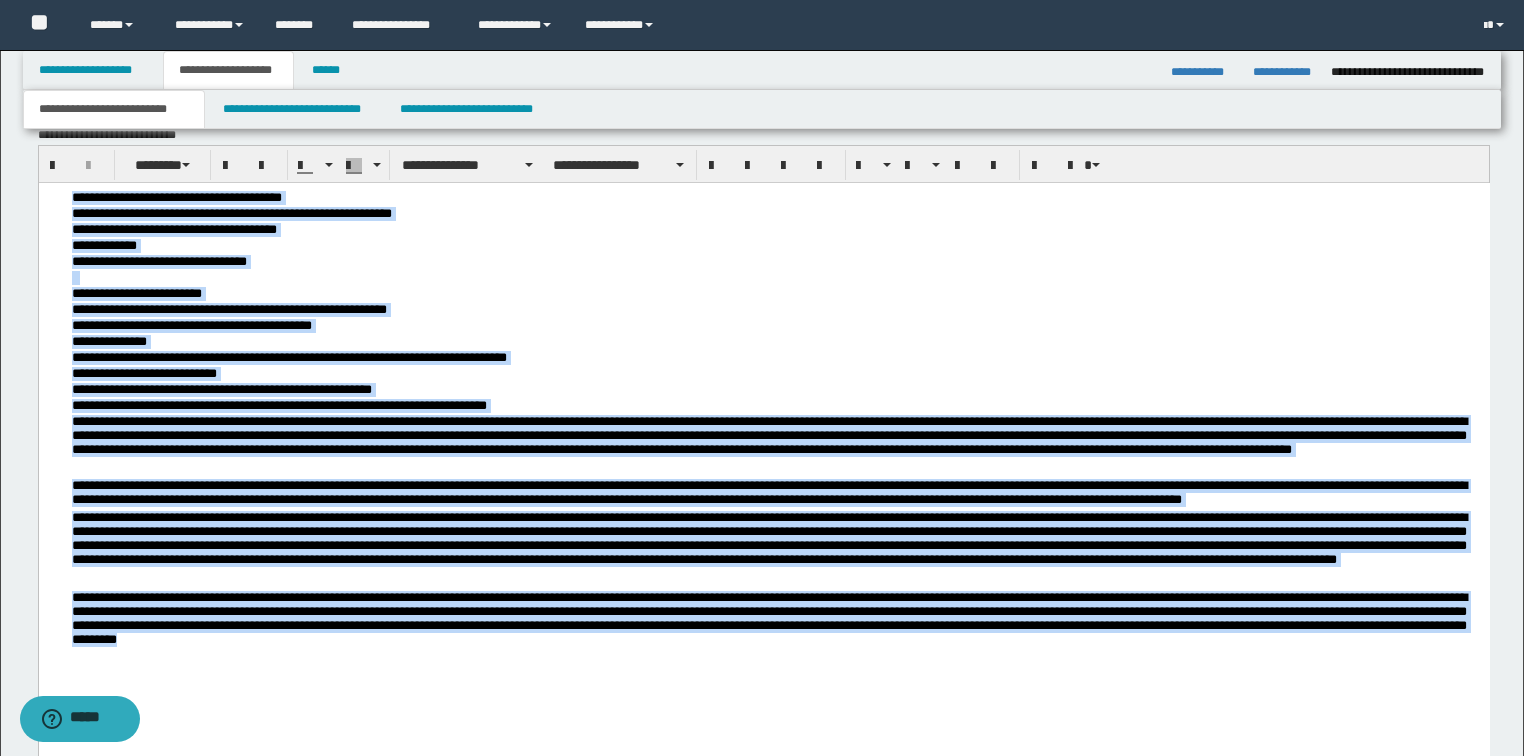 click on "**********" at bounding box center (775, 230) 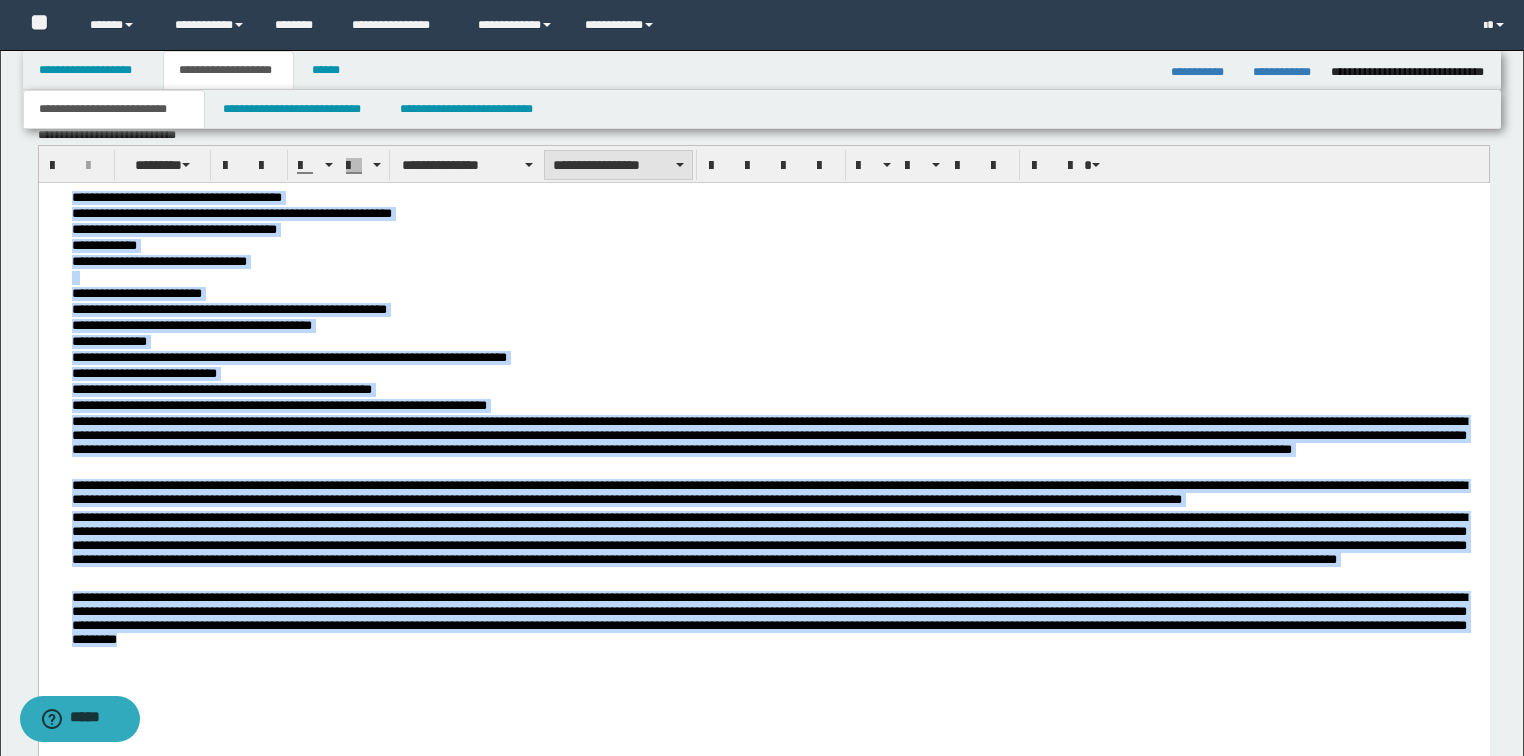 click on "**********" at bounding box center (618, 165) 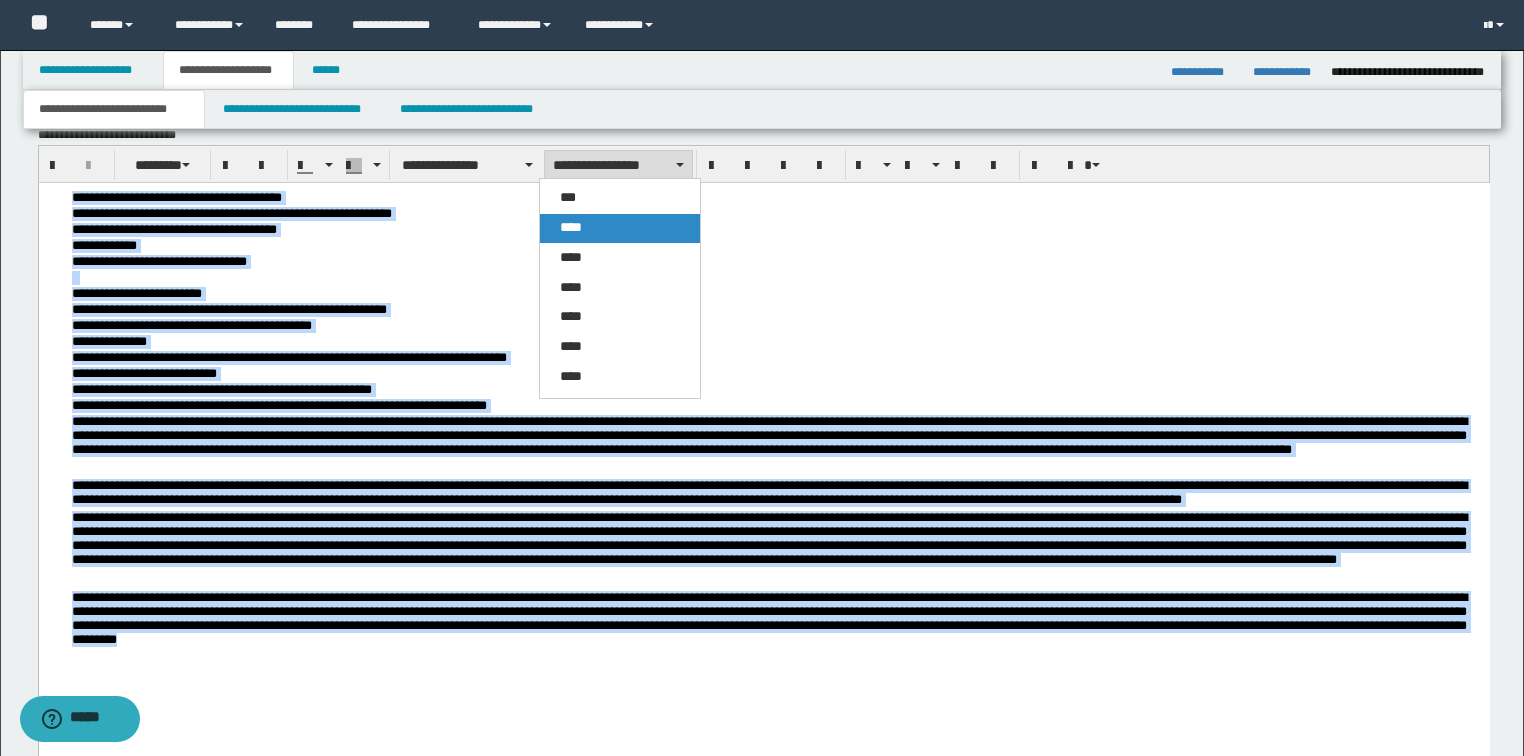 click on "****" at bounding box center (571, 227) 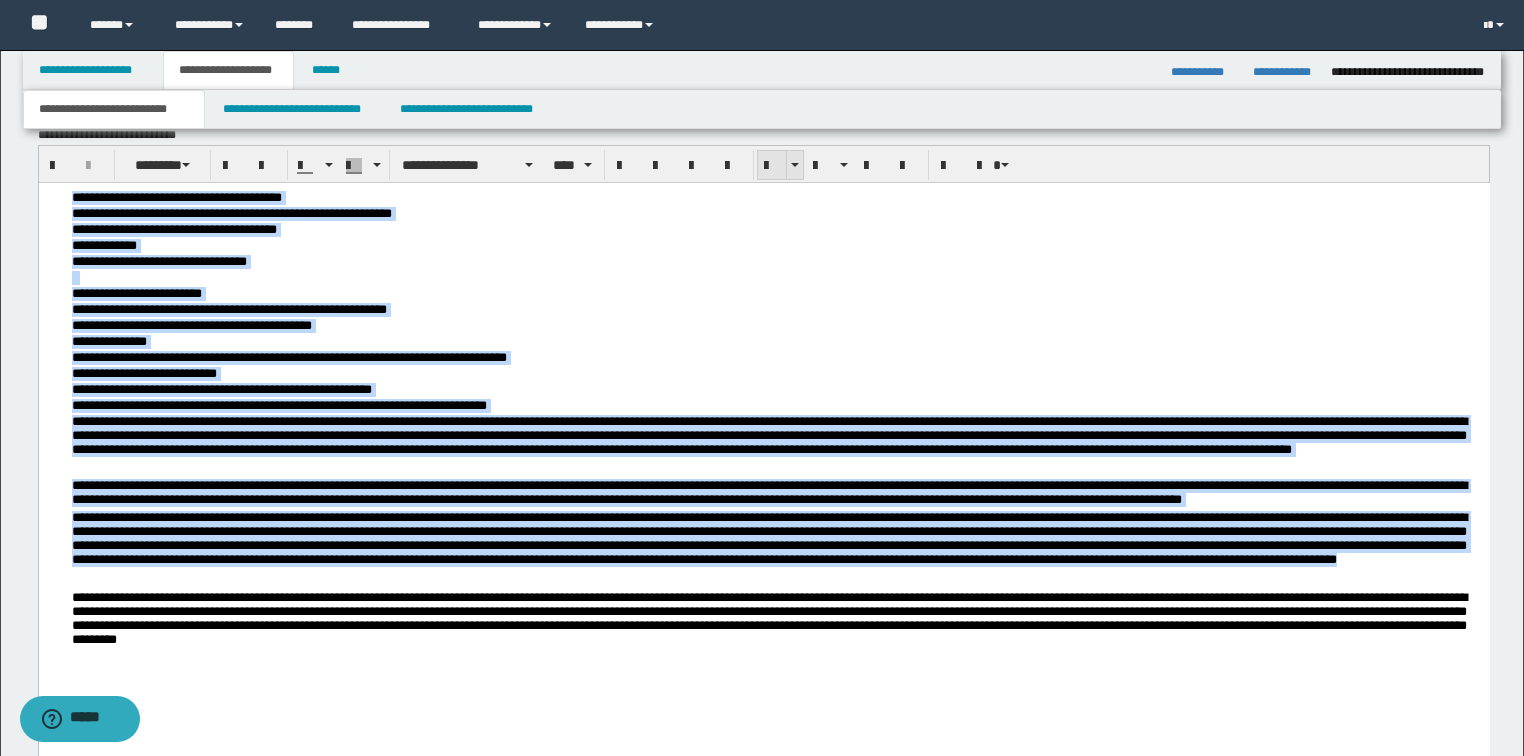click at bounding box center [772, 166] 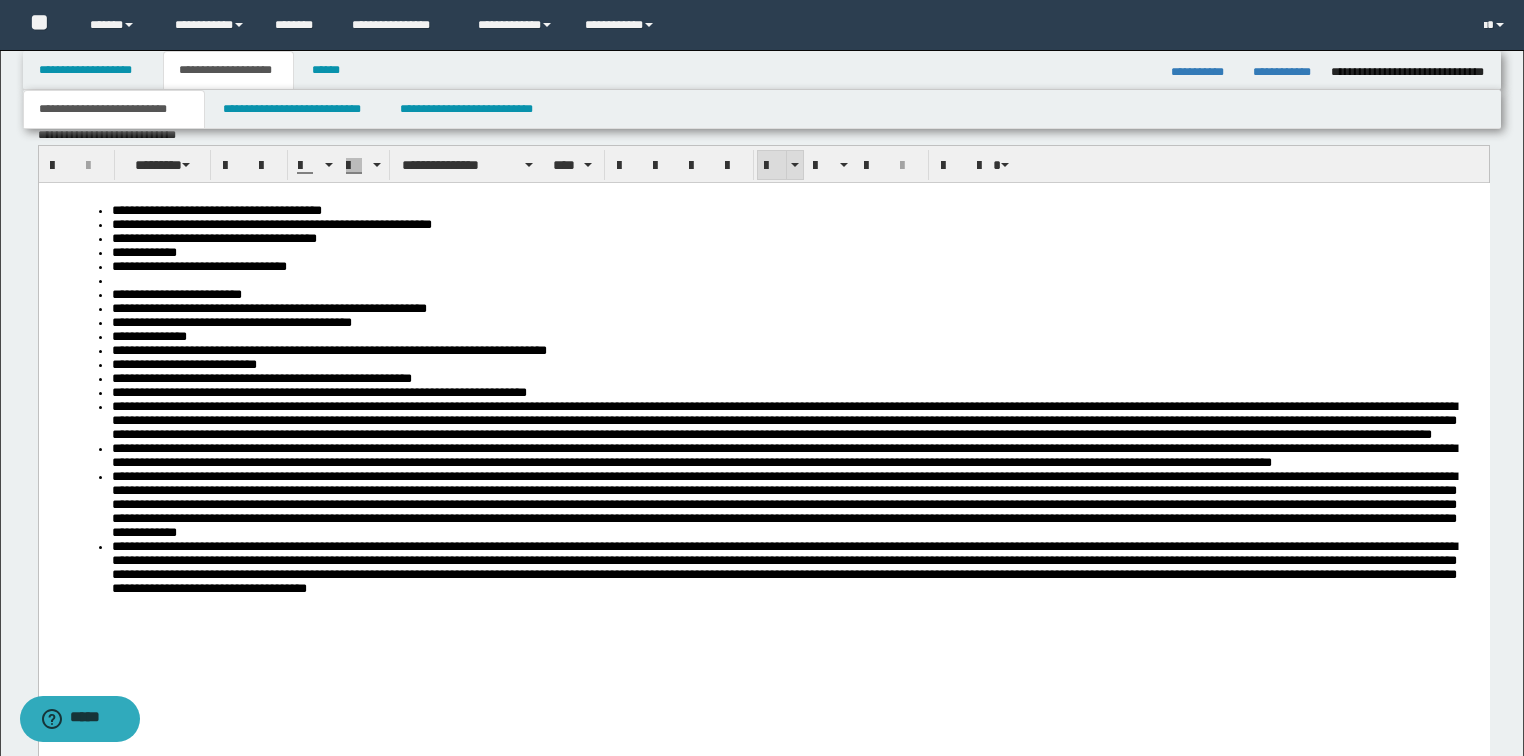 click at bounding box center [772, 166] 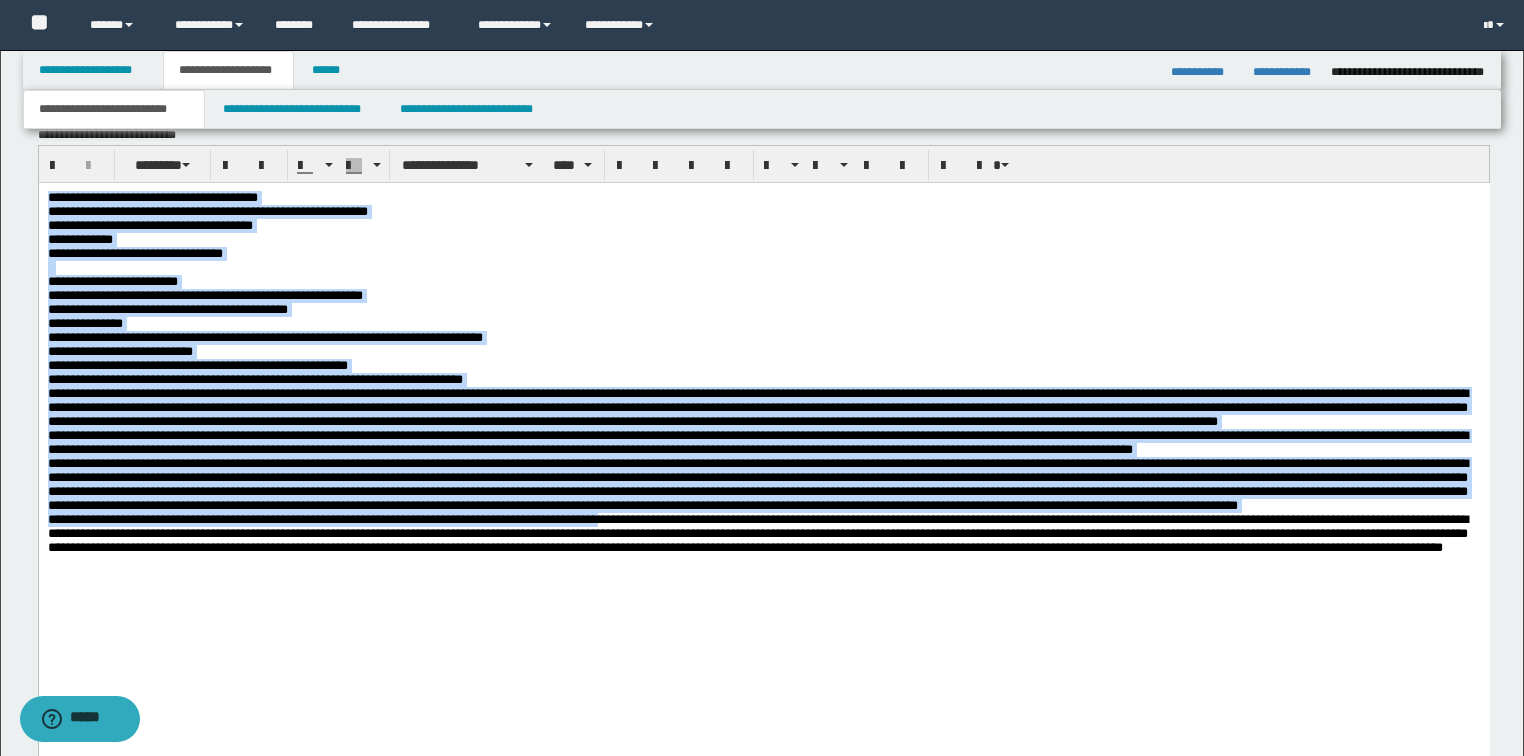 drag, startPoint x: 666, startPoint y: 581, endPoint x: -1, endPoint y: 141, distance: 799.05505 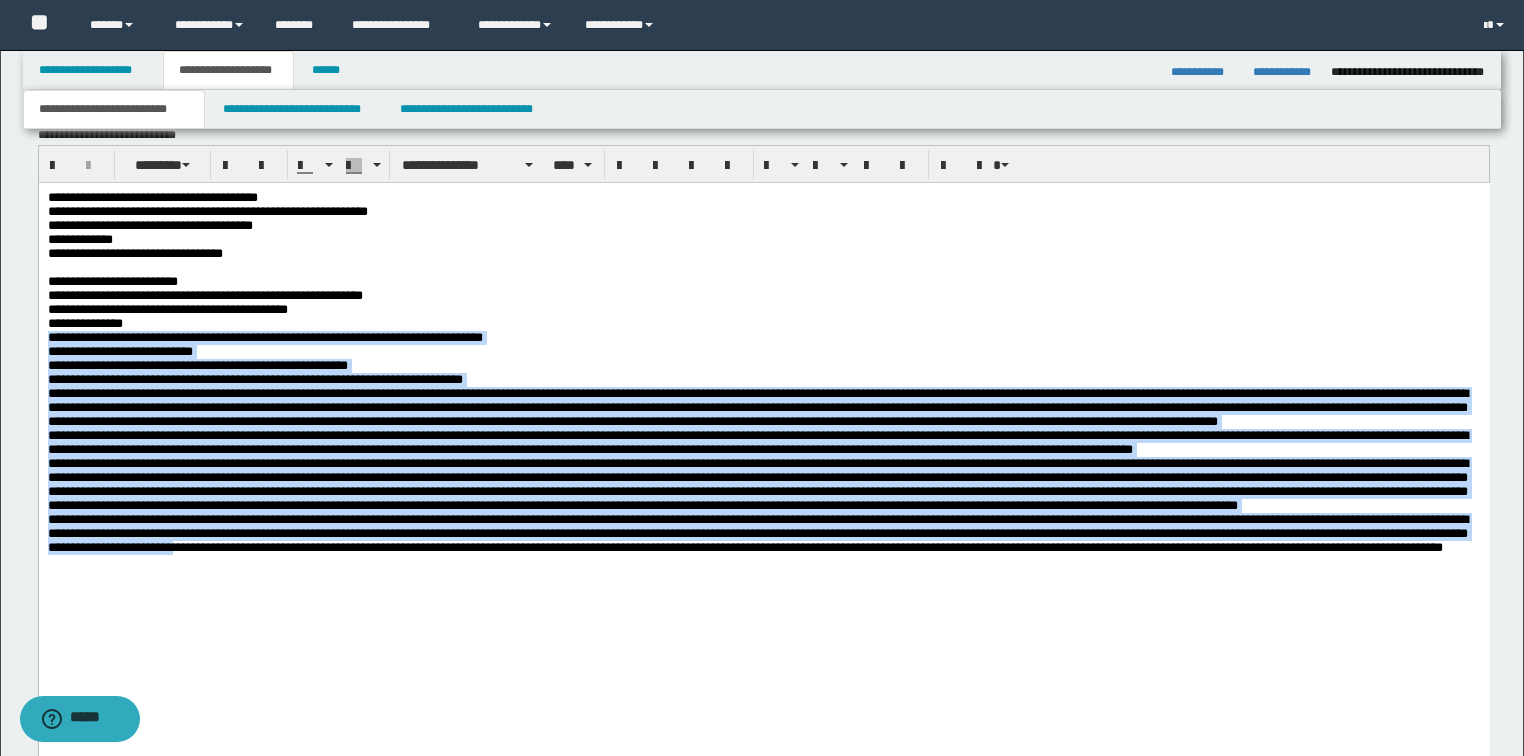drag, startPoint x: 415, startPoint y: 612, endPoint x: -1, endPoint y: 353, distance: 490.03775 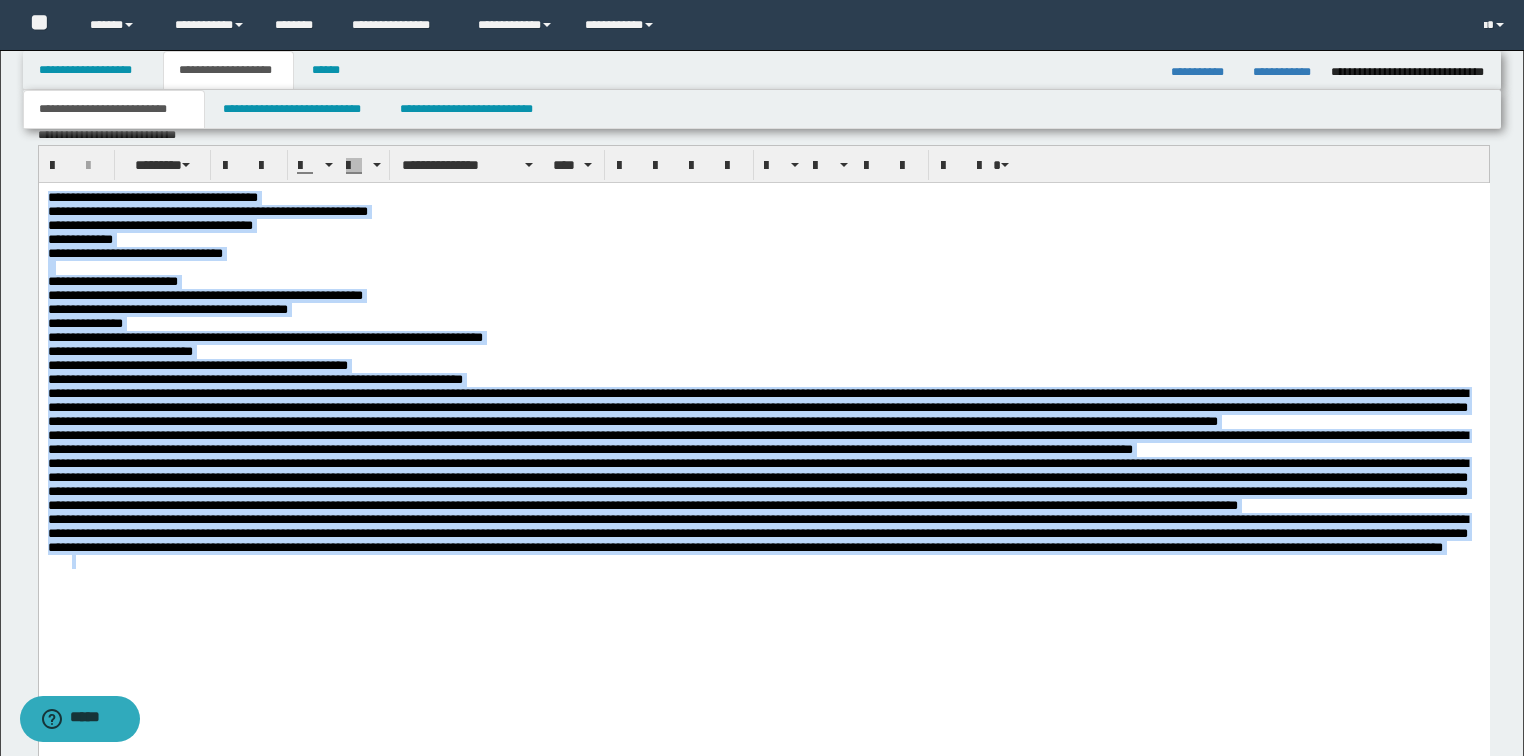 drag, startPoint x: 355, startPoint y: 645, endPoint x: -1, endPoint y: 136, distance: 621.14166 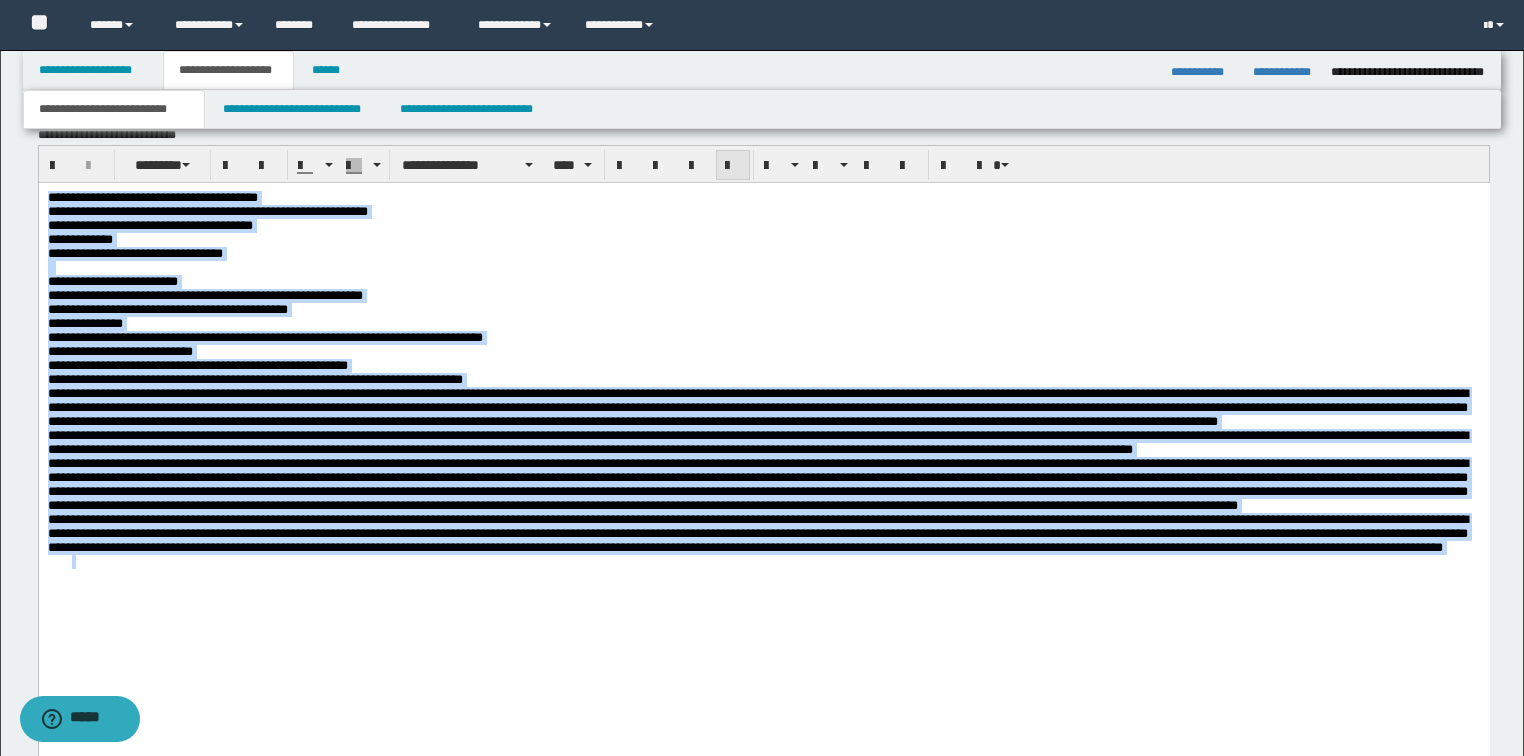 drag, startPoint x: 726, startPoint y: 166, endPoint x: 789, endPoint y: 154, distance: 64.132675 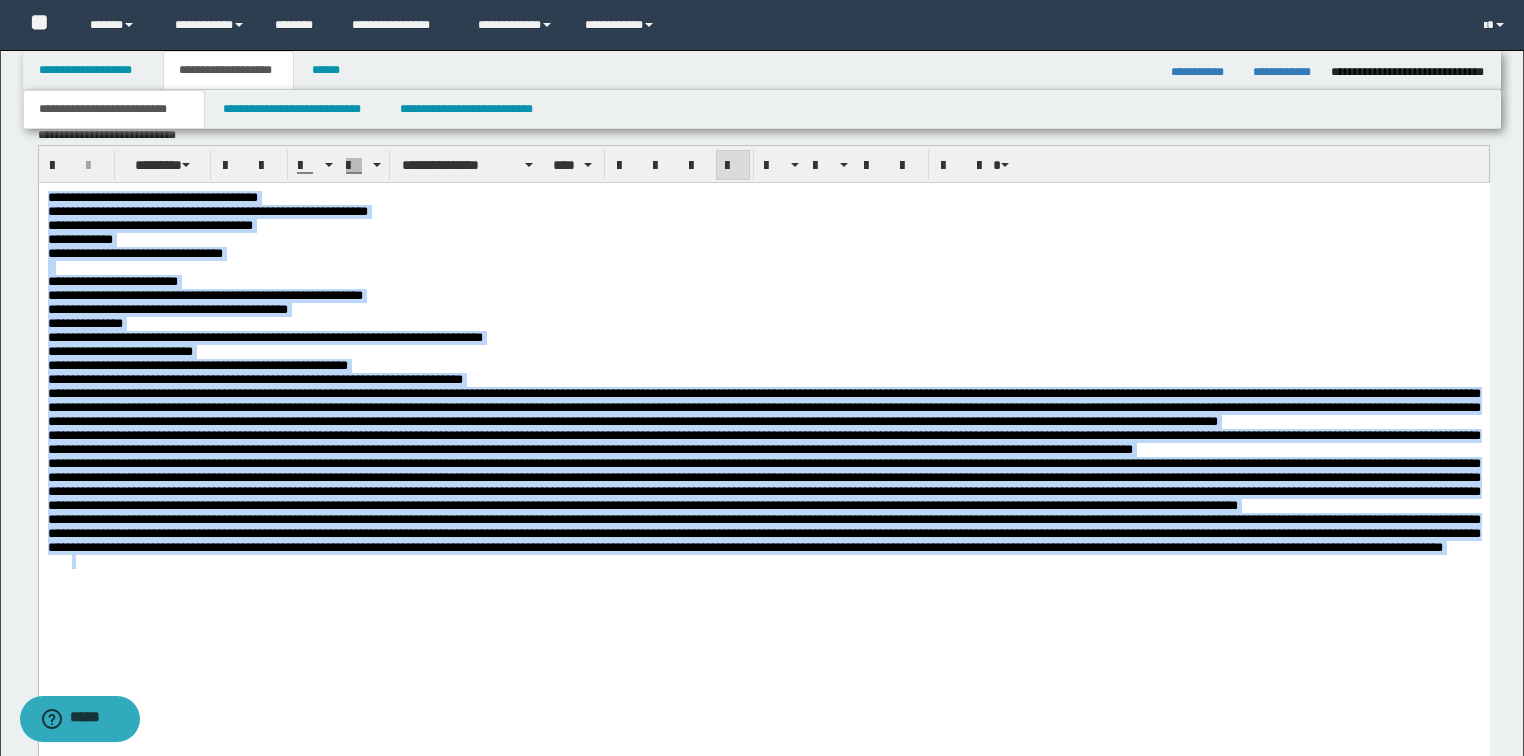 click at bounding box center [763, 483] 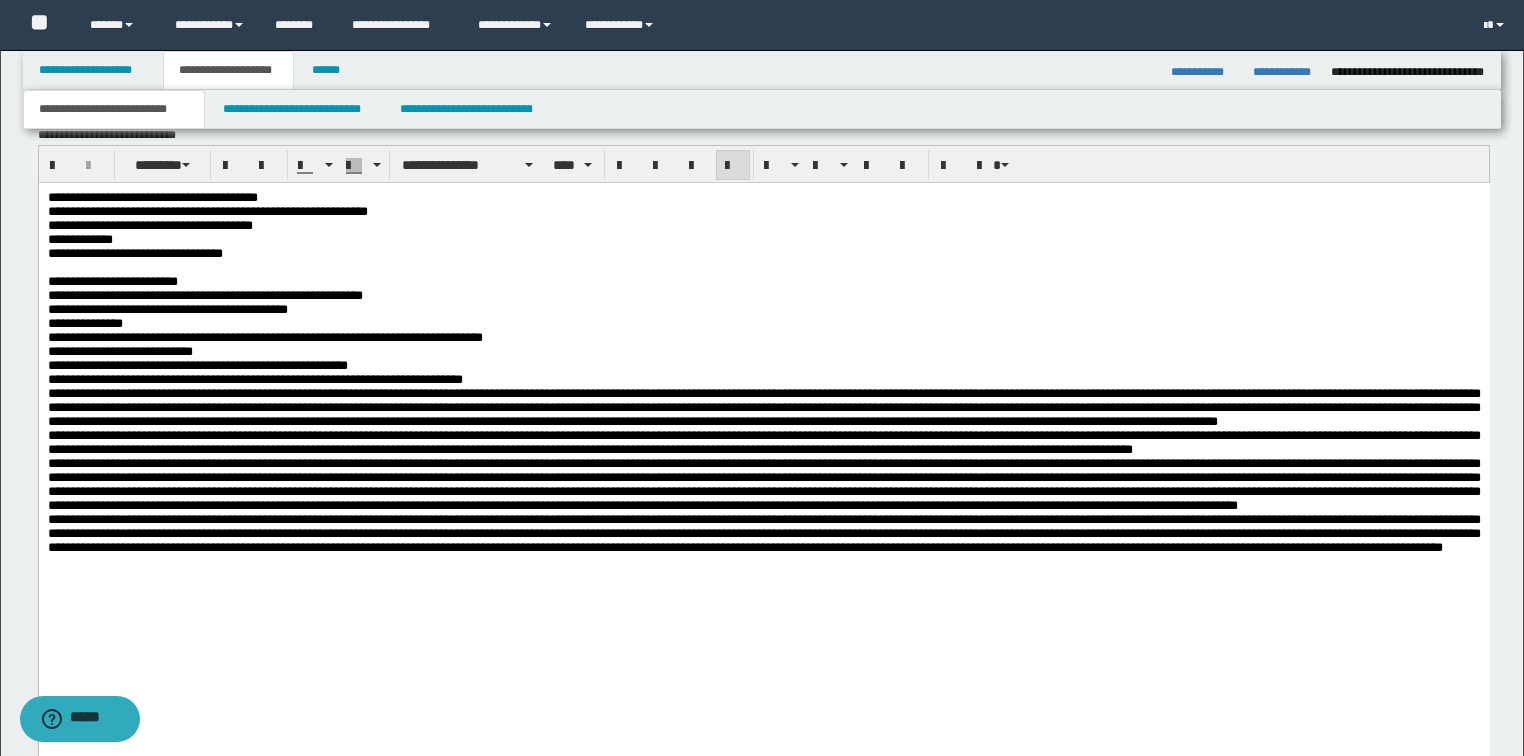 click on "**********" at bounding box center [763, 337] 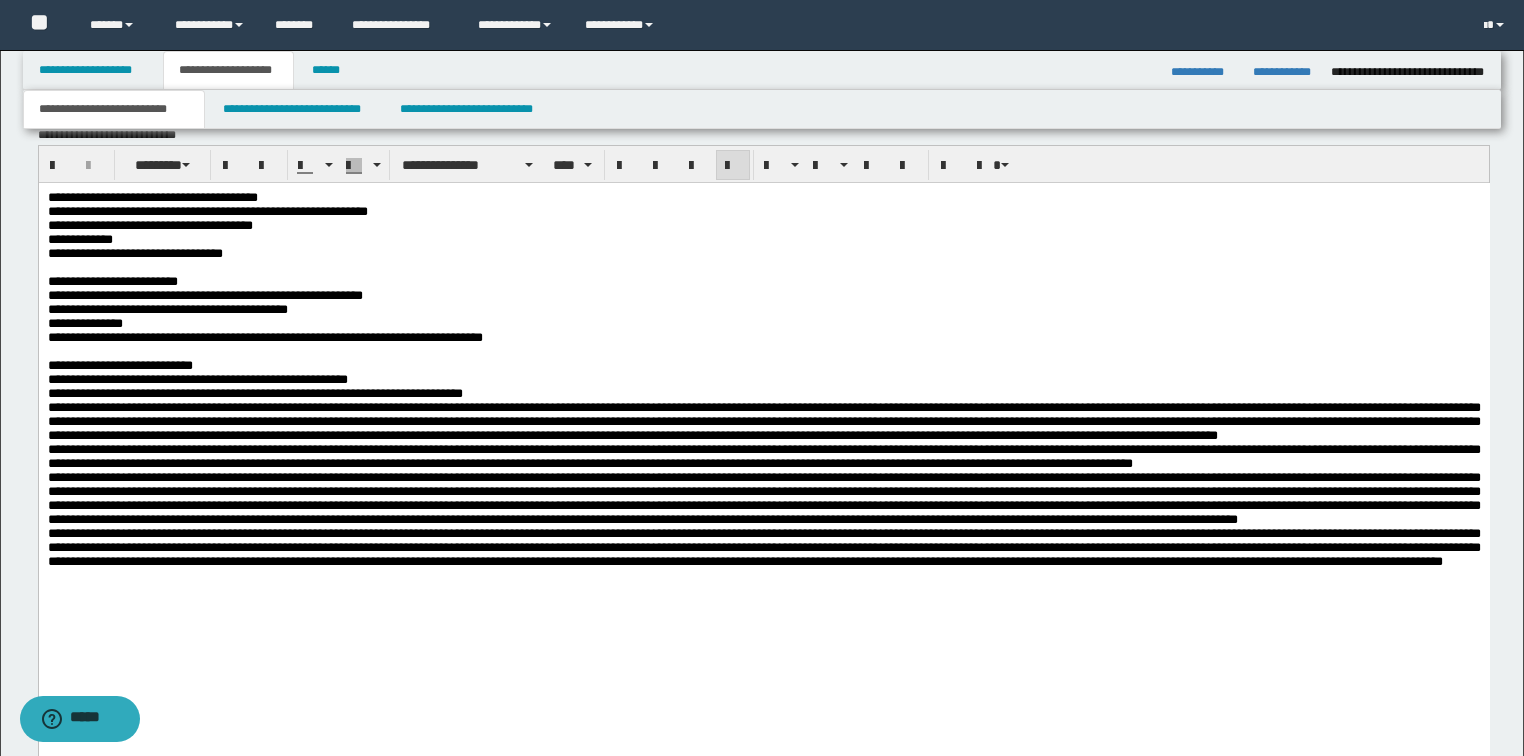 click on "**********" at bounding box center [763, 379] 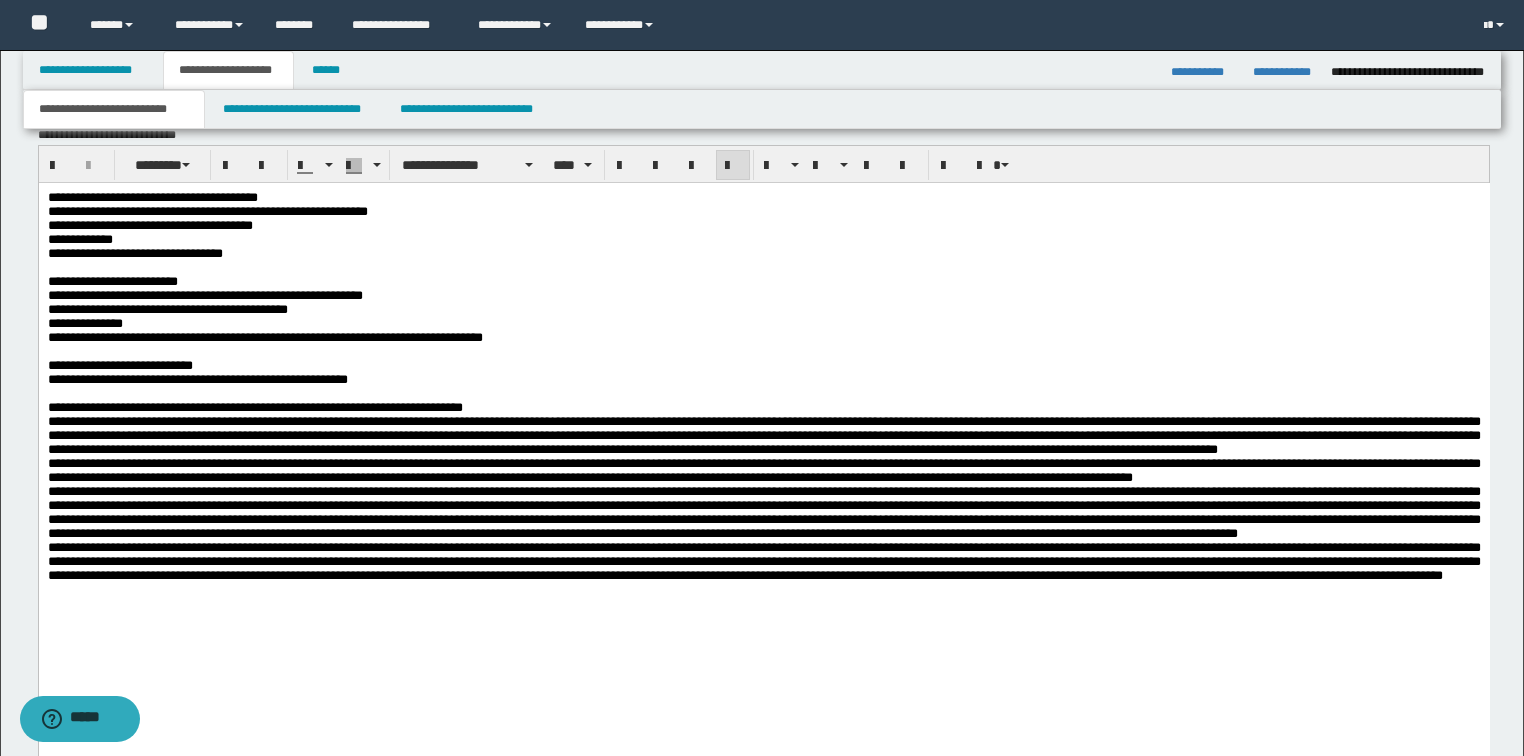 scroll, scrollTop: 1360, scrollLeft: 0, axis: vertical 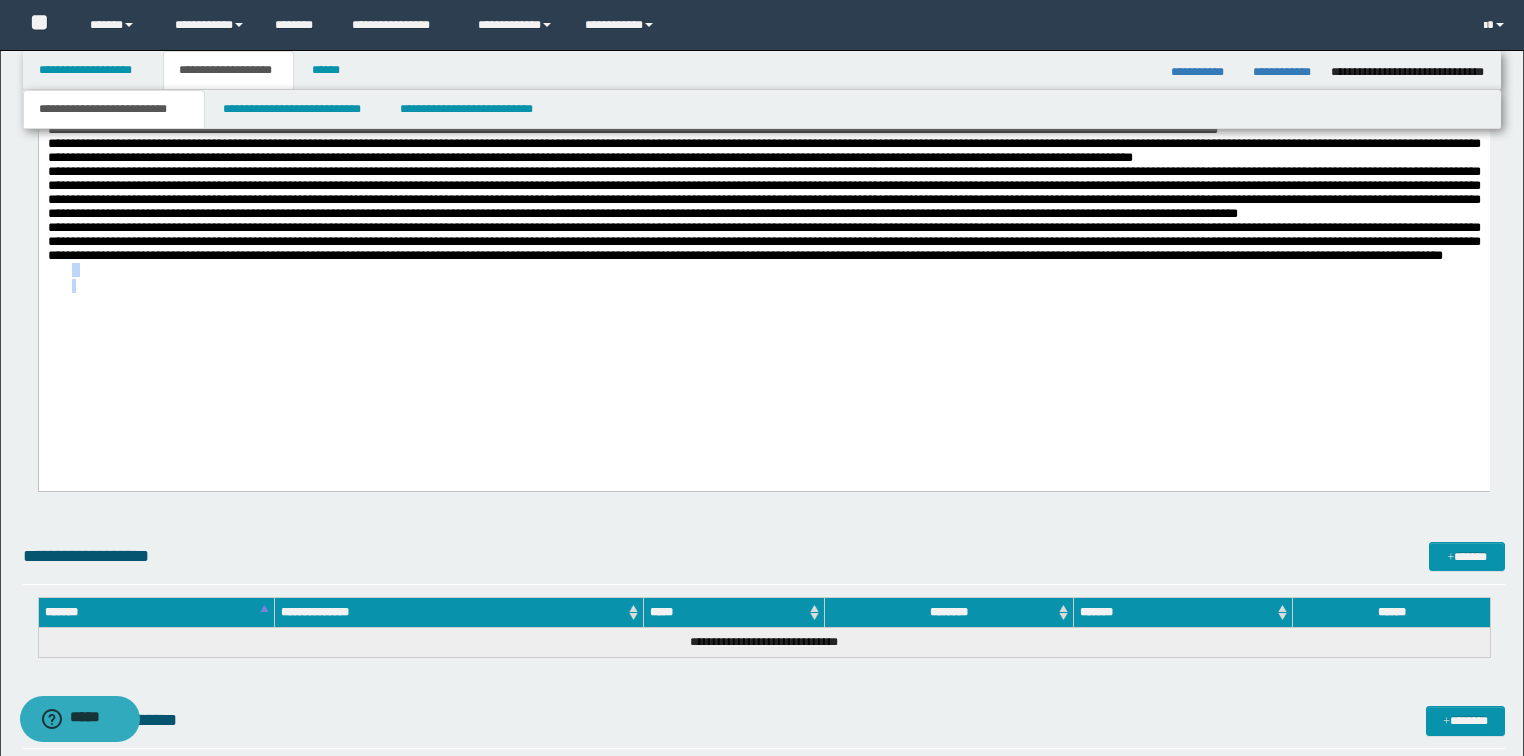 drag, startPoint x: 365, startPoint y: 338, endPoint x: 473, endPoint y: 522, distance: 213.35417 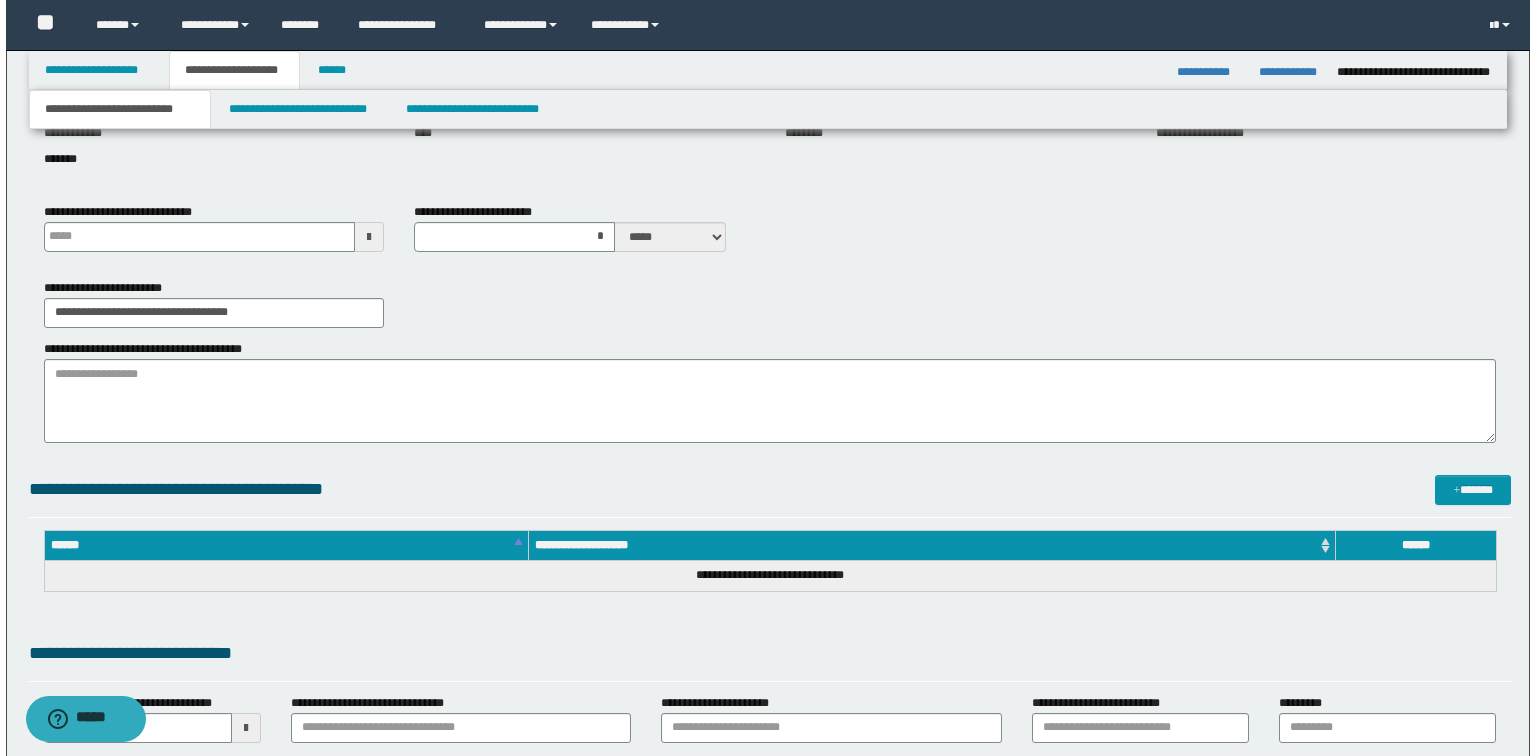 scroll, scrollTop: 0, scrollLeft: 0, axis: both 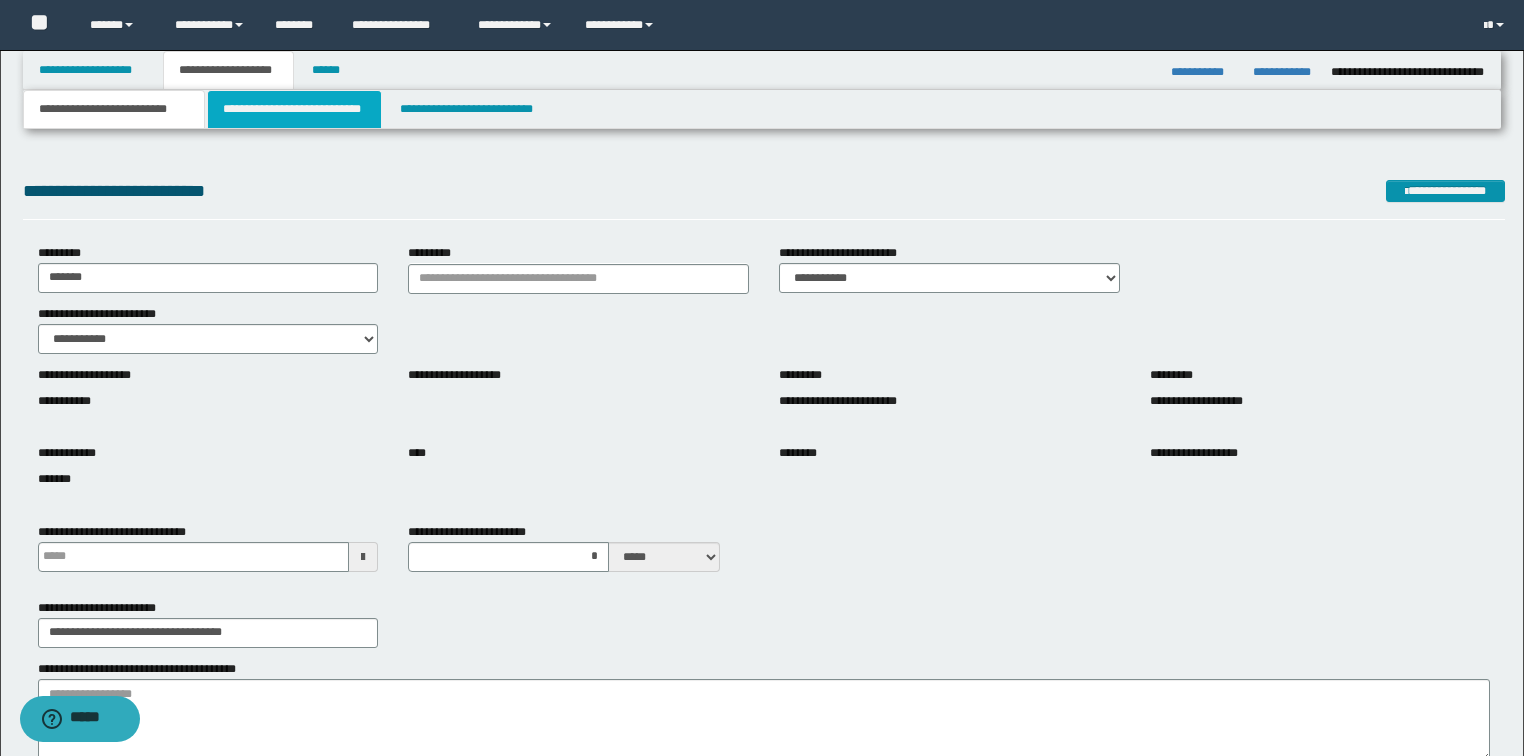 click on "**********" at bounding box center (294, 109) 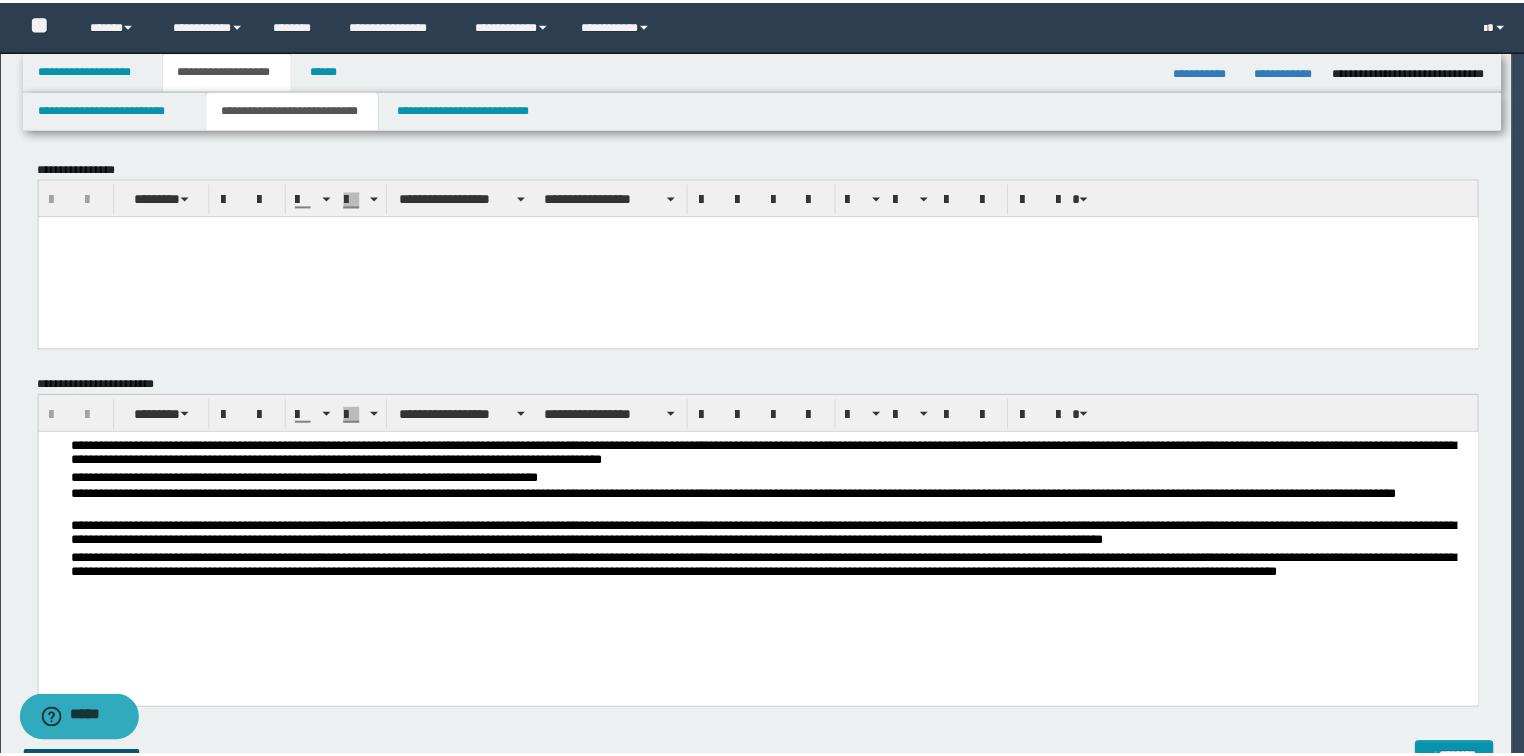 scroll, scrollTop: 0, scrollLeft: 0, axis: both 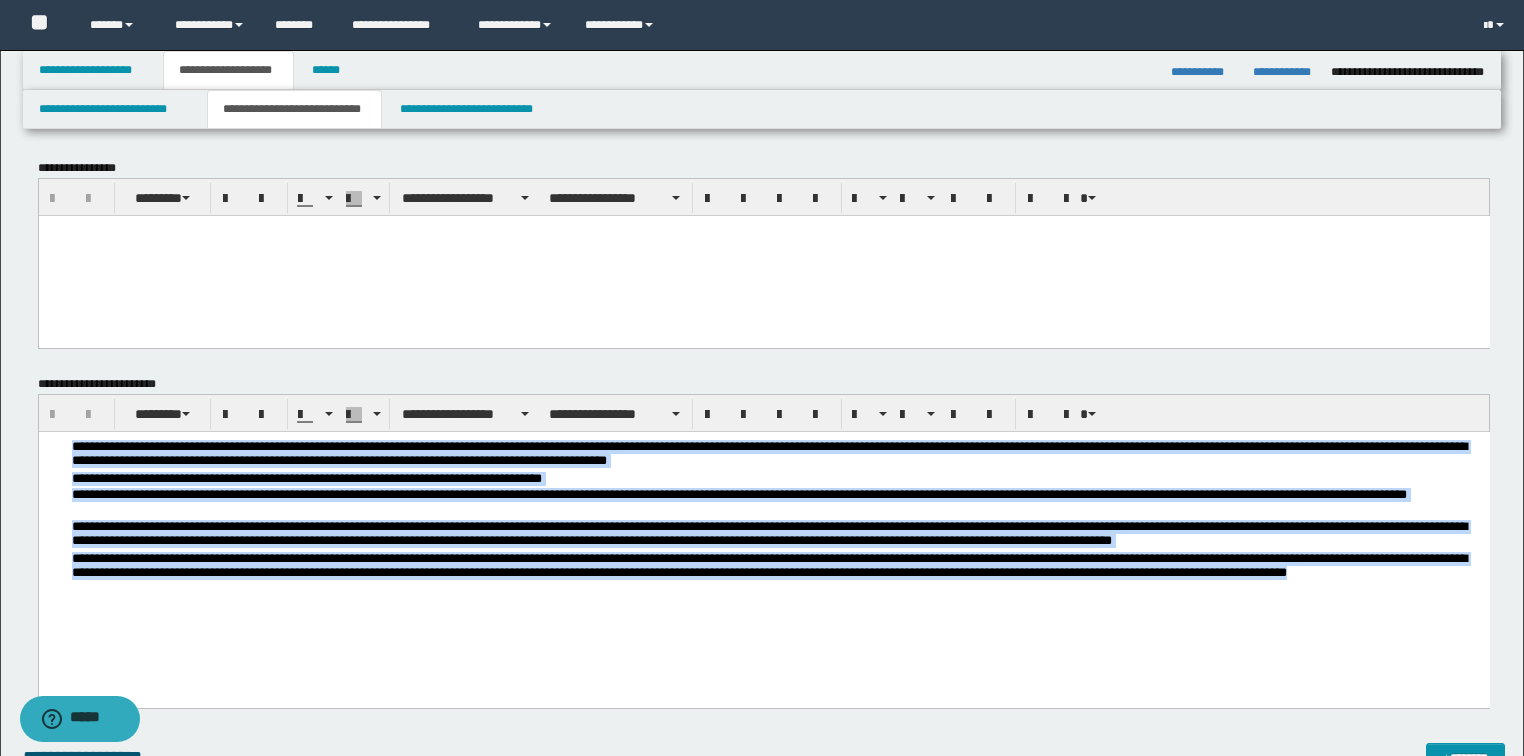 drag, startPoint x: 139, startPoint y: 600, endPoint x: 38, endPoint y: 779, distance: 205.52858 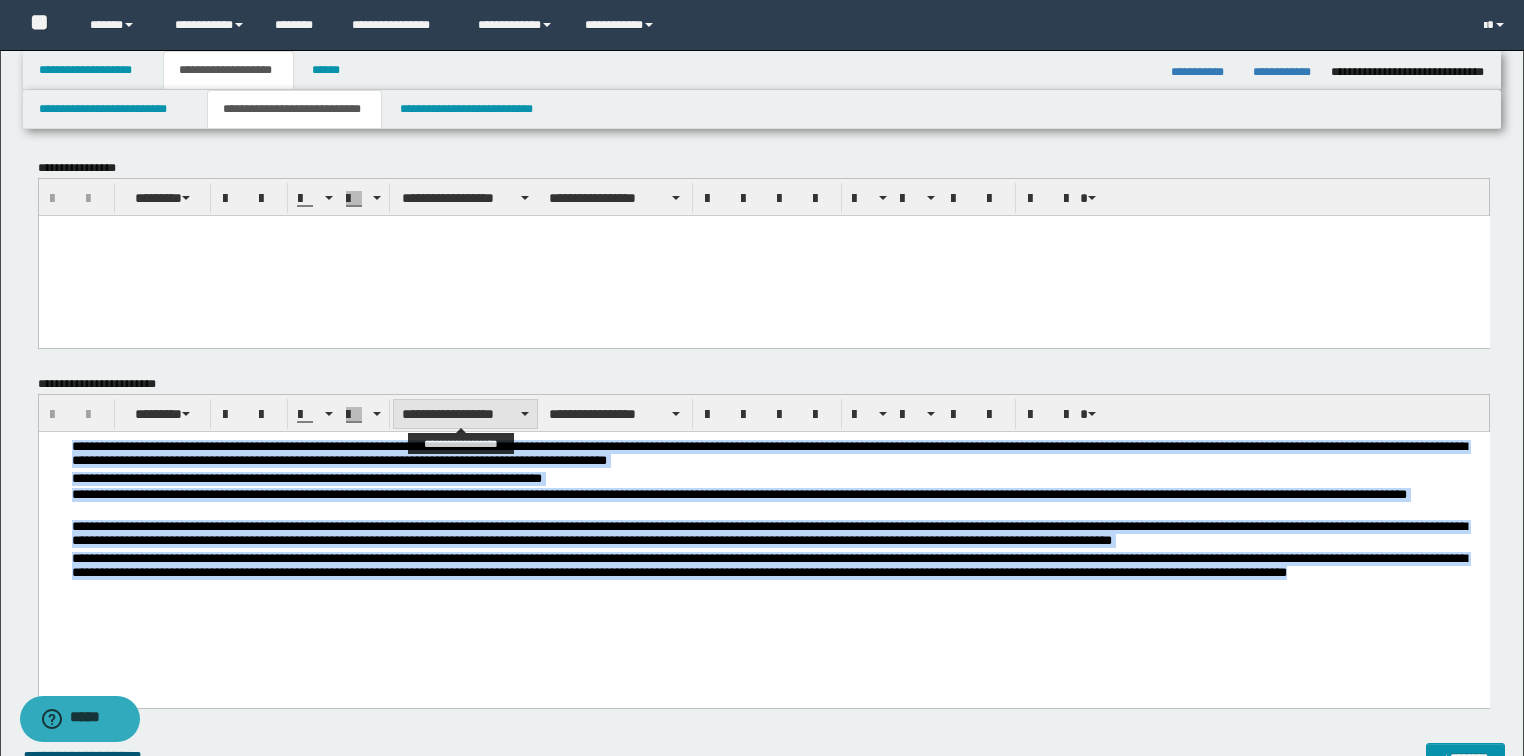 click on "**********" at bounding box center (465, 414) 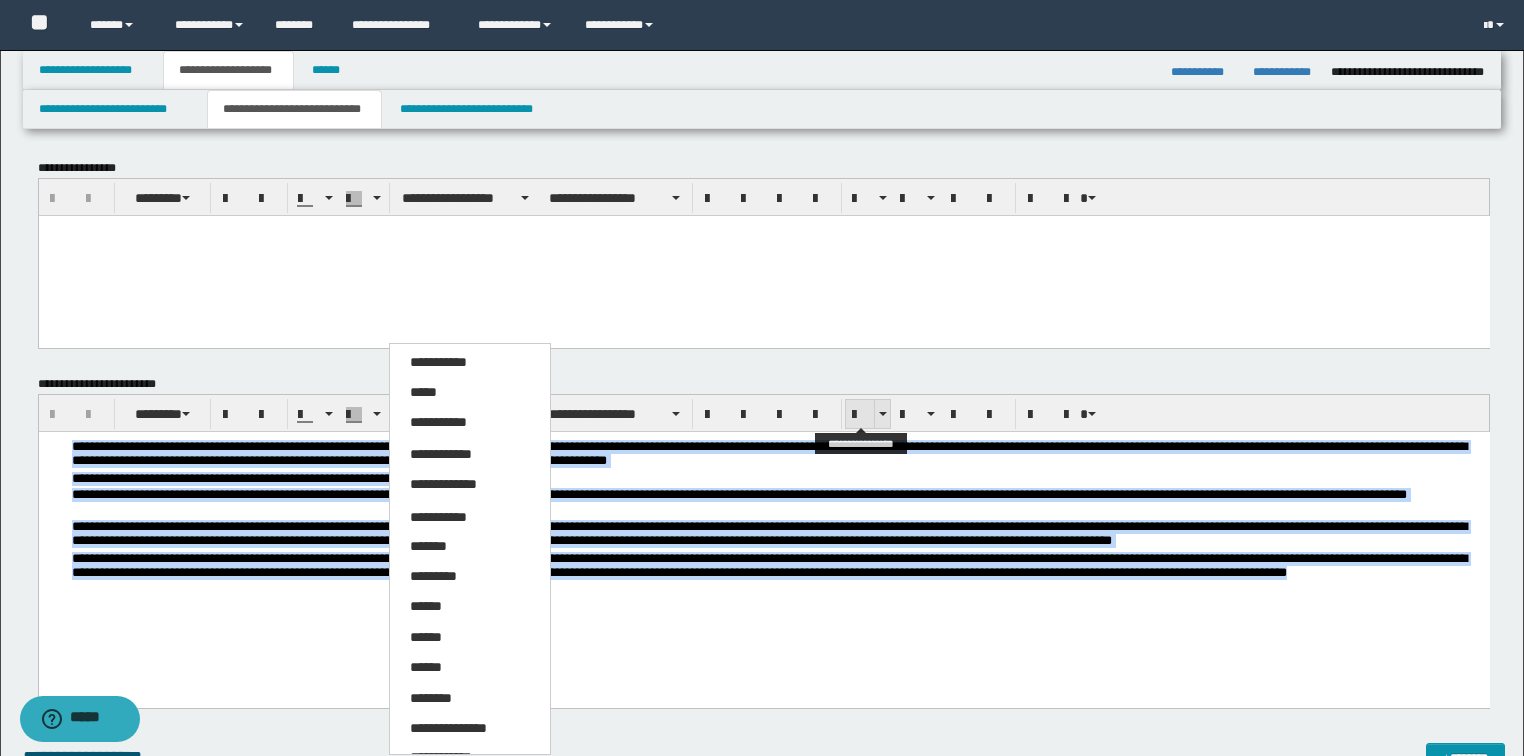 click at bounding box center (860, 415) 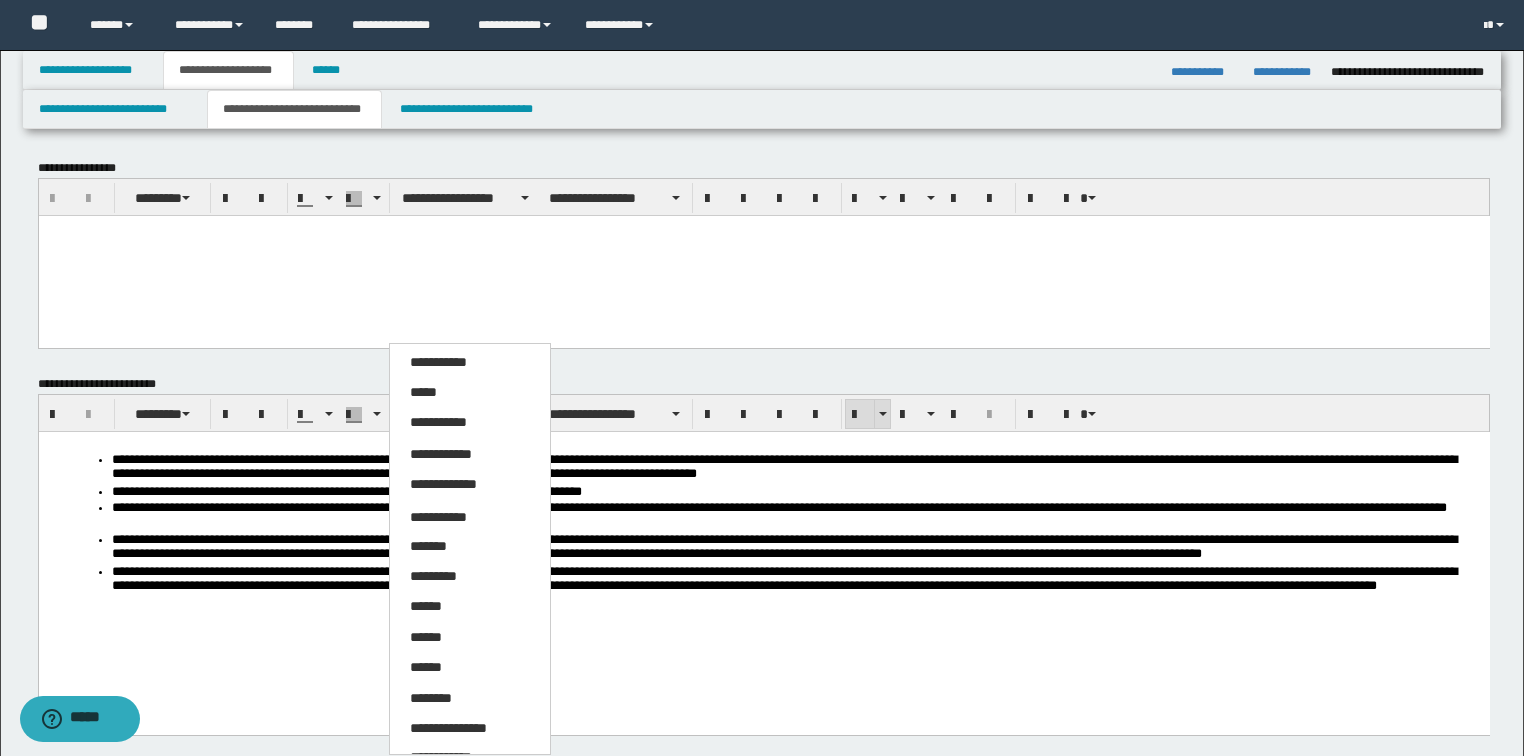 click at bounding box center [860, 415] 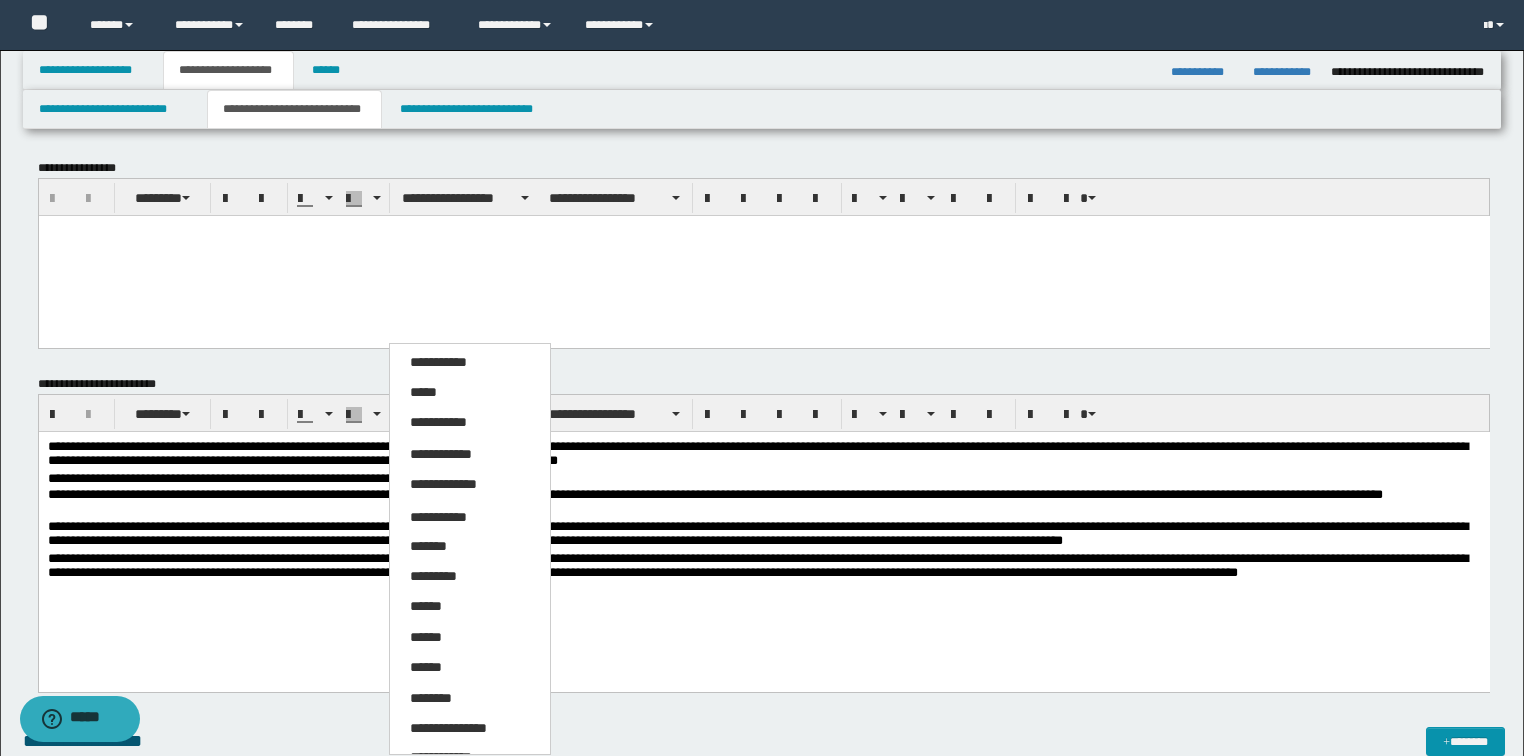 click on "**********" at bounding box center [448, 728] 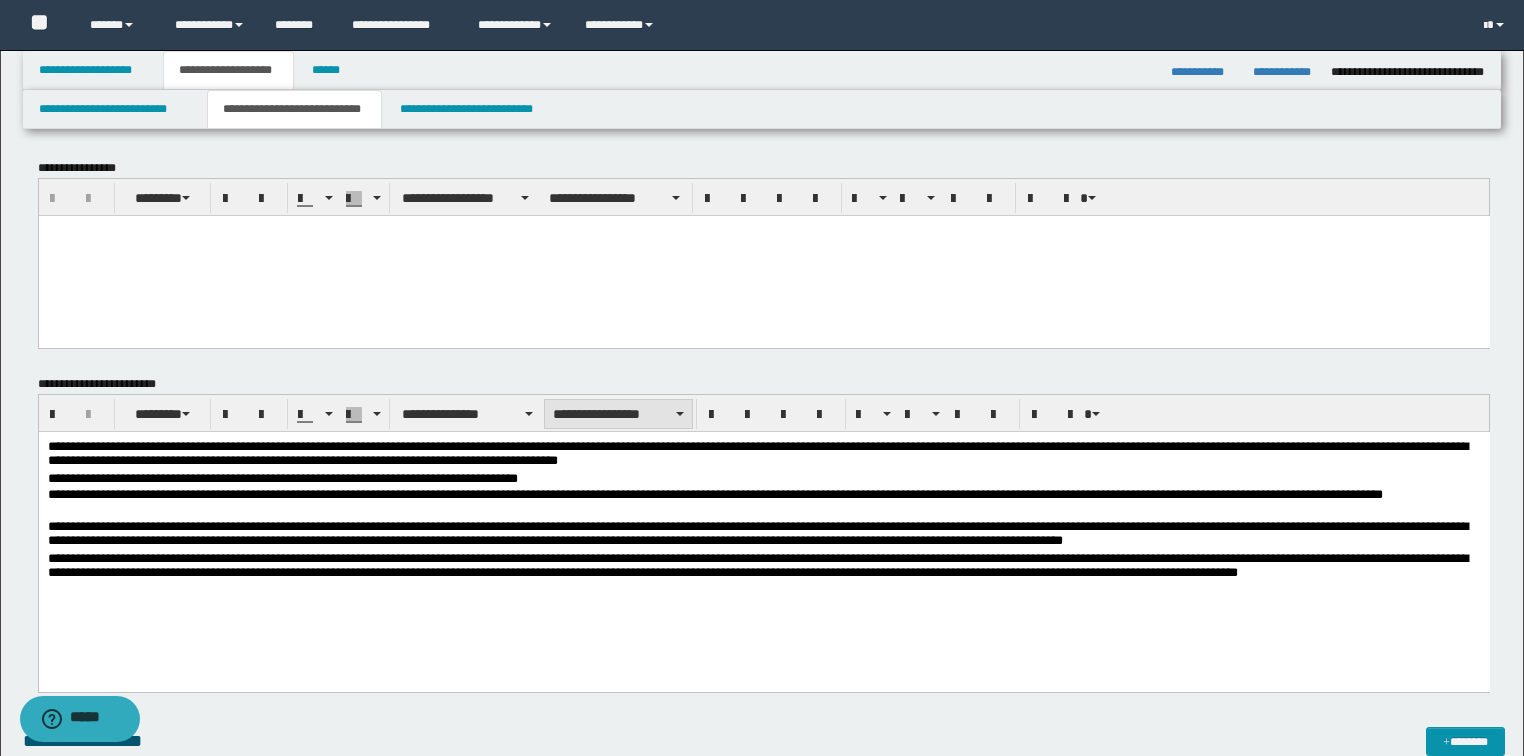 click on "**********" at bounding box center (618, 414) 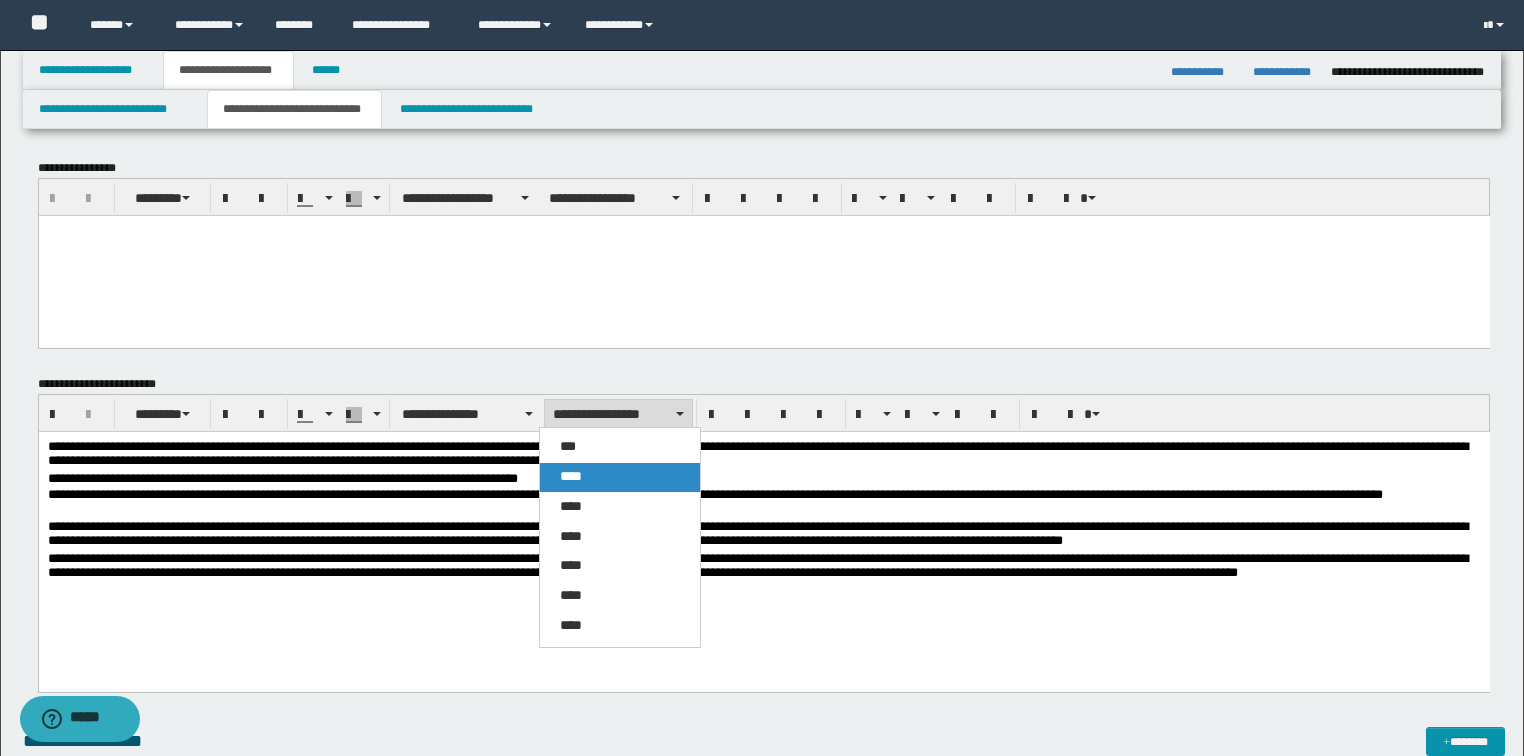 click on "****" at bounding box center (571, 476) 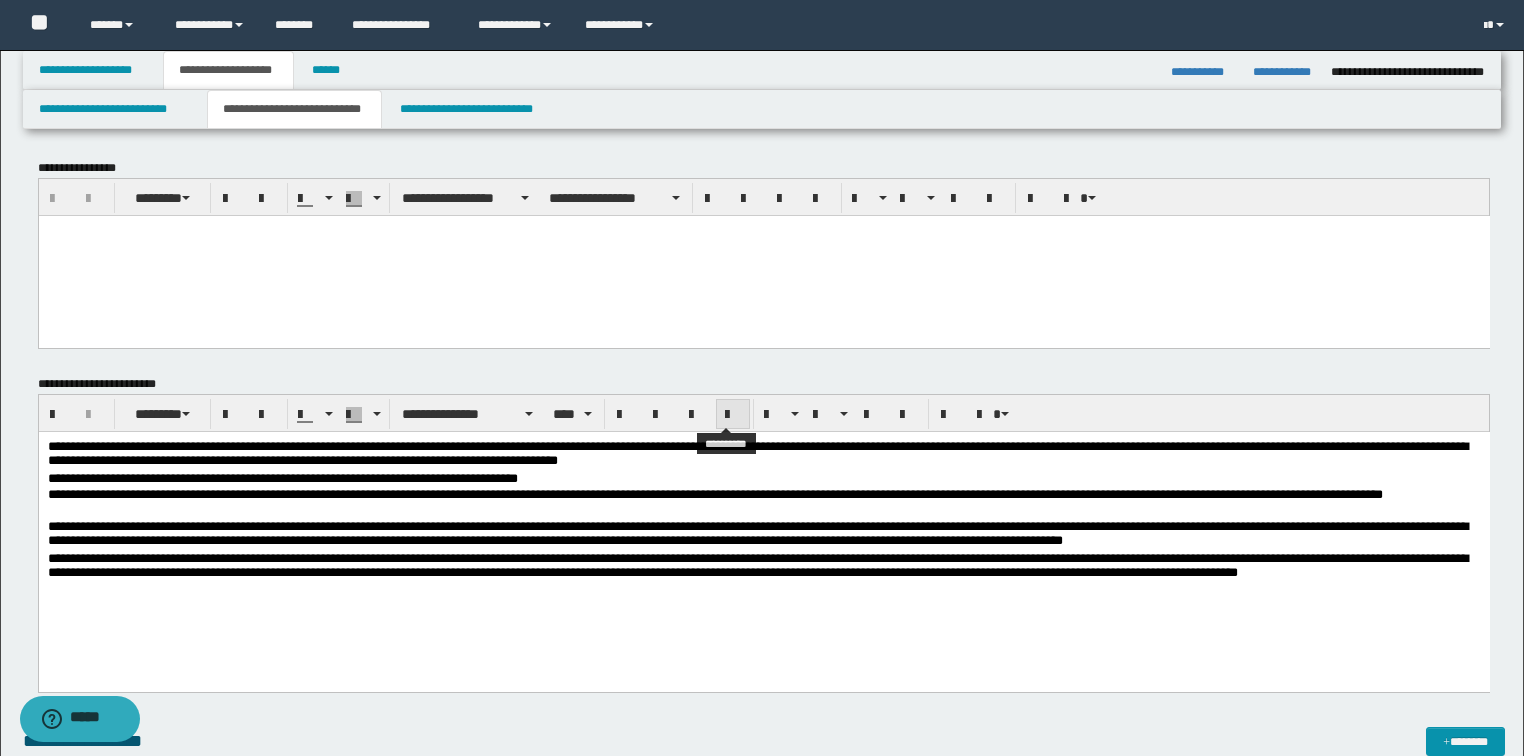 click at bounding box center [733, 415] 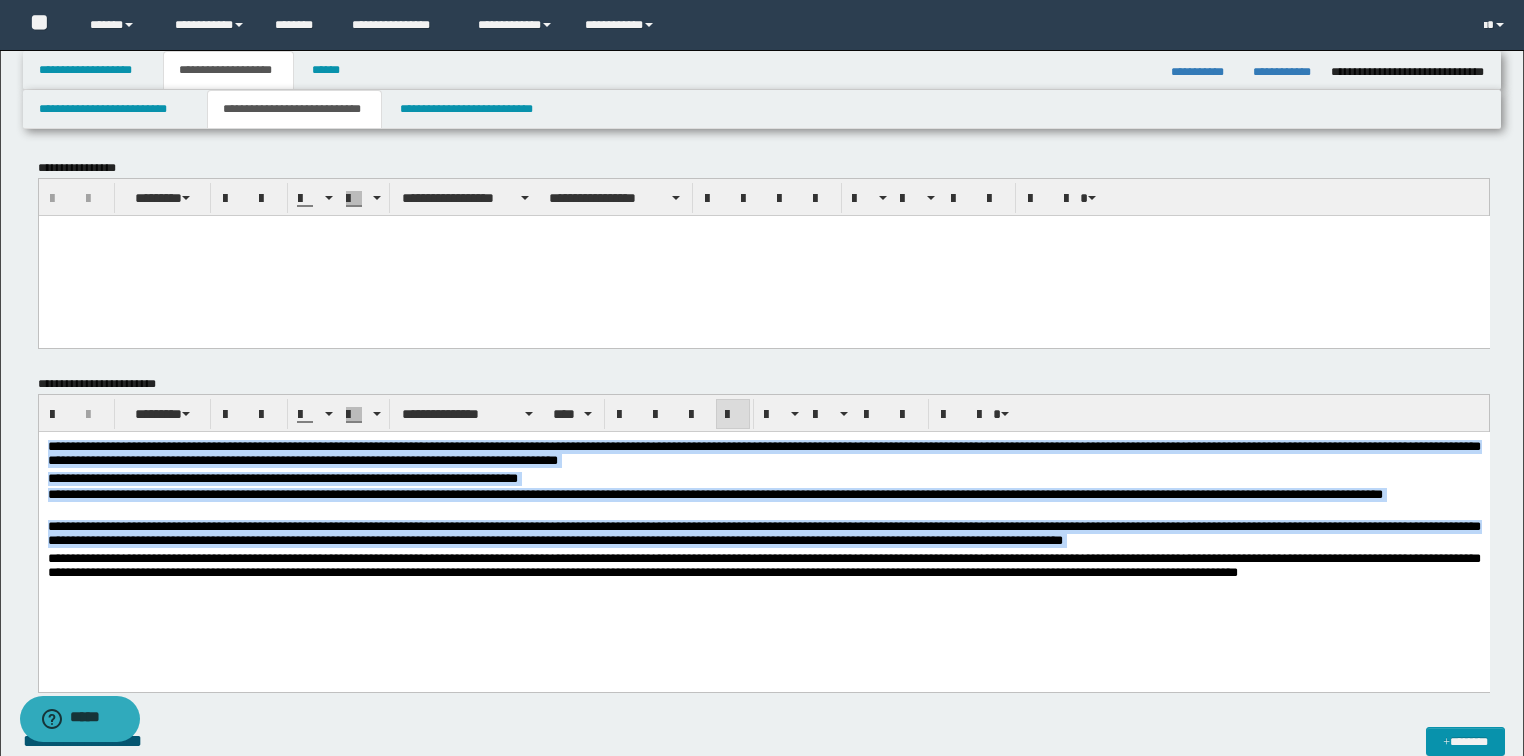 click on "**********" at bounding box center (763, 564) 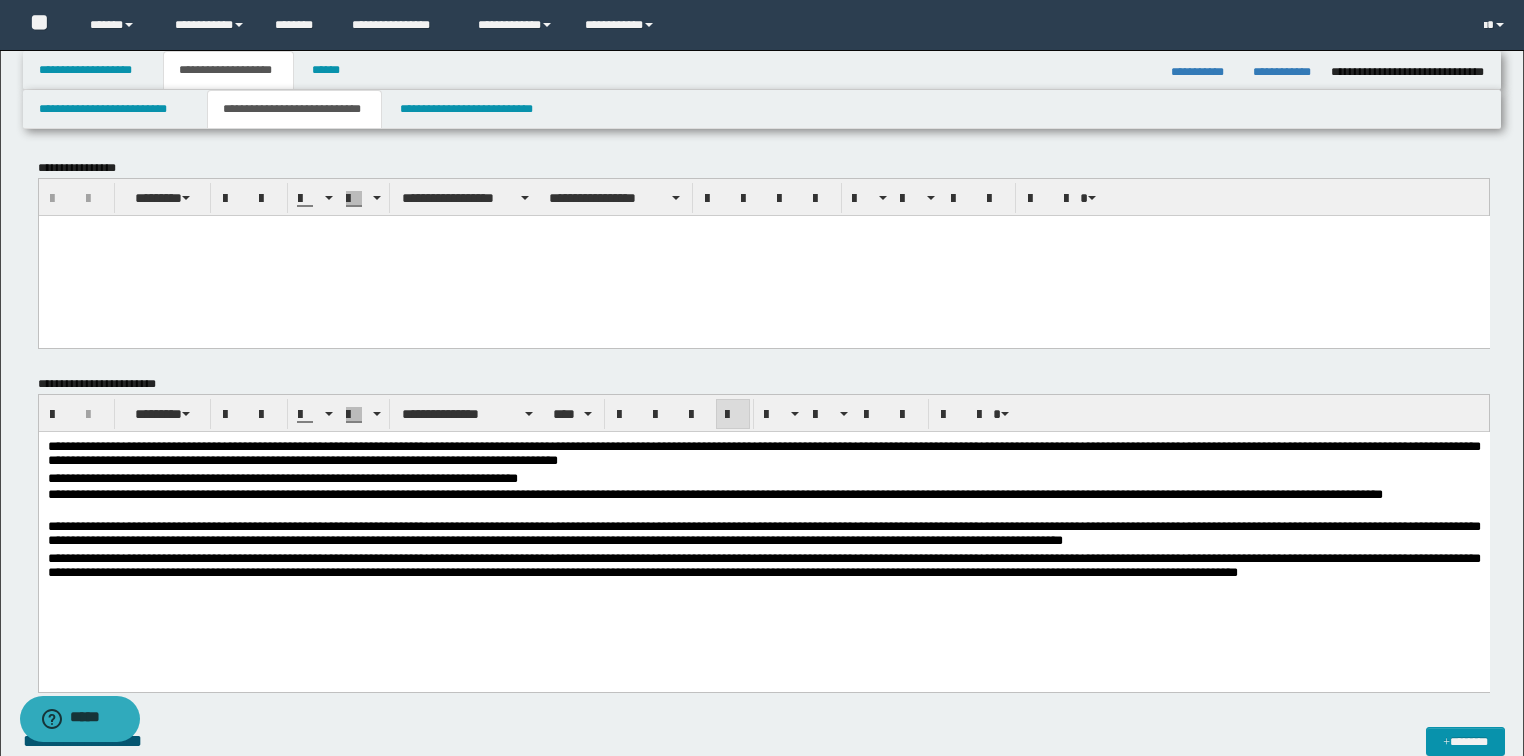 click on "**********" at bounding box center [763, 567] 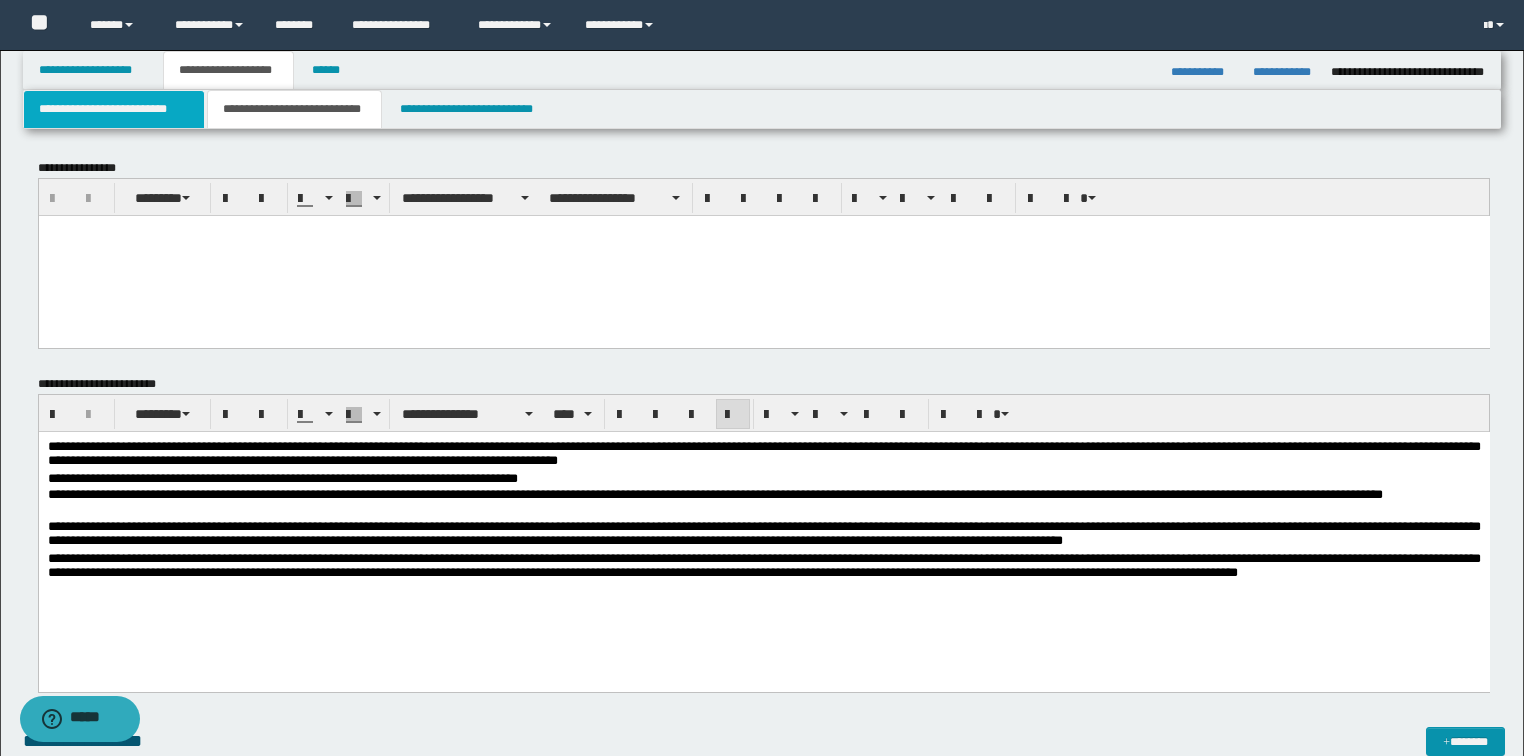 click on "**********" at bounding box center (114, 109) 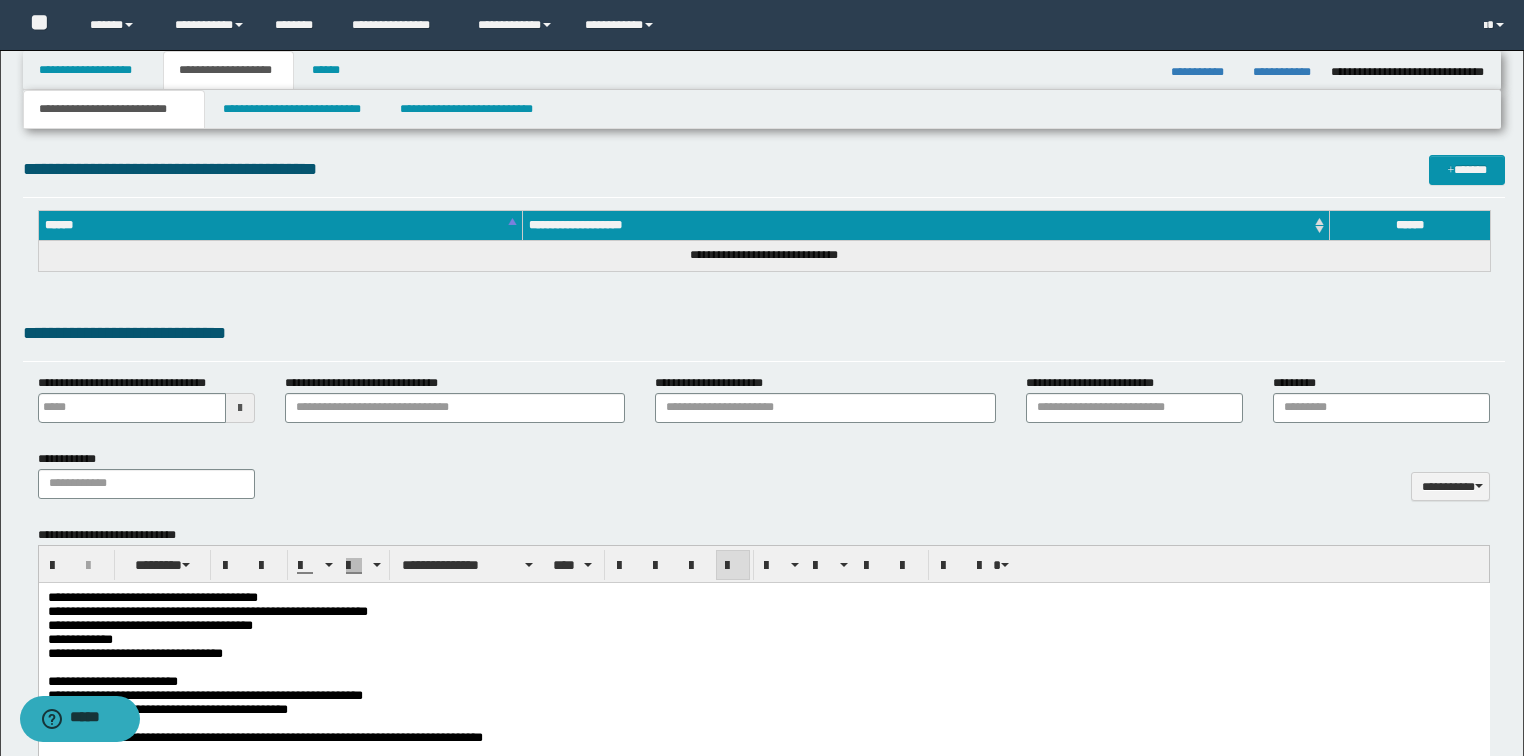 scroll, scrollTop: 240, scrollLeft: 0, axis: vertical 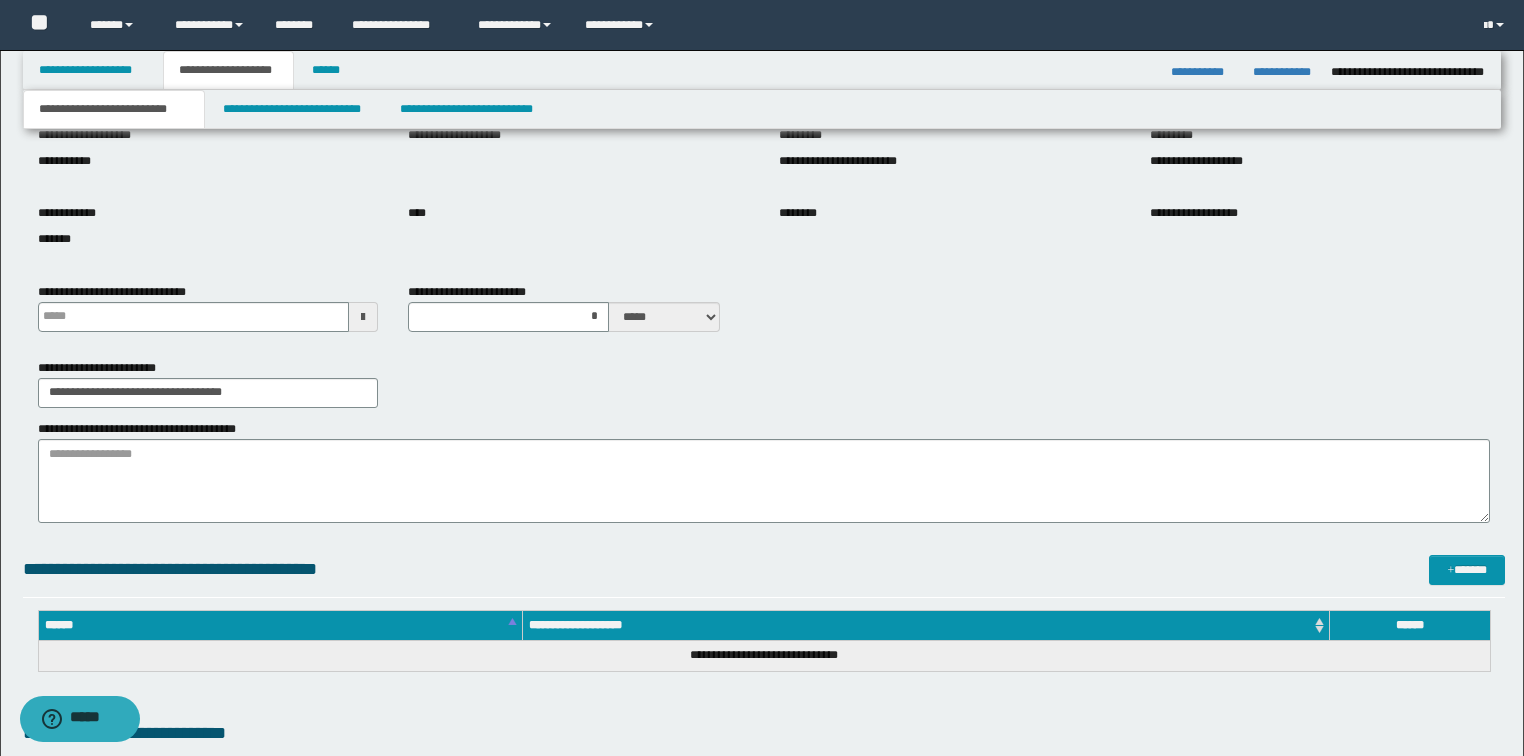 type 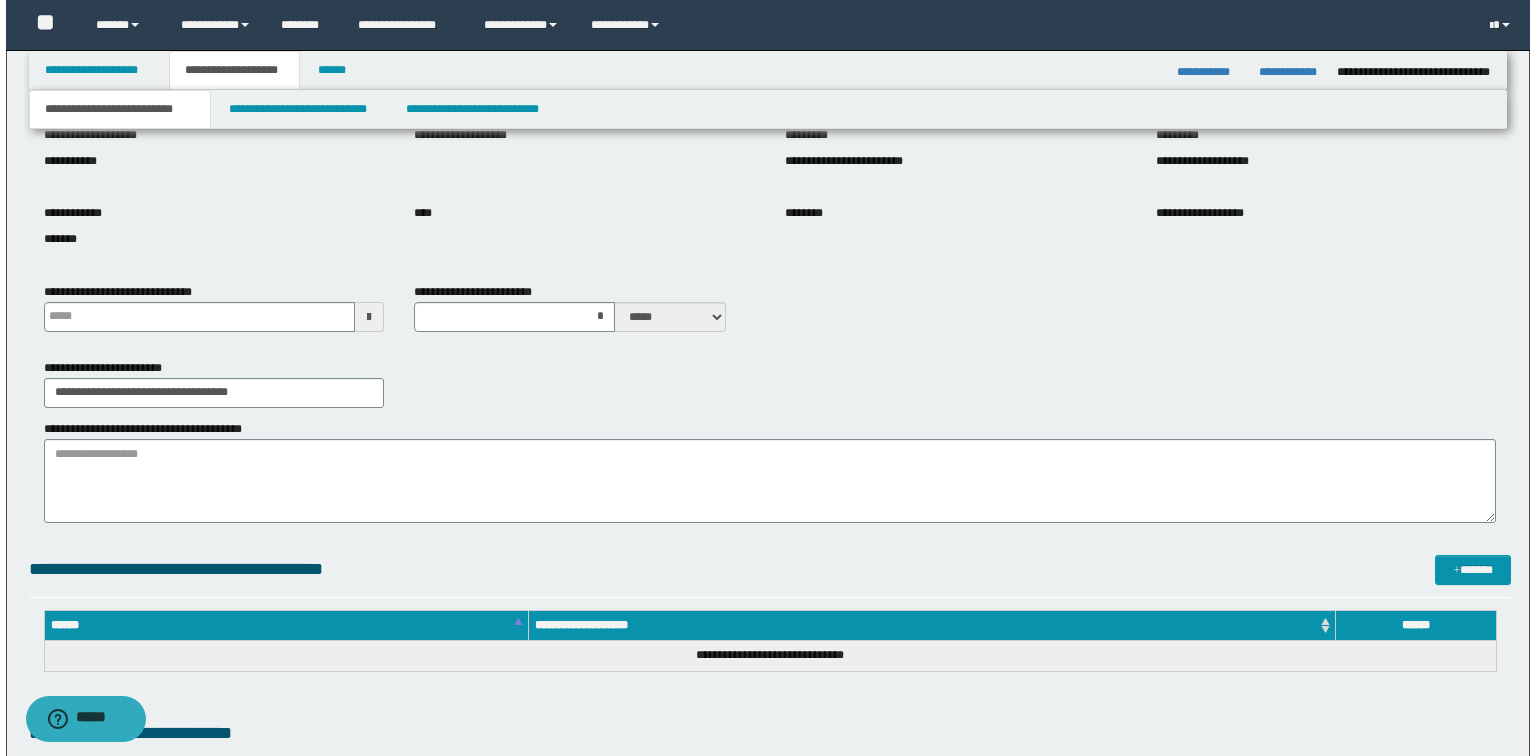 scroll, scrollTop: 0, scrollLeft: 0, axis: both 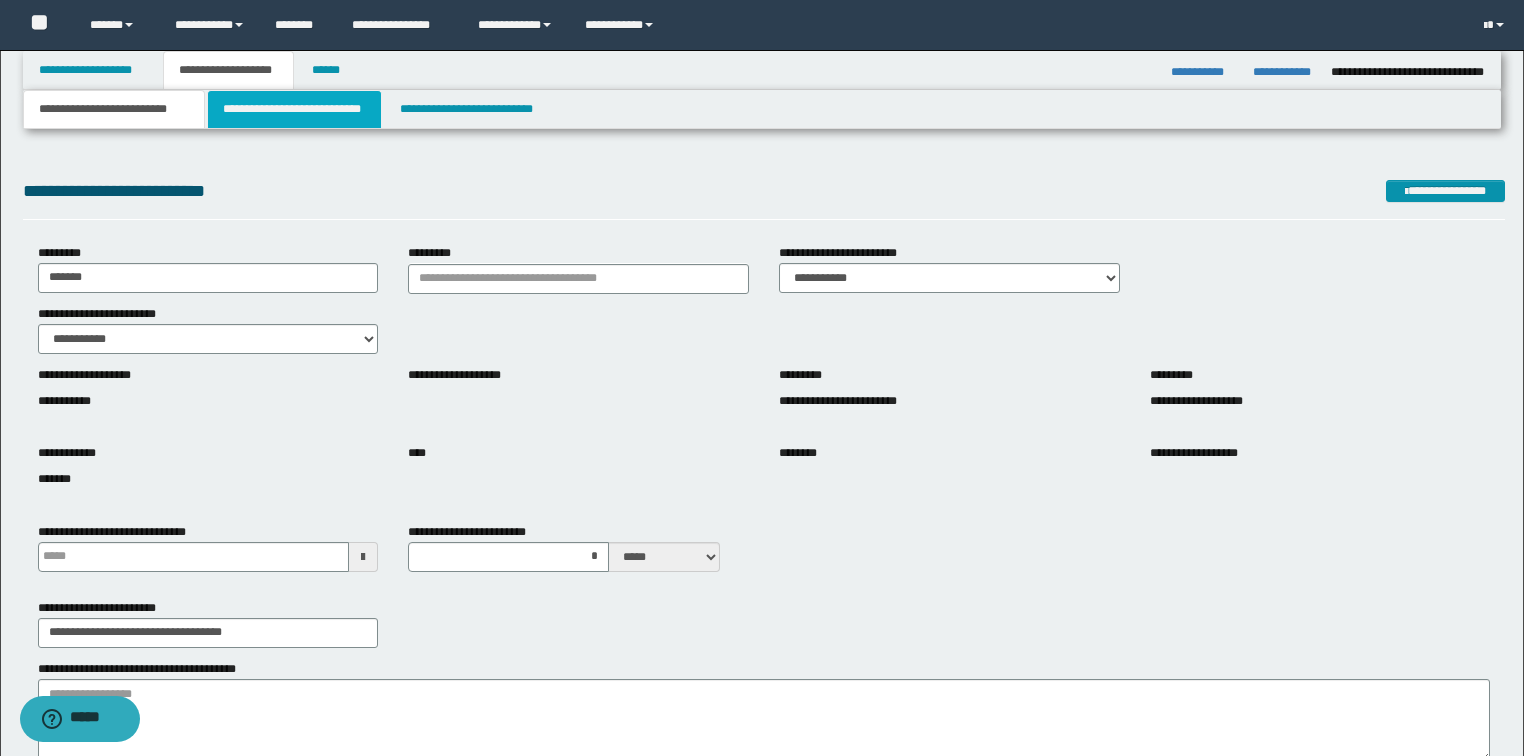 click on "**********" at bounding box center (294, 109) 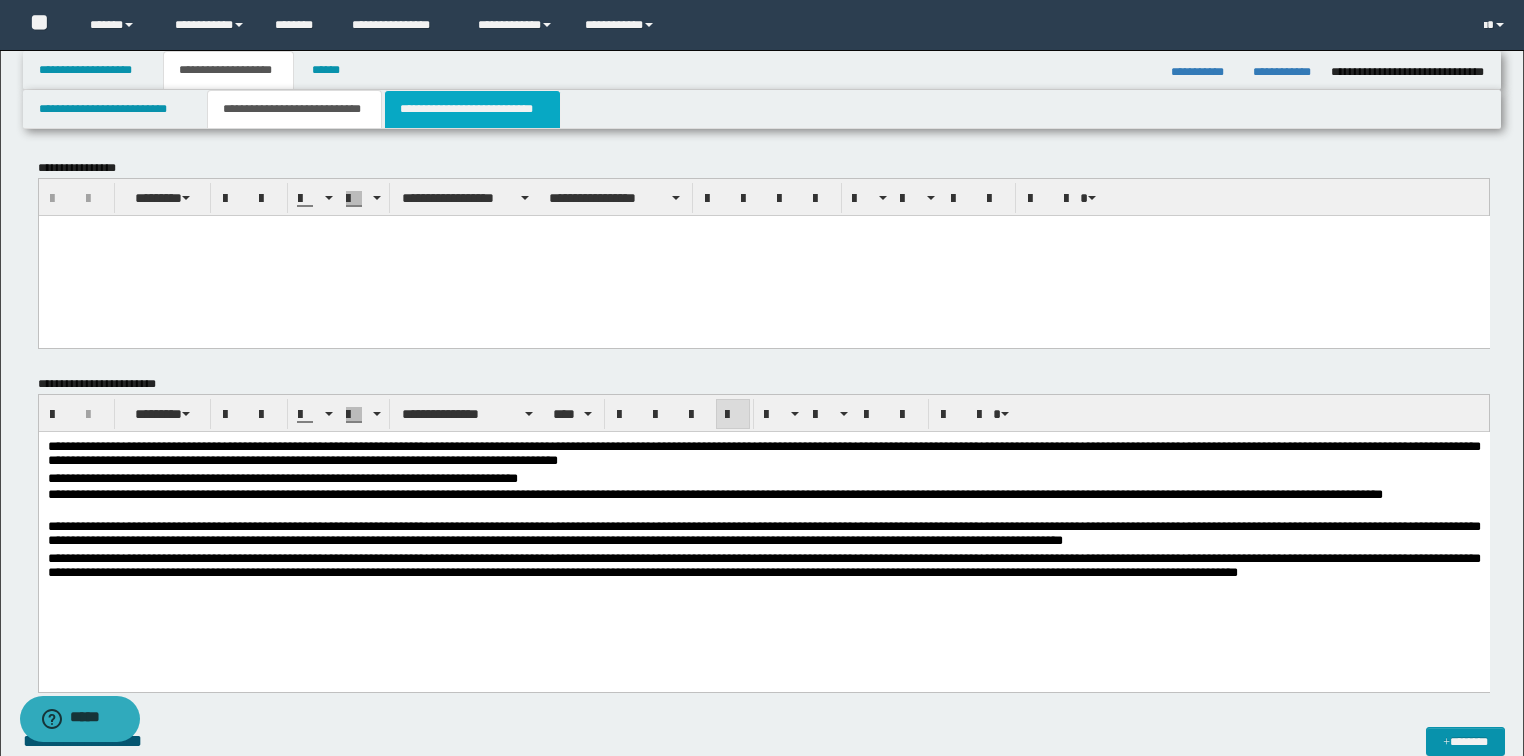click on "**********" at bounding box center (472, 109) 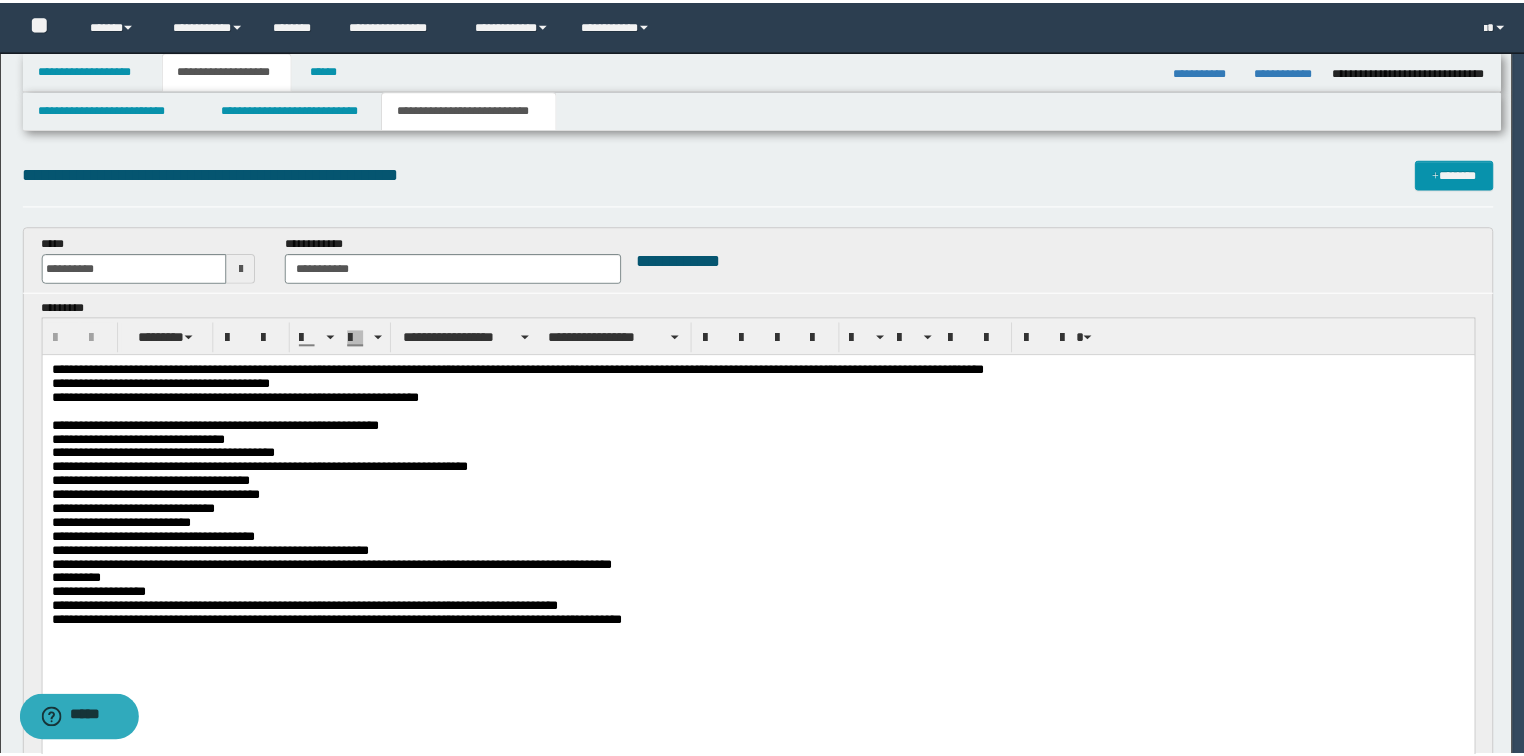 scroll, scrollTop: 0, scrollLeft: 0, axis: both 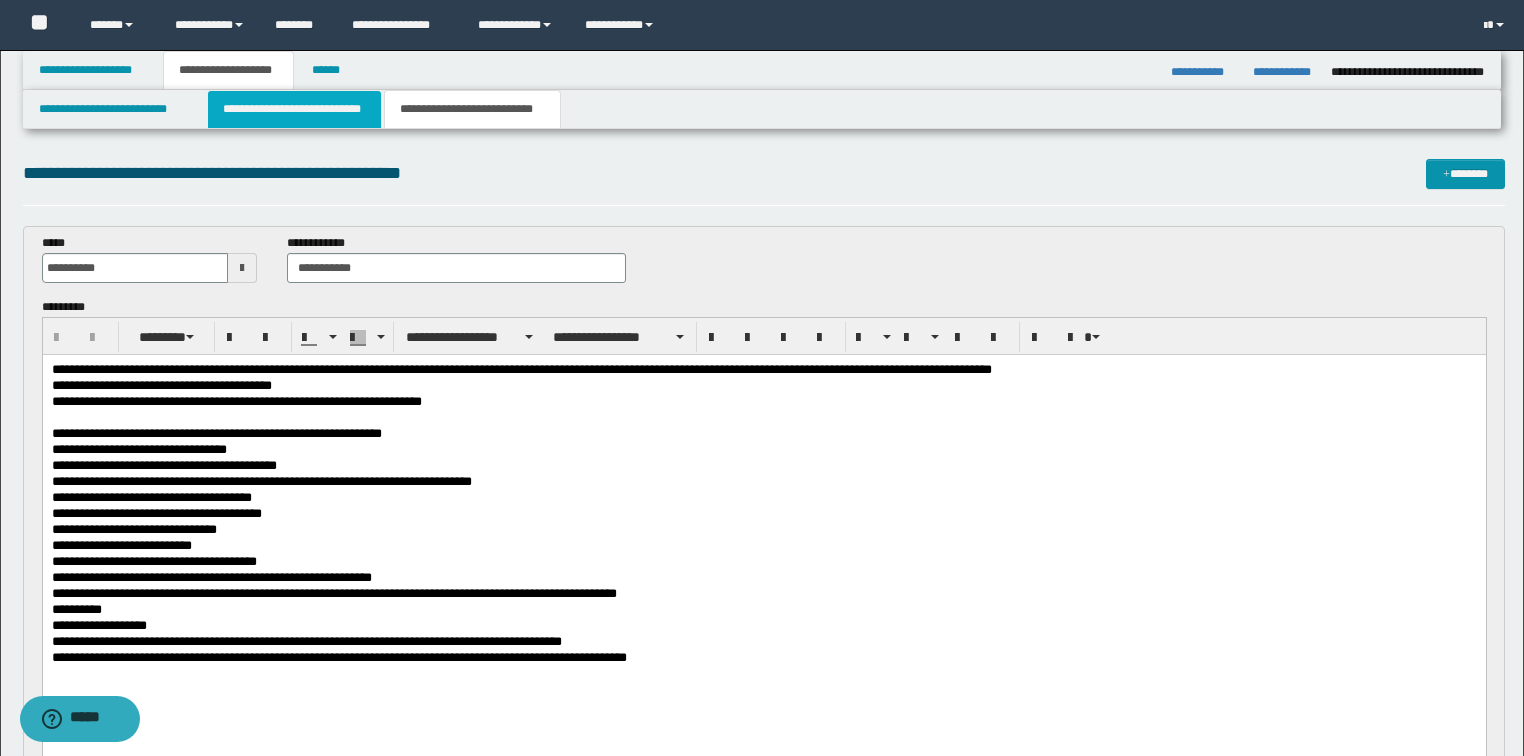click on "**********" at bounding box center [294, 109] 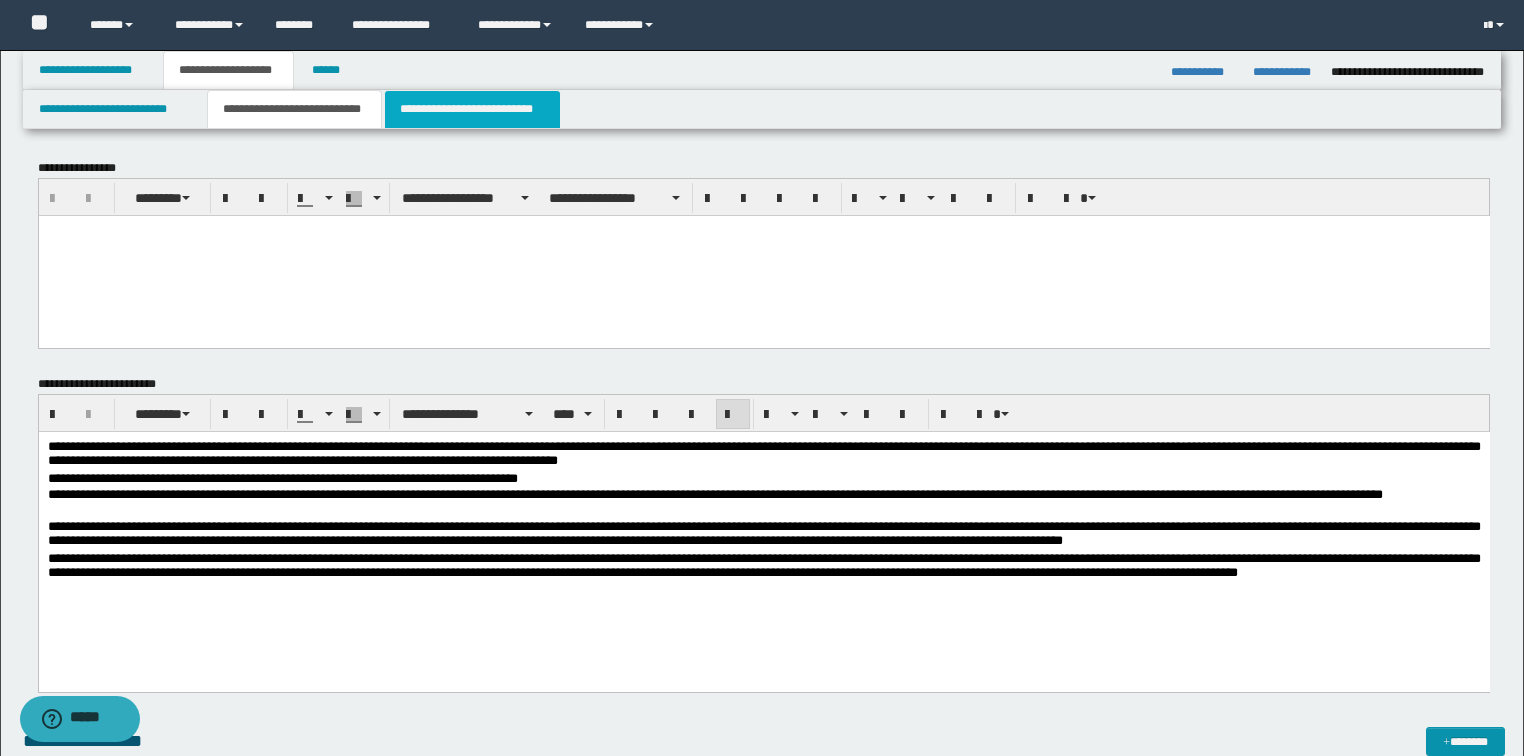 click on "**********" at bounding box center (472, 109) 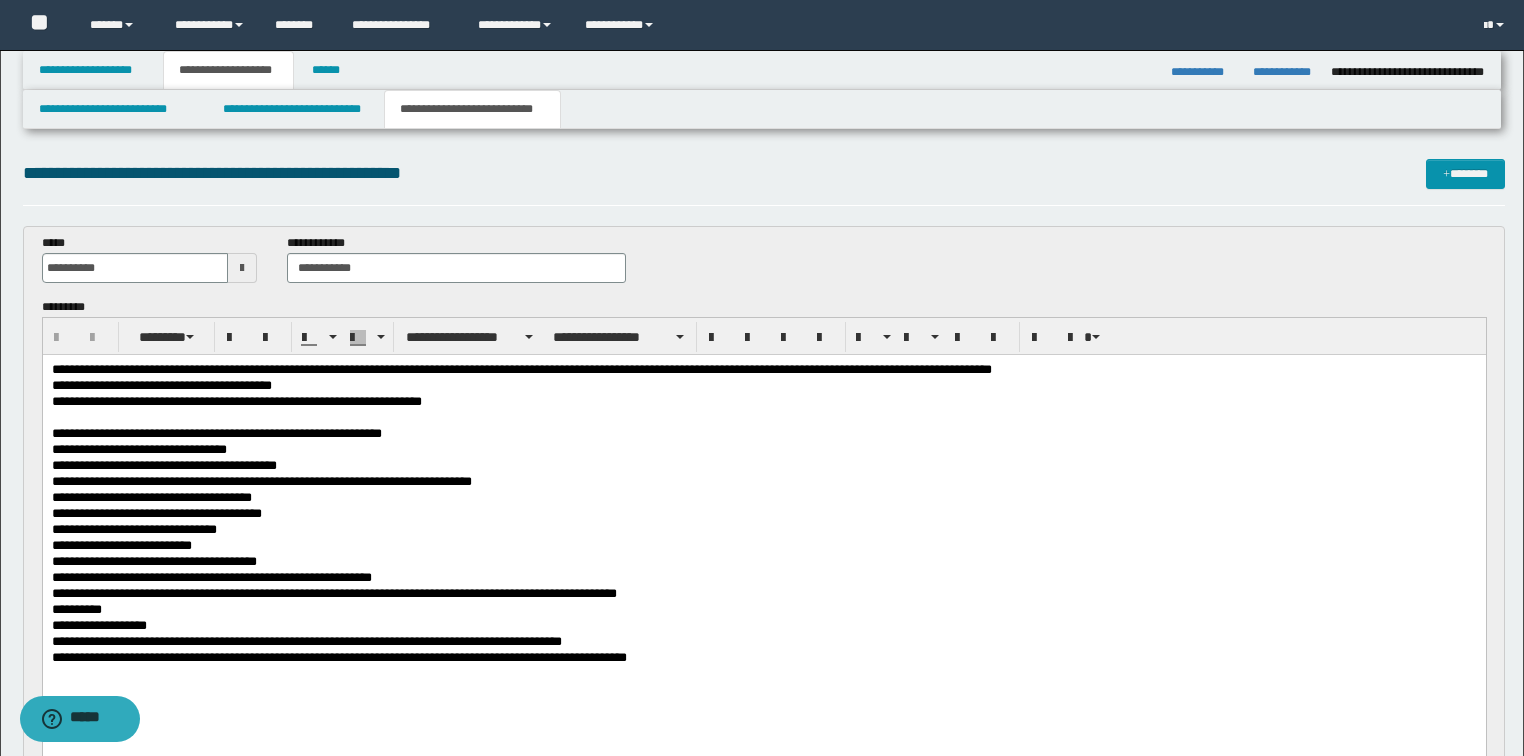 click on "**********" at bounding box center (764, 370) 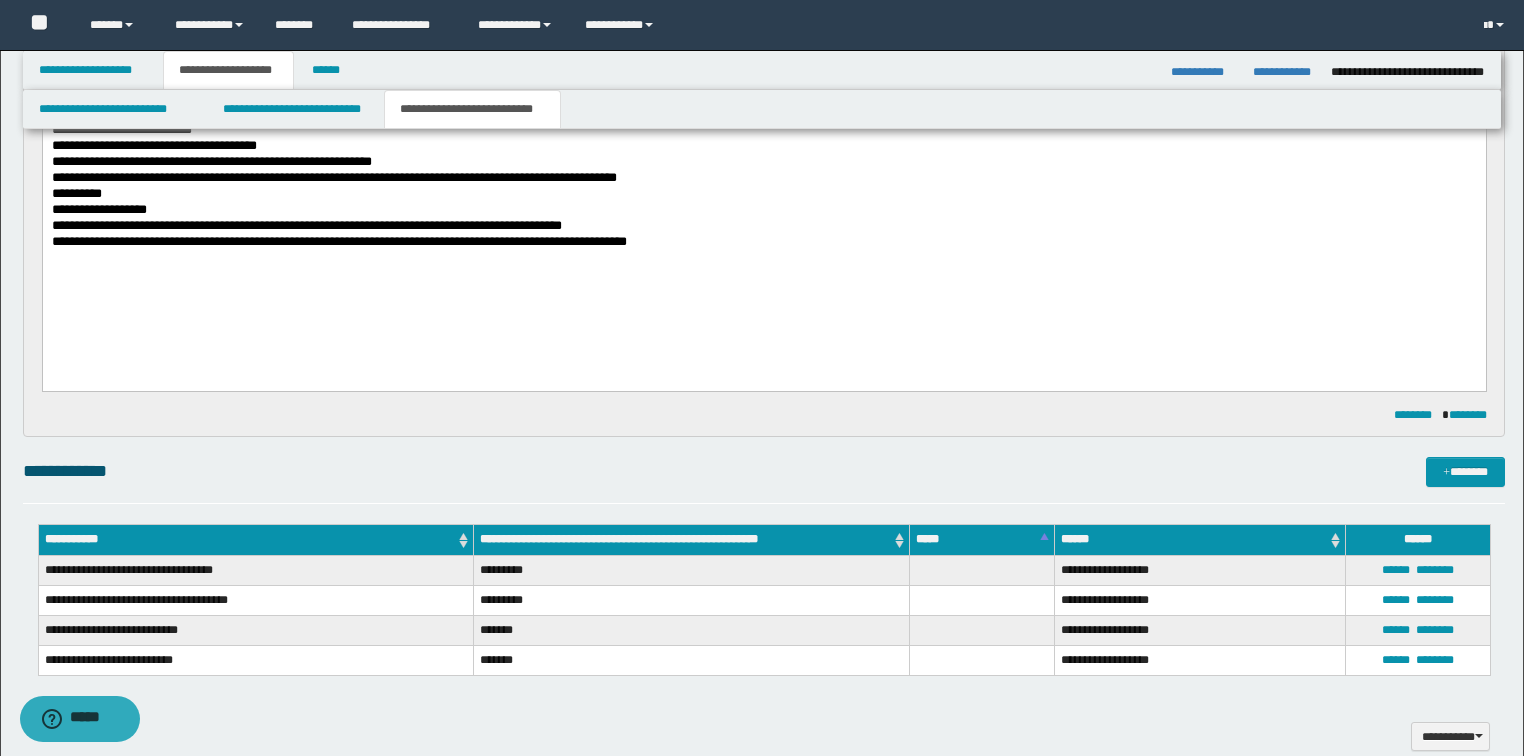 scroll, scrollTop: 160, scrollLeft: 0, axis: vertical 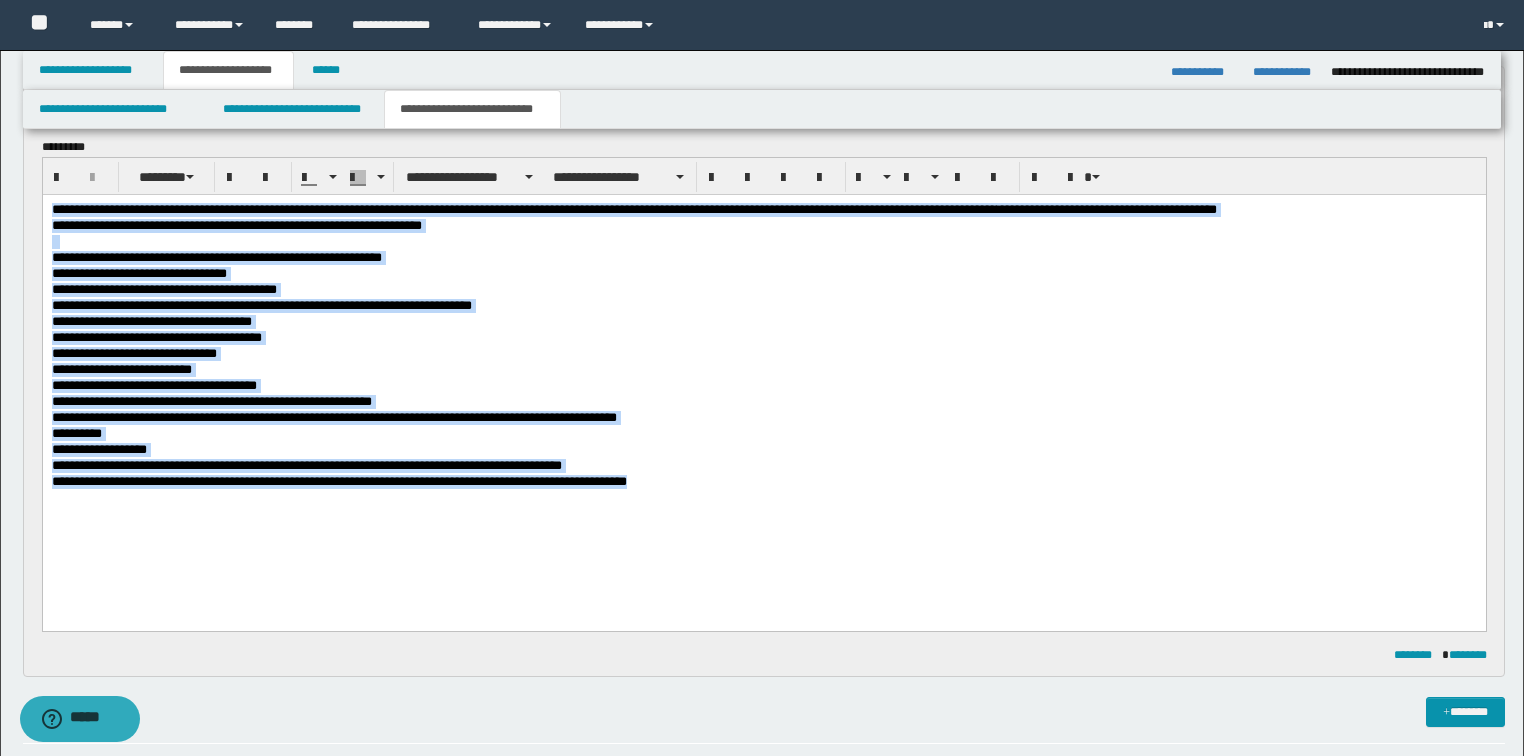 drag, startPoint x: 720, startPoint y: 488, endPoint x: 0, endPoint y: 115, distance: 810.8816 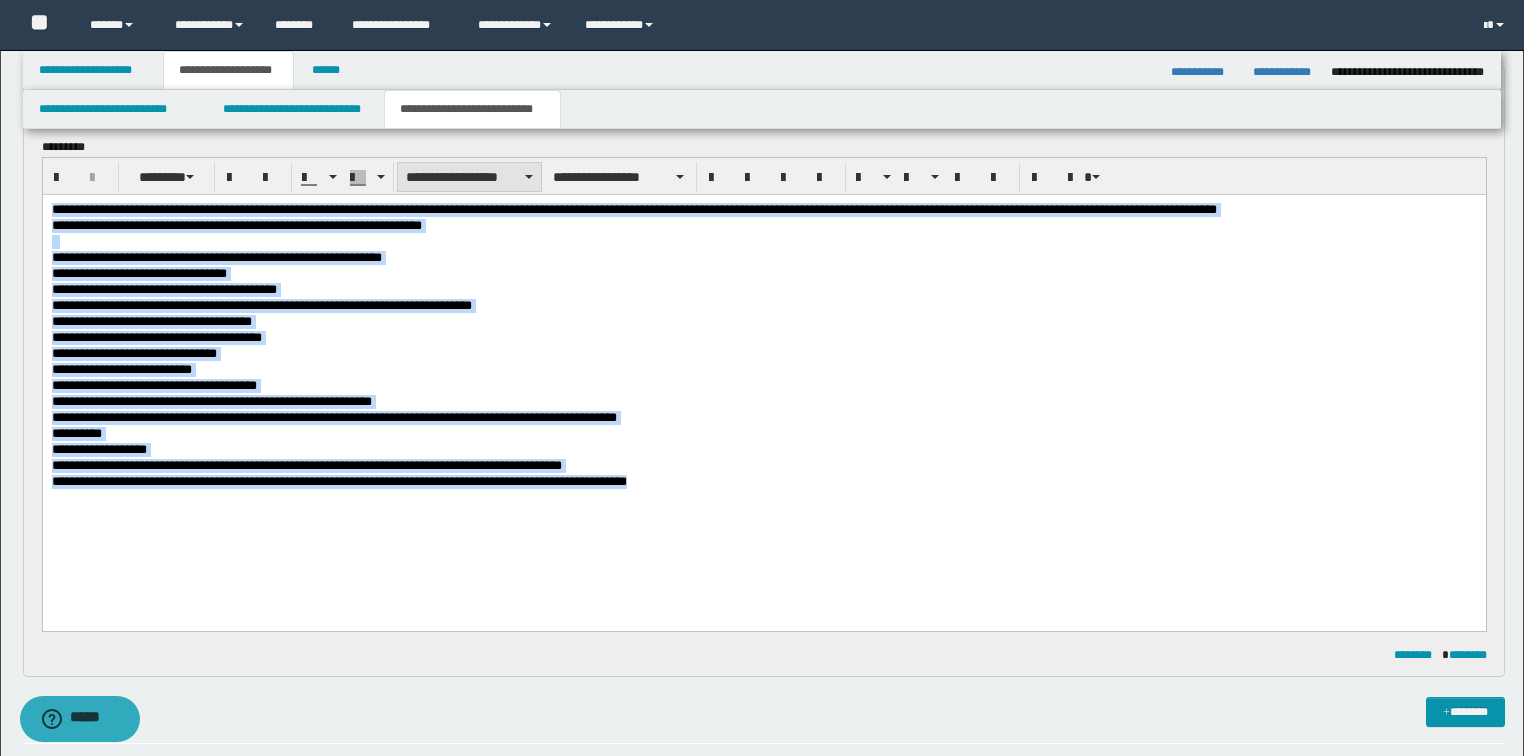 click on "**********" at bounding box center (469, 177) 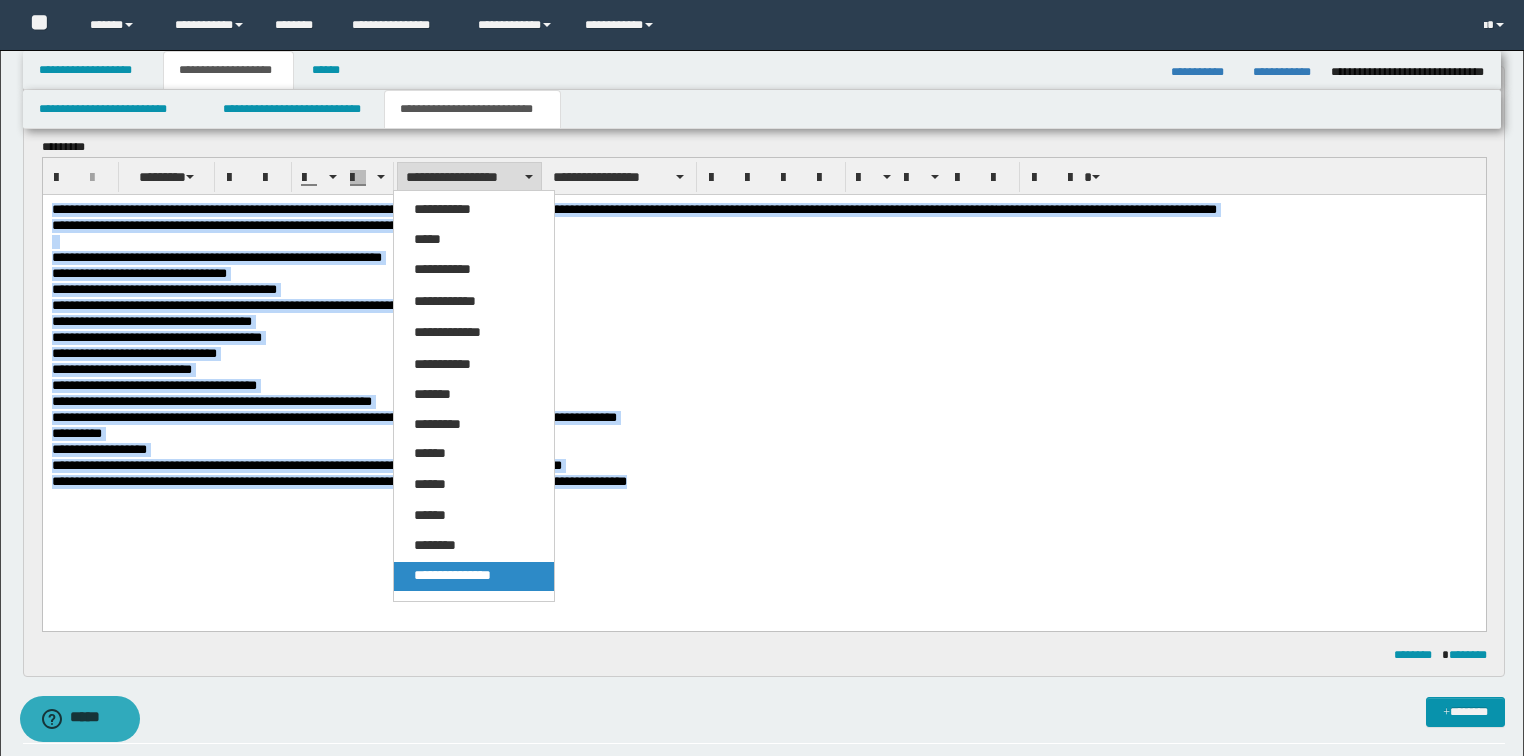 click on "**********" at bounding box center [452, 575] 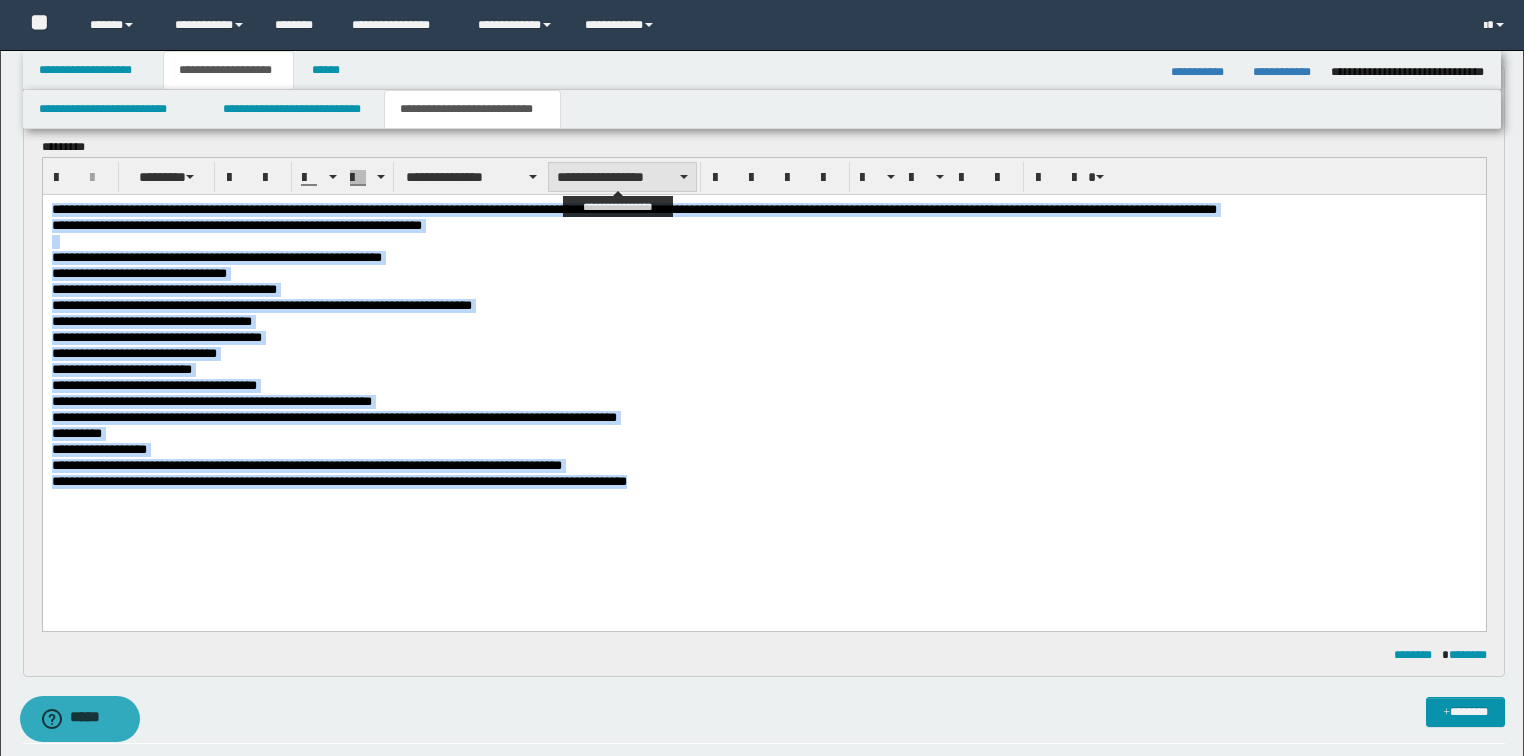 click on "**********" at bounding box center (622, 177) 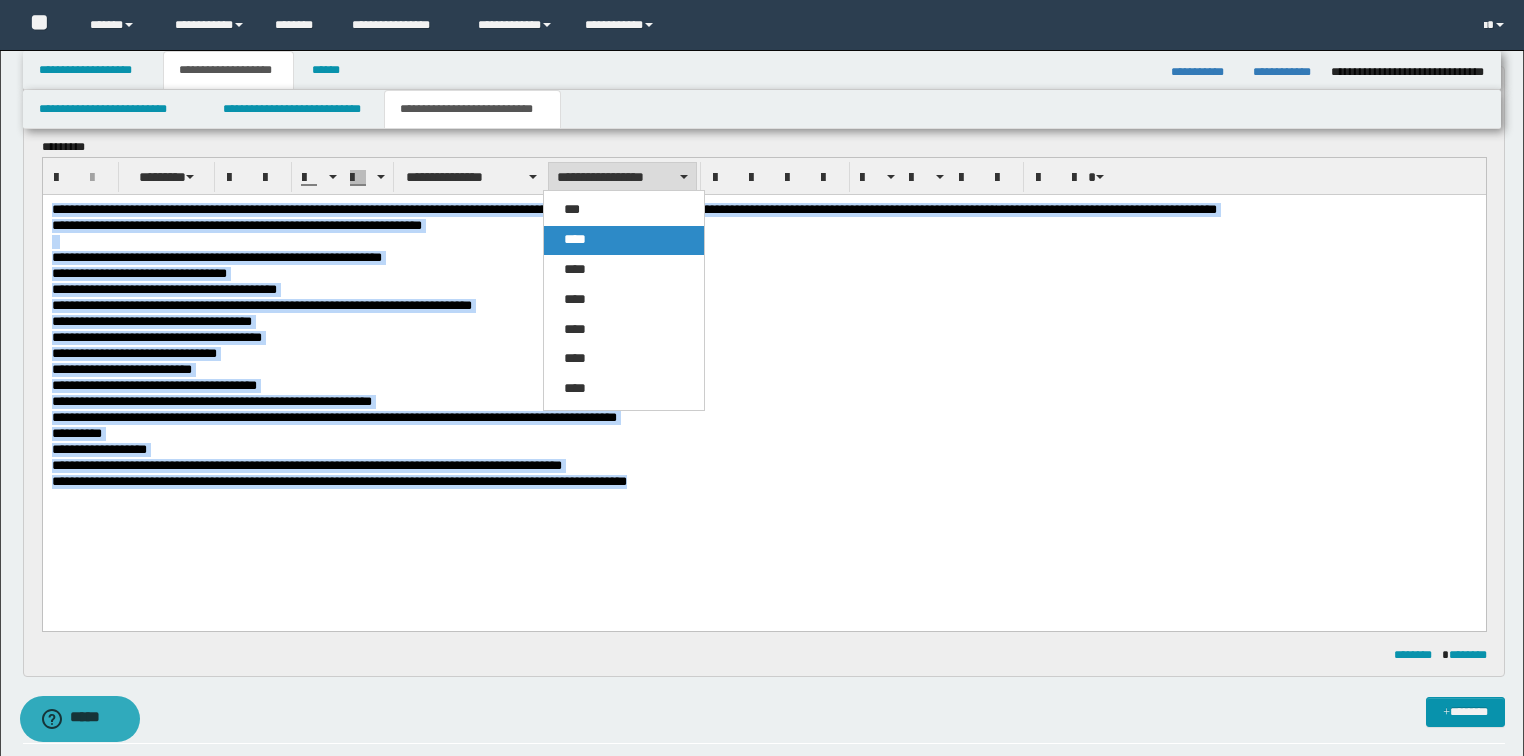 drag, startPoint x: 607, startPoint y: 236, endPoint x: 609, endPoint y: 13, distance: 223.00897 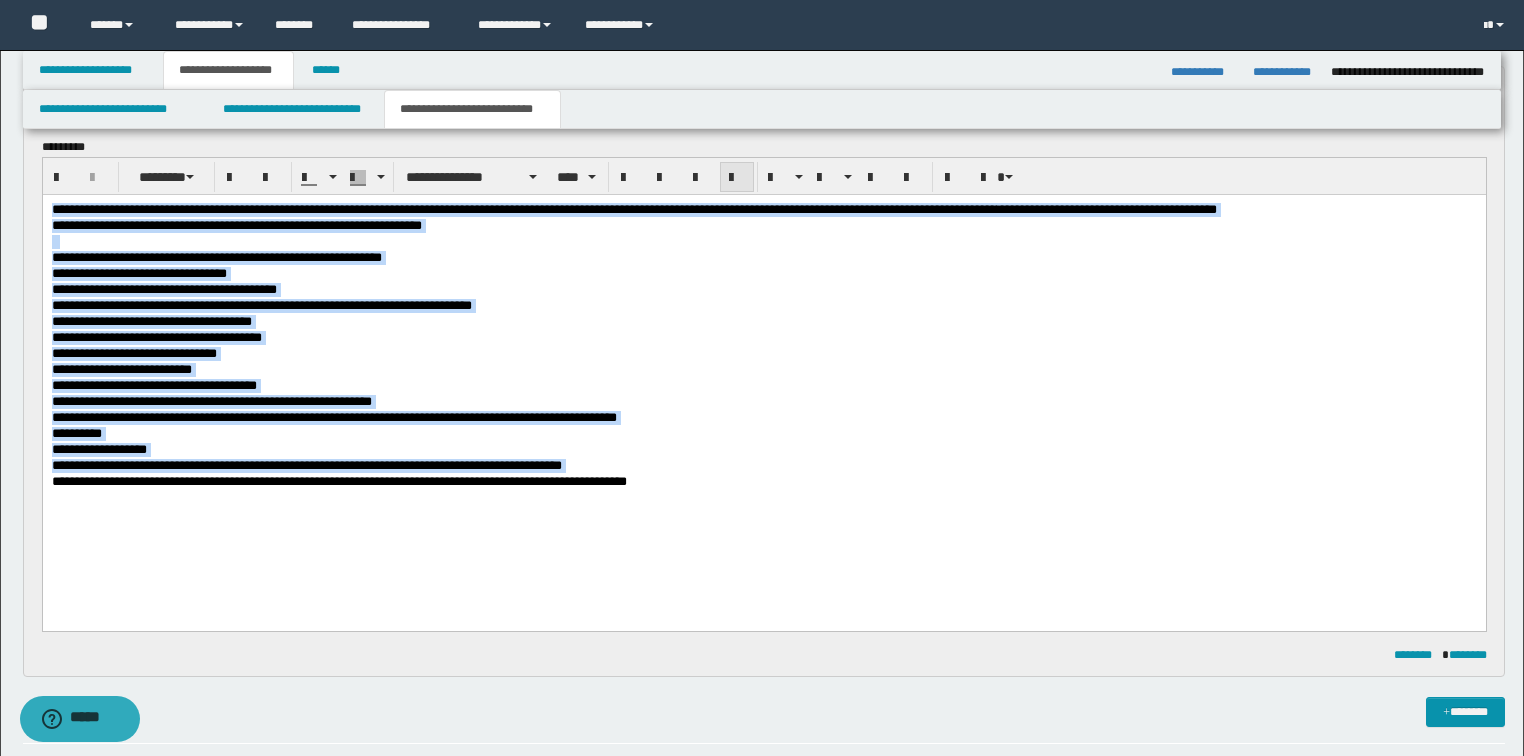 click at bounding box center (737, 178) 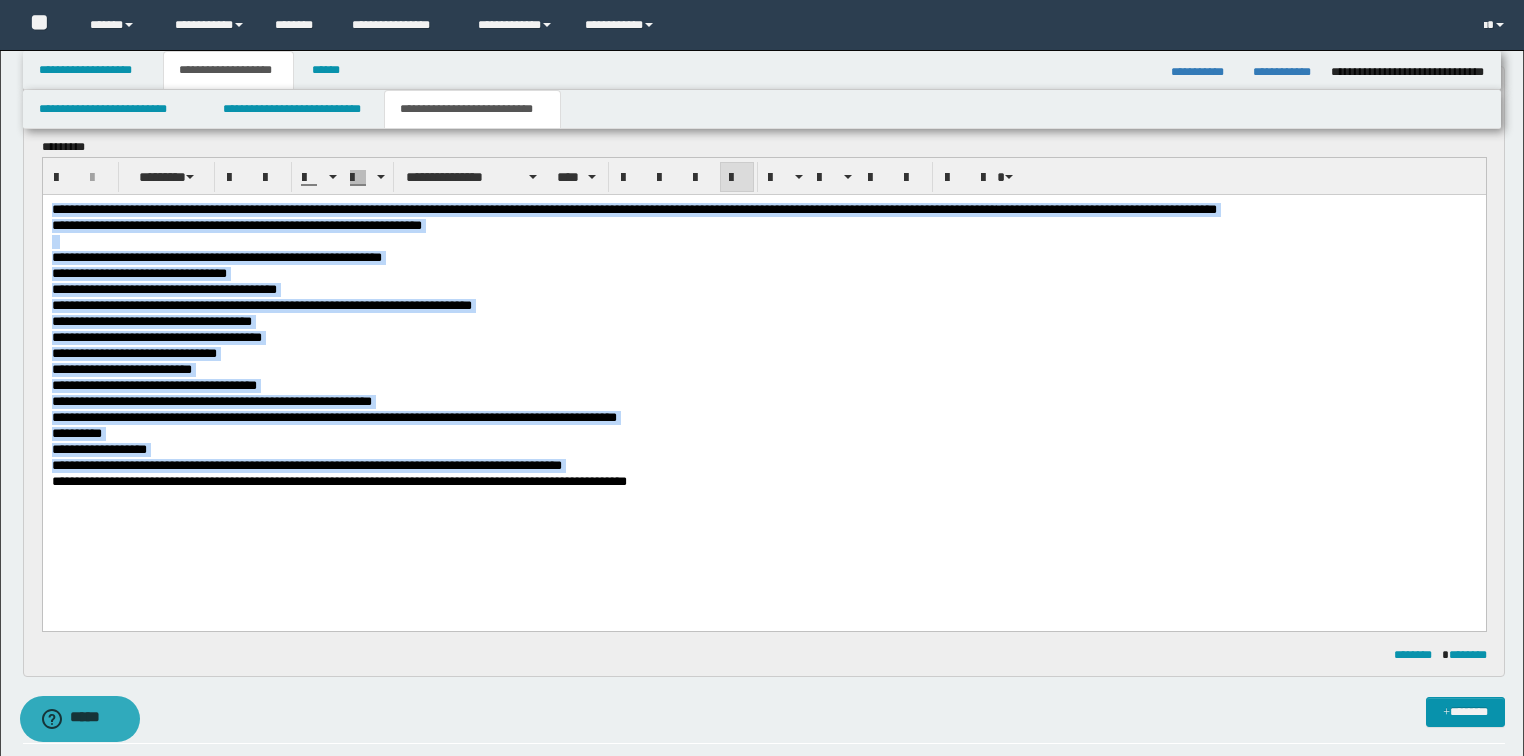 click on "**********" at bounding box center [764, 274] 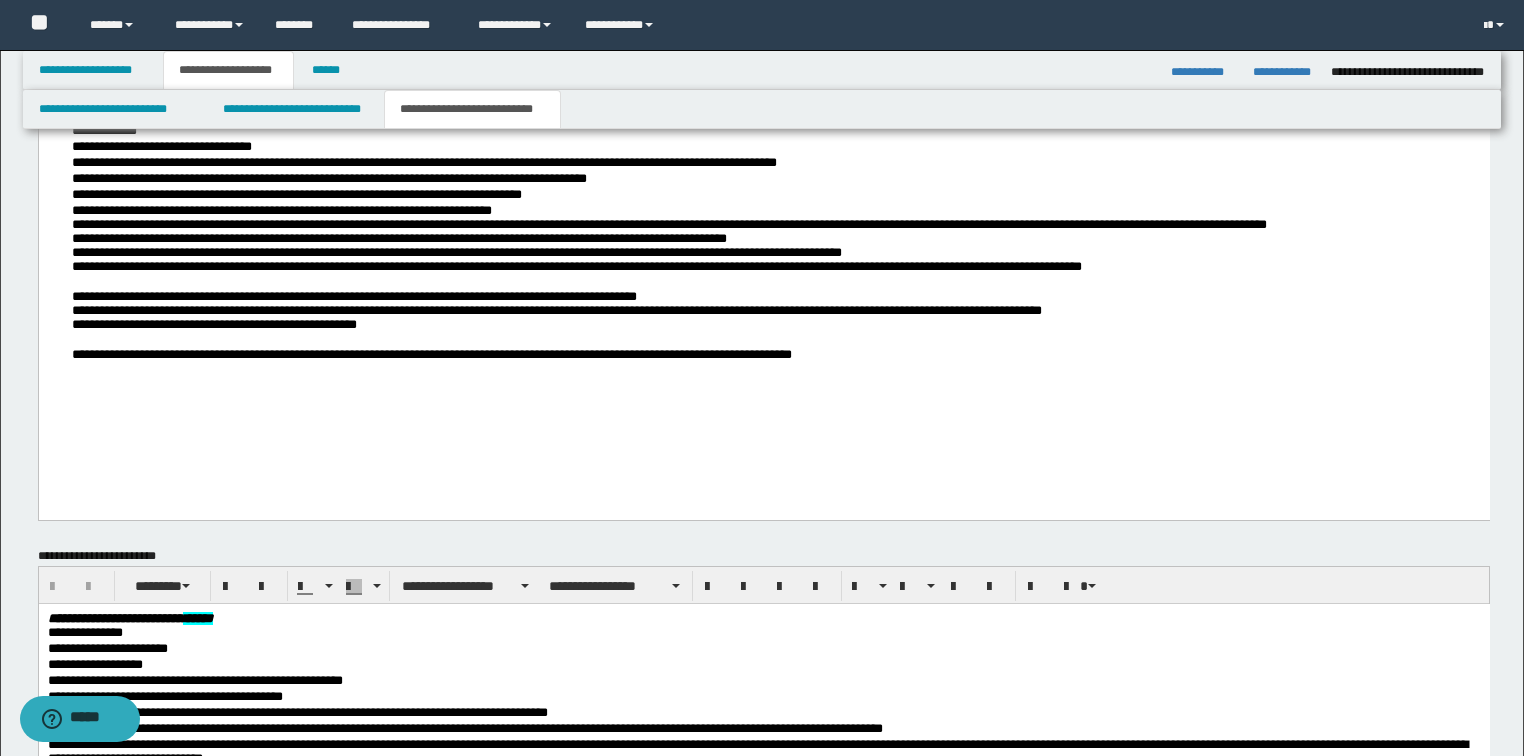 scroll, scrollTop: 960, scrollLeft: 0, axis: vertical 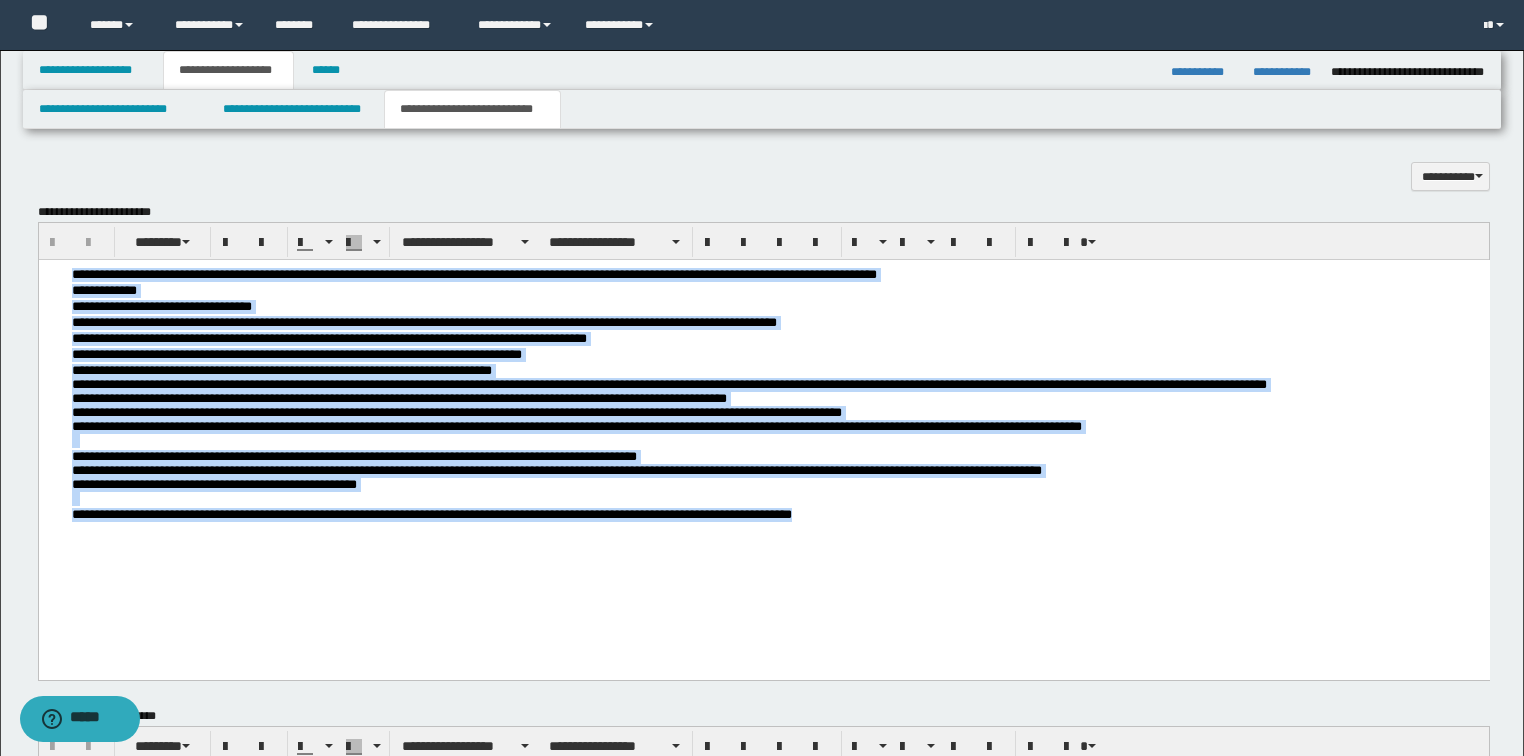 drag, startPoint x: 847, startPoint y: 539, endPoint x: -1, endPoint y: 34, distance: 986.97974 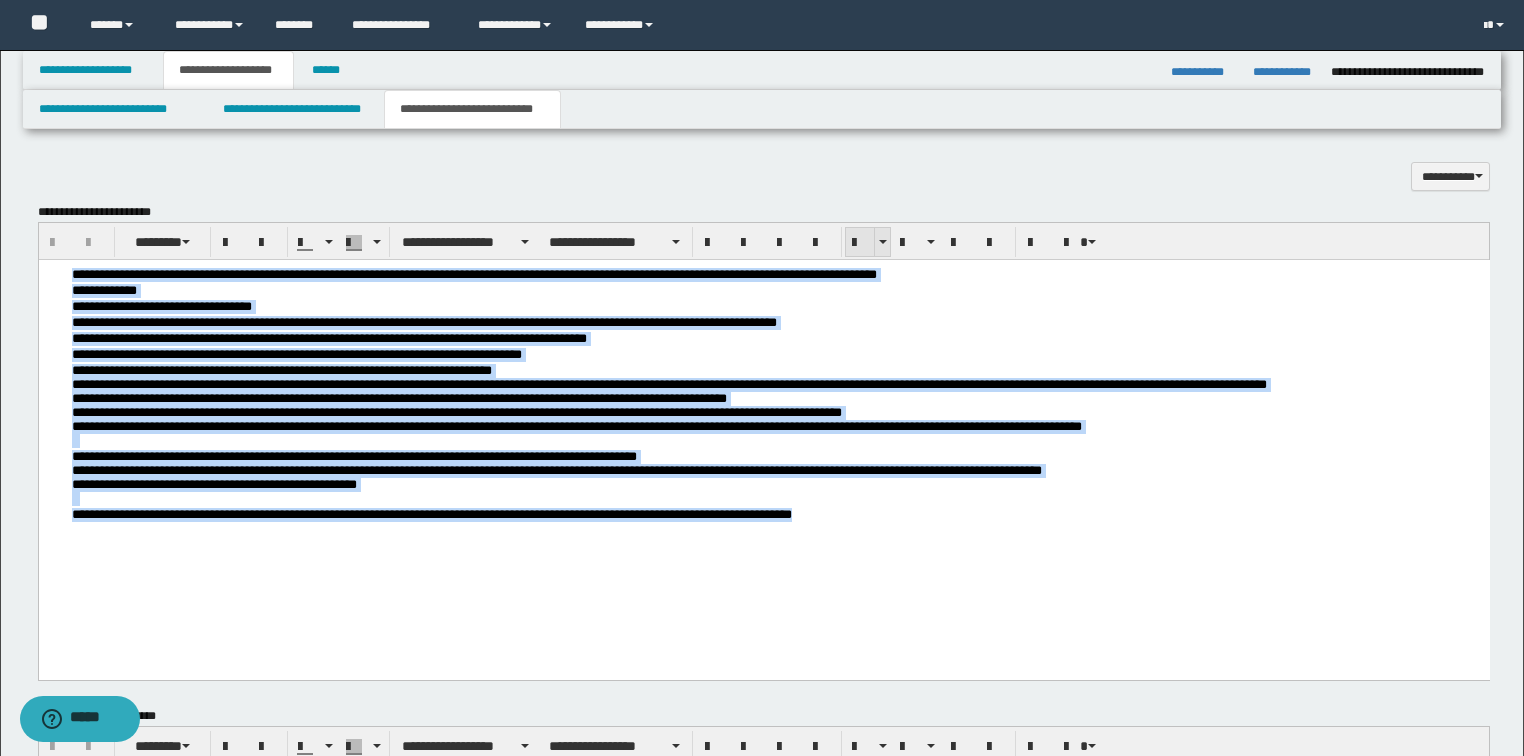 click at bounding box center [860, 243] 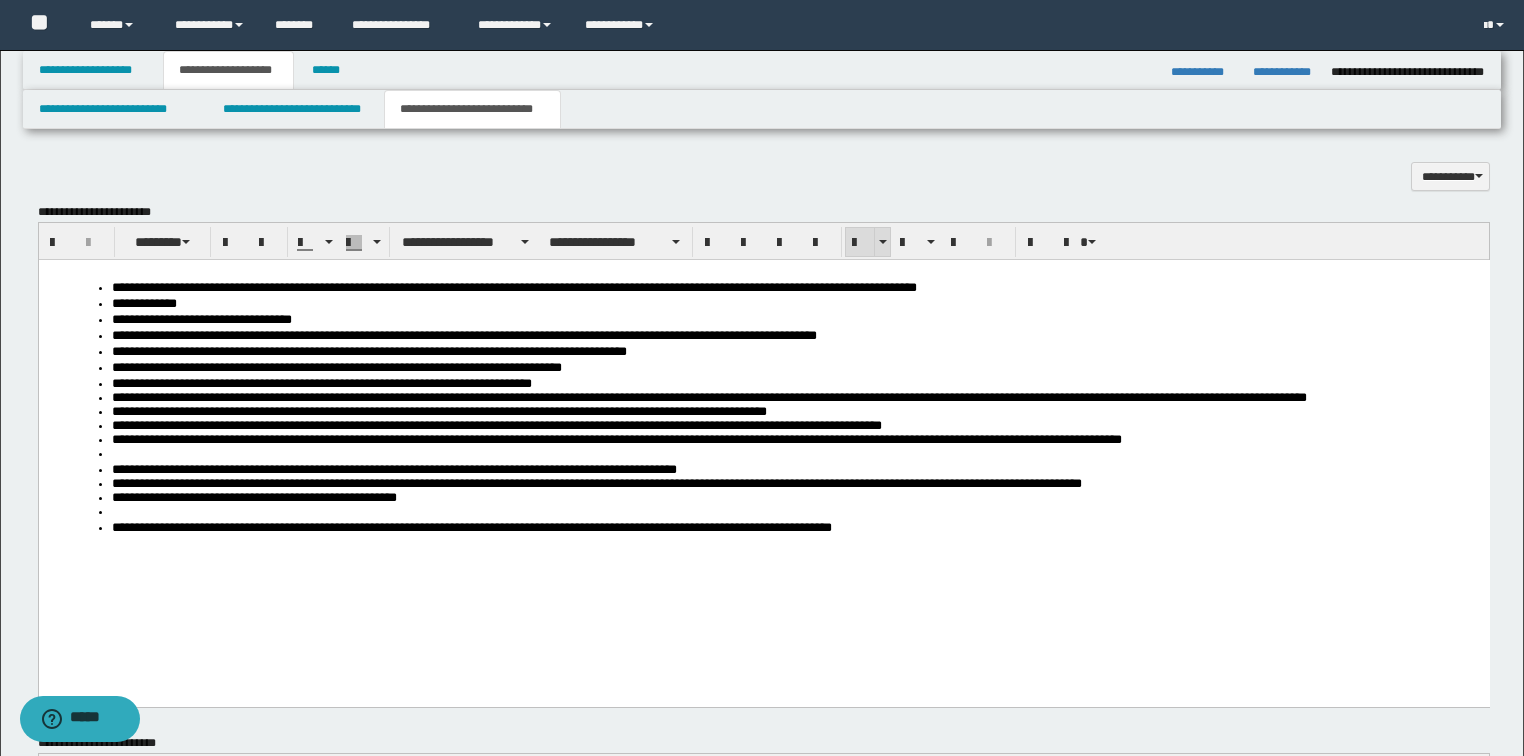 click at bounding box center (860, 243) 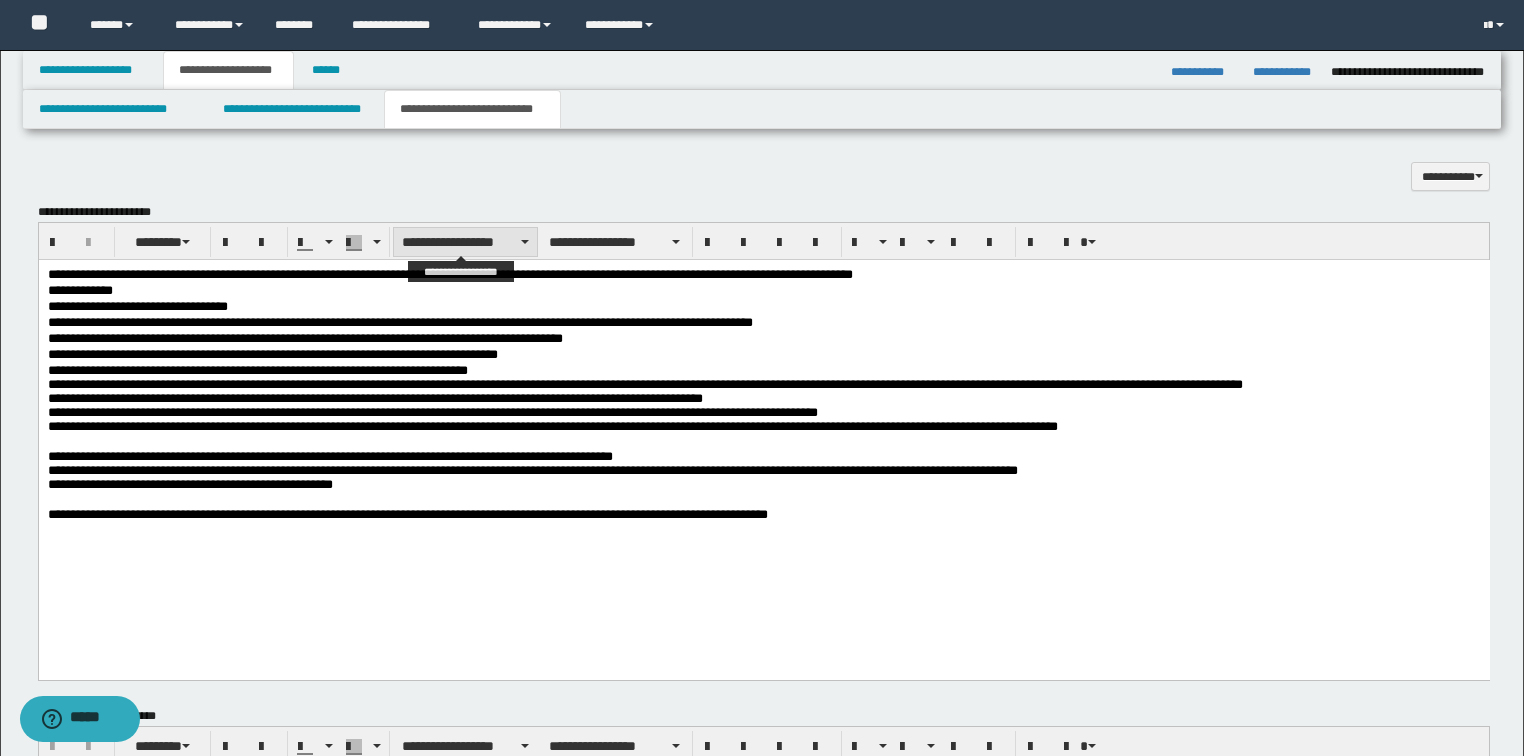click on "**********" at bounding box center (465, 242) 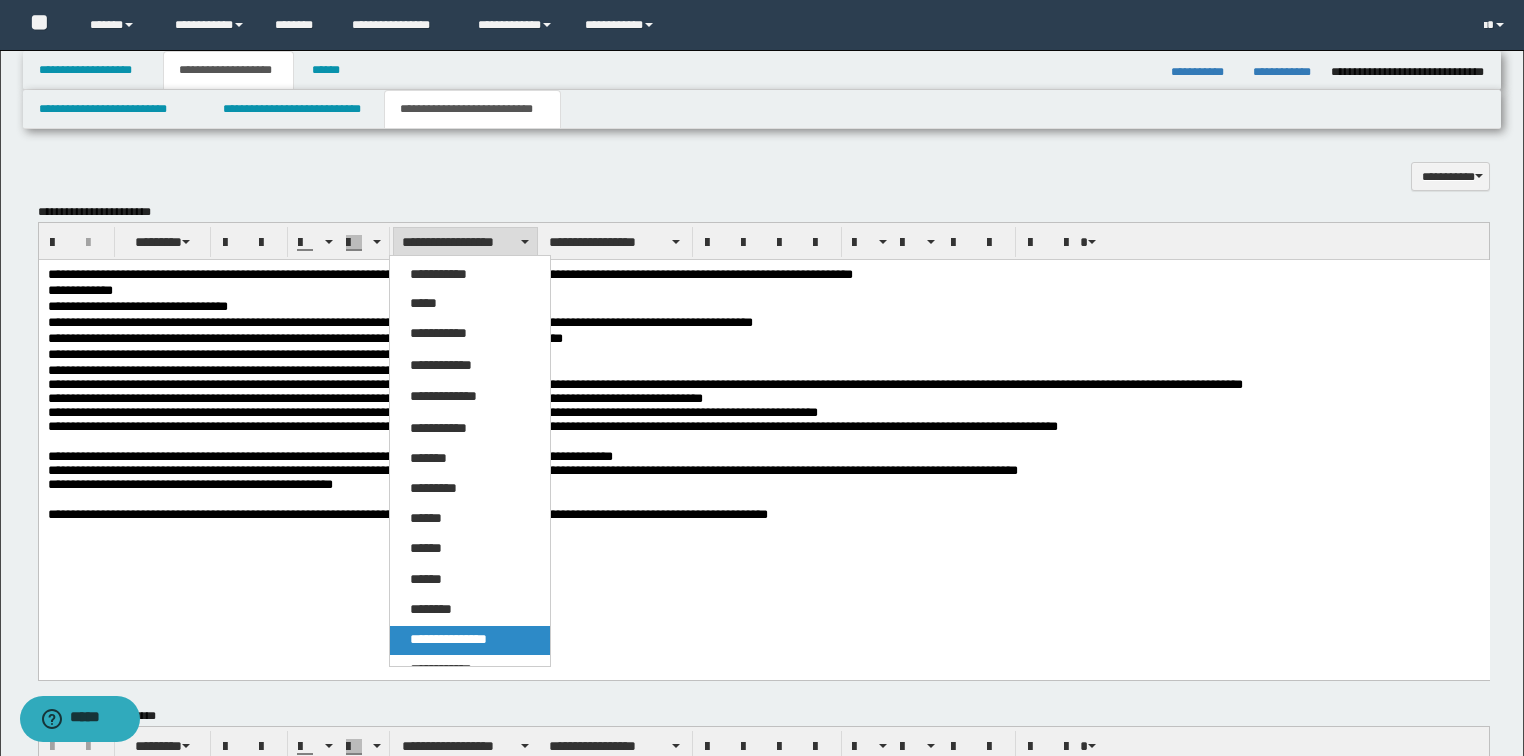 drag, startPoint x: 483, startPoint y: 649, endPoint x: 516, endPoint y: 228, distance: 422.29138 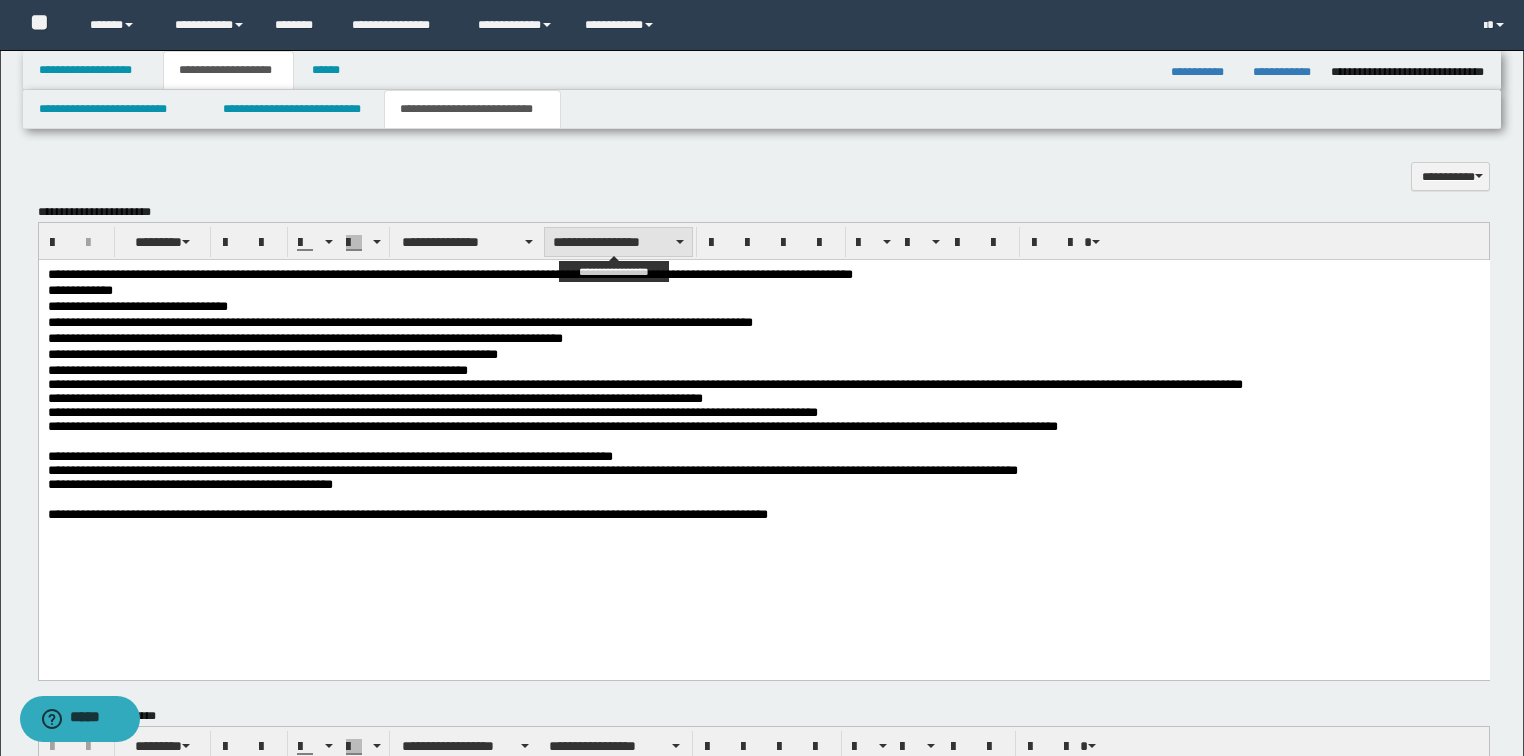 click on "**********" at bounding box center (618, 242) 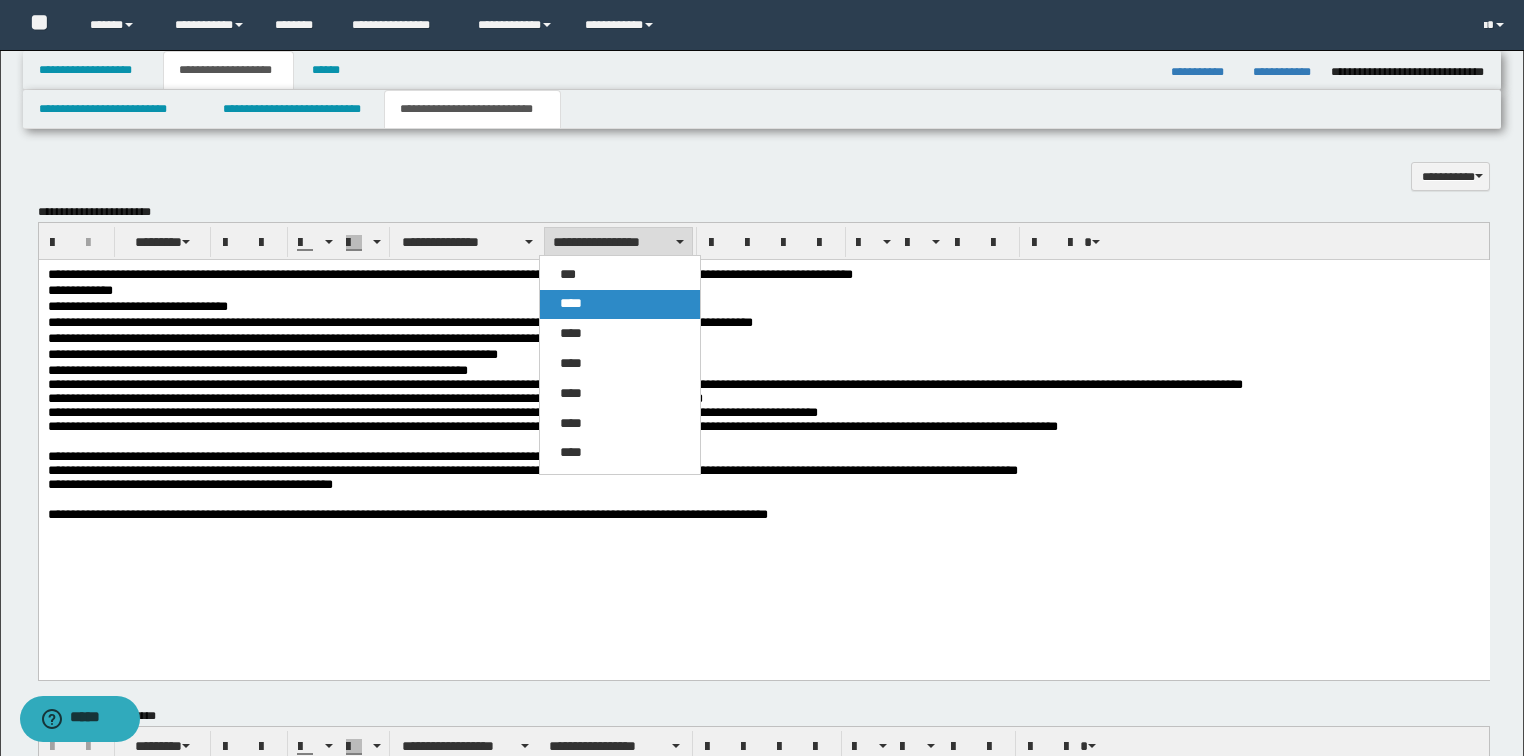 drag, startPoint x: 608, startPoint y: 300, endPoint x: 577, endPoint y: 37, distance: 264.8207 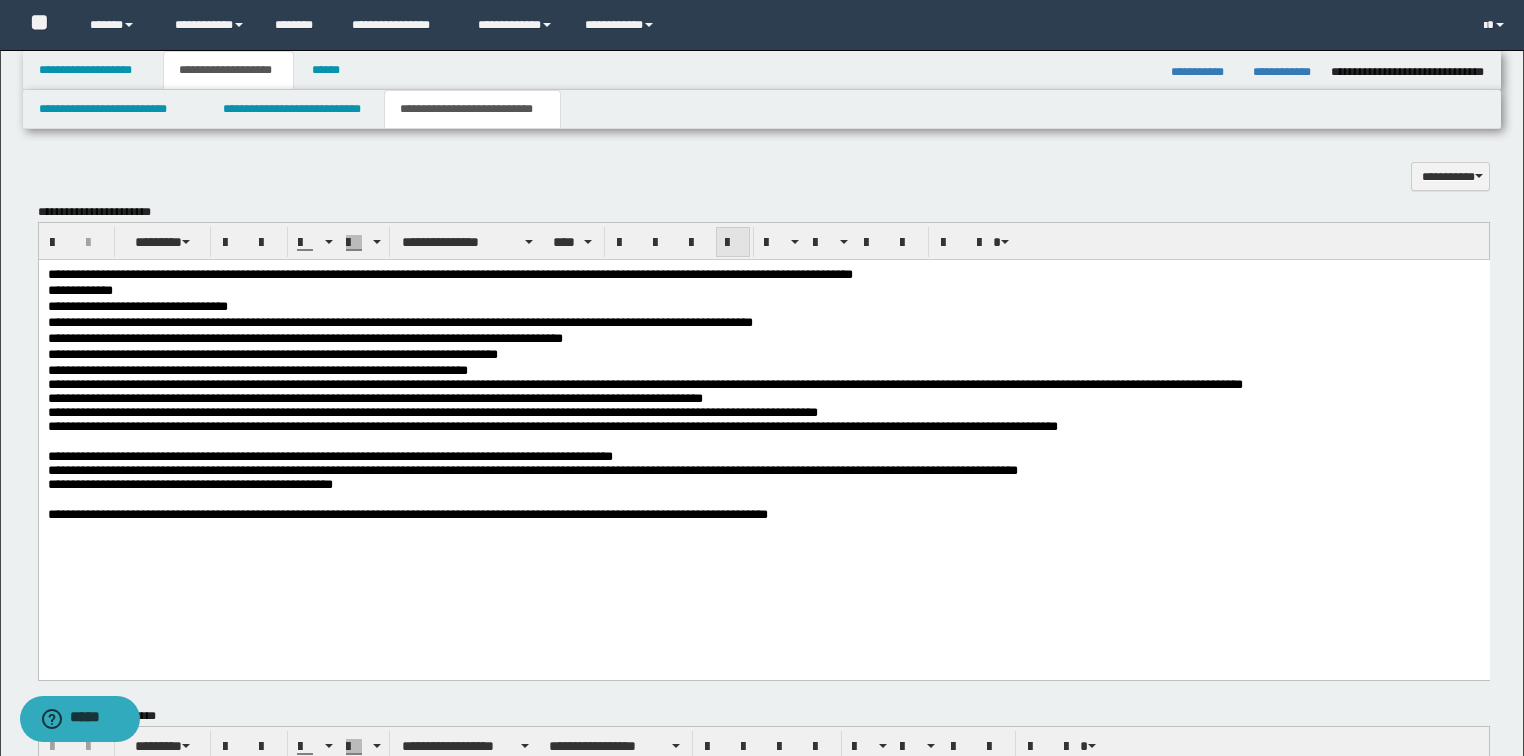 click at bounding box center (733, 243) 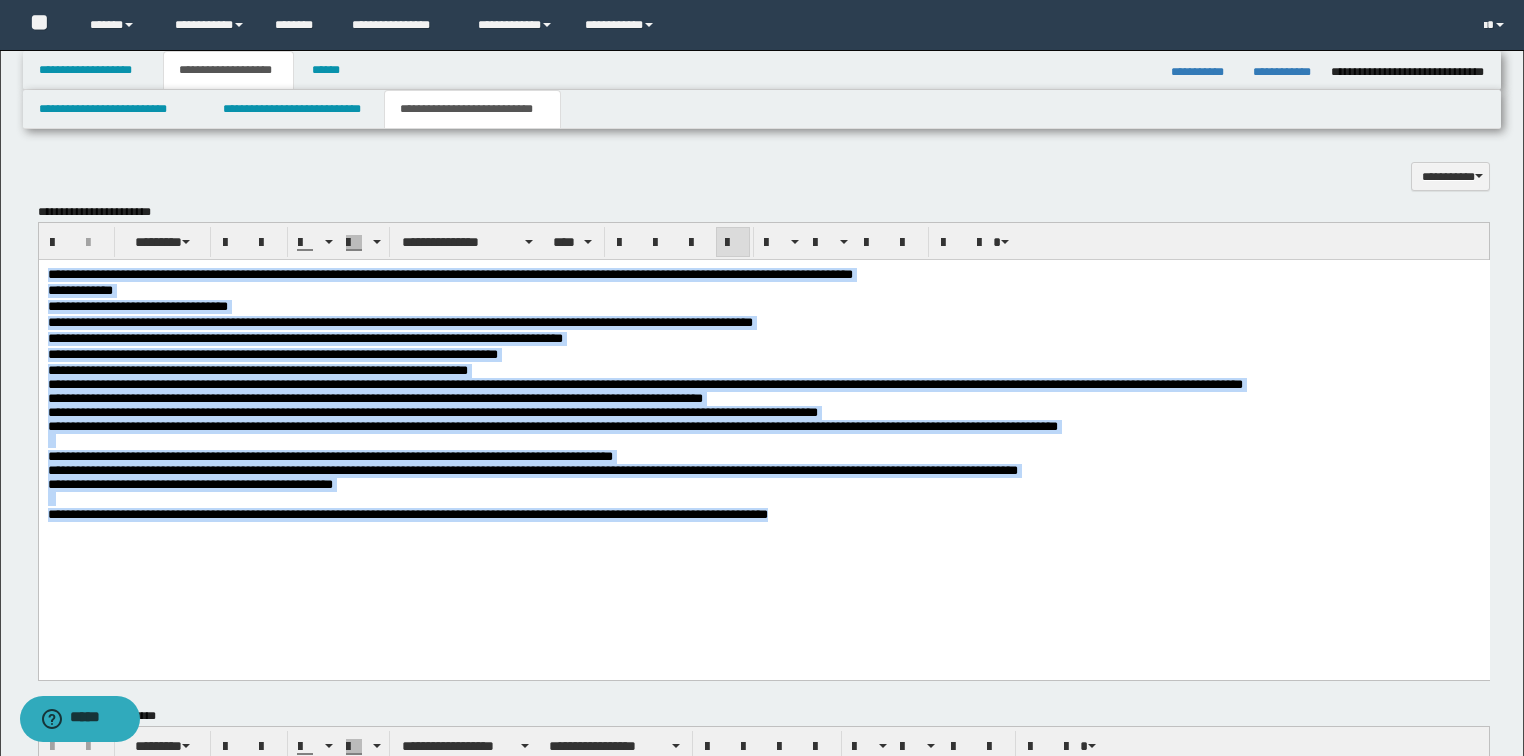 click on "**********" at bounding box center (763, 485) 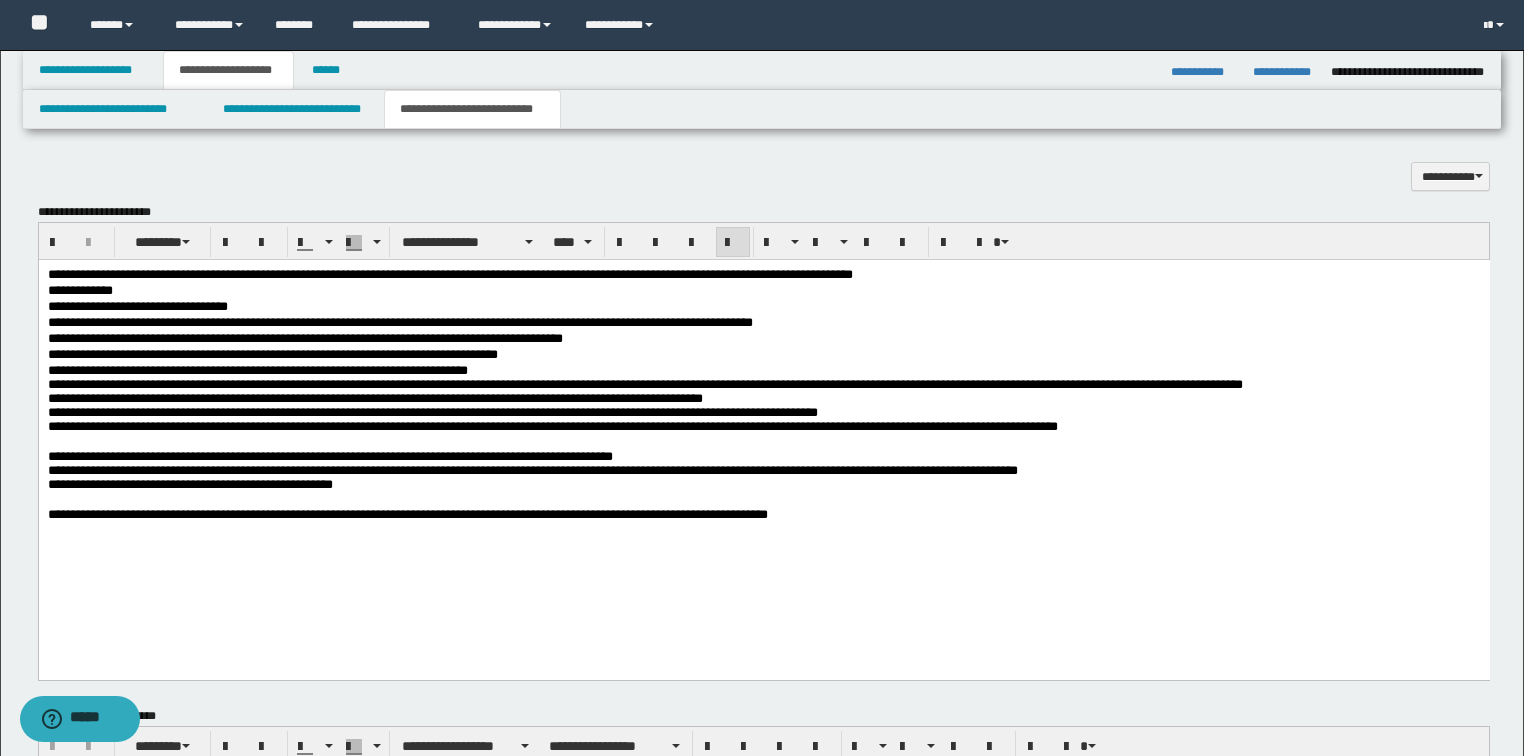 click on "**********" at bounding box center [763, 385] 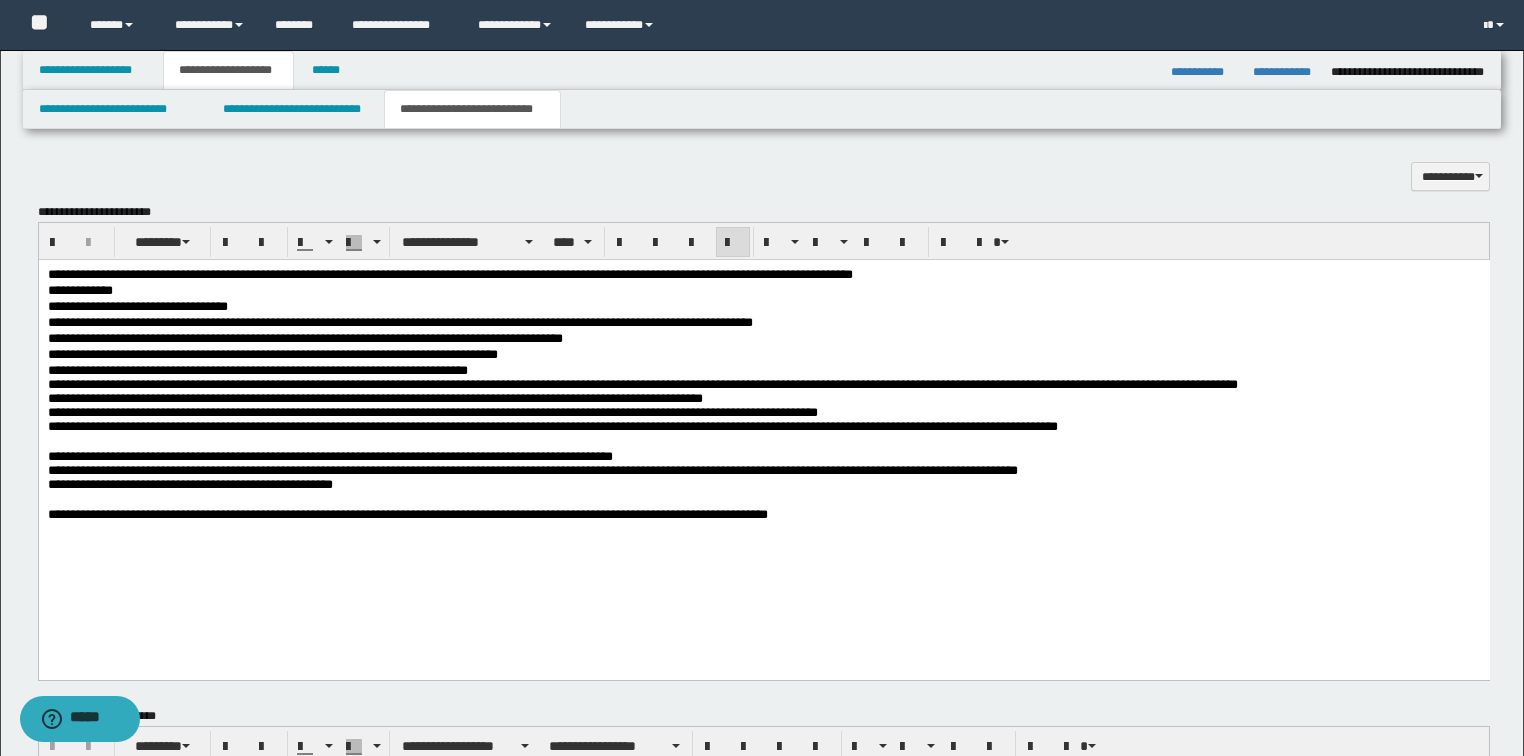 scroll, scrollTop: 1360, scrollLeft: 0, axis: vertical 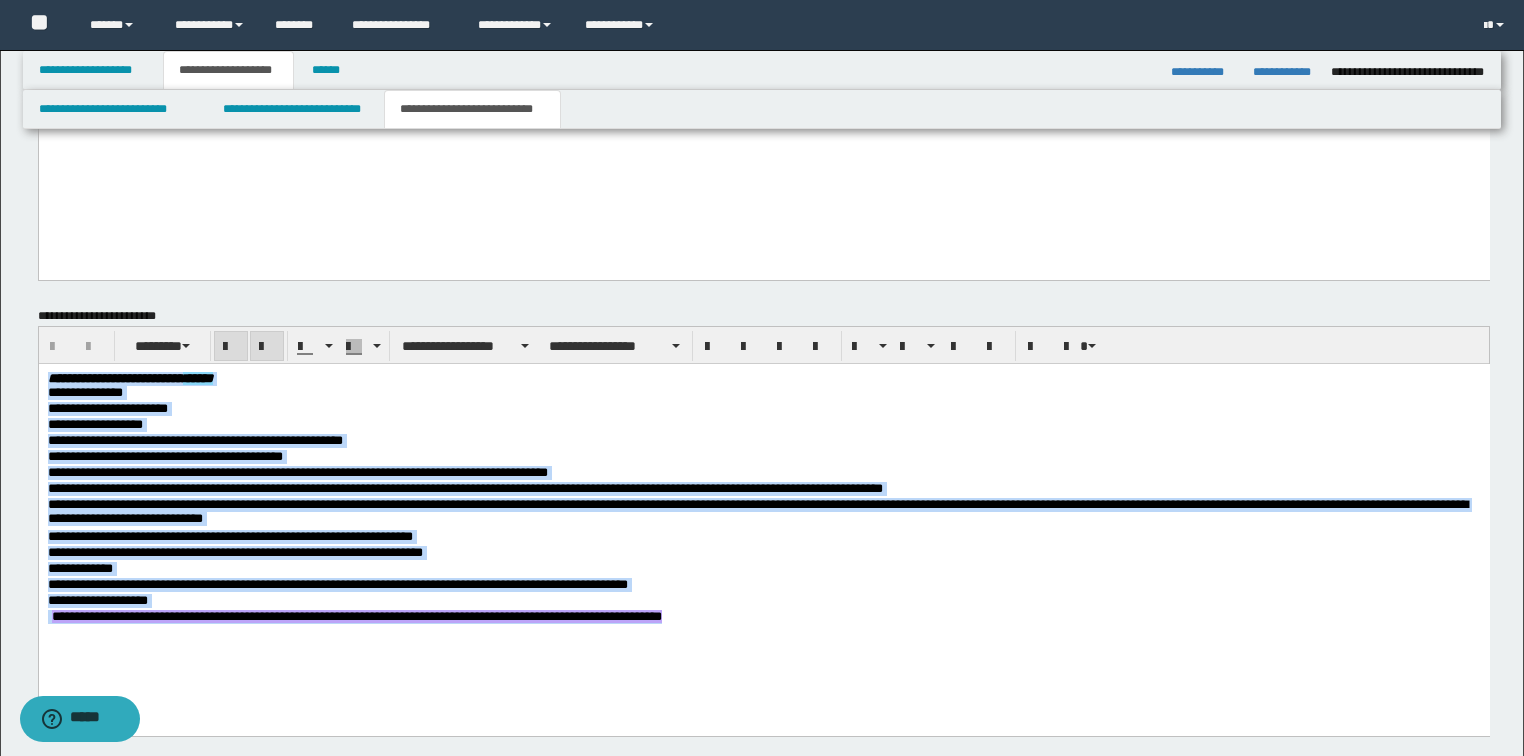 drag, startPoint x: 761, startPoint y: 622, endPoint x: -1, endPoint y: 362, distance: 805.136 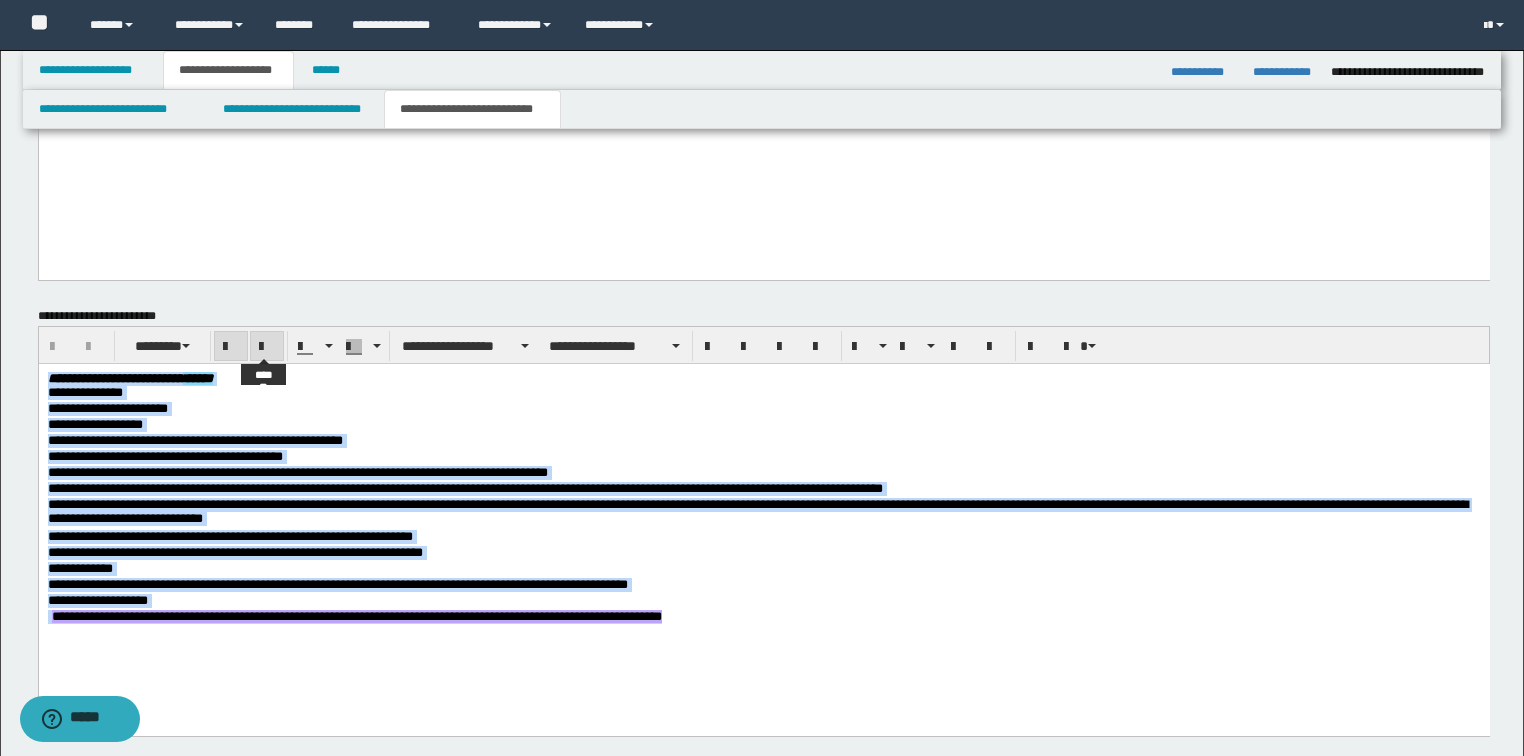 click at bounding box center (267, 347) 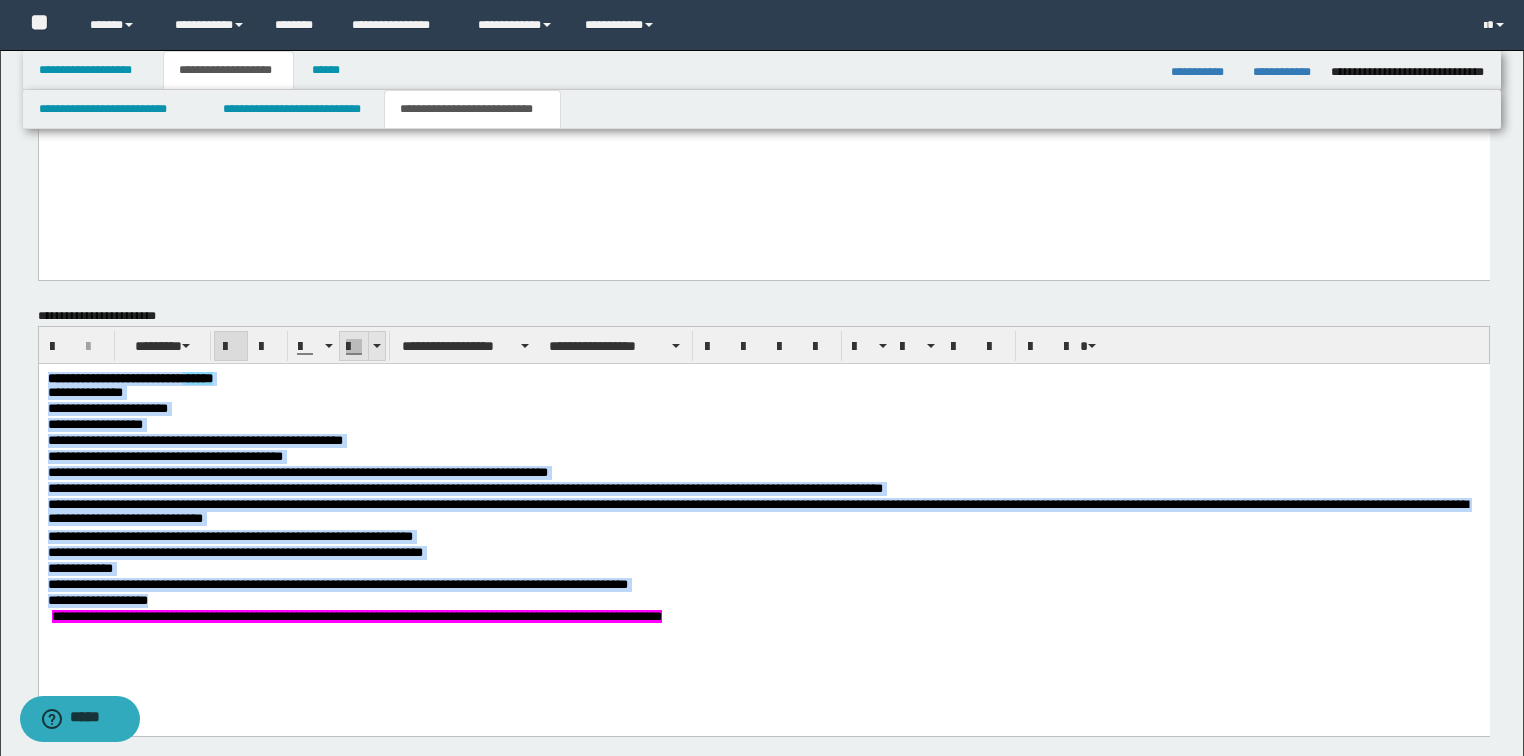 click at bounding box center [376, 346] 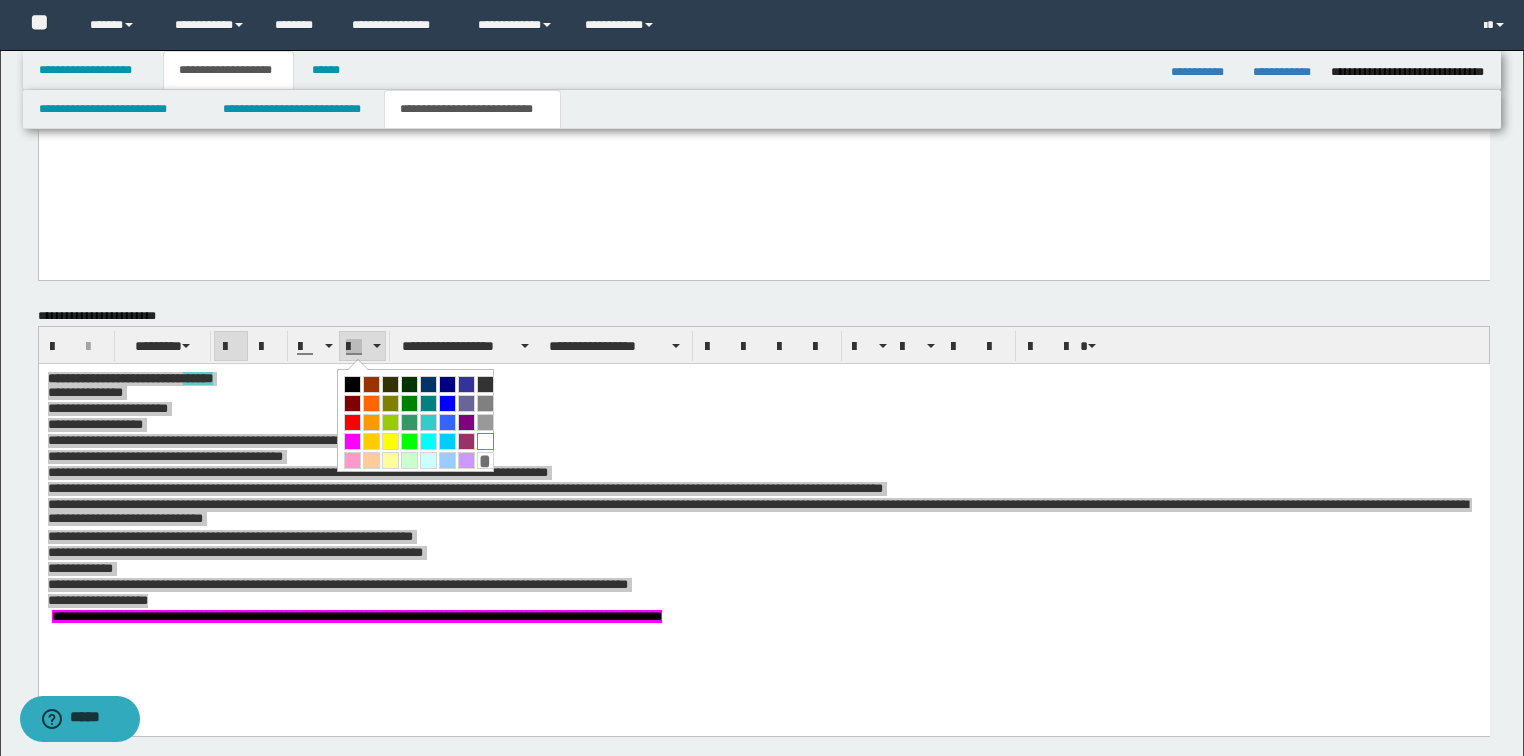 click at bounding box center [485, 441] 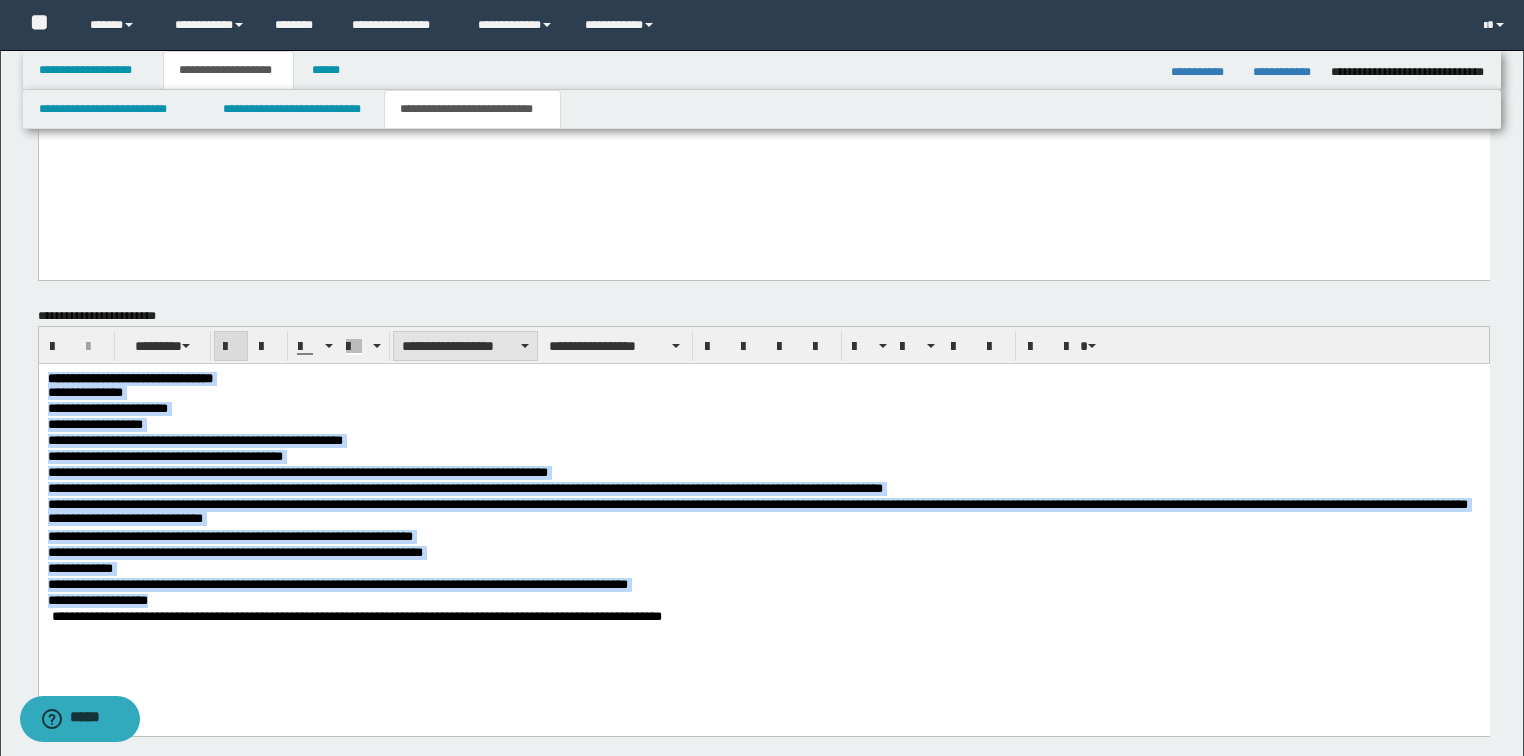click on "**********" at bounding box center (465, 346) 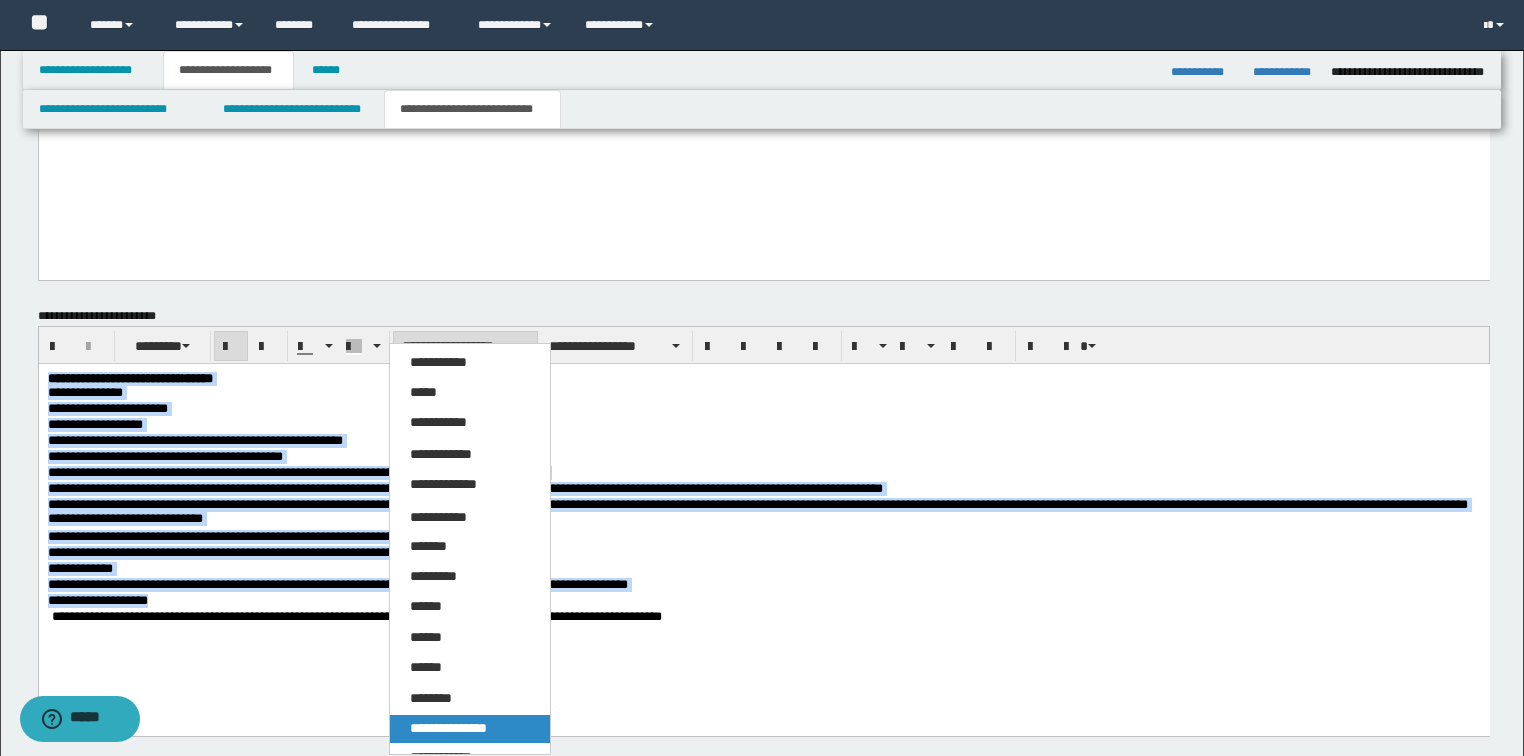 click on "**********" at bounding box center (448, 728) 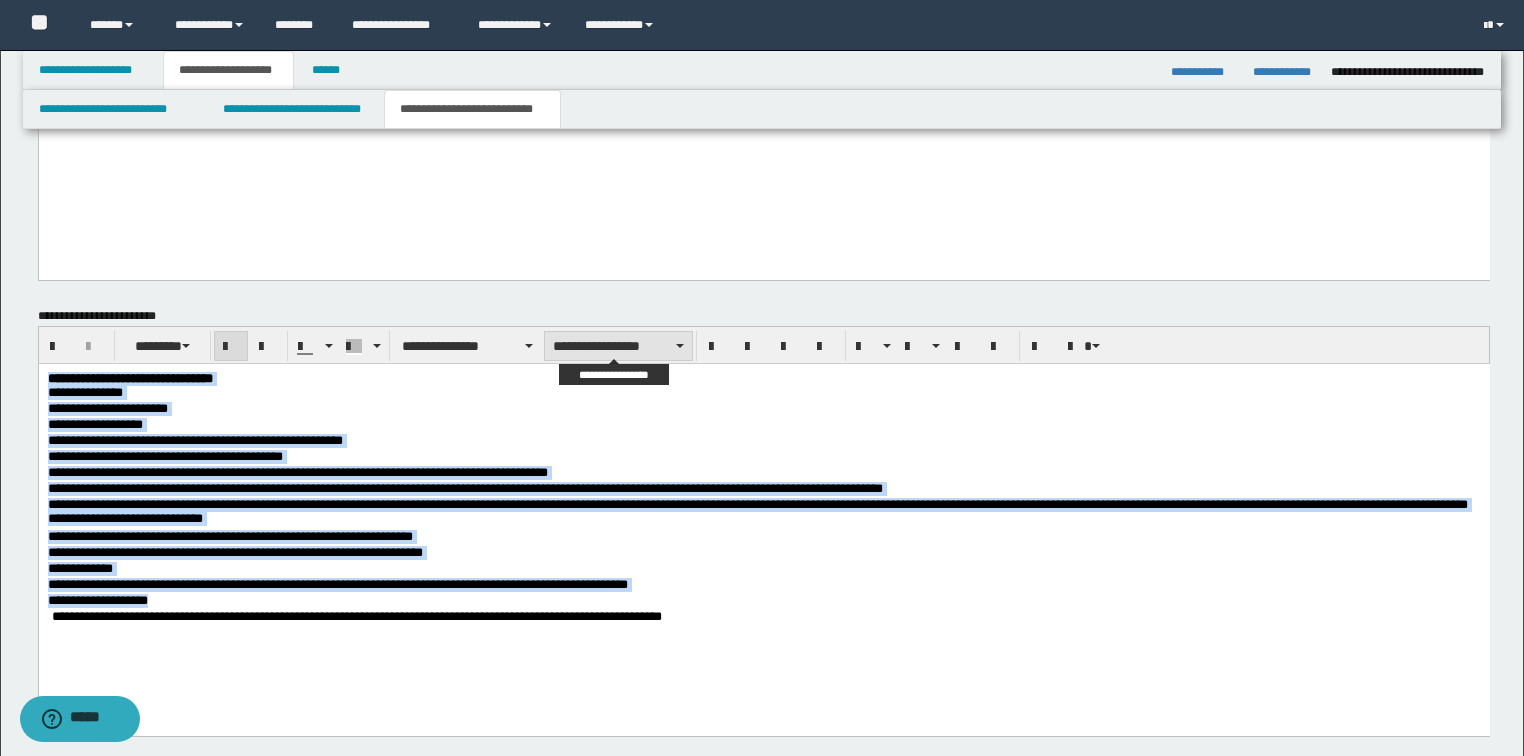 click on "**********" at bounding box center (618, 346) 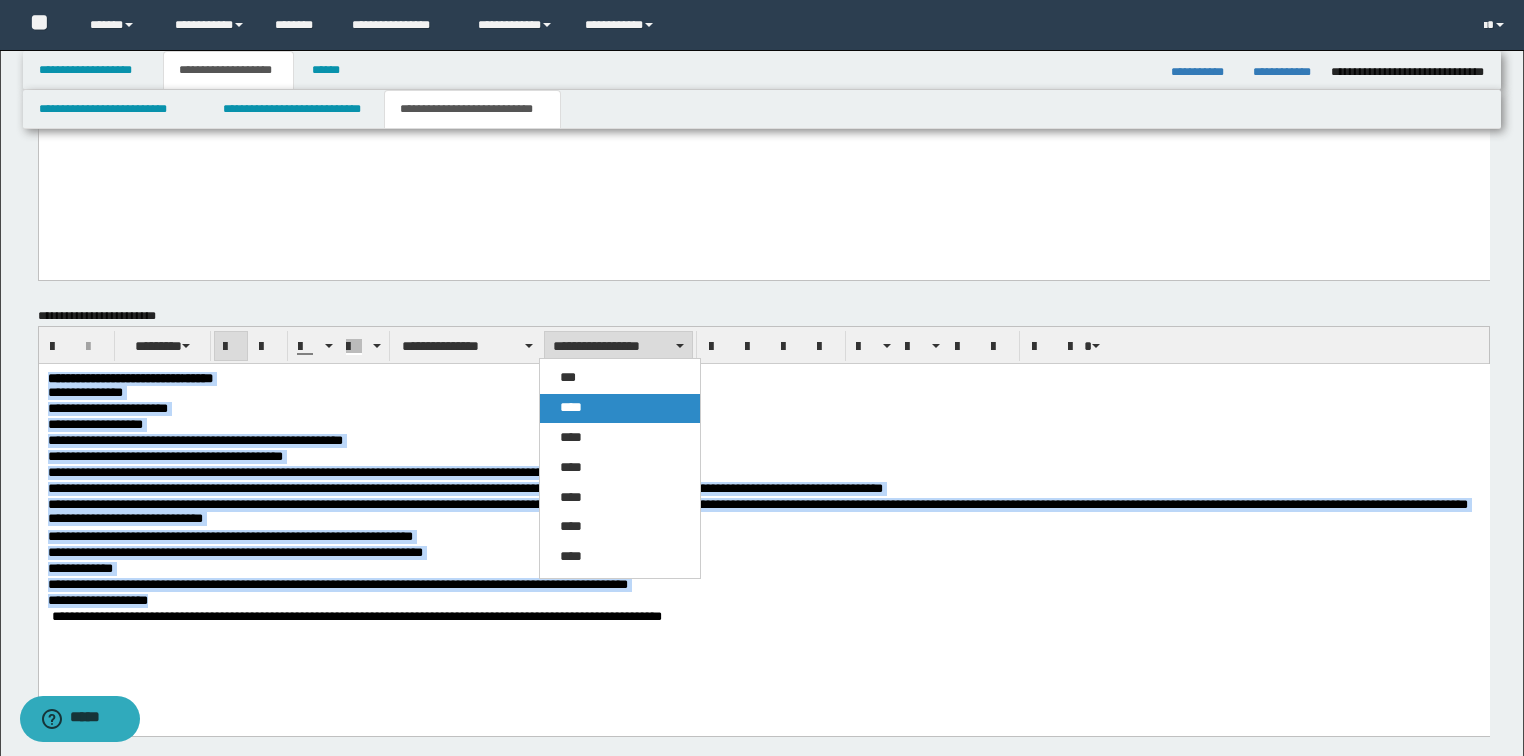 drag, startPoint x: 574, startPoint y: 407, endPoint x: 536, endPoint y: 46, distance: 362.99448 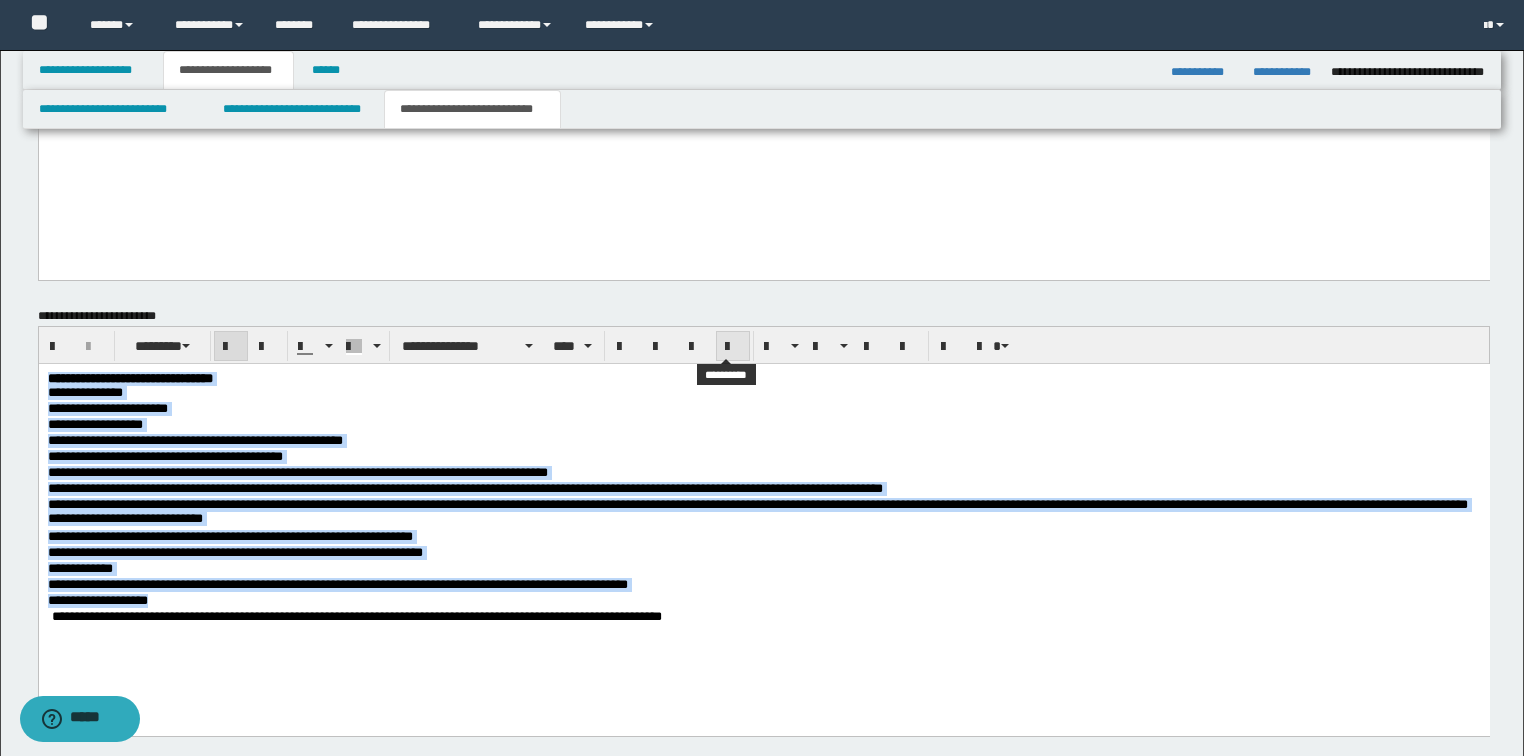 click at bounding box center [733, 347] 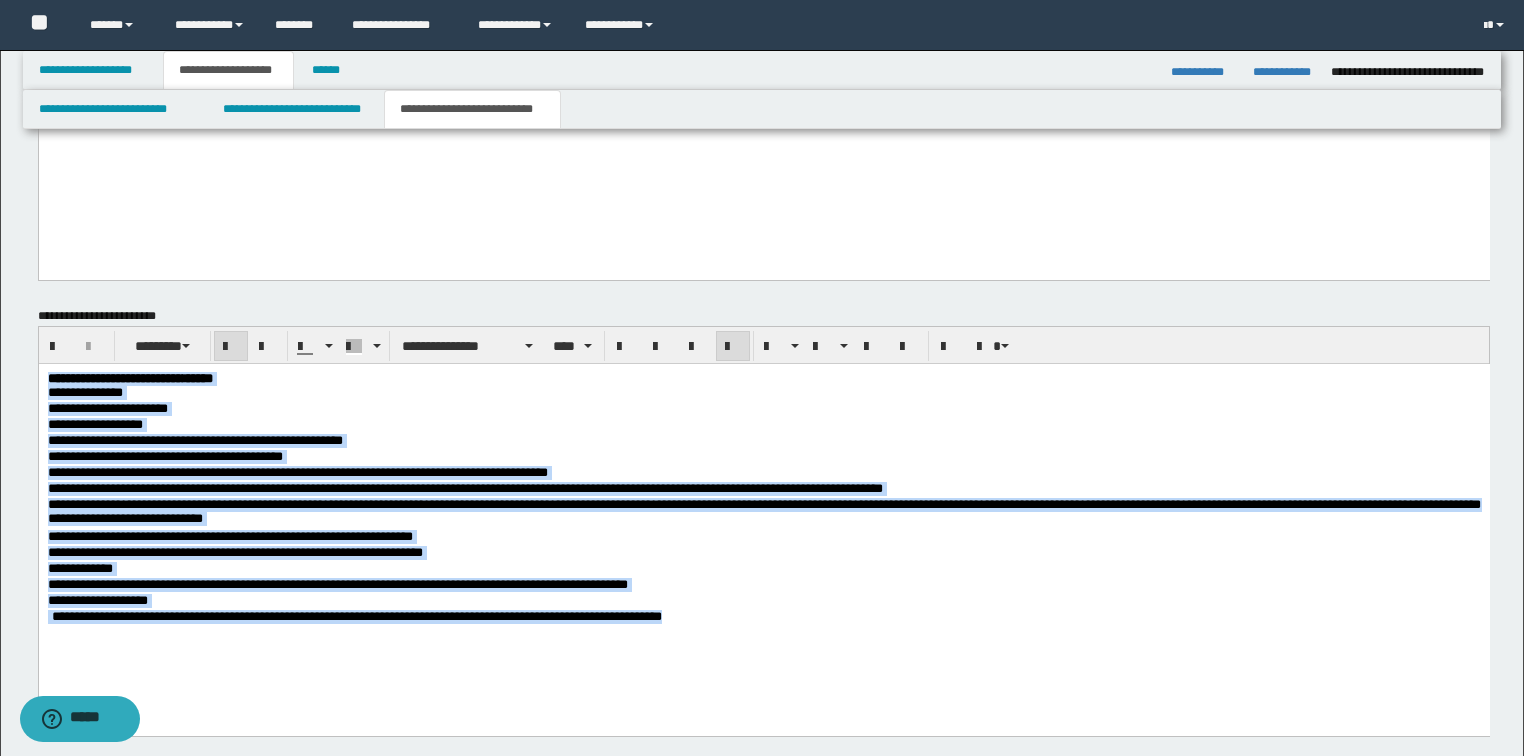 click on "**********" at bounding box center [763, 570] 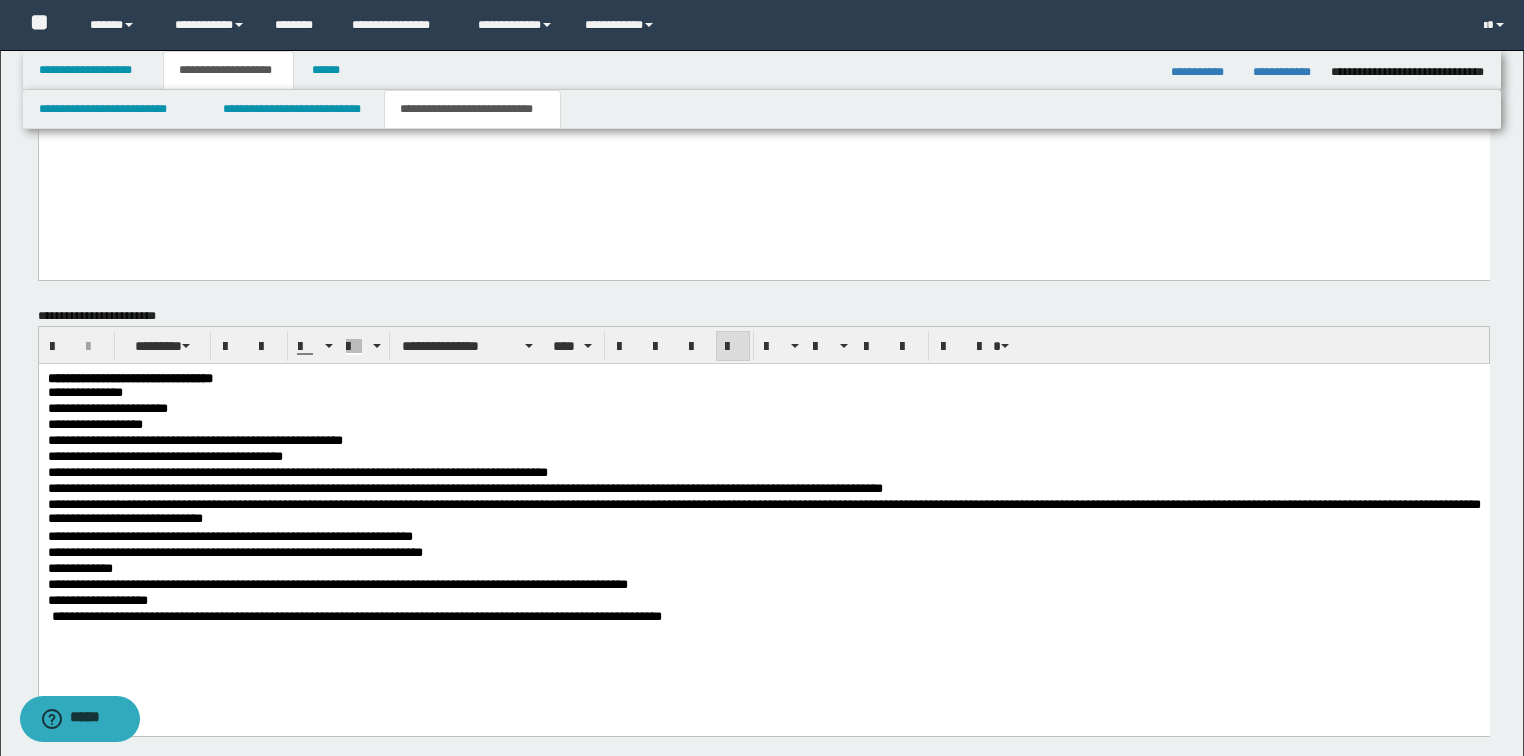 click on "**********" at bounding box center (763, 586) 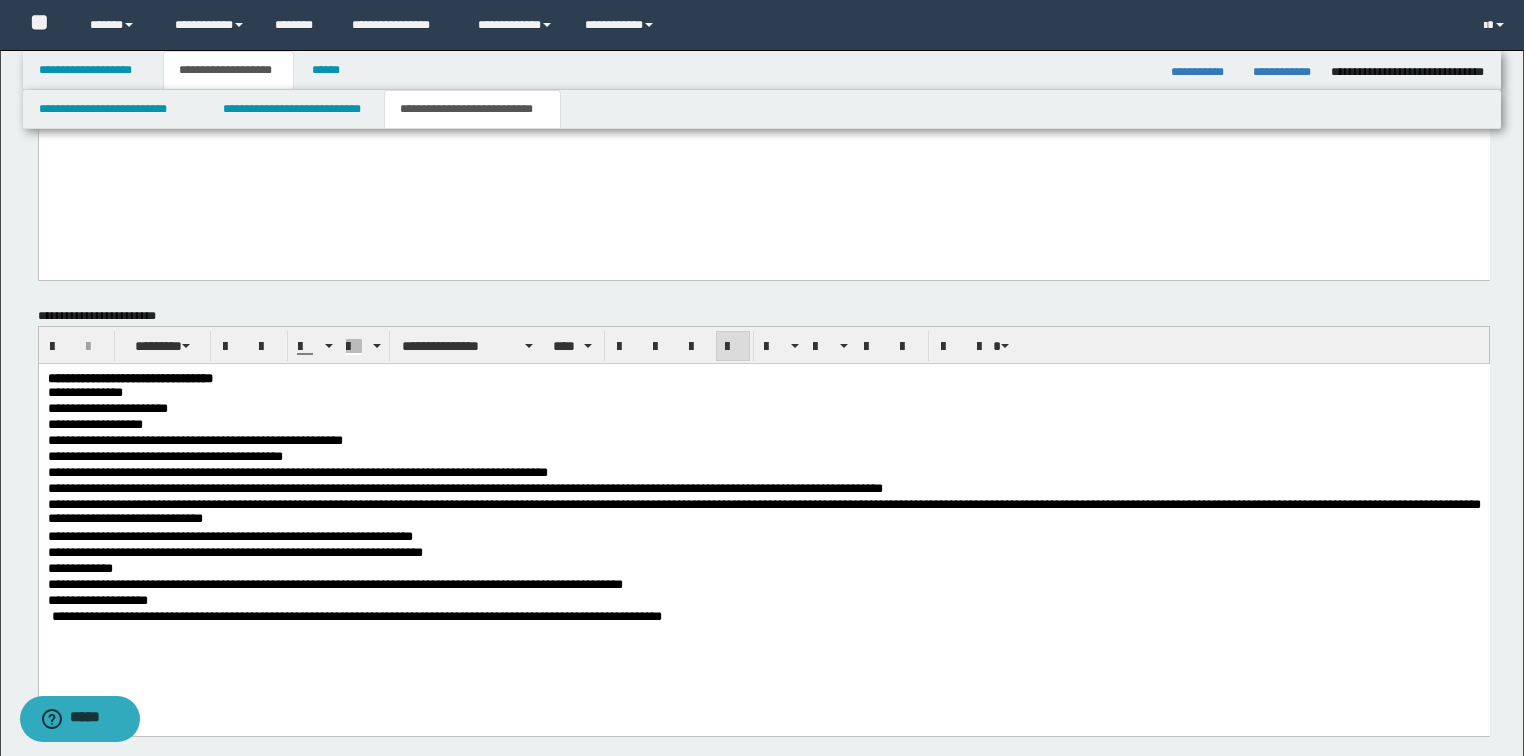 click on "**********" at bounding box center [356, 616] 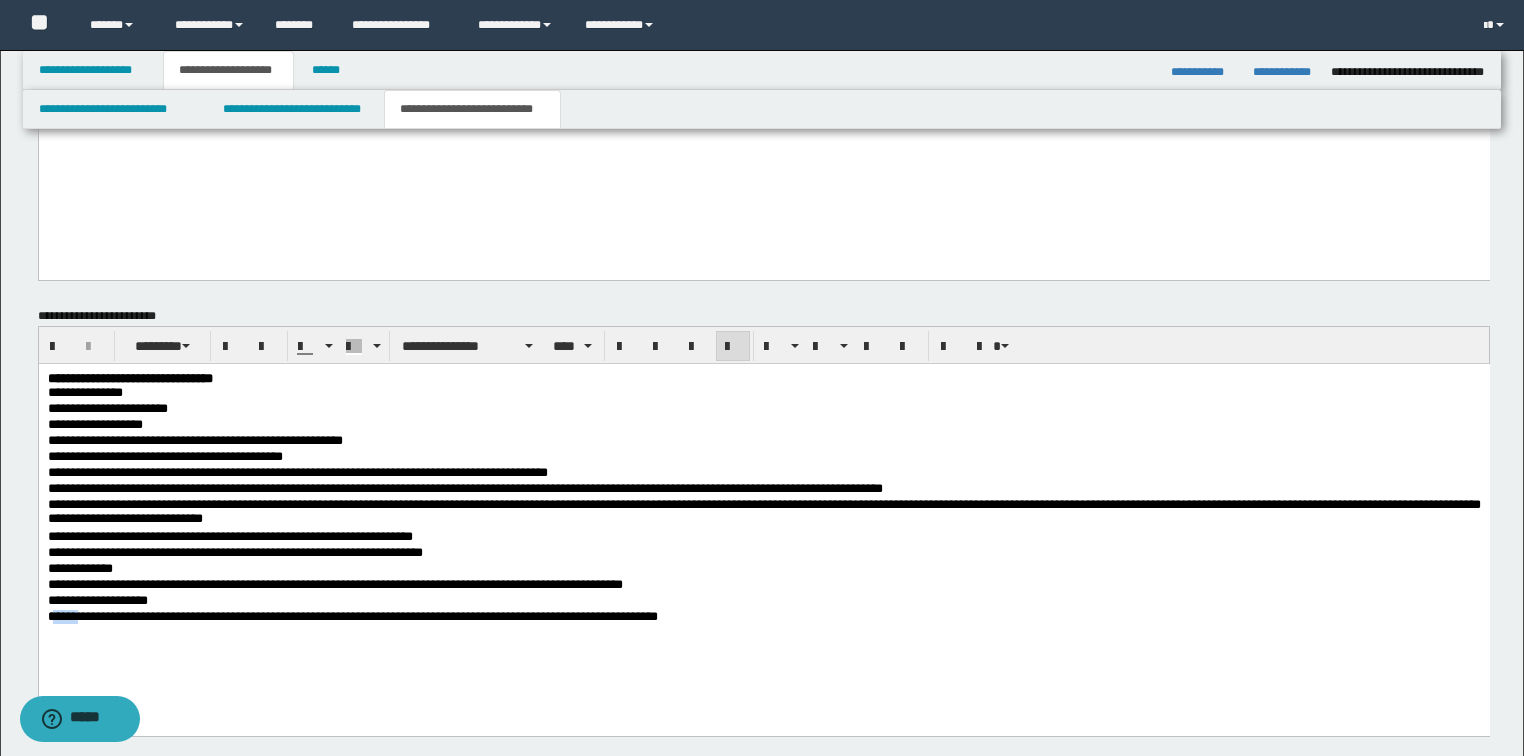 drag, startPoint x: 97, startPoint y: 617, endPoint x: 55, endPoint y: 612, distance: 42.296574 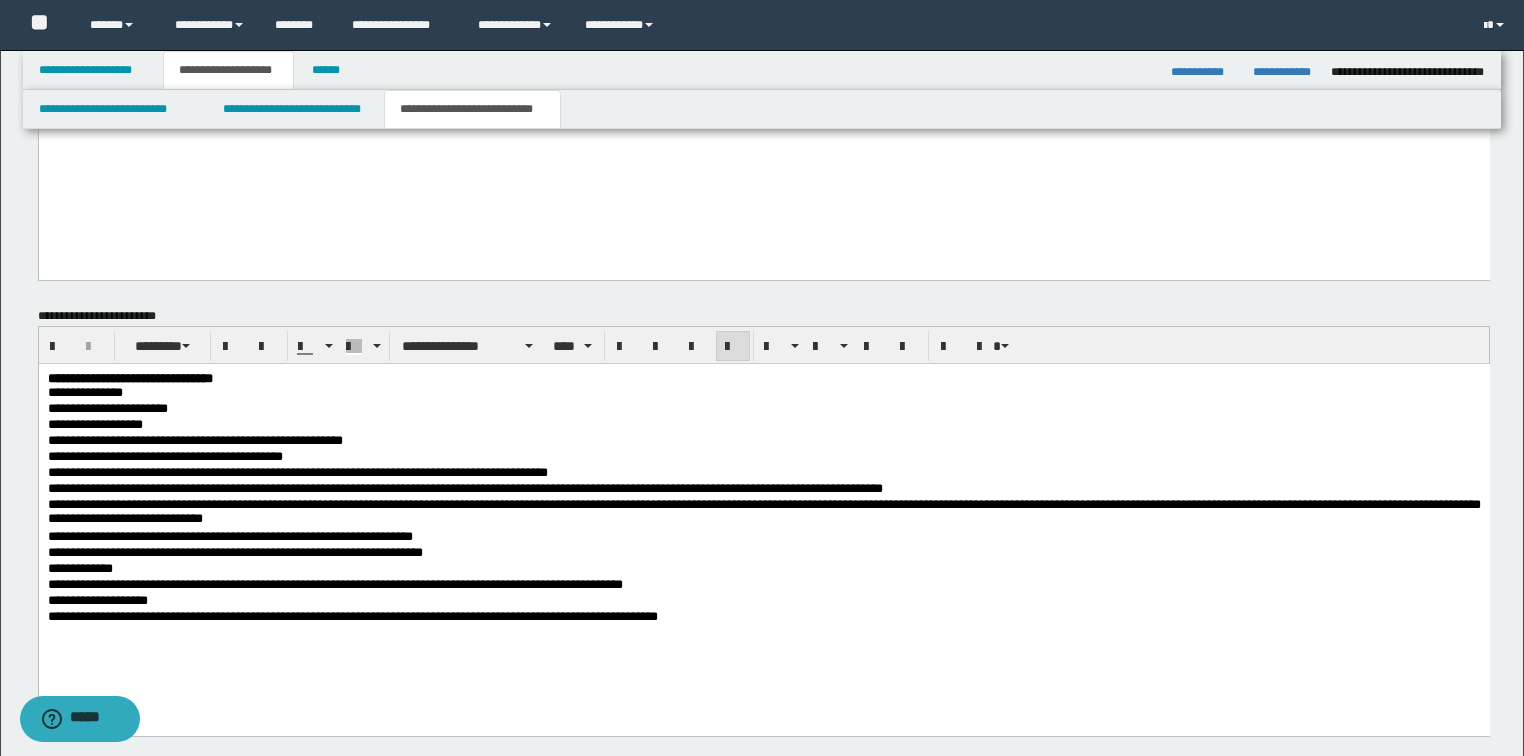 click on "**********" at bounding box center [334, 584] 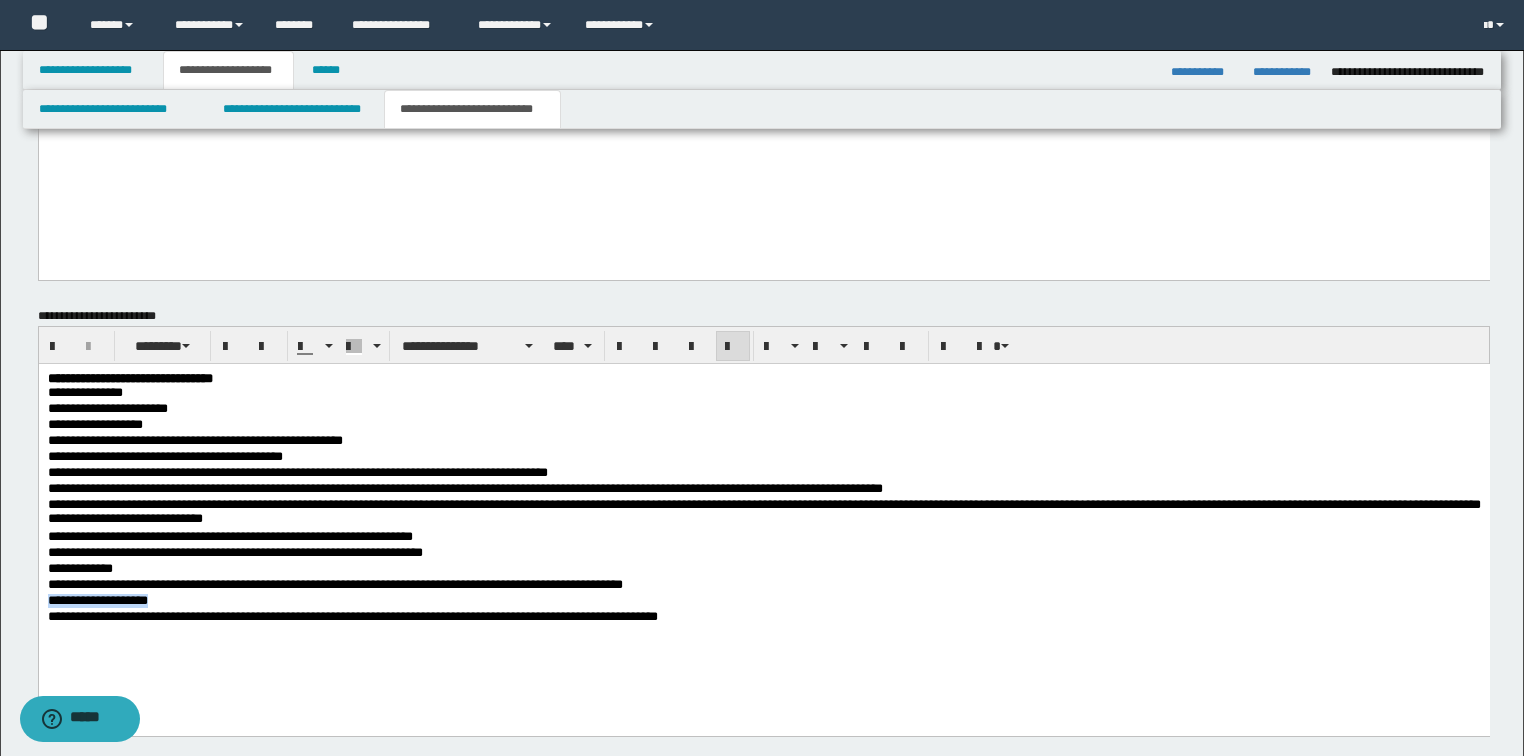 drag, startPoint x: 183, startPoint y: 605, endPoint x: -1, endPoint y: 602, distance: 184.02446 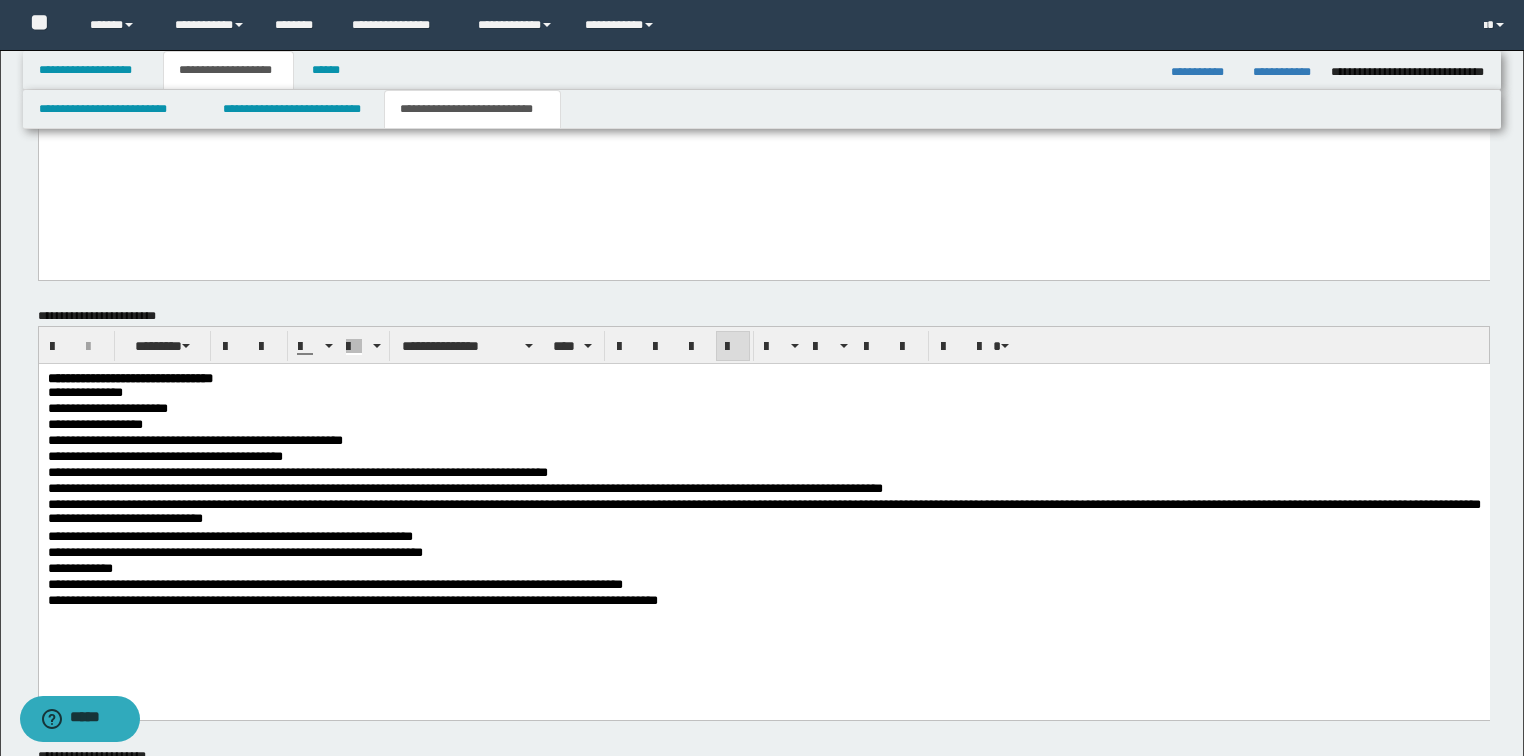 click on "**********" at bounding box center [334, 584] 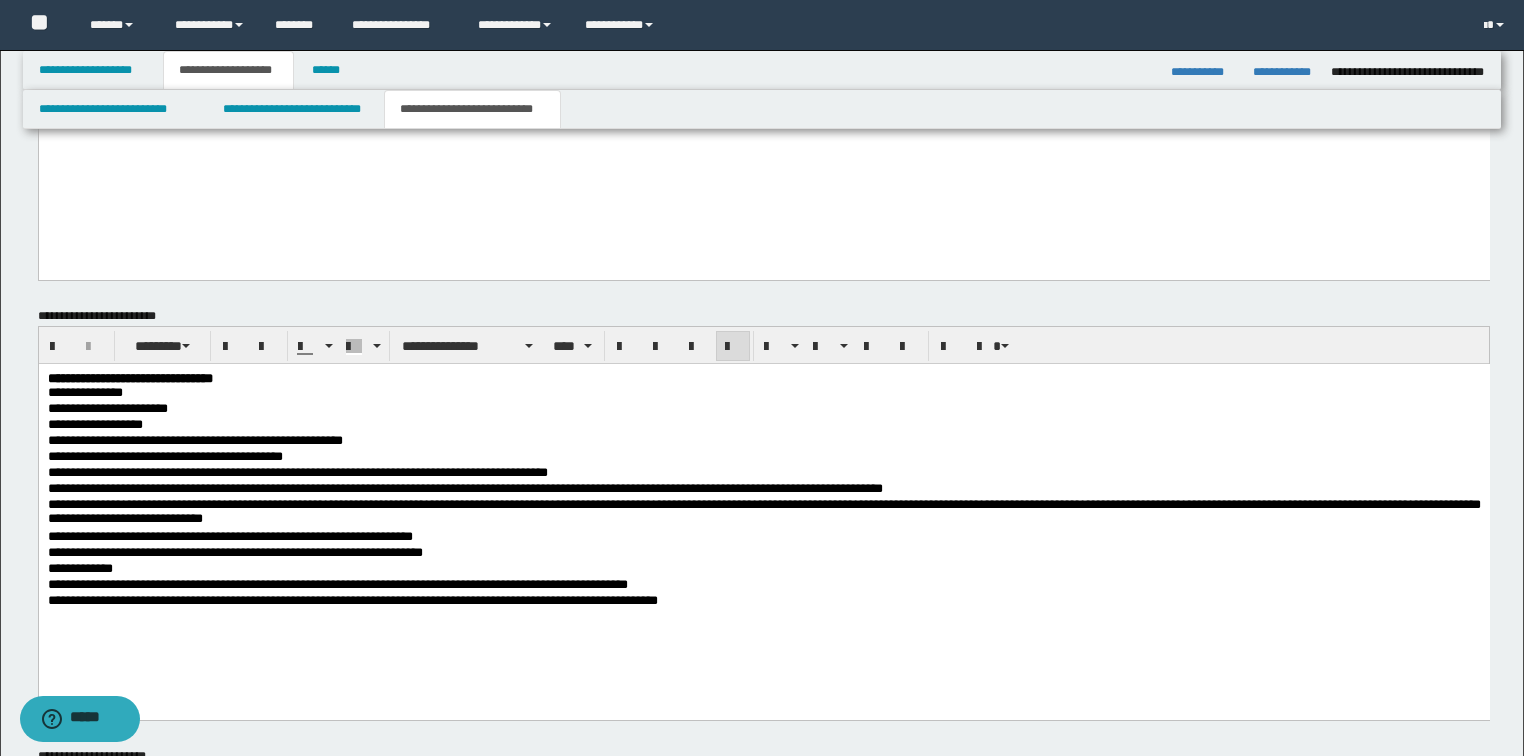 click on "**********" at bounding box center (763, 602) 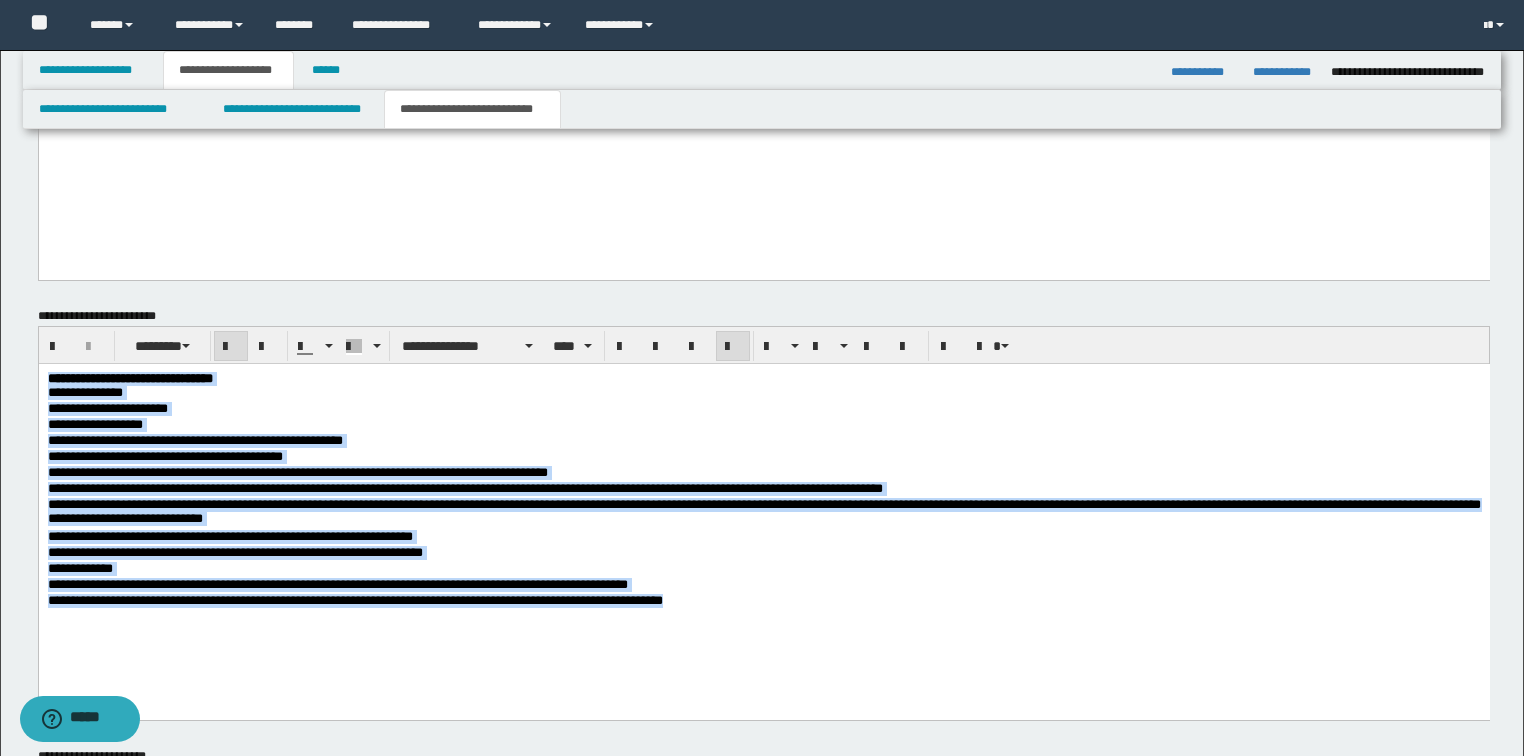 drag, startPoint x: 747, startPoint y: 602, endPoint x: 38, endPoint y: 722, distance: 719.08344 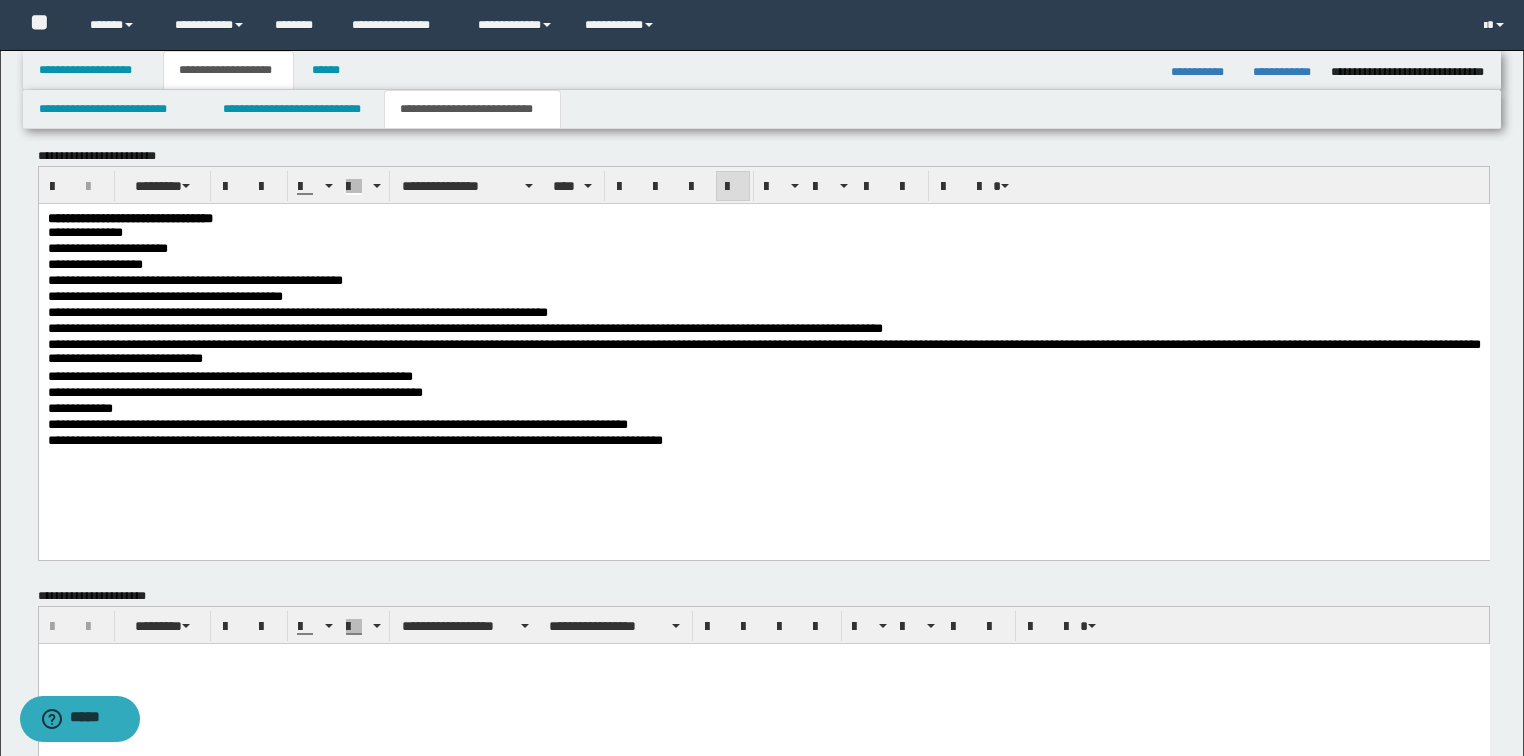 scroll, scrollTop: 1662, scrollLeft: 0, axis: vertical 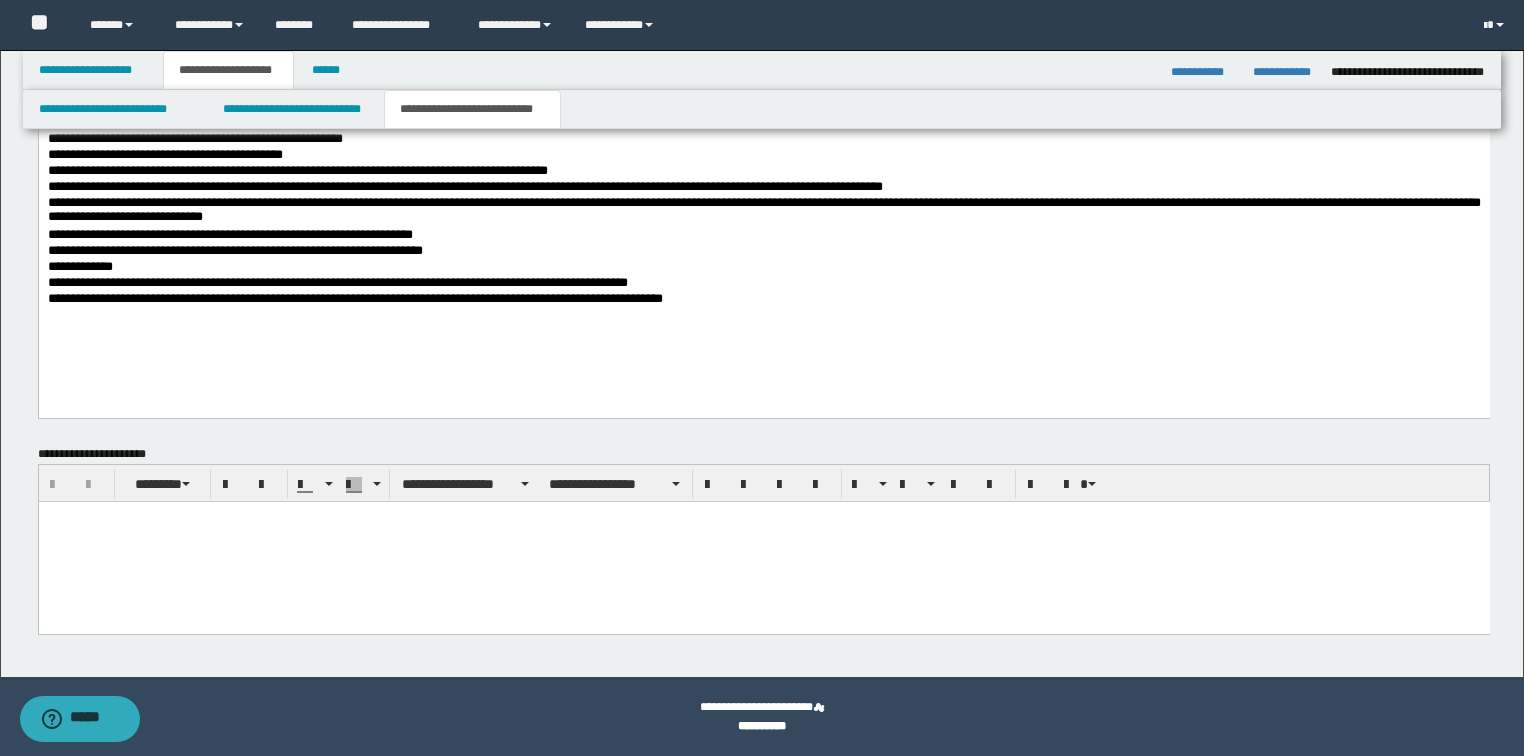 click at bounding box center [763, 541] 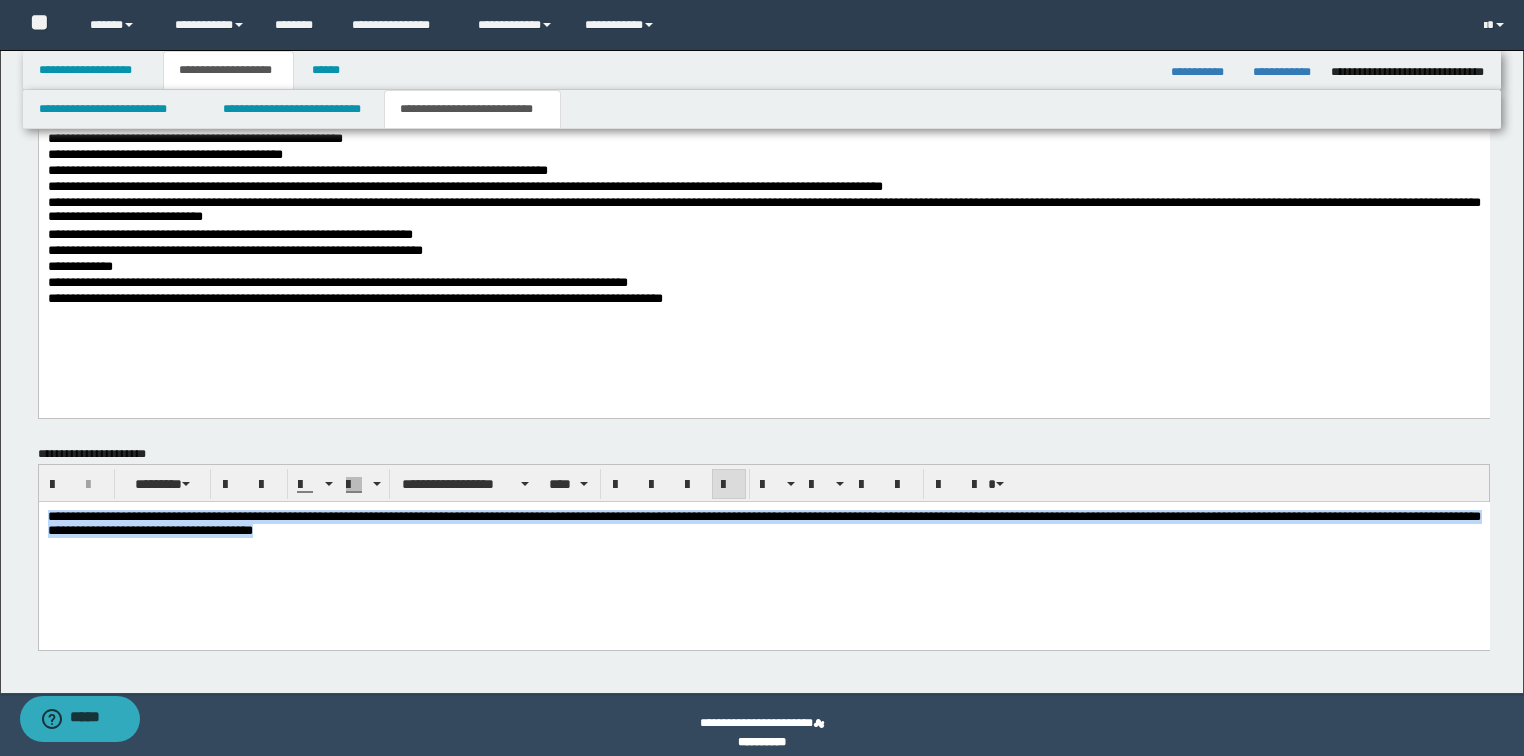 drag, startPoint x: 607, startPoint y: 536, endPoint x: -1, endPoint y: 448, distance: 614.3354 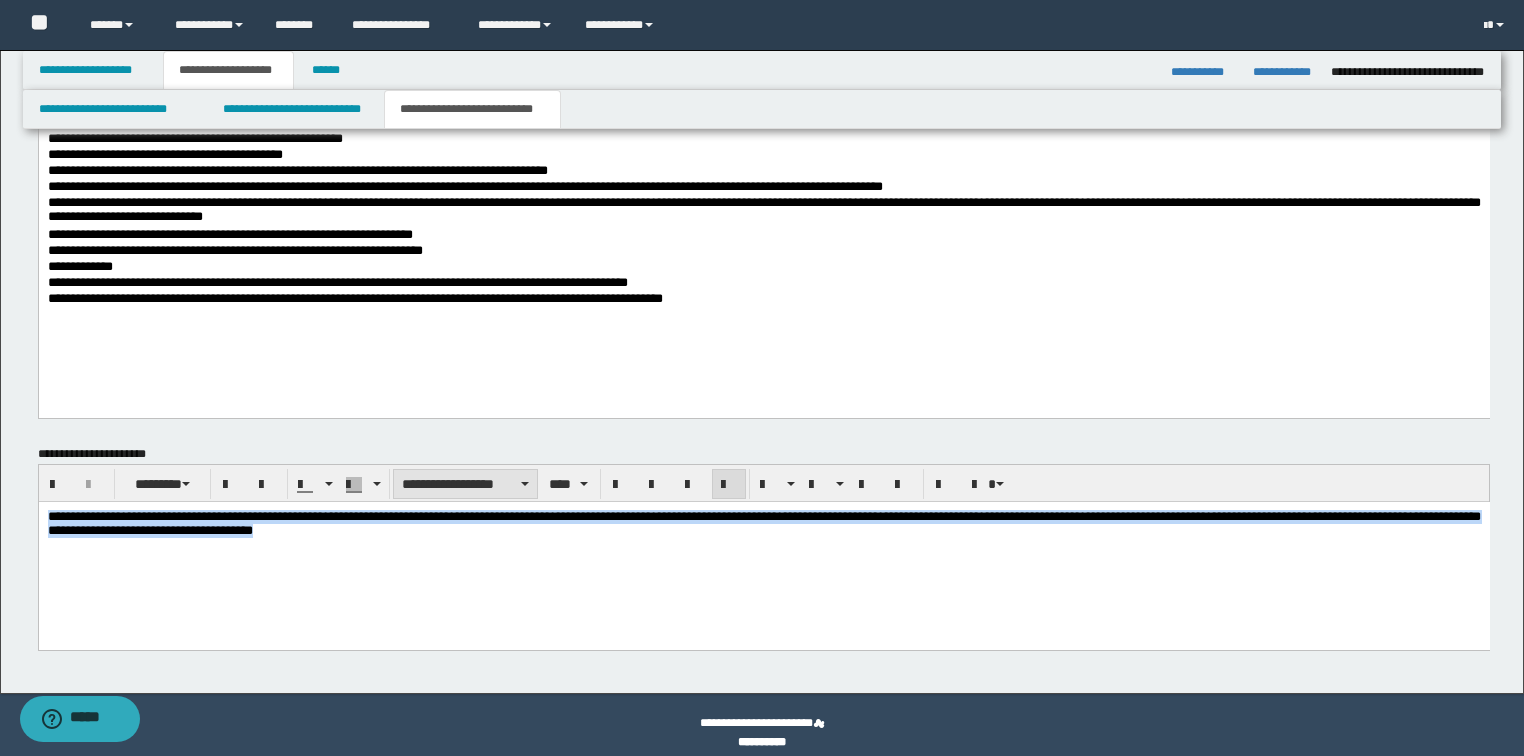 click on "**********" at bounding box center (465, 484) 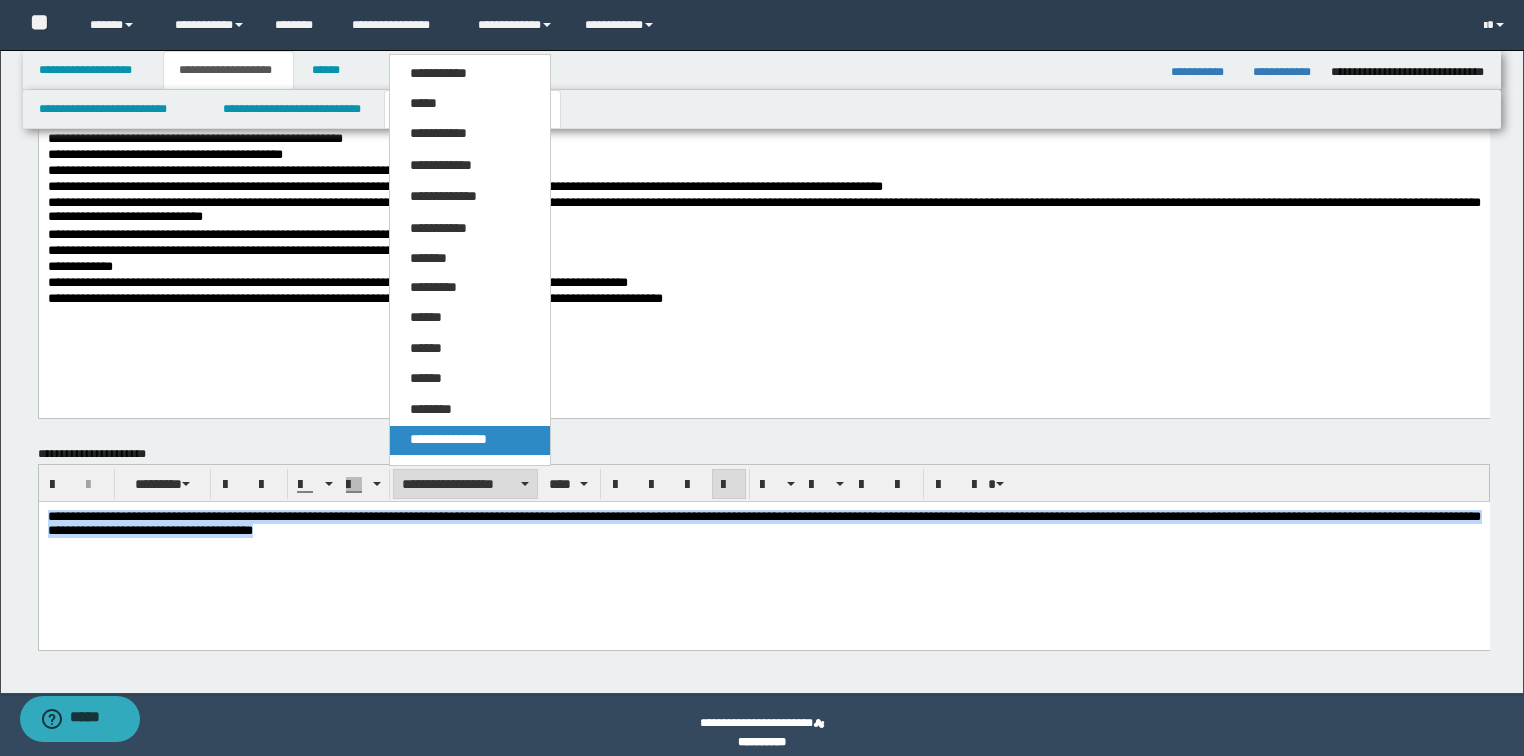 click on "**********" at bounding box center [448, 439] 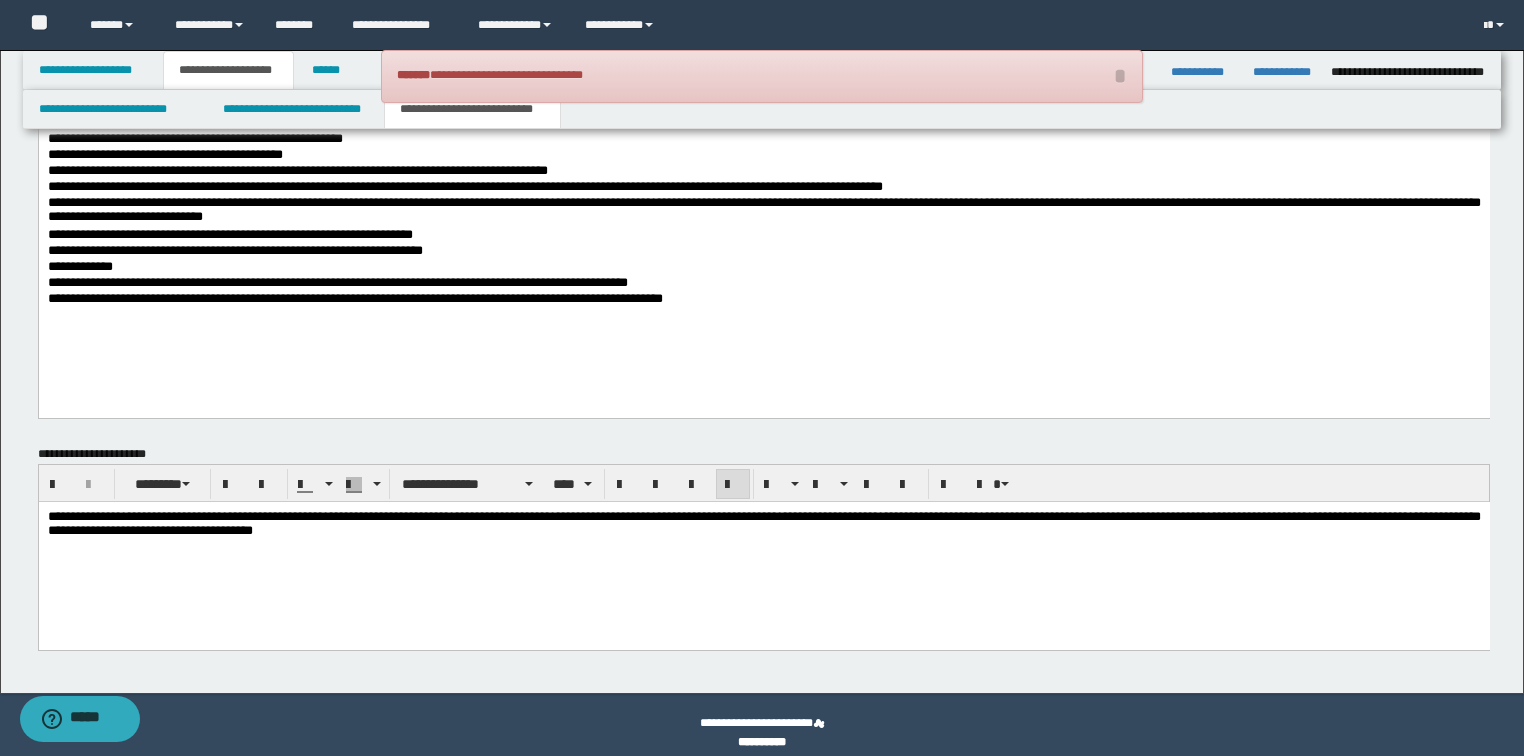 click on "**********" at bounding box center (763, 523) 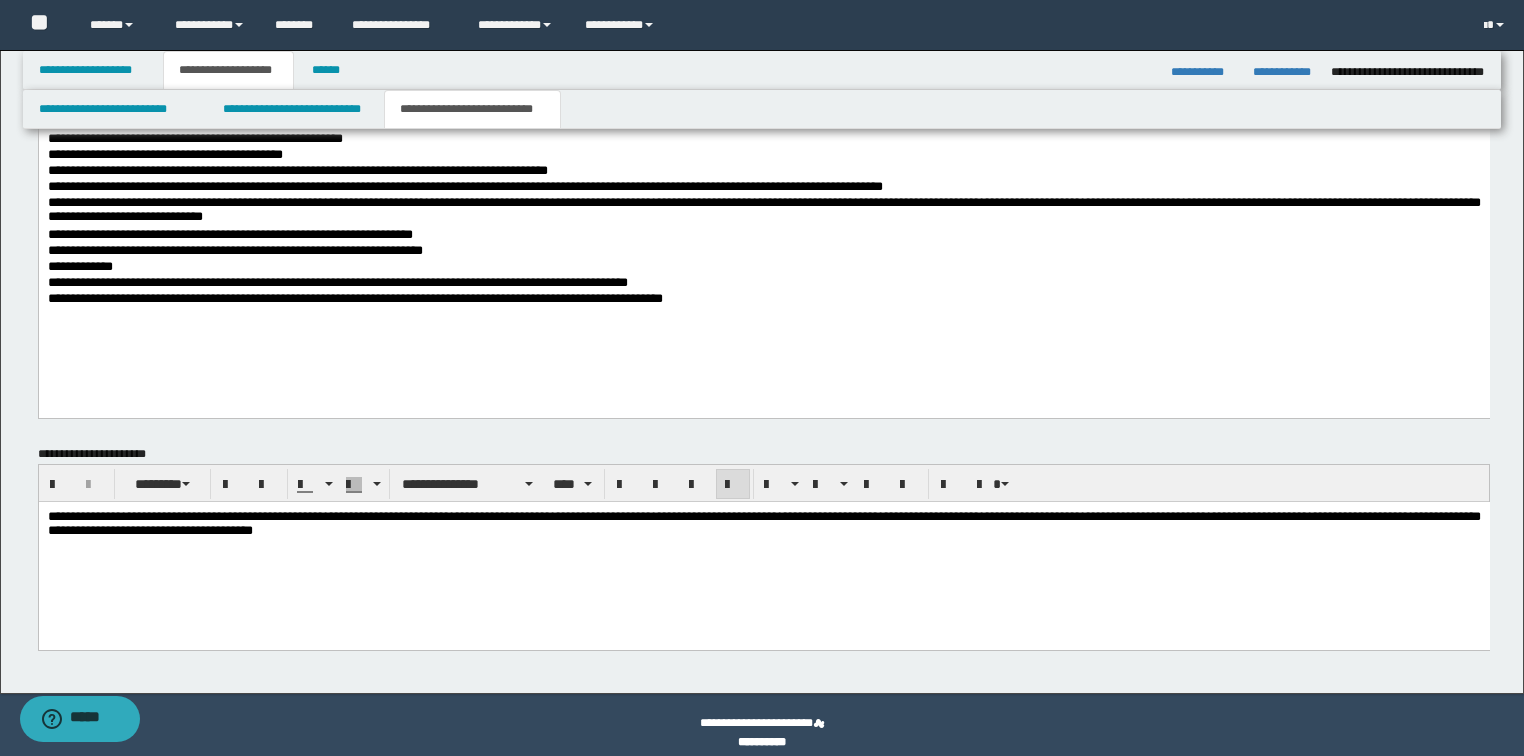 click on "**********" at bounding box center (763, 548) 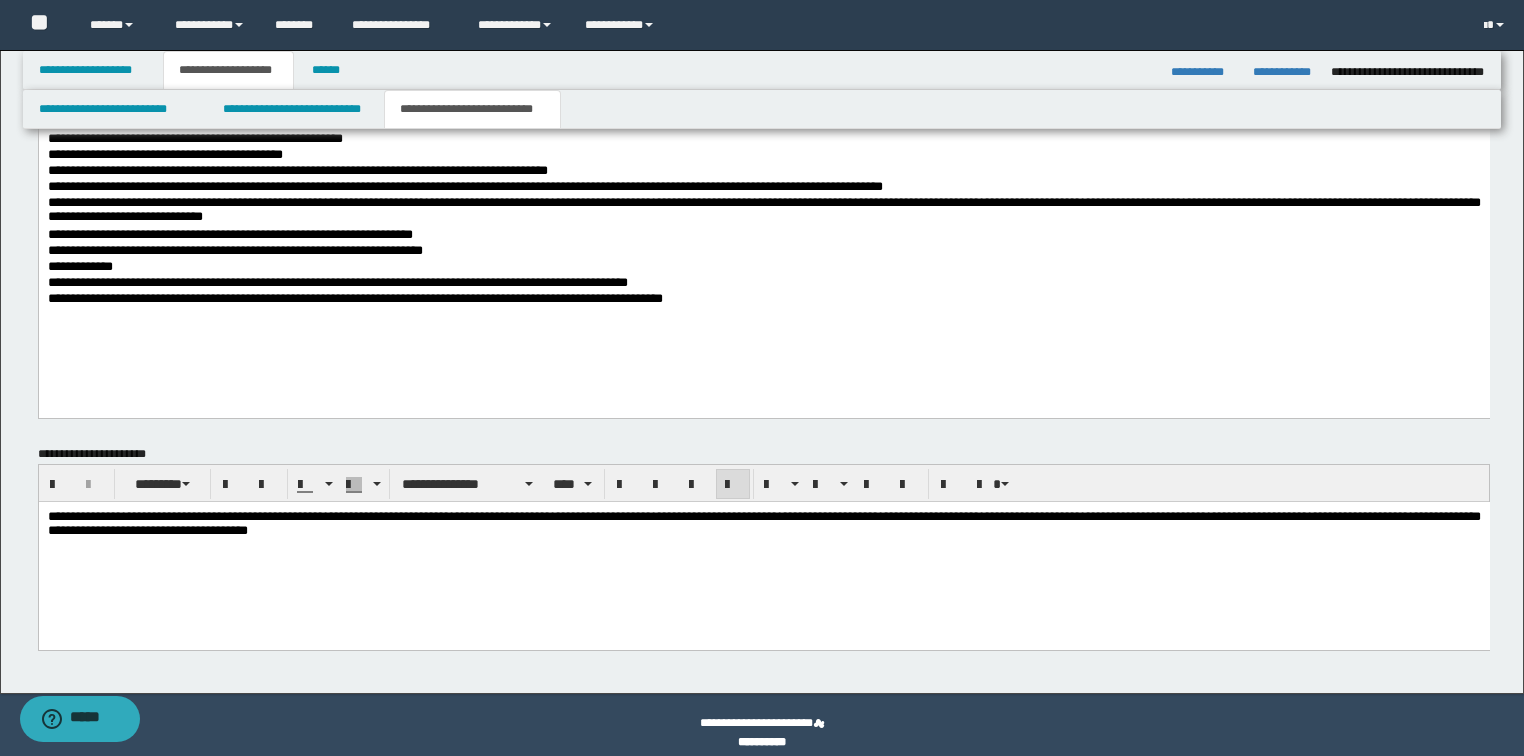 click on "**********" at bounding box center [763, 523] 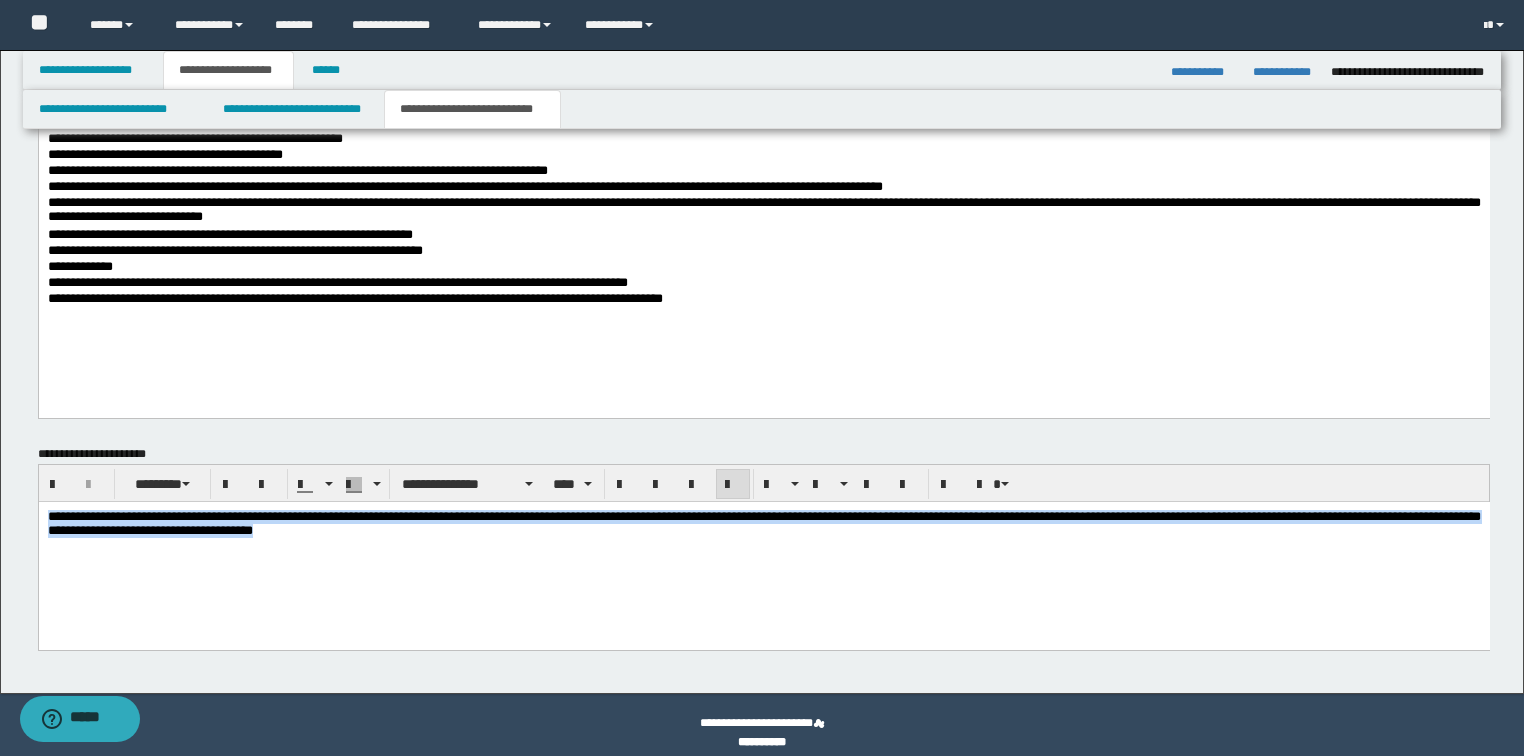 drag, startPoint x: 626, startPoint y: 539, endPoint x: 38, endPoint y: 964, distance: 725.51294 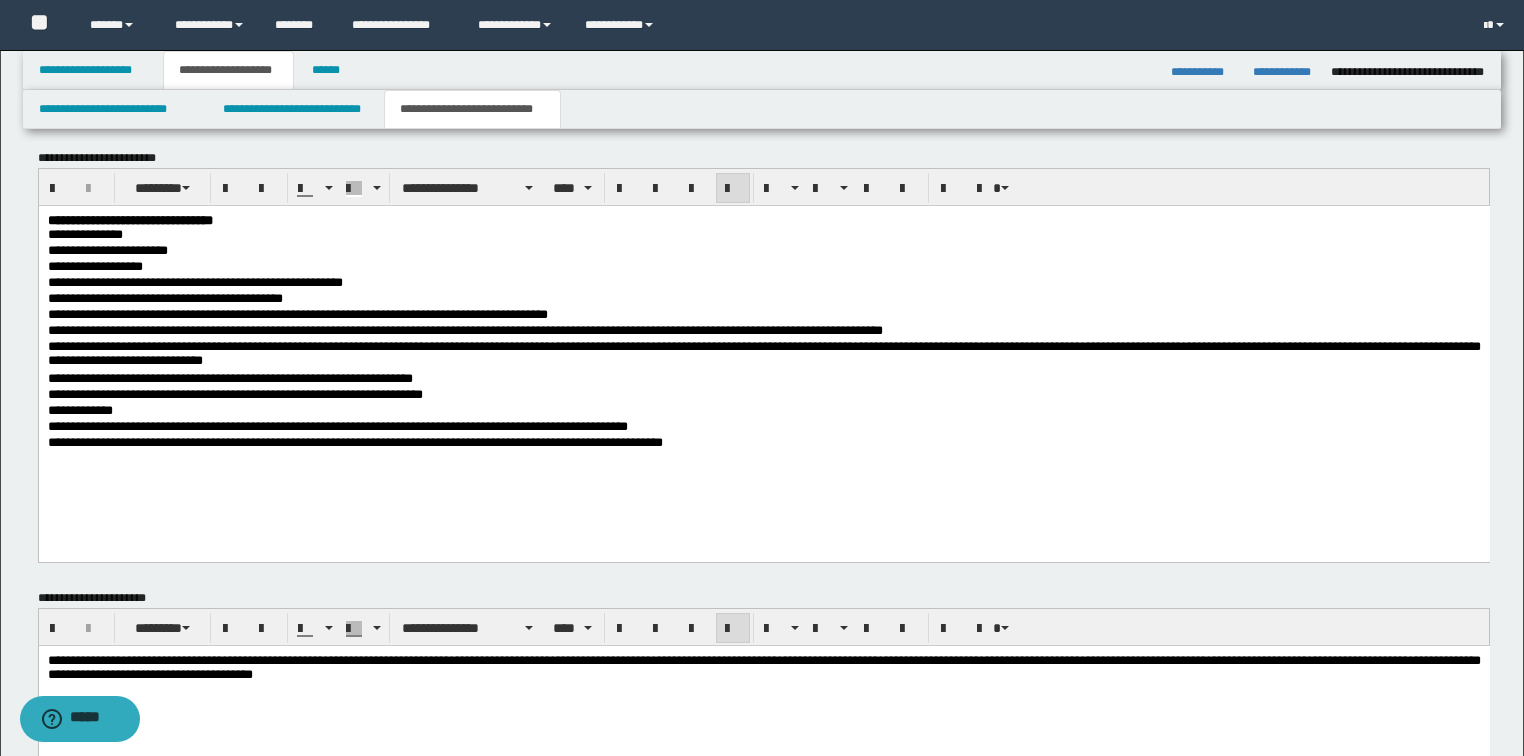 scroll, scrollTop: 1678, scrollLeft: 0, axis: vertical 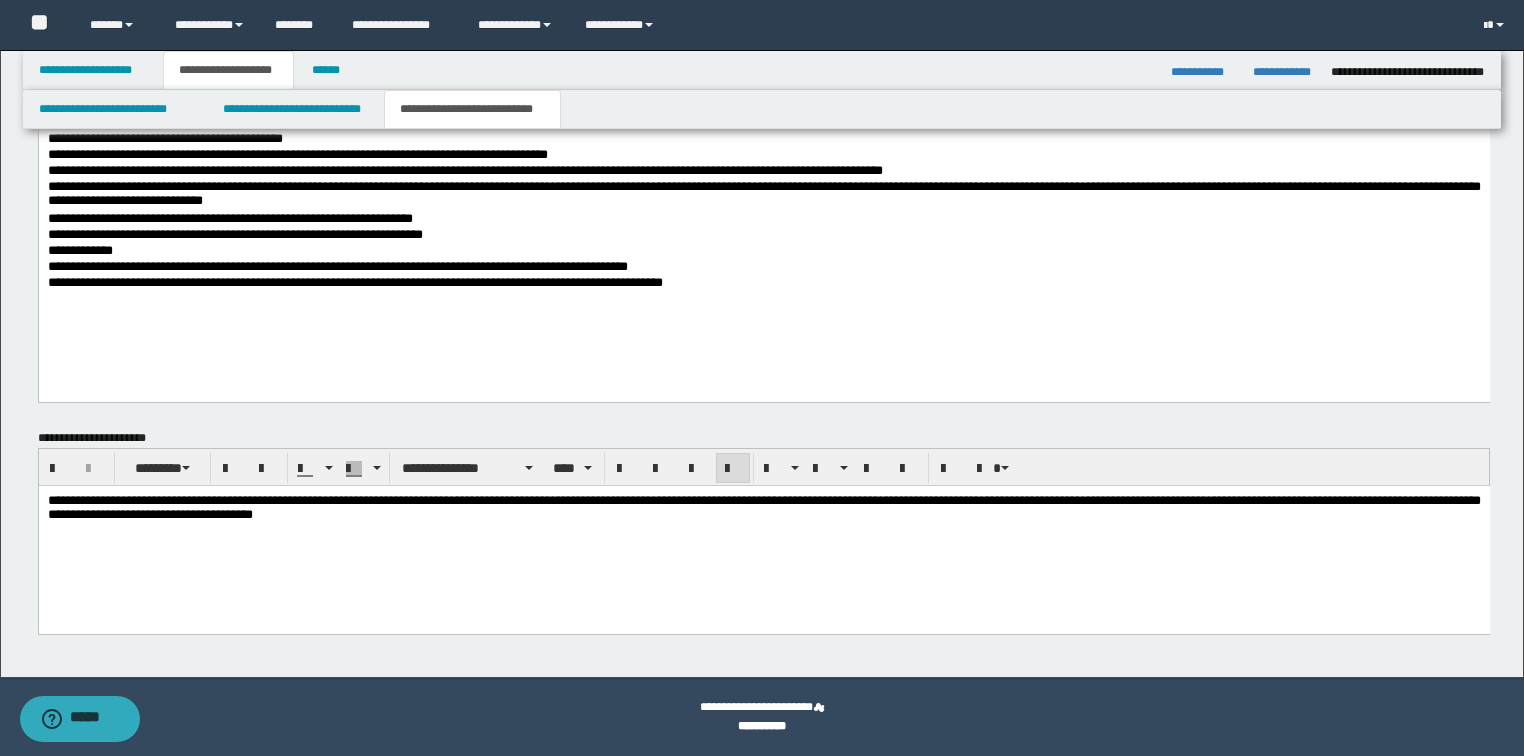 click on "**********" at bounding box center (763, 507) 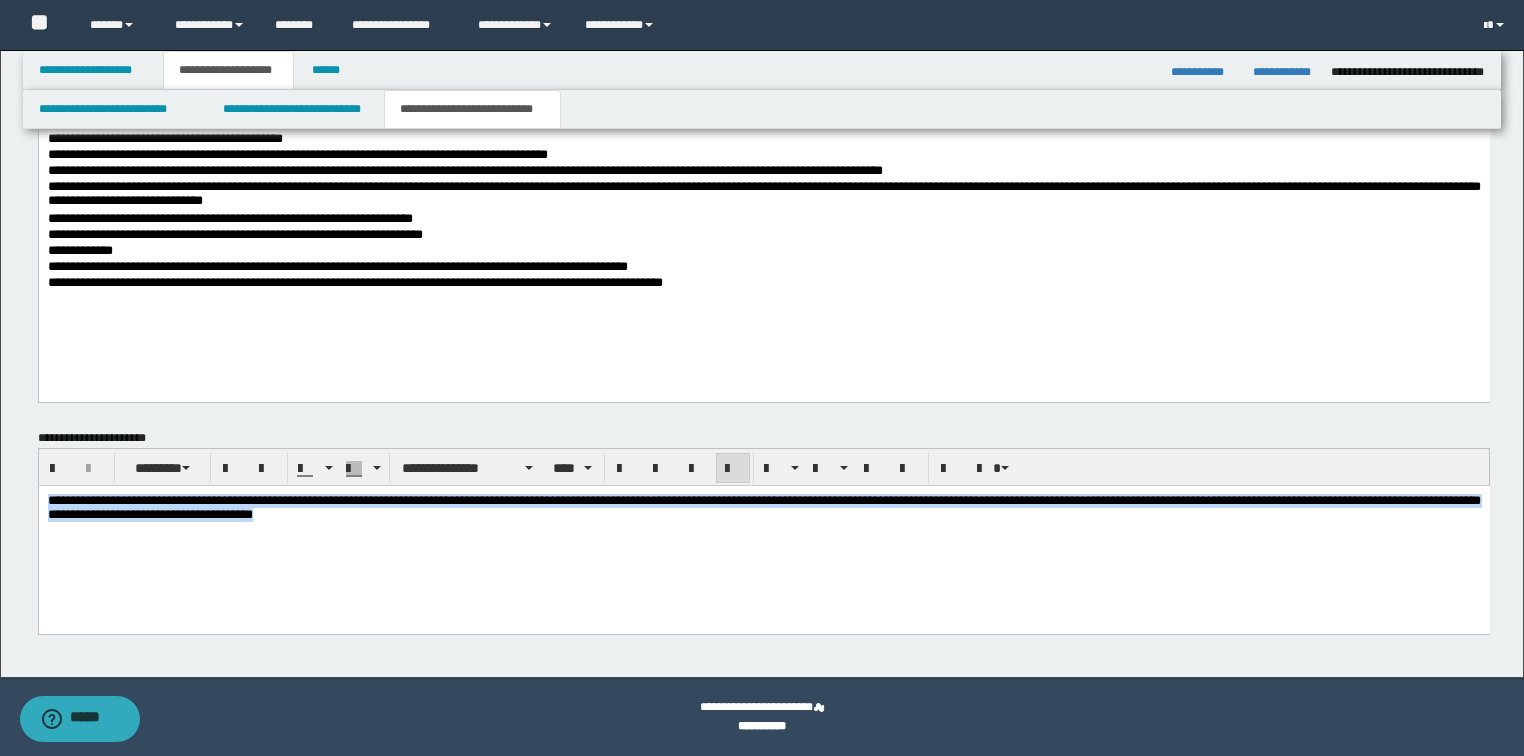 drag, startPoint x: 774, startPoint y: 518, endPoint x: -1, endPoint y: 448, distance: 778.15485 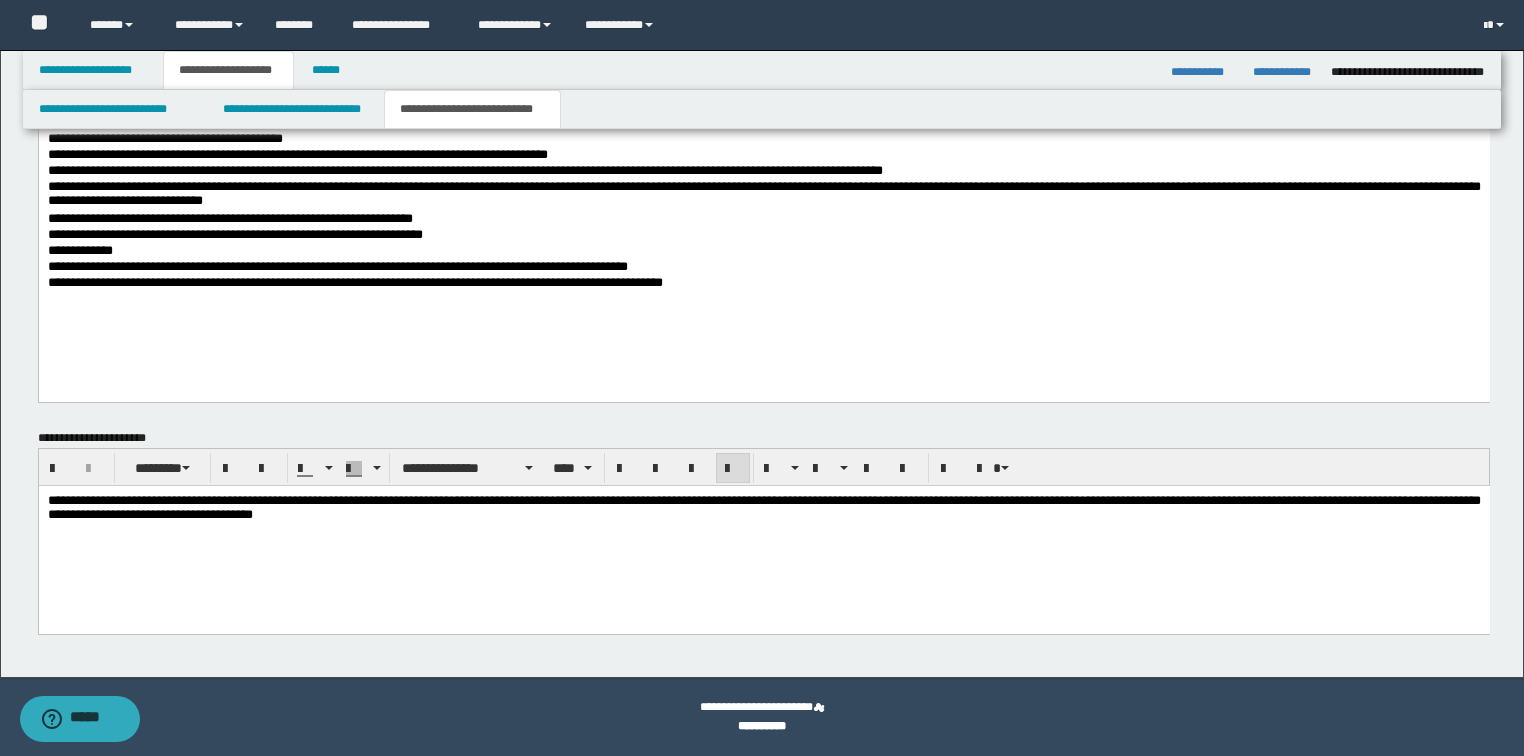 click on "**********" at bounding box center (763, 506) 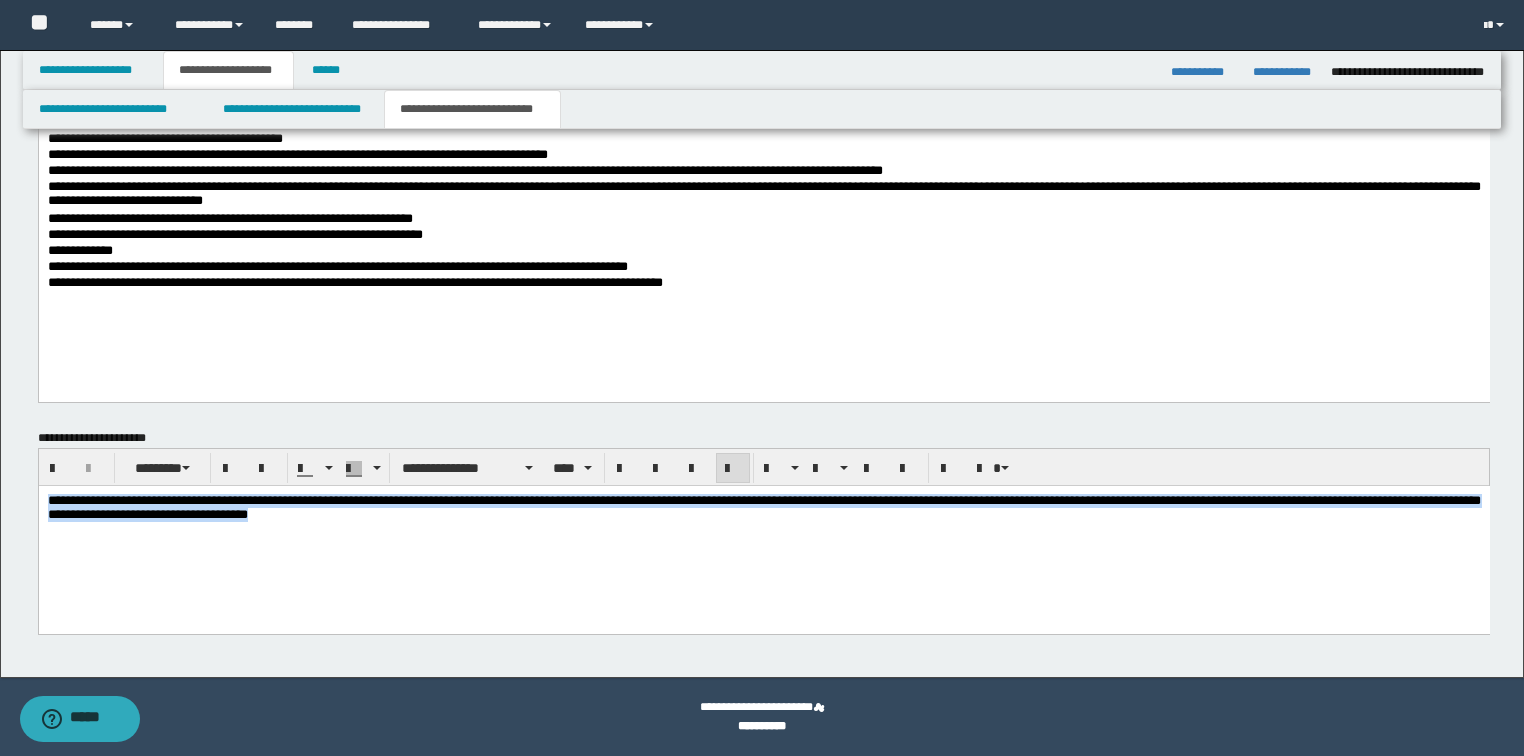 drag, startPoint x: 607, startPoint y: 522, endPoint x: -1, endPoint y: 472, distance: 610.0524 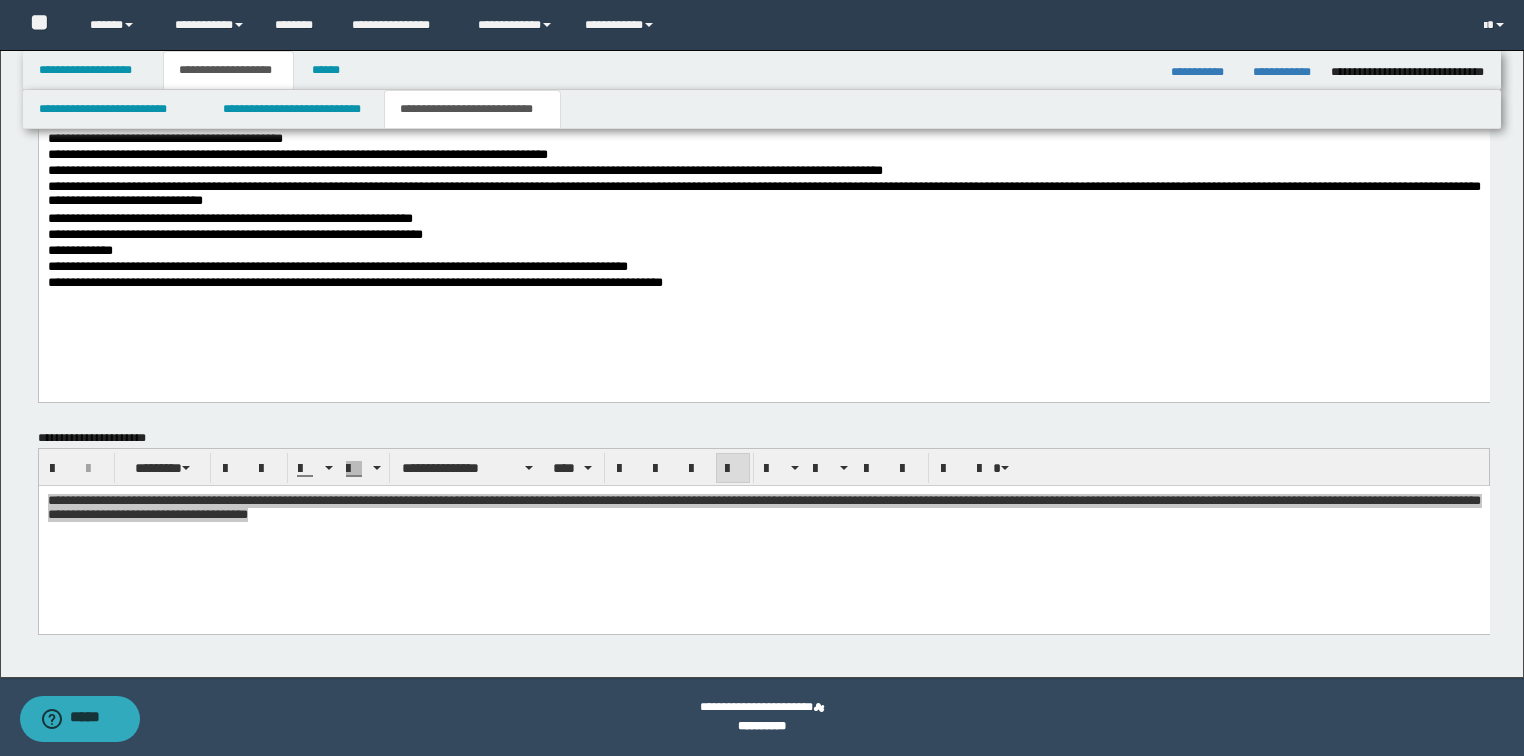 click on "**********" at bounding box center [762, -475] 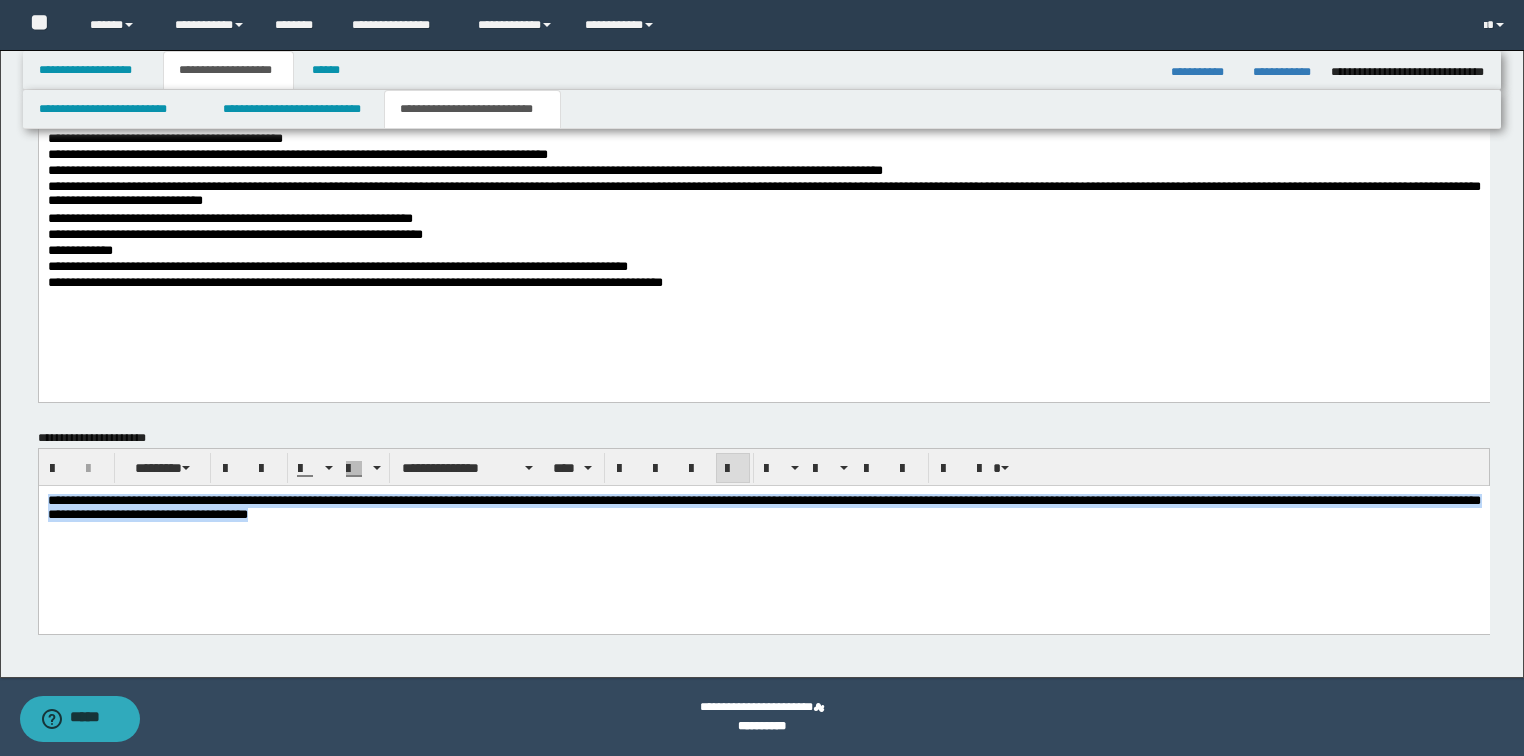 click on "**********" at bounding box center [763, 506] 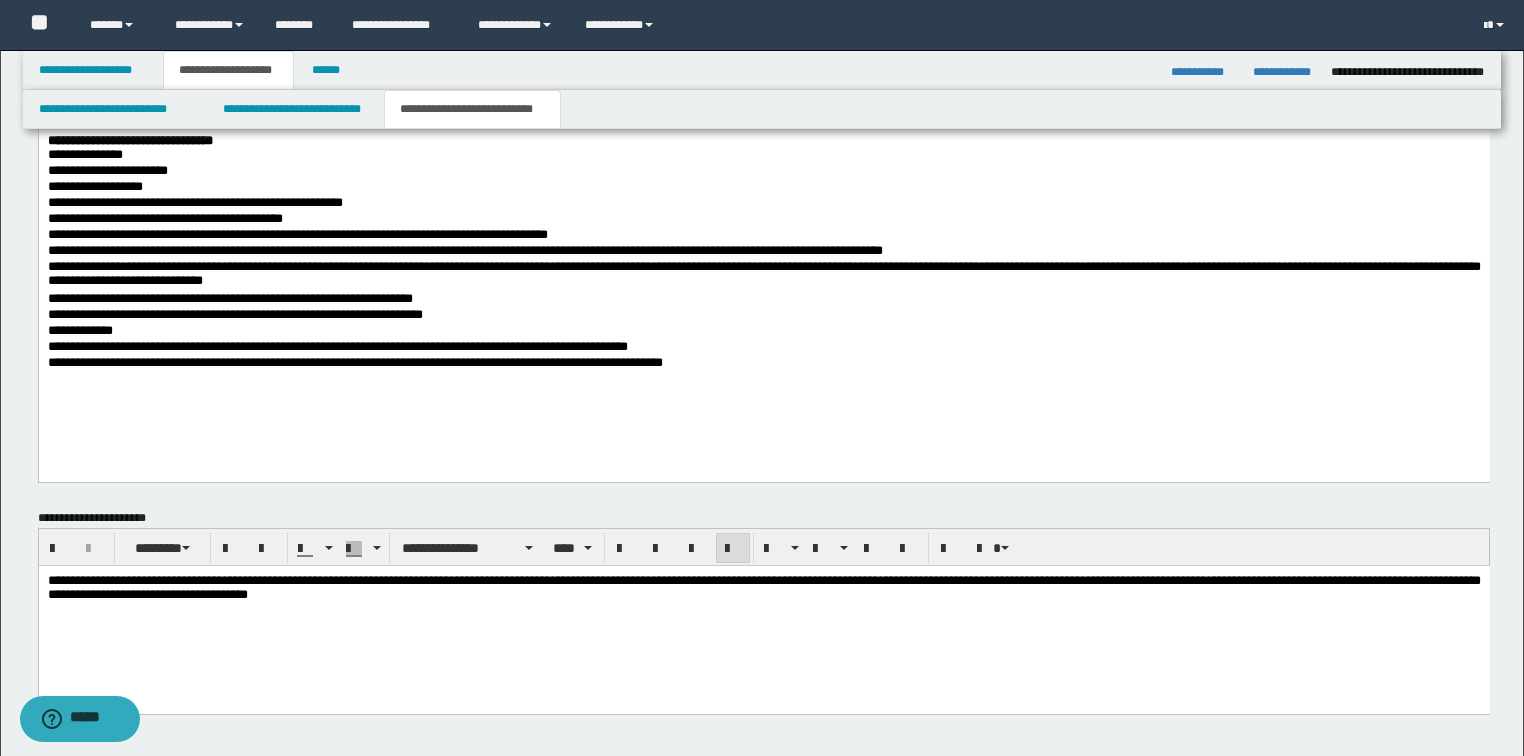 scroll, scrollTop: 1438, scrollLeft: 0, axis: vertical 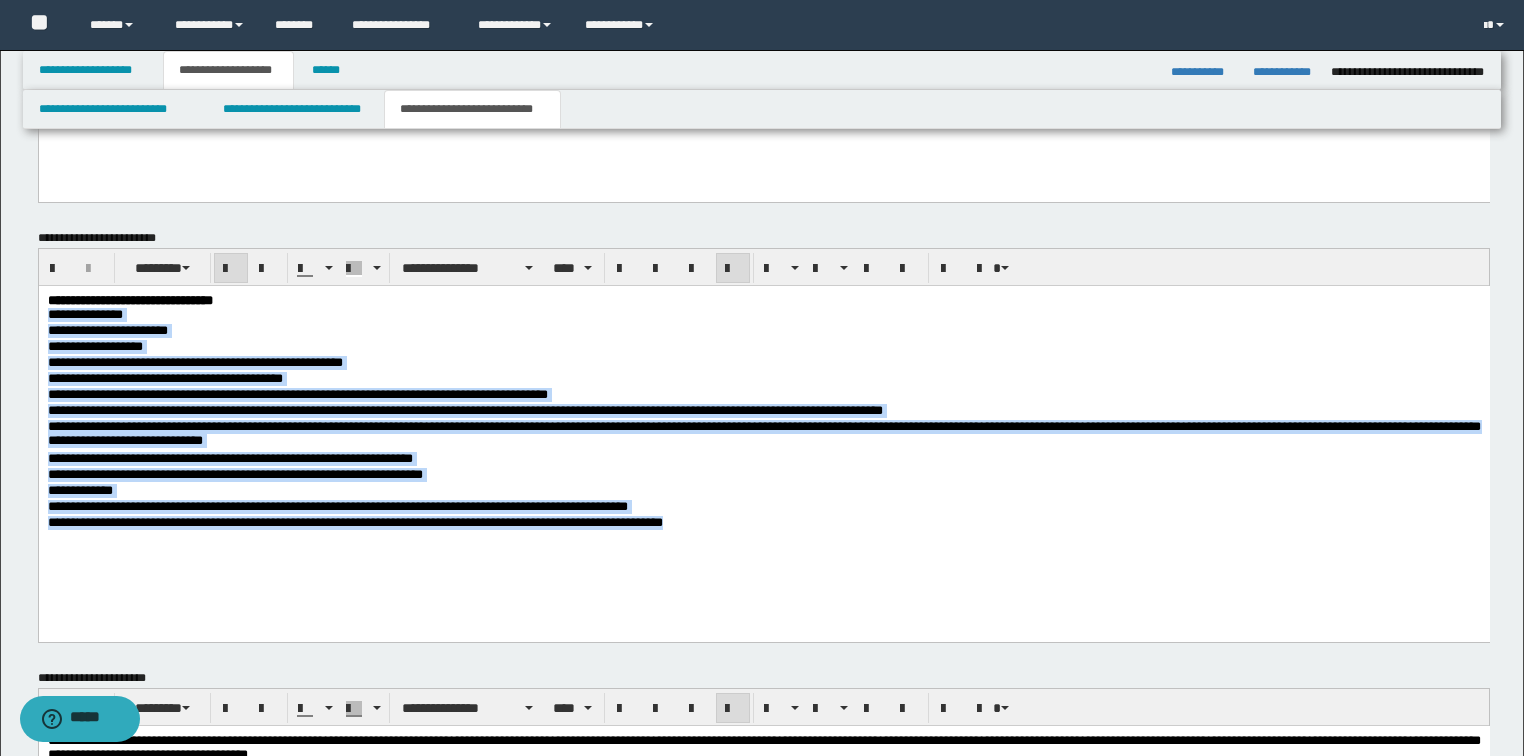 drag, startPoint x: 794, startPoint y: 524, endPoint x: 29, endPoint y: 314, distance: 793.30005 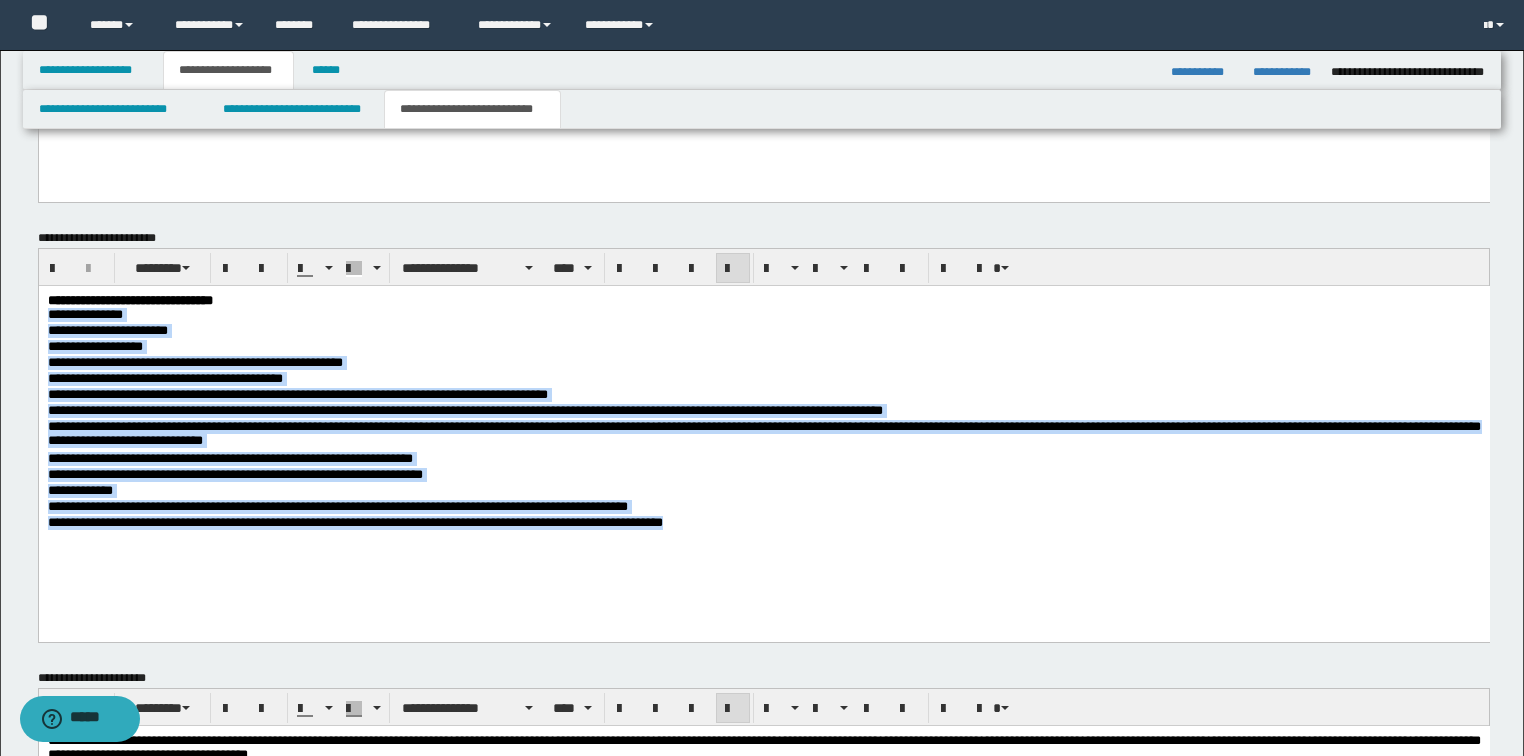 click on "**********" at bounding box center (763, 508) 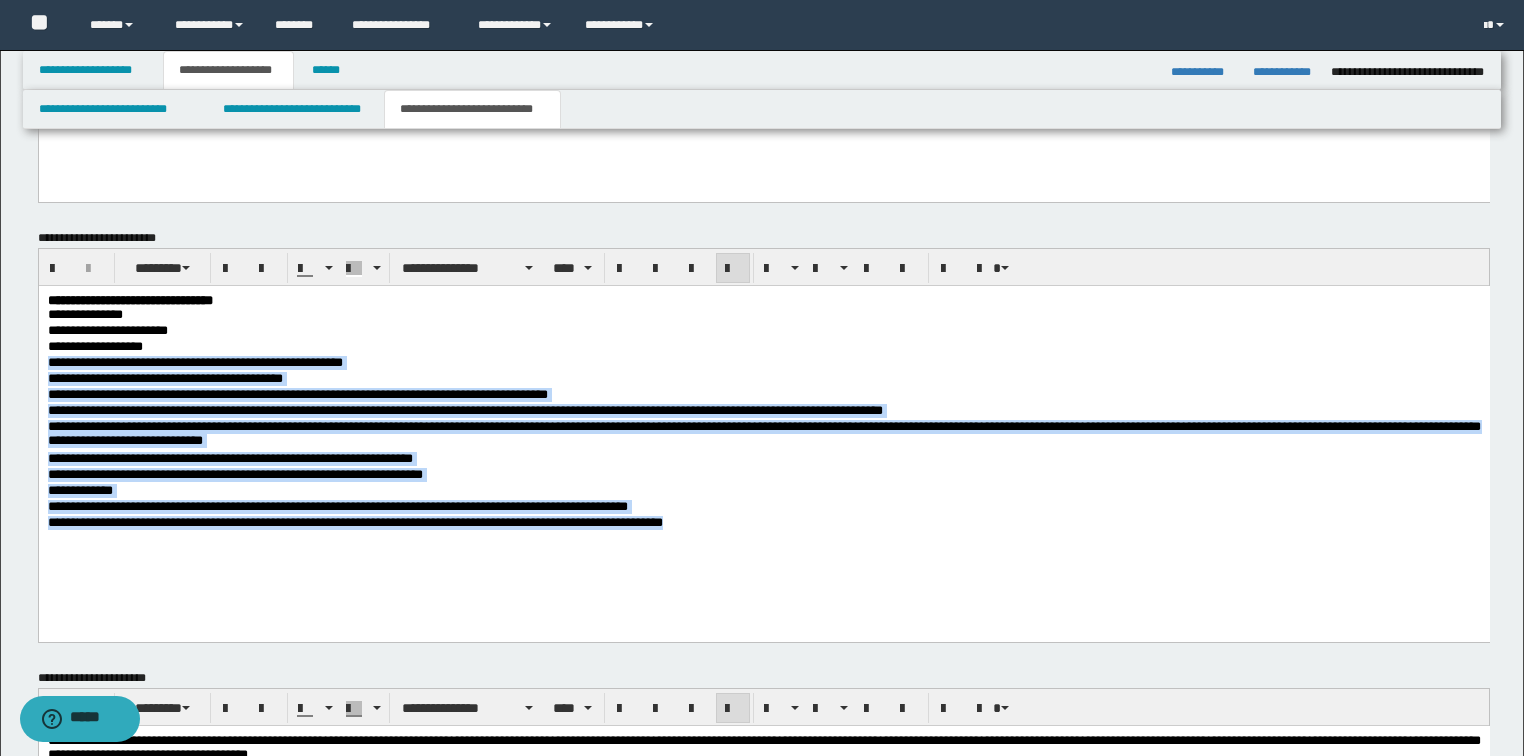 drag, startPoint x: 764, startPoint y: 519, endPoint x: -1, endPoint y: 372, distance: 778.9955 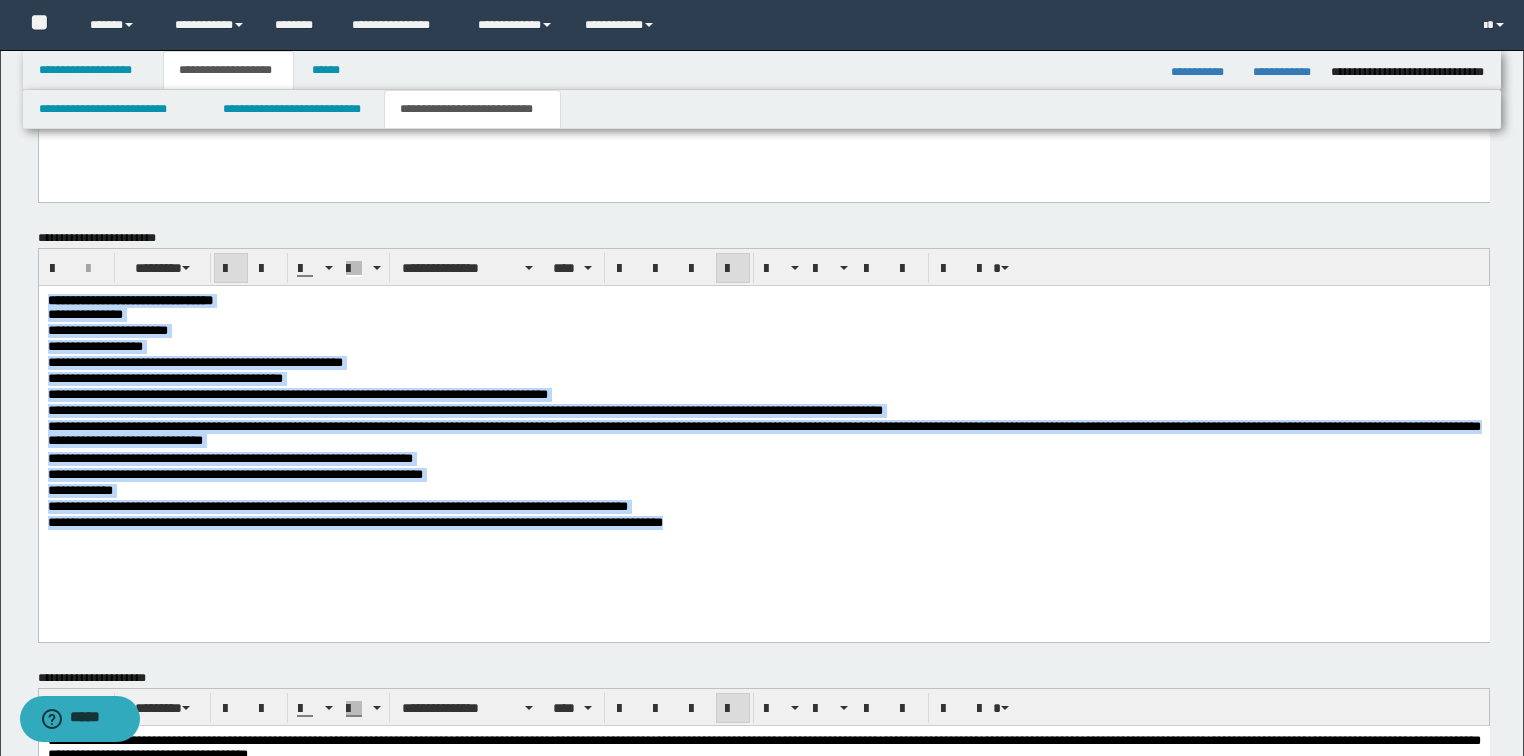 drag, startPoint x: 735, startPoint y: 527, endPoint x: 74, endPoint y: 567, distance: 662.20917 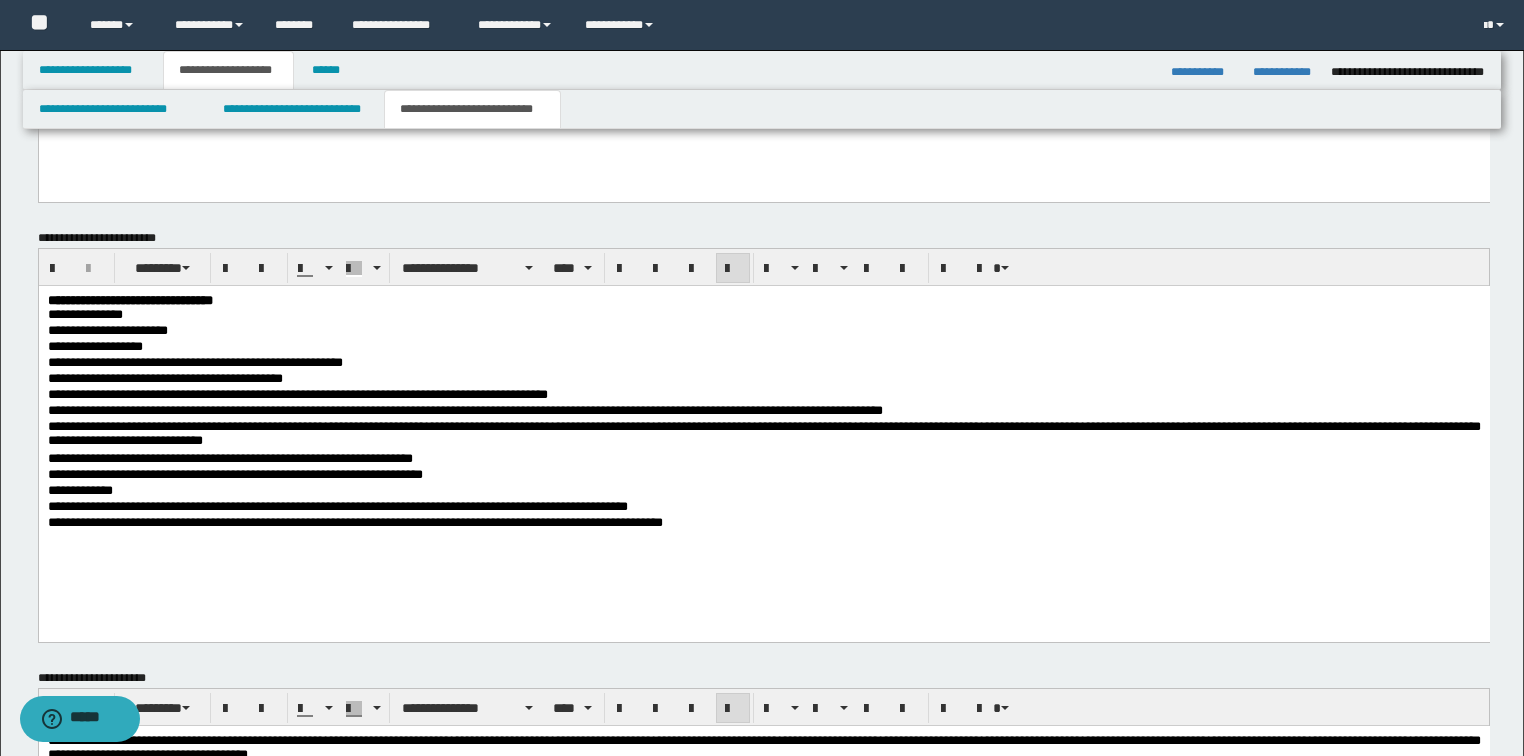 click on "**********" at bounding box center (354, 522) 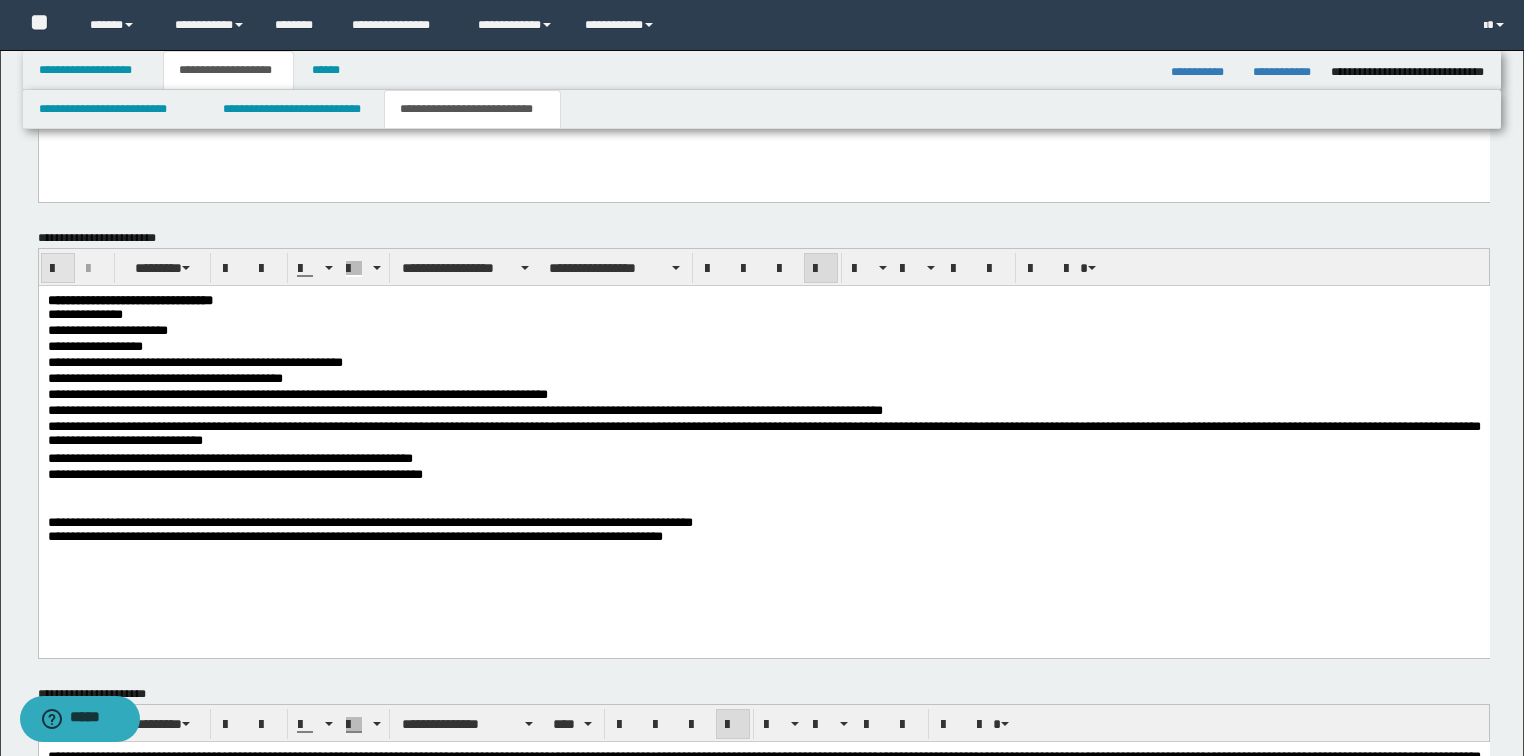 click at bounding box center [58, 269] 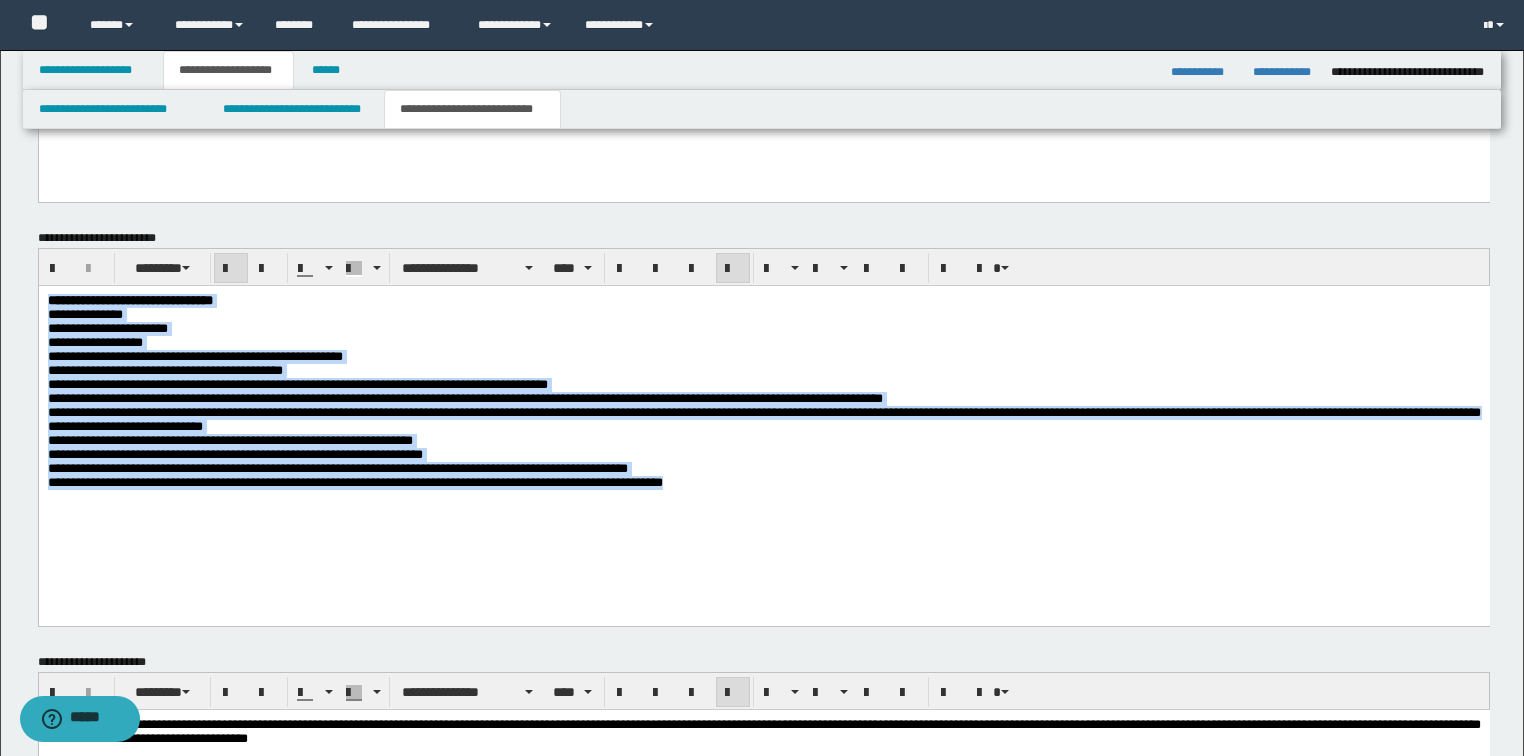 drag, startPoint x: 751, startPoint y: 512, endPoint x: -1, endPoint y: 290, distance: 784.08417 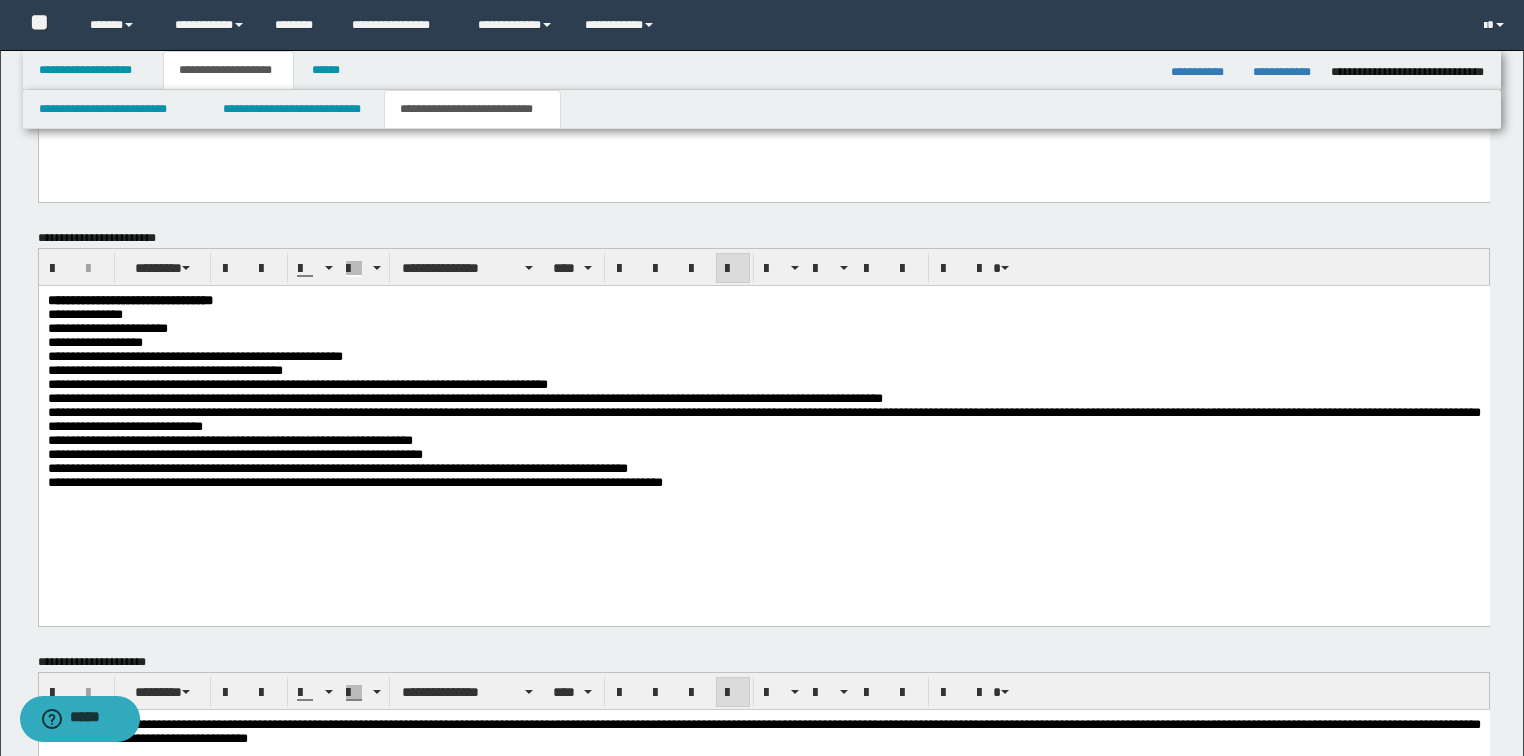 click on "**********" at bounding box center (354, 482) 